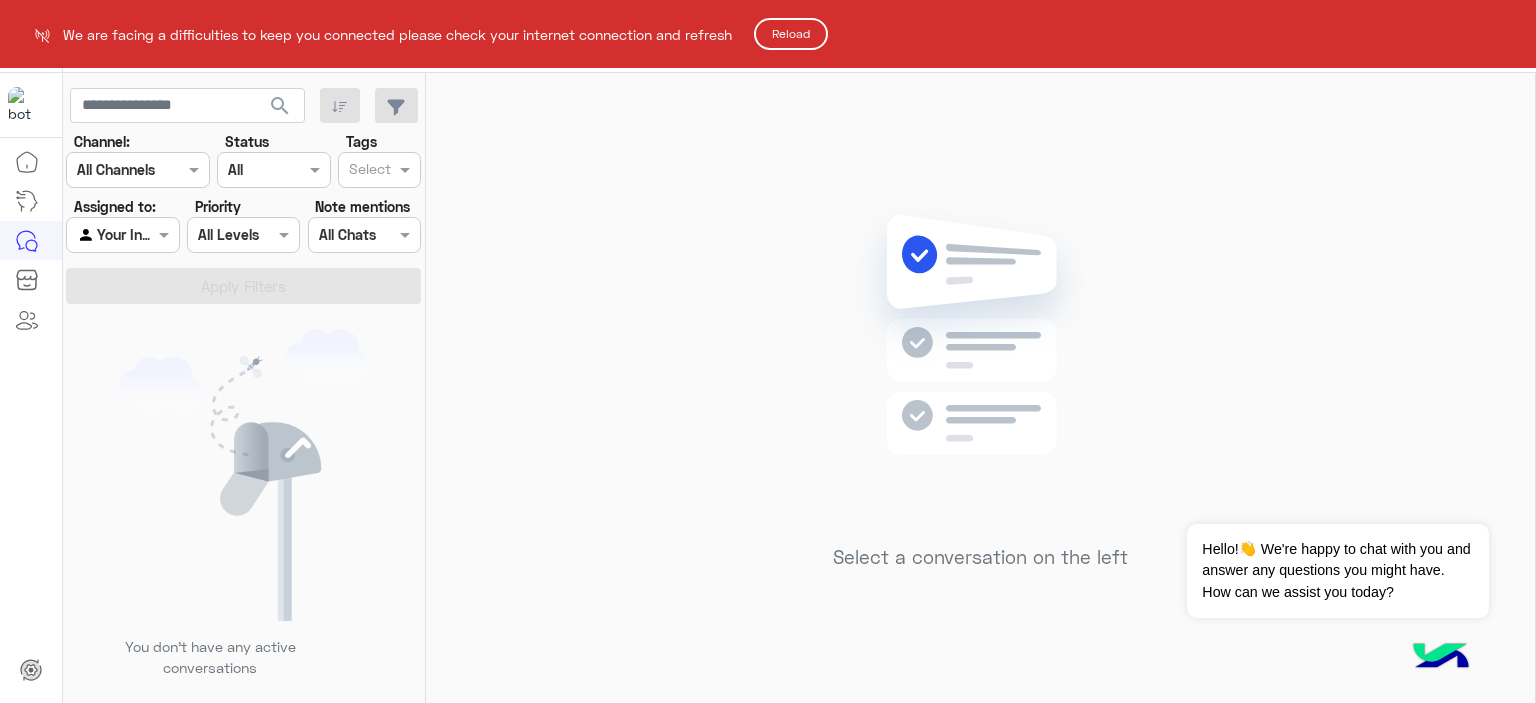 scroll, scrollTop: 0, scrollLeft: 0, axis: both 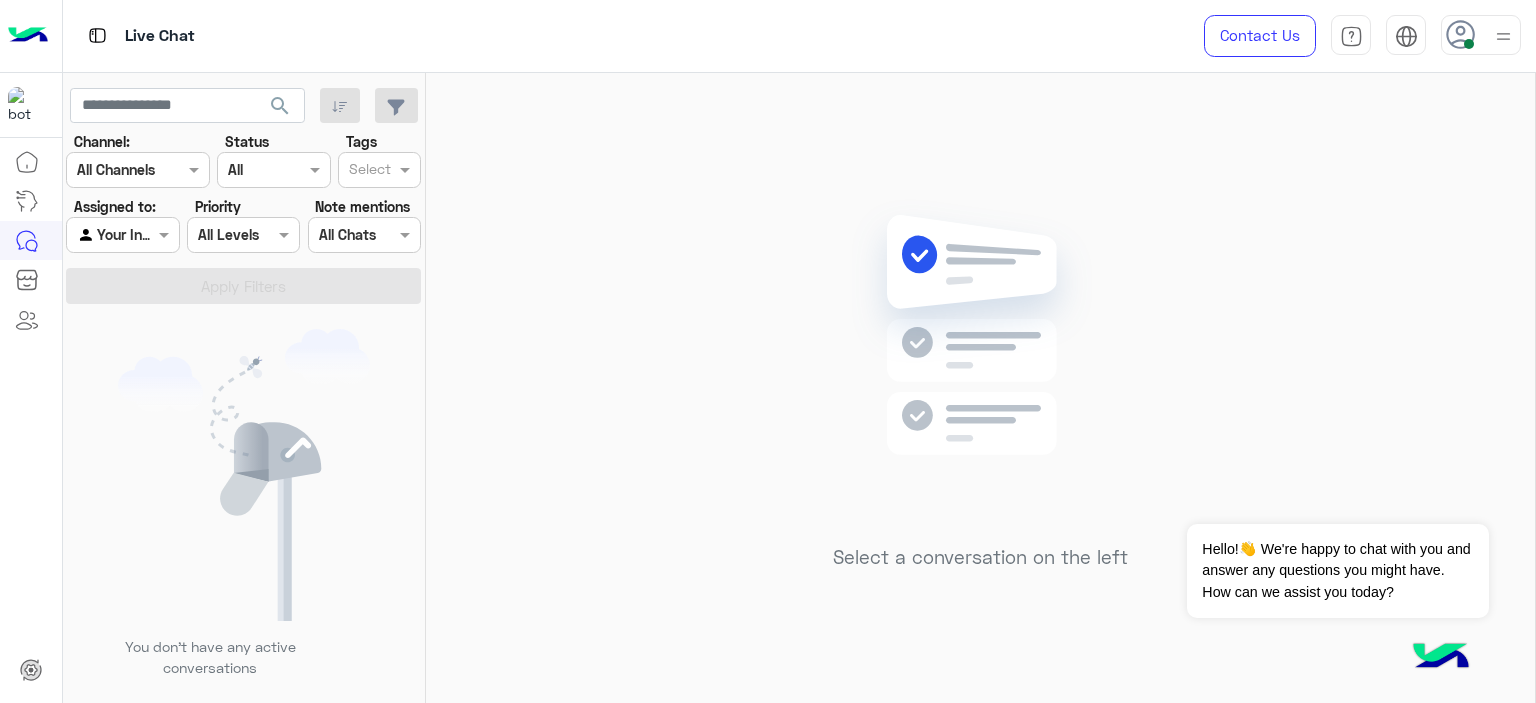 click on "Your Inbox" at bounding box center (115, 235) 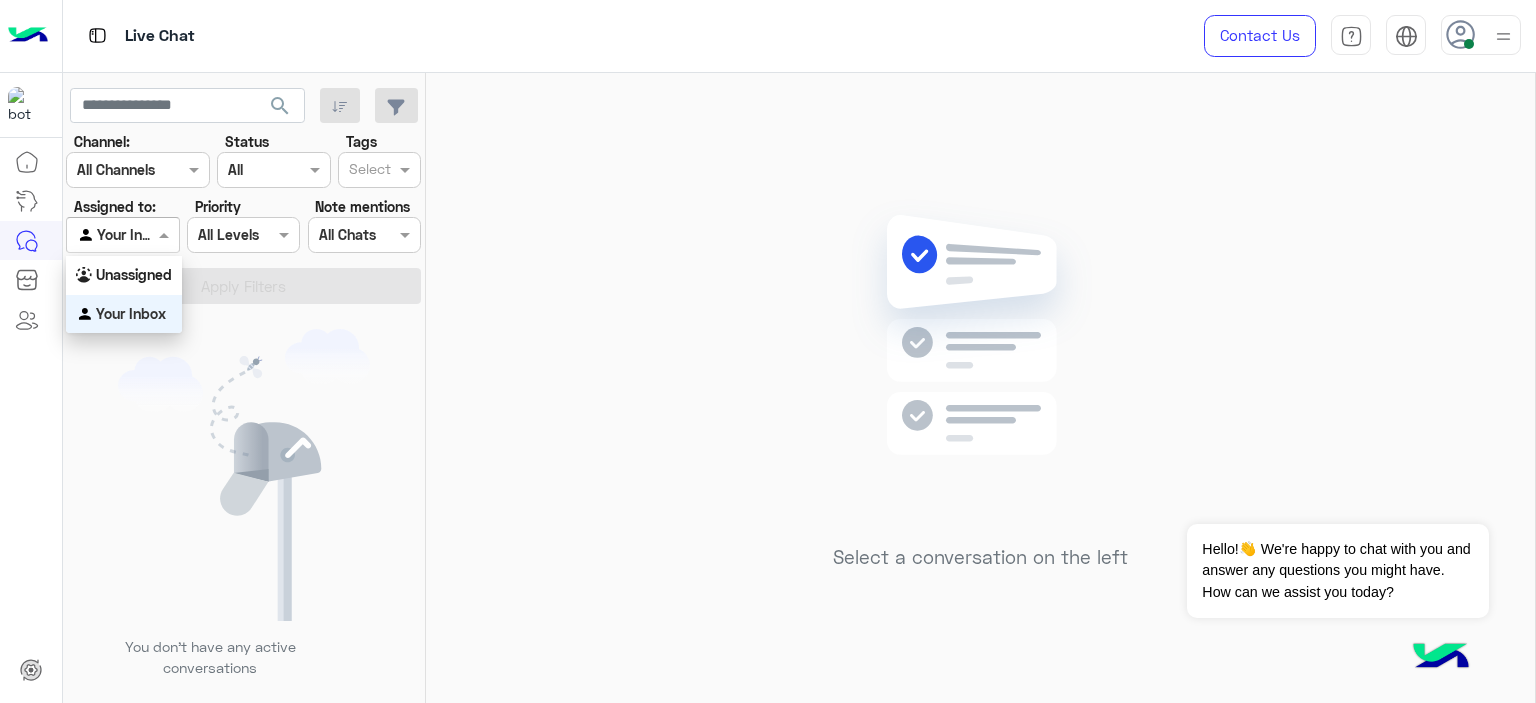 click on "Unassigned" at bounding box center (134, 274) 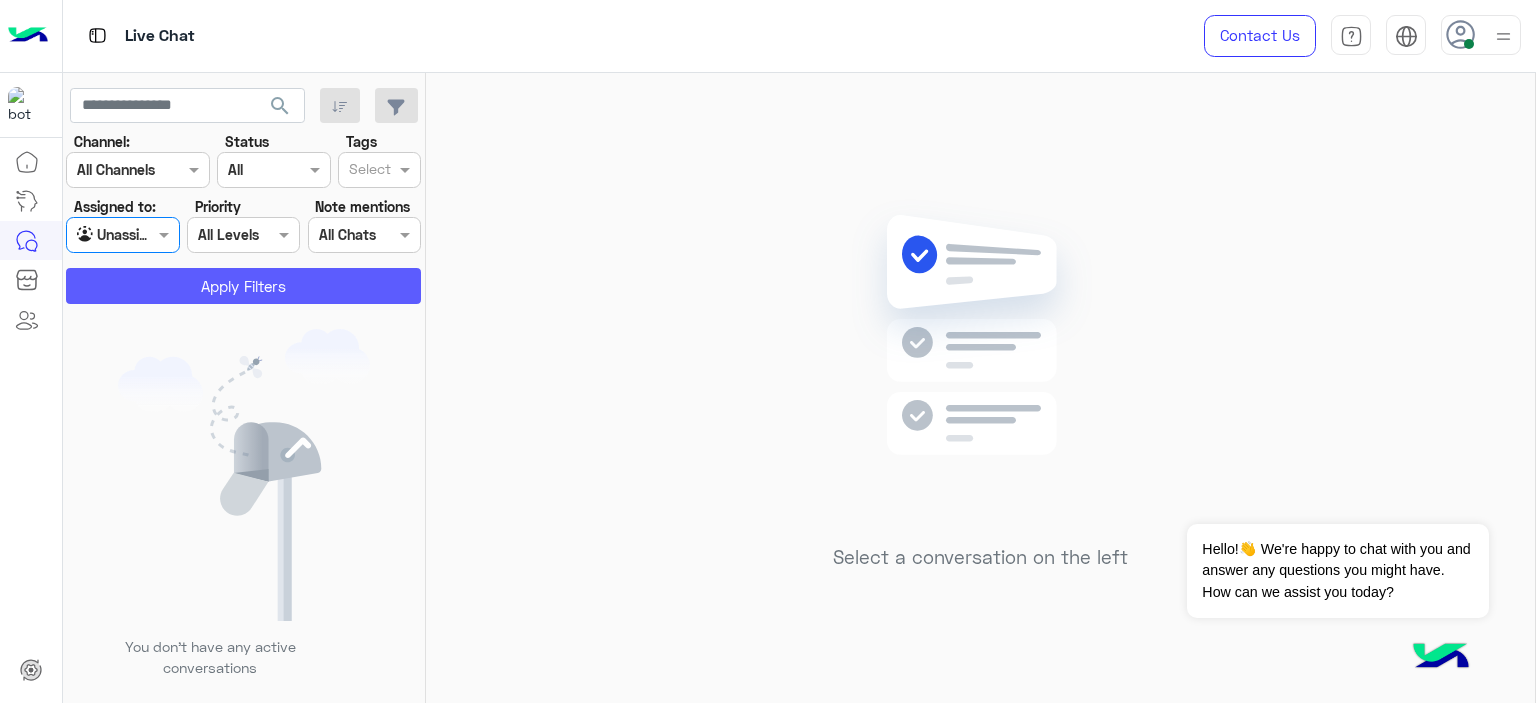 click on "Apply Filters" 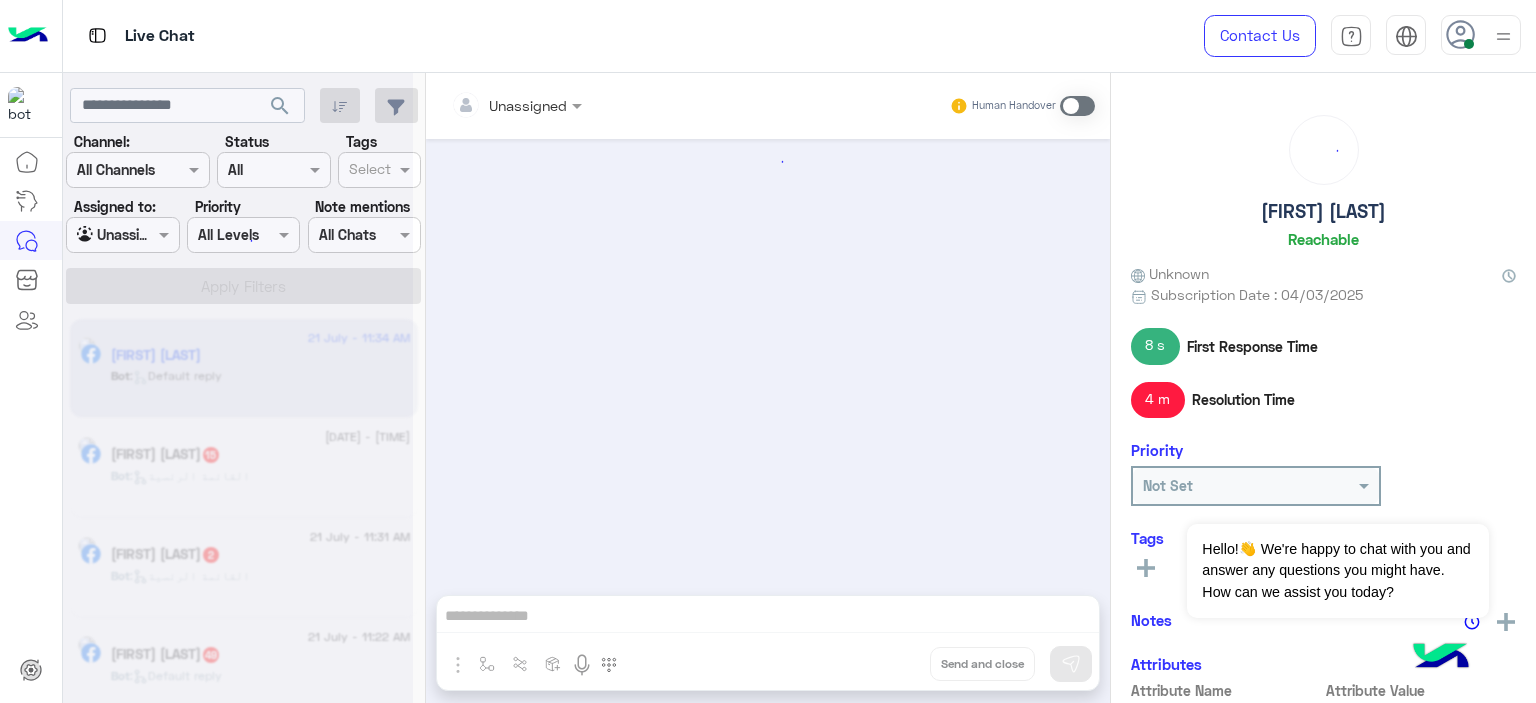scroll, scrollTop: 1918, scrollLeft: 0, axis: vertical 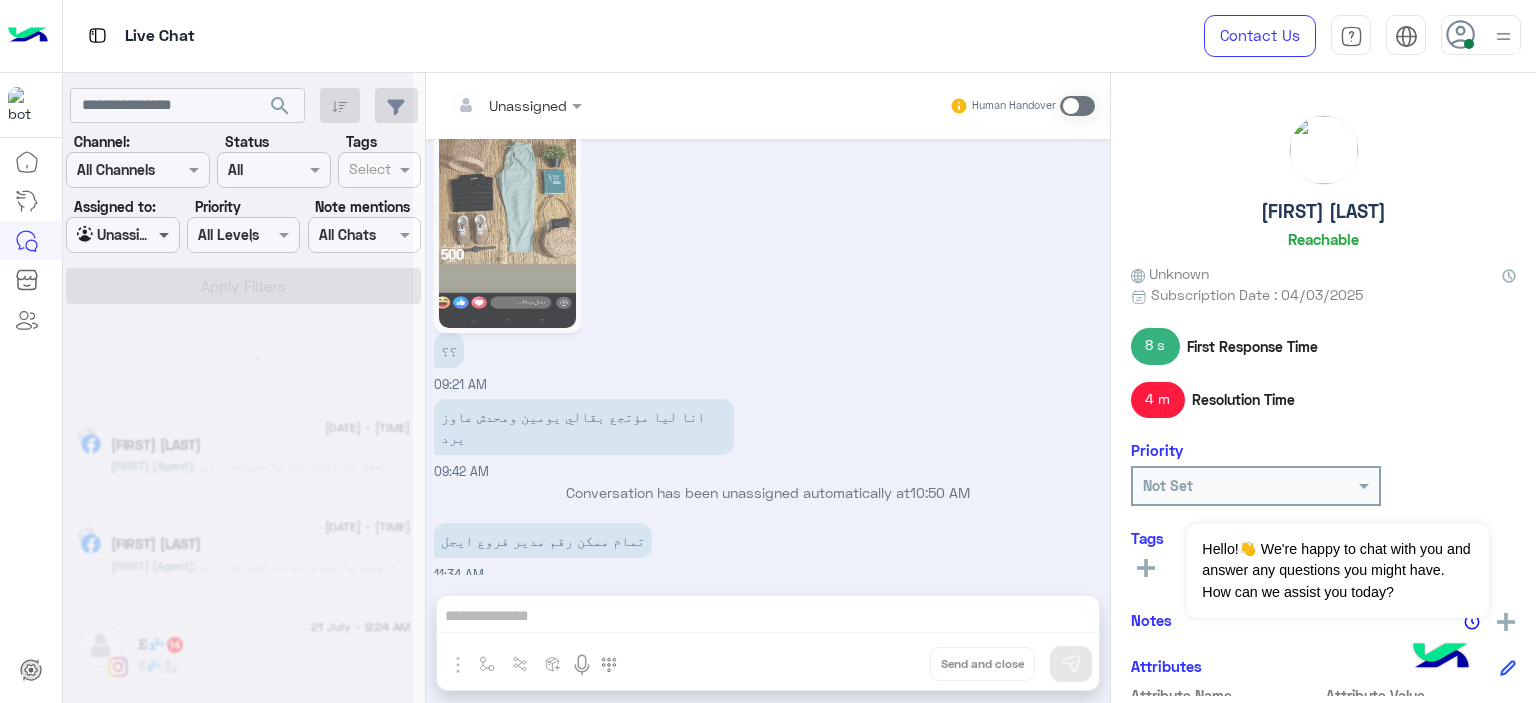 click at bounding box center (166, 234) 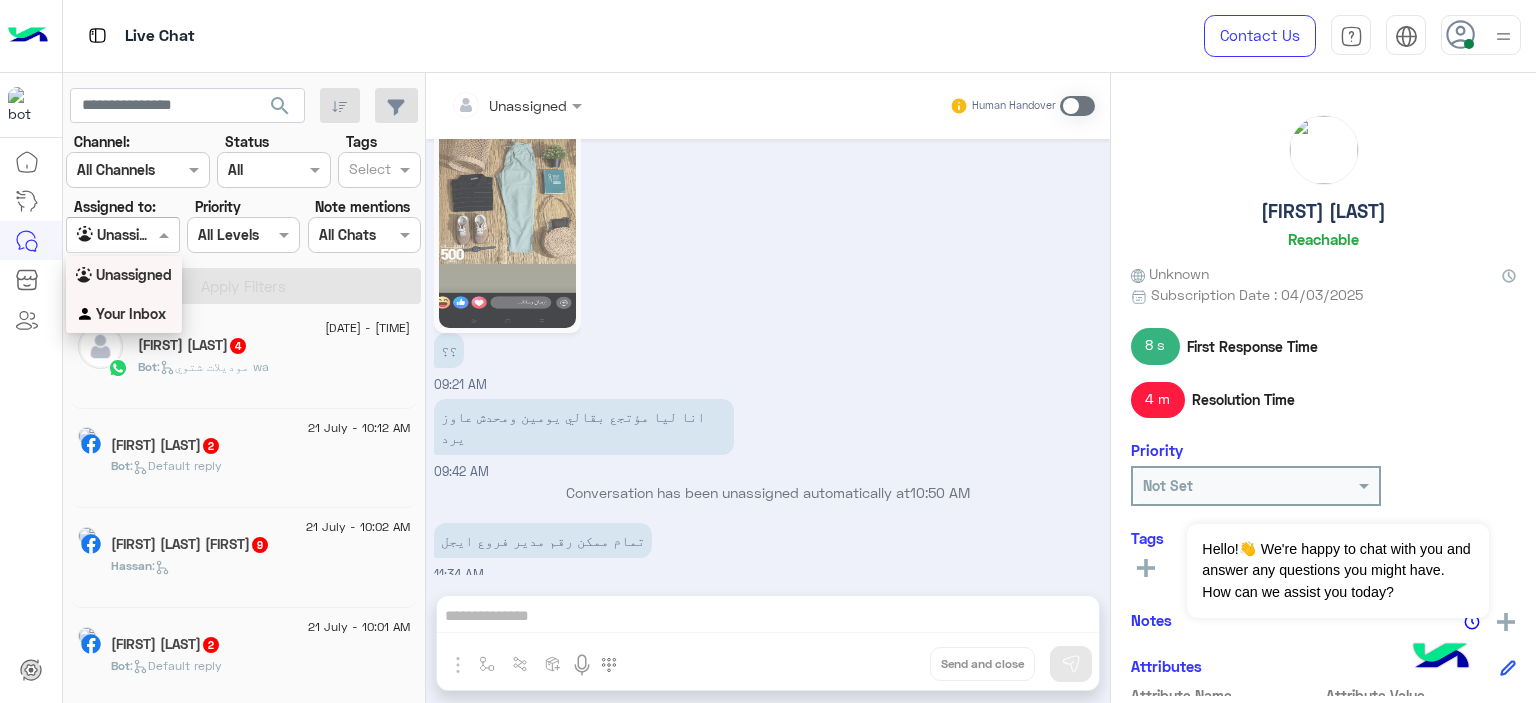 click on "Your Inbox" at bounding box center (131, 313) 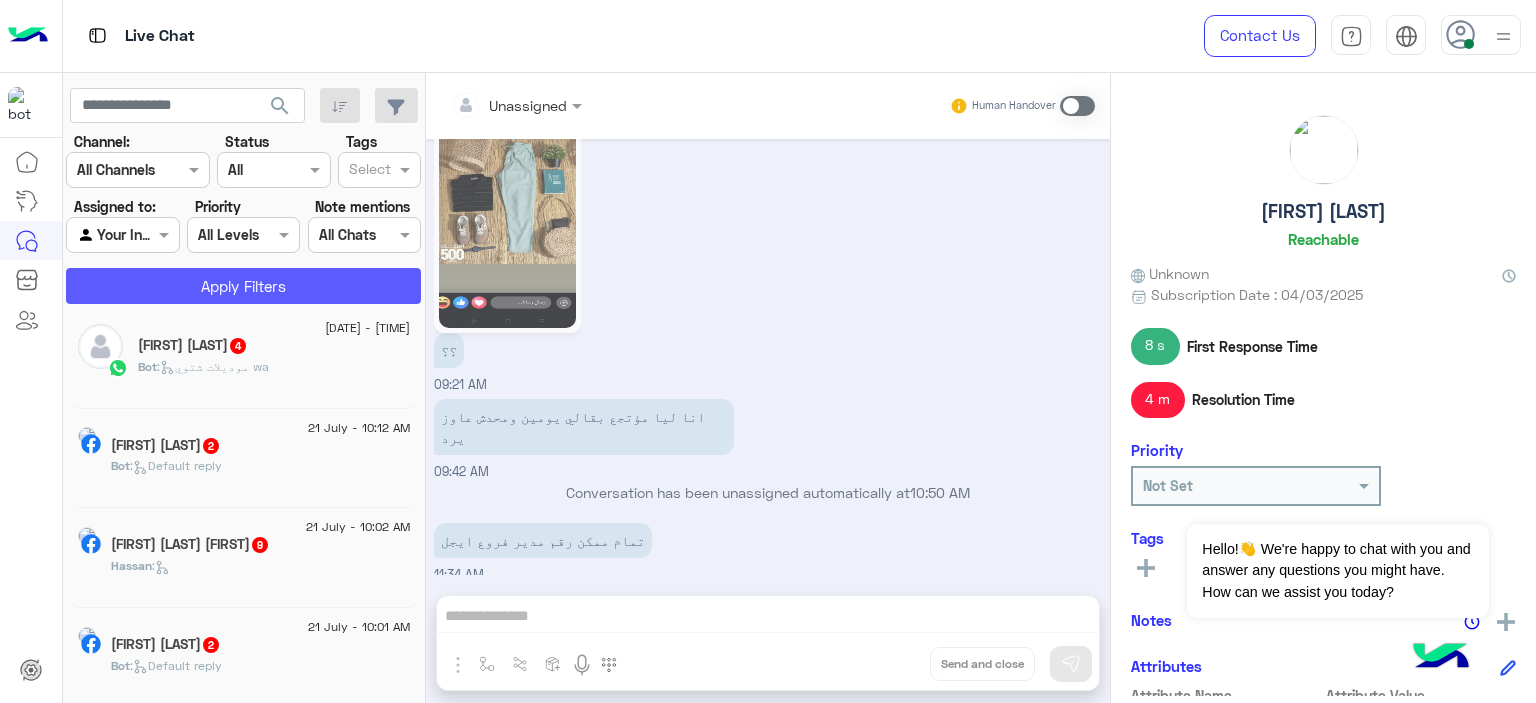 click on "Apply Filters" 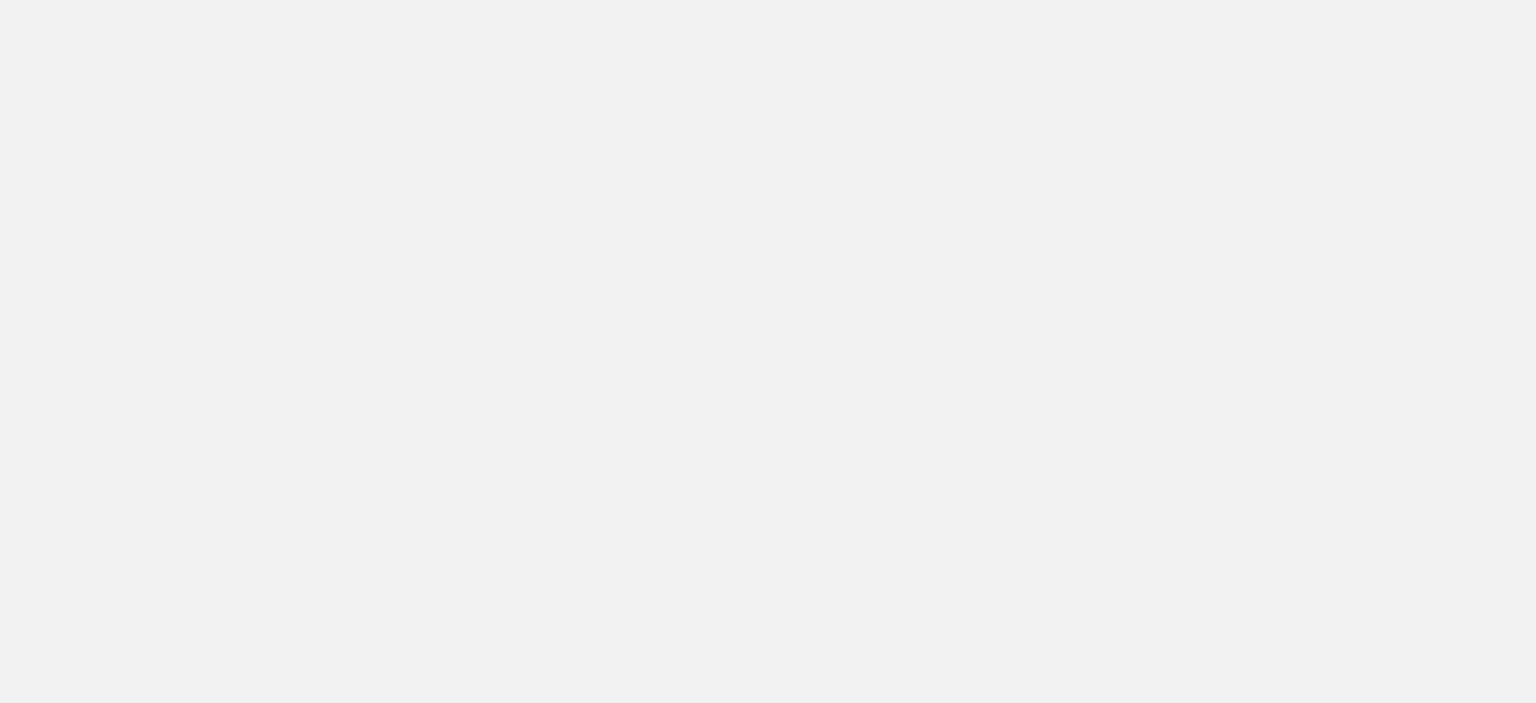 scroll, scrollTop: 0, scrollLeft: 0, axis: both 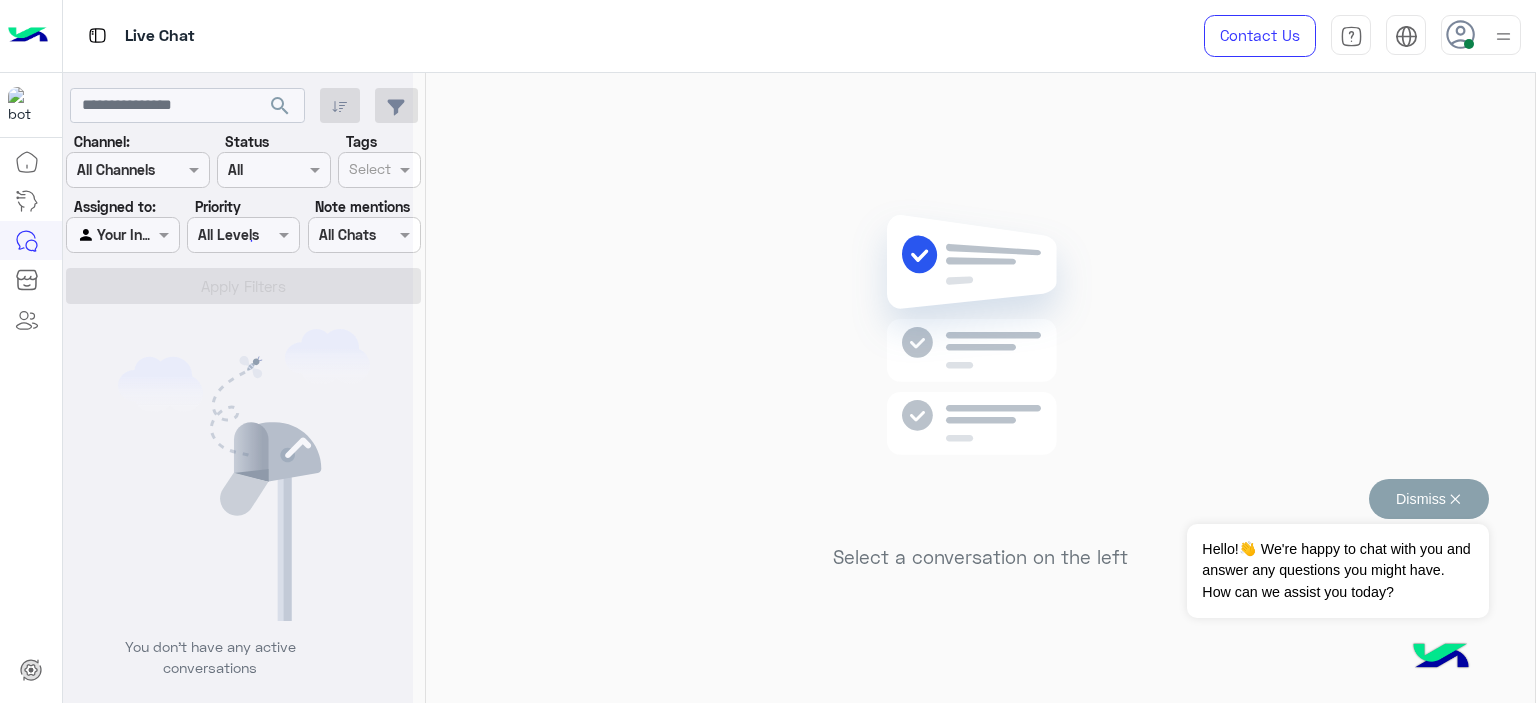 click on "Dismiss ✕" at bounding box center [1429, 499] 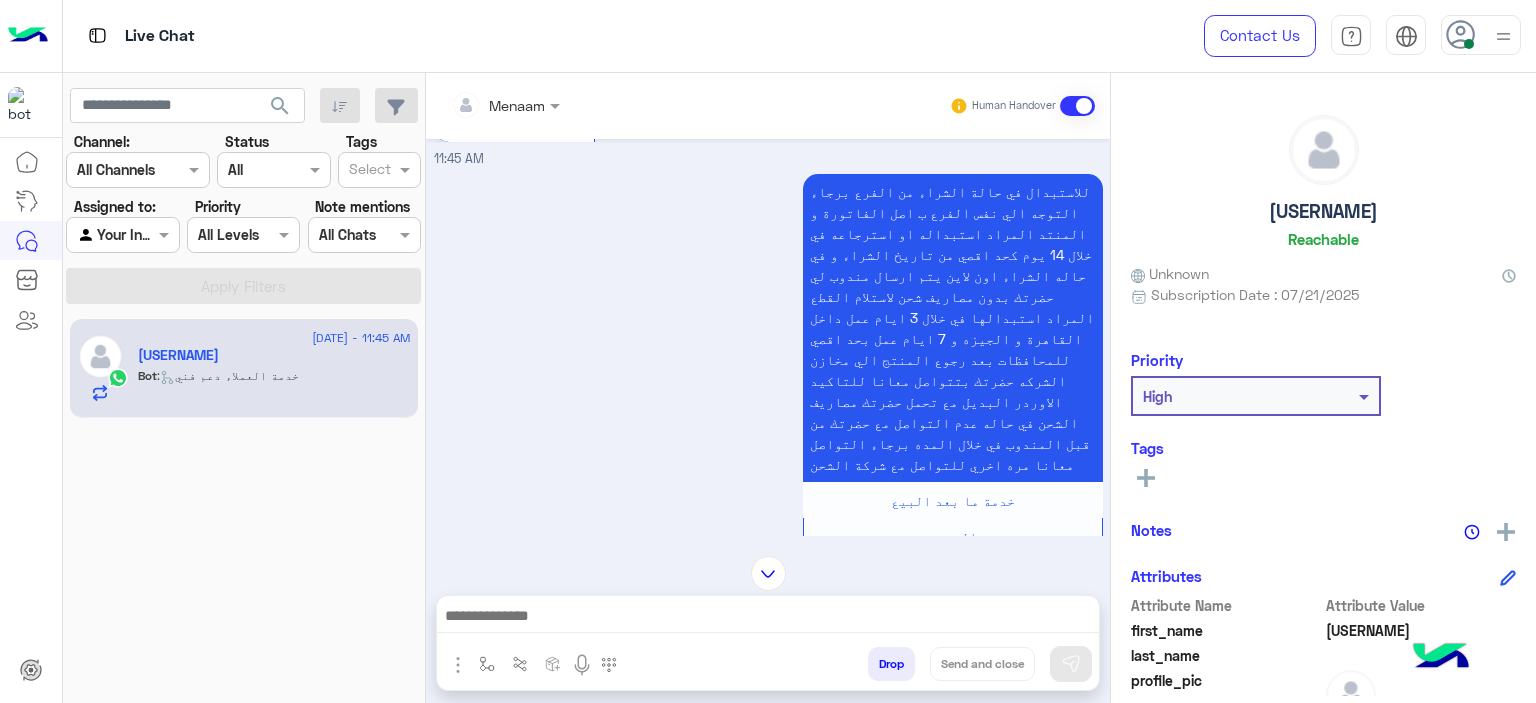 scroll, scrollTop: 1109, scrollLeft: 0, axis: vertical 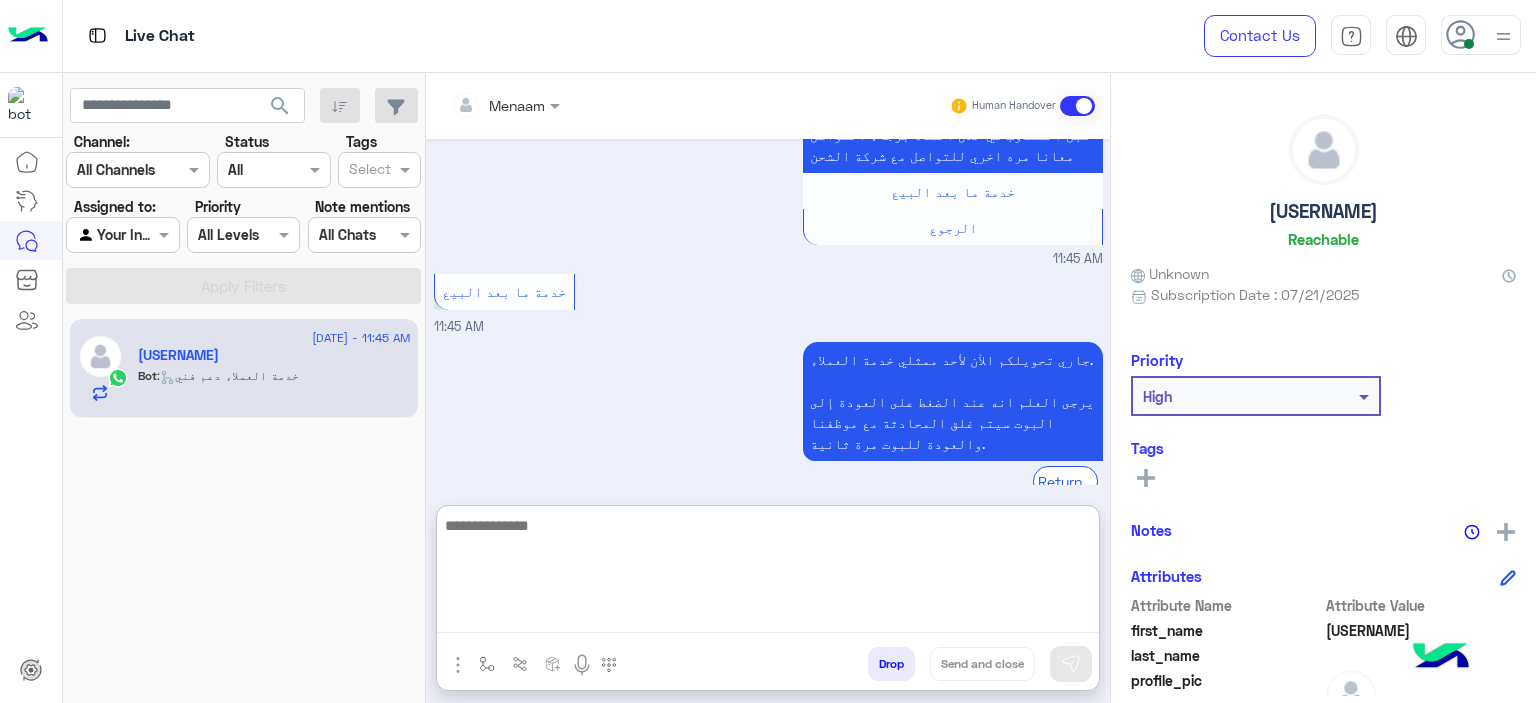 click at bounding box center (768, 573) 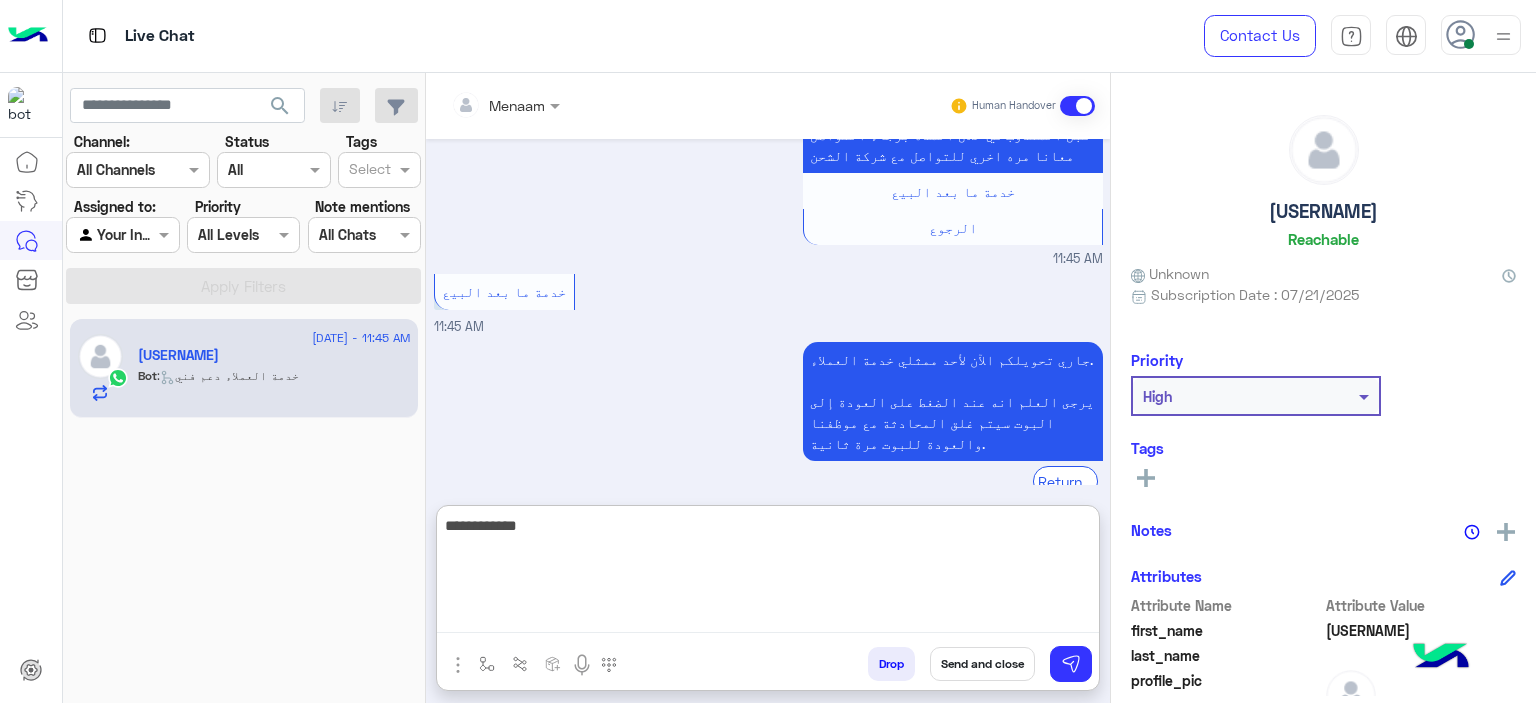 type on "**********" 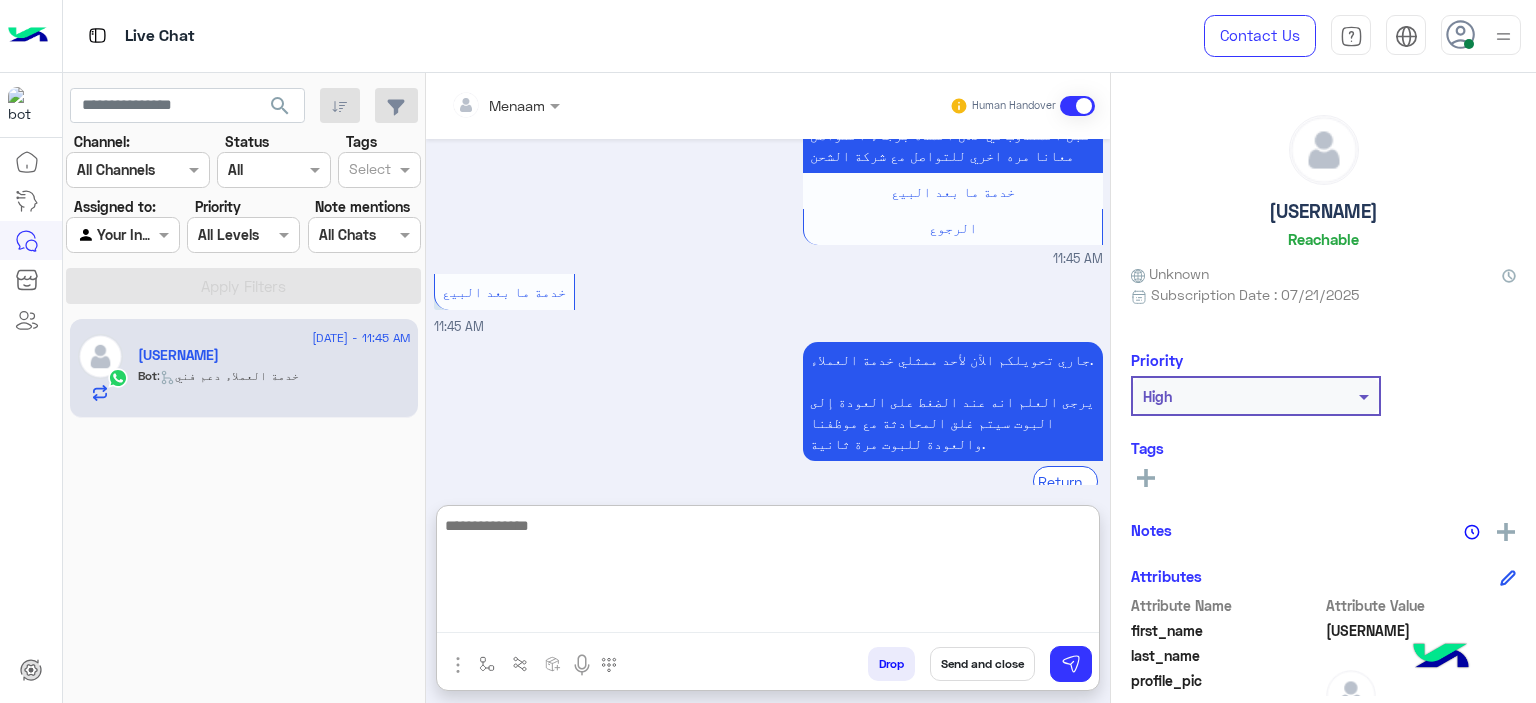 scroll, scrollTop: 1264, scrollLeft: 0, axis: vertical 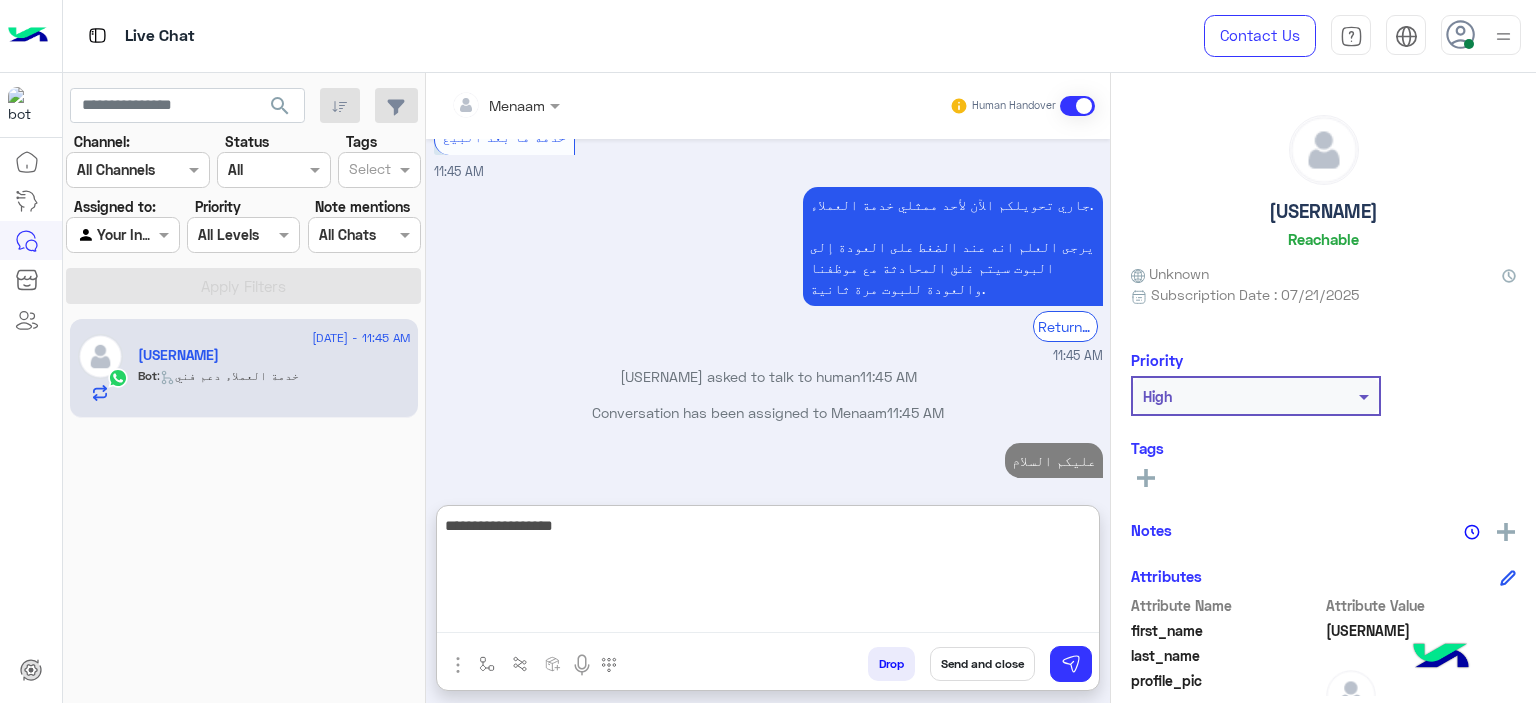 type on "**********" 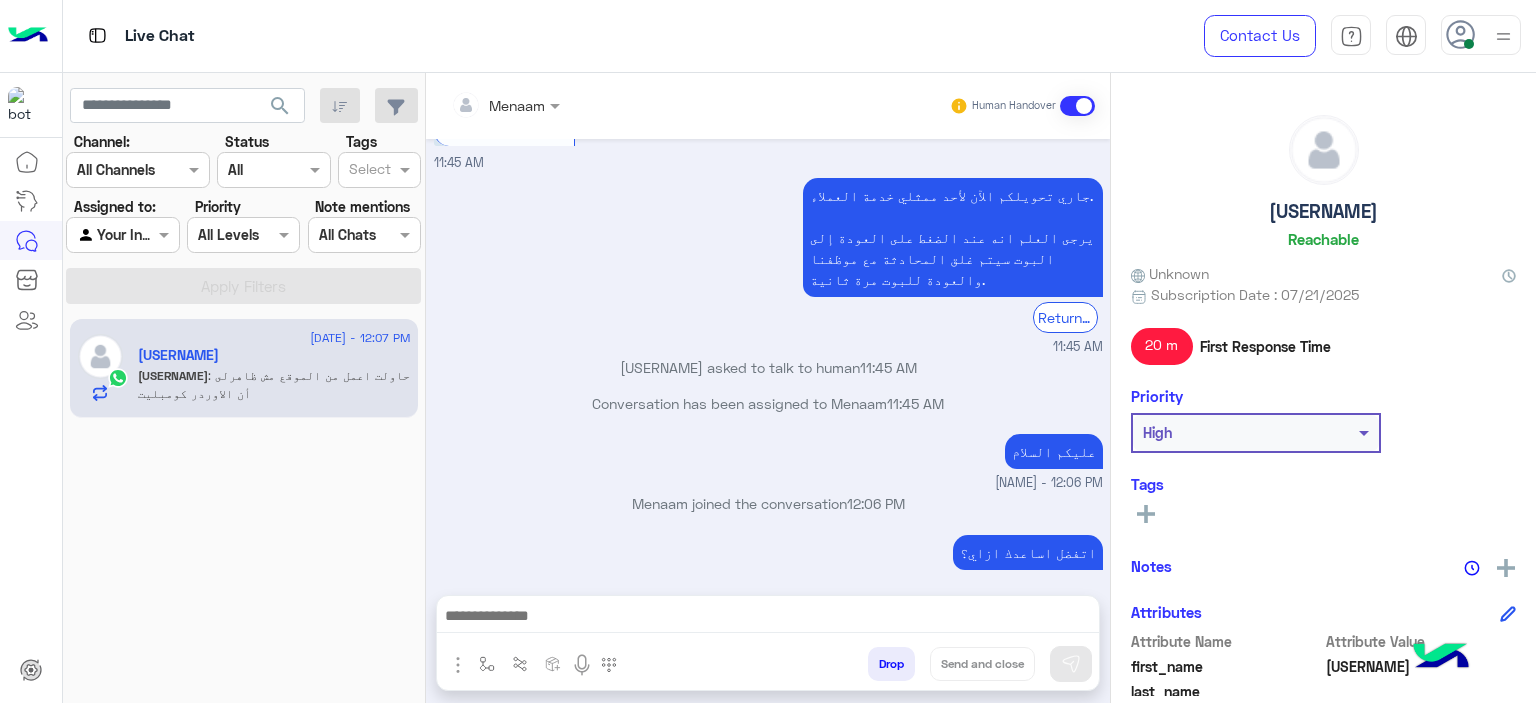 scroll, scrollTop: 1560, scrollLeft: 0, axis: vertical 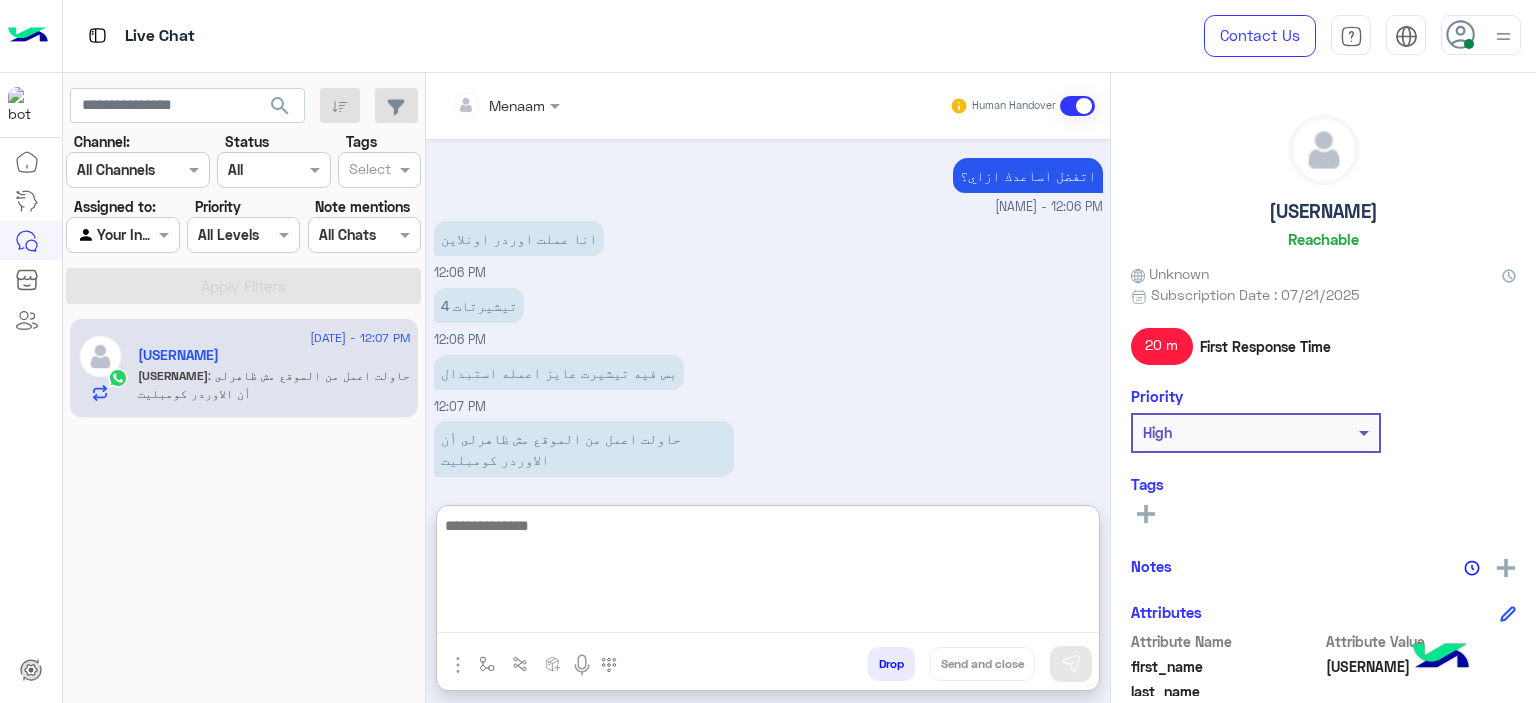 click at bounding box center (768, 573) 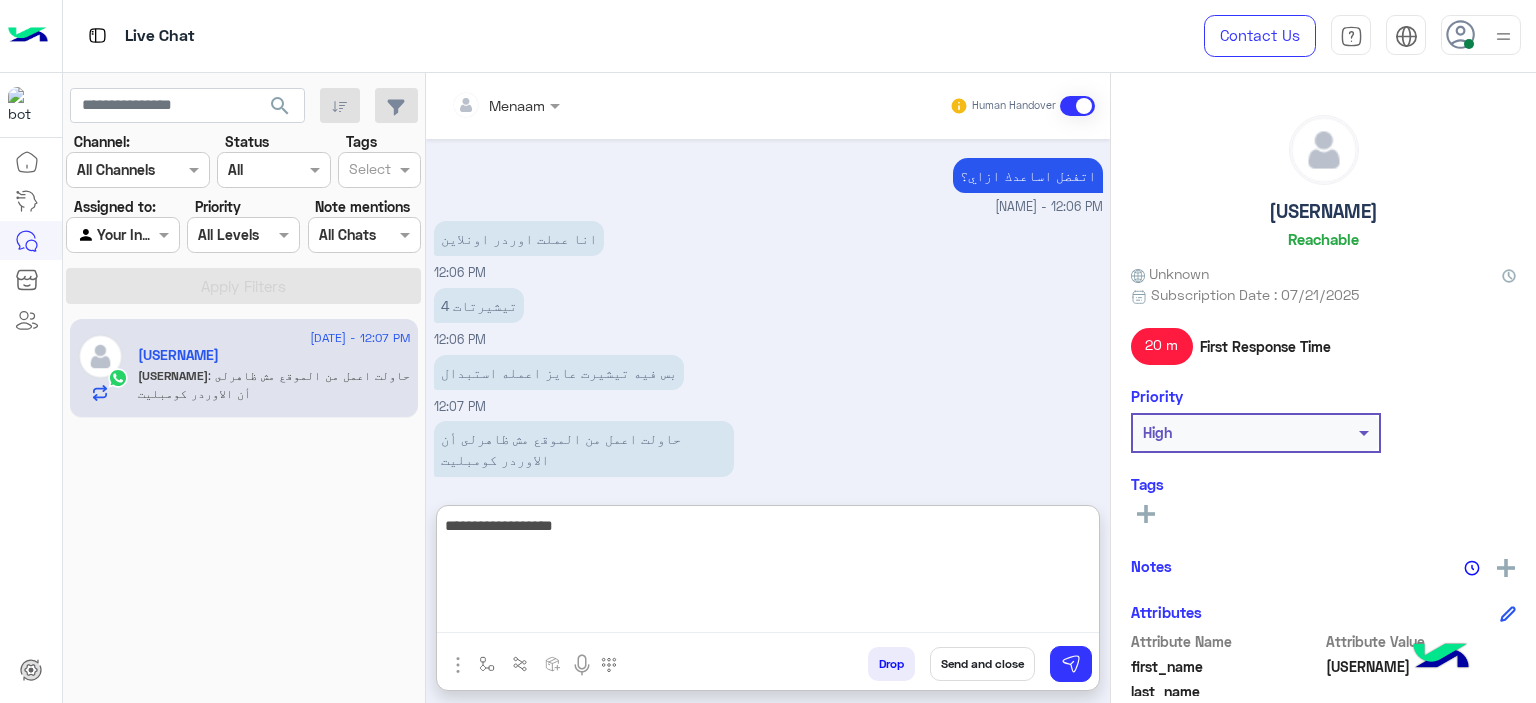 type on "**********" 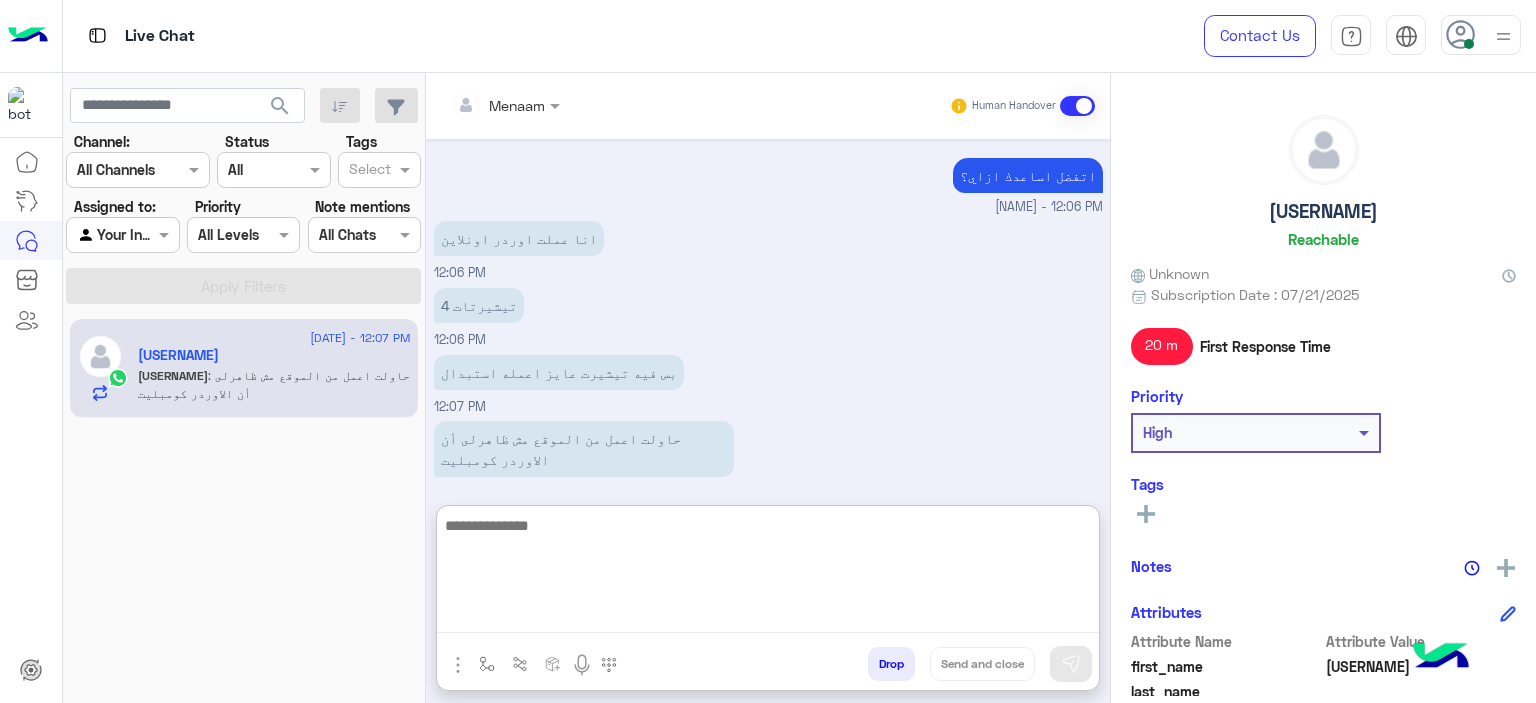 scroll, scrollTop: 1713, scrollLeft: 0, axis: vertical 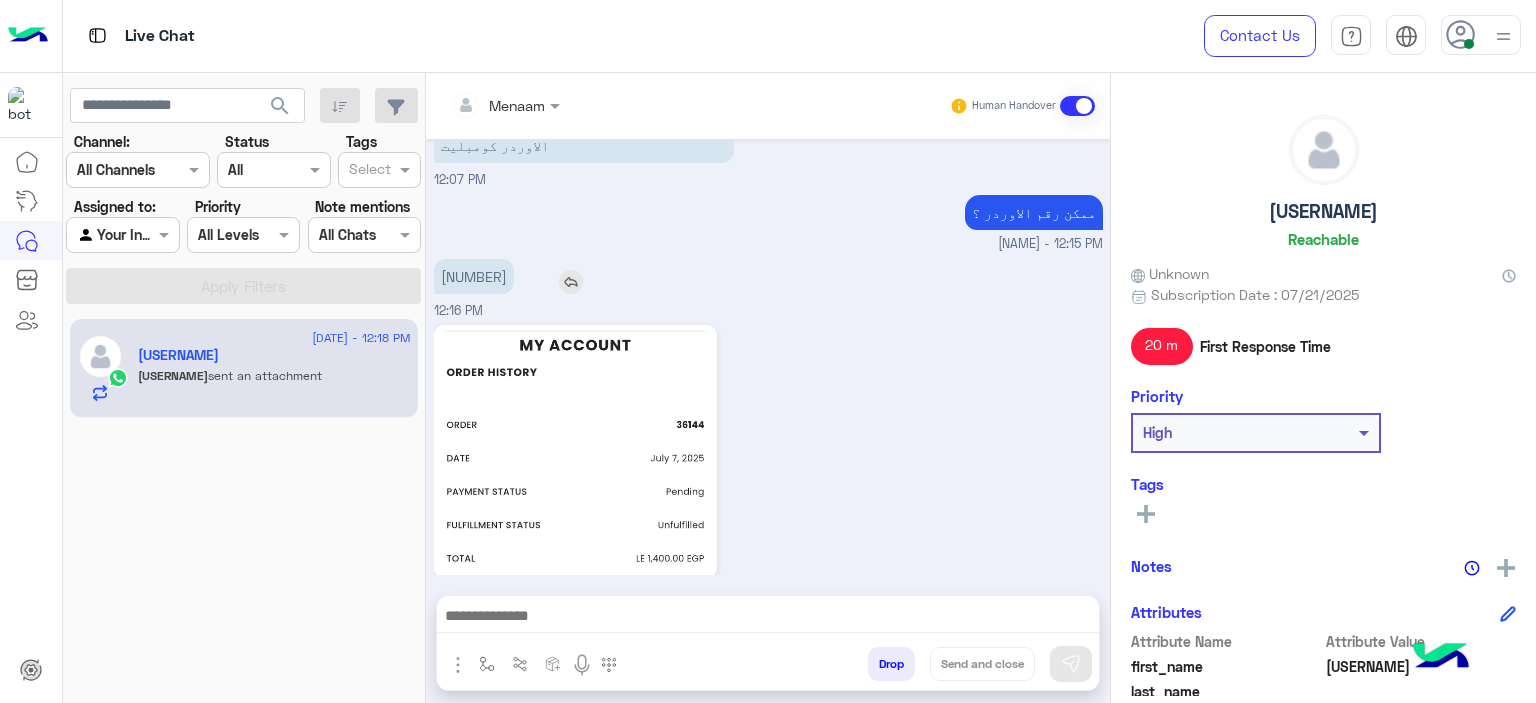 click on "36144" at bounding box center [474, 276] 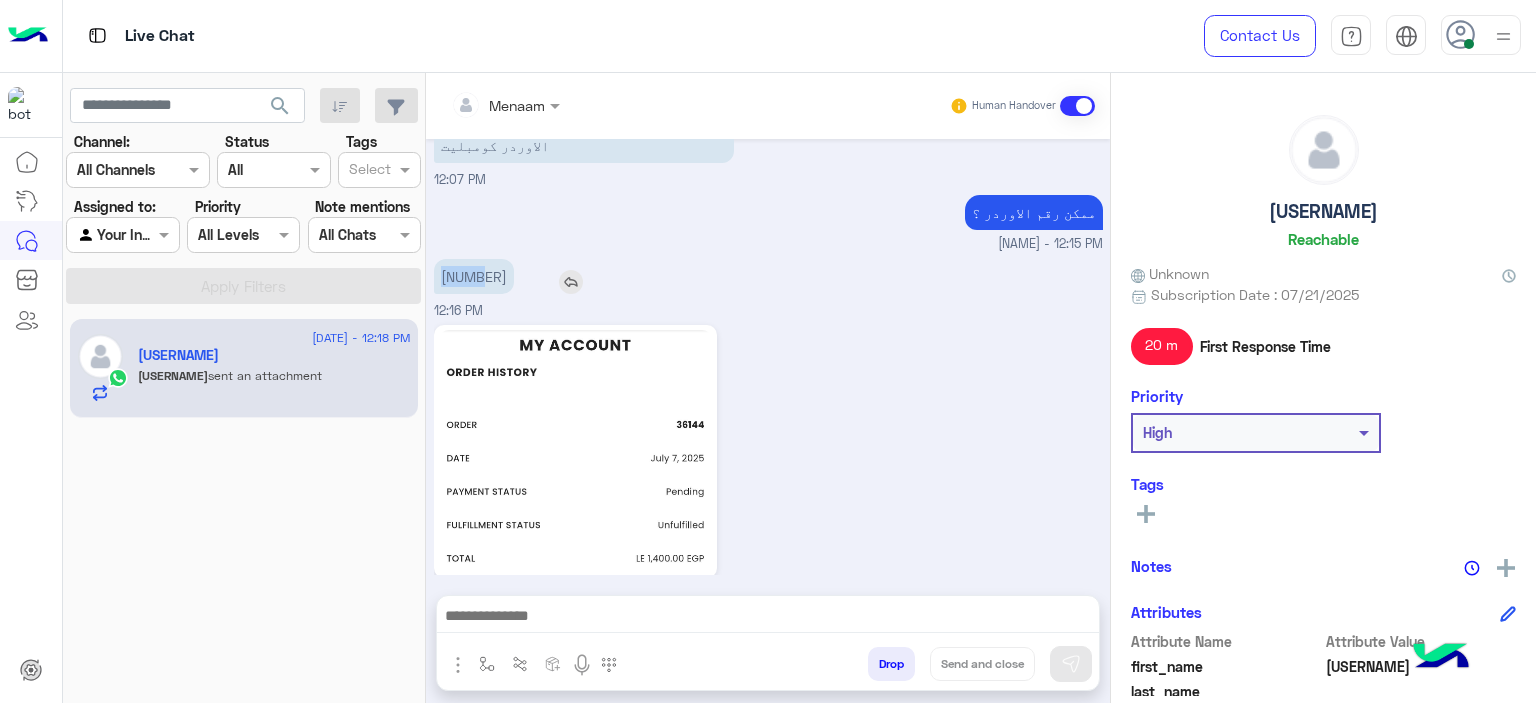 click on "36144" at bounding box center (474, 276) 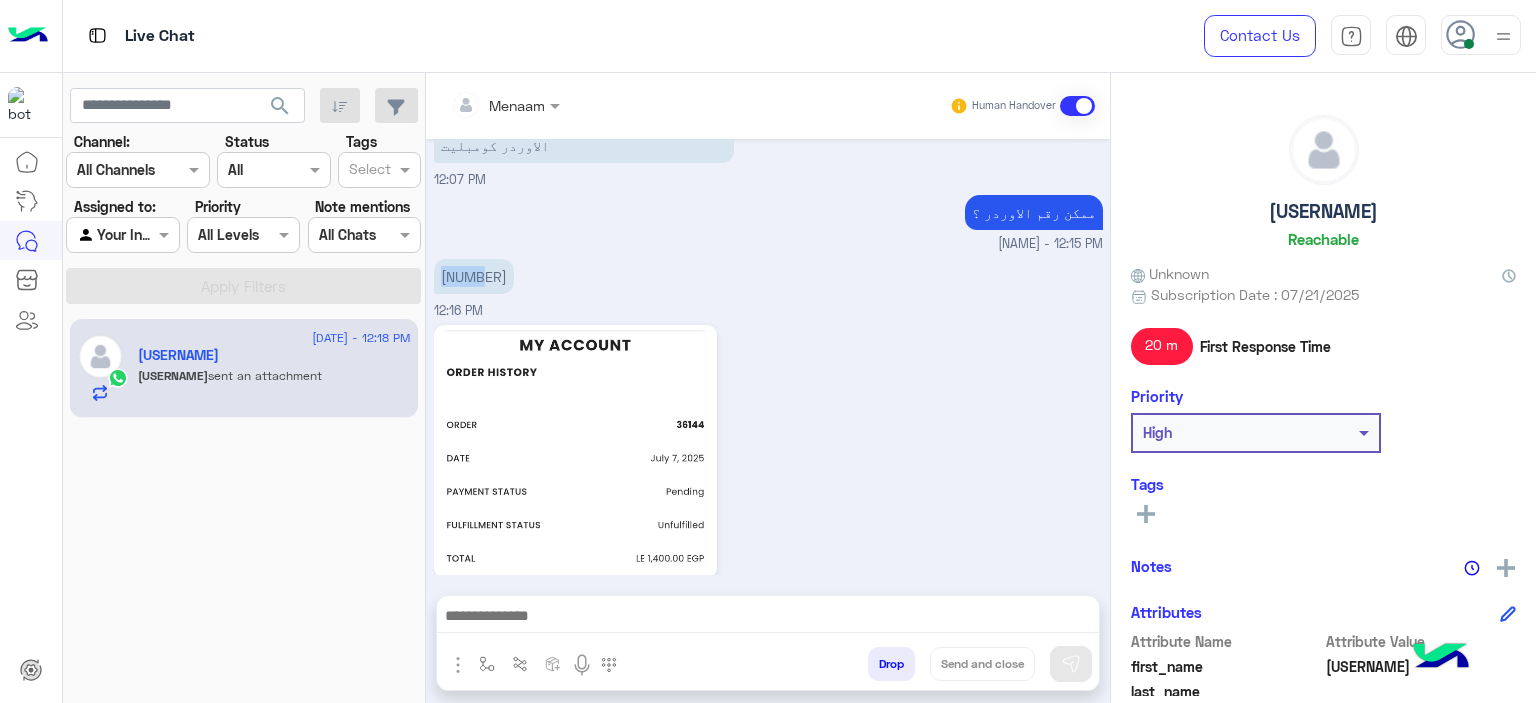 copy on "36144" 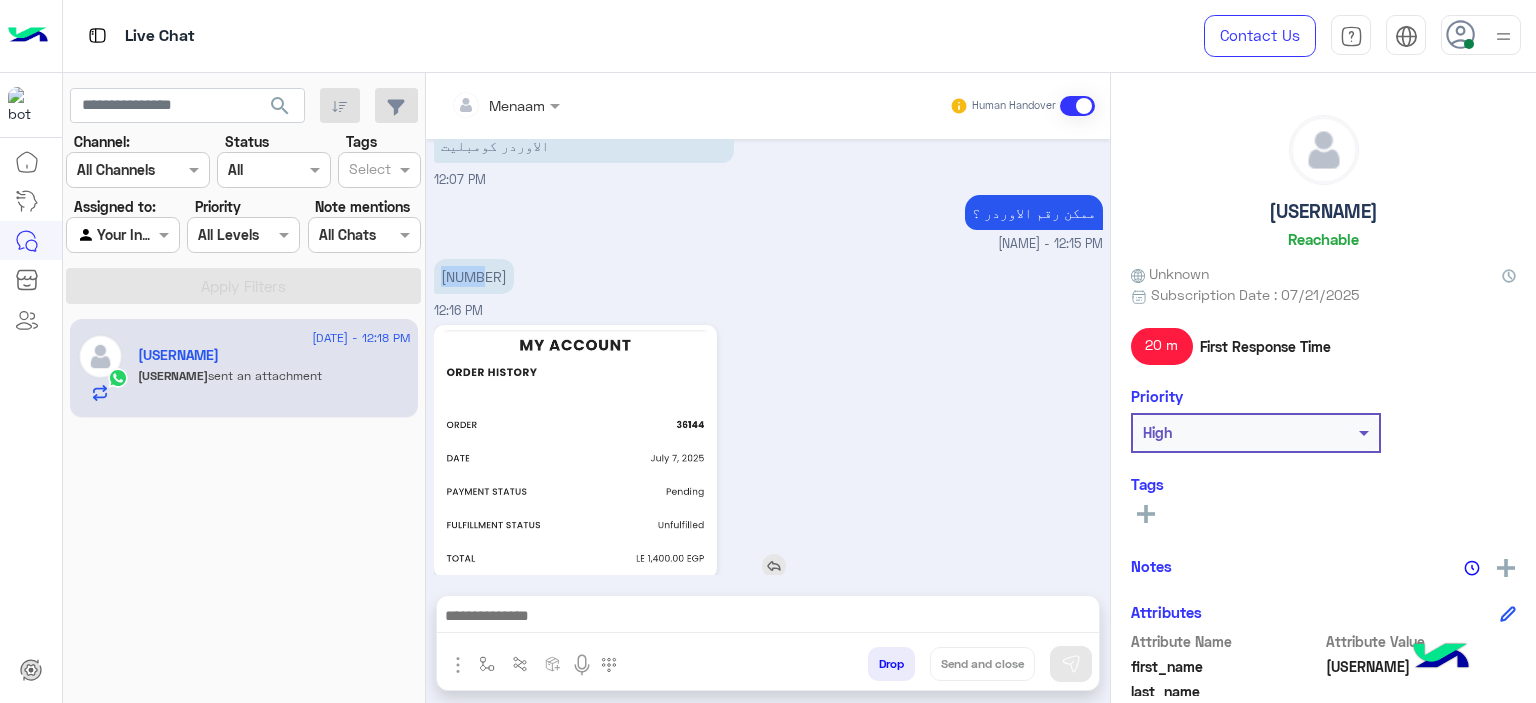 scroll, scrollTop: 1974, scrollLeft: 0, axis: vertical 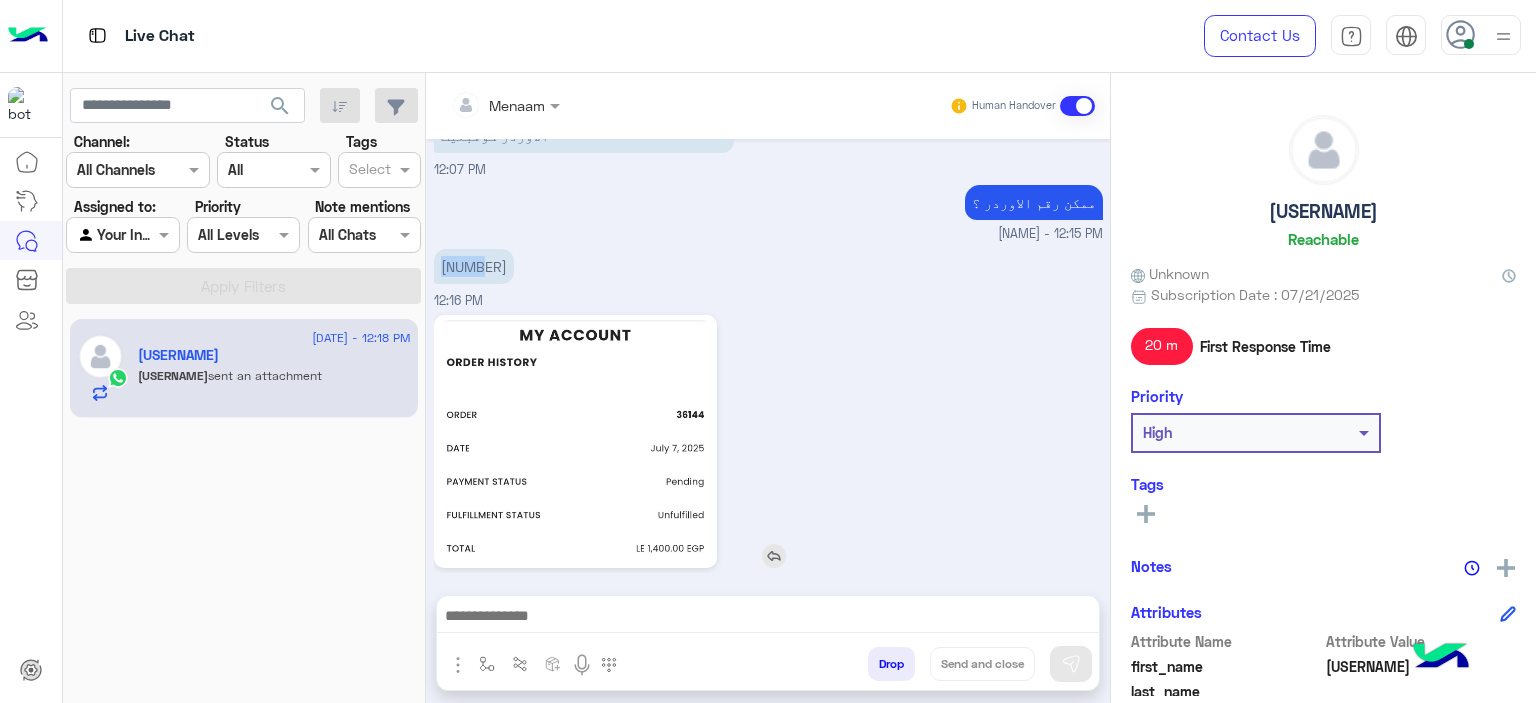 click 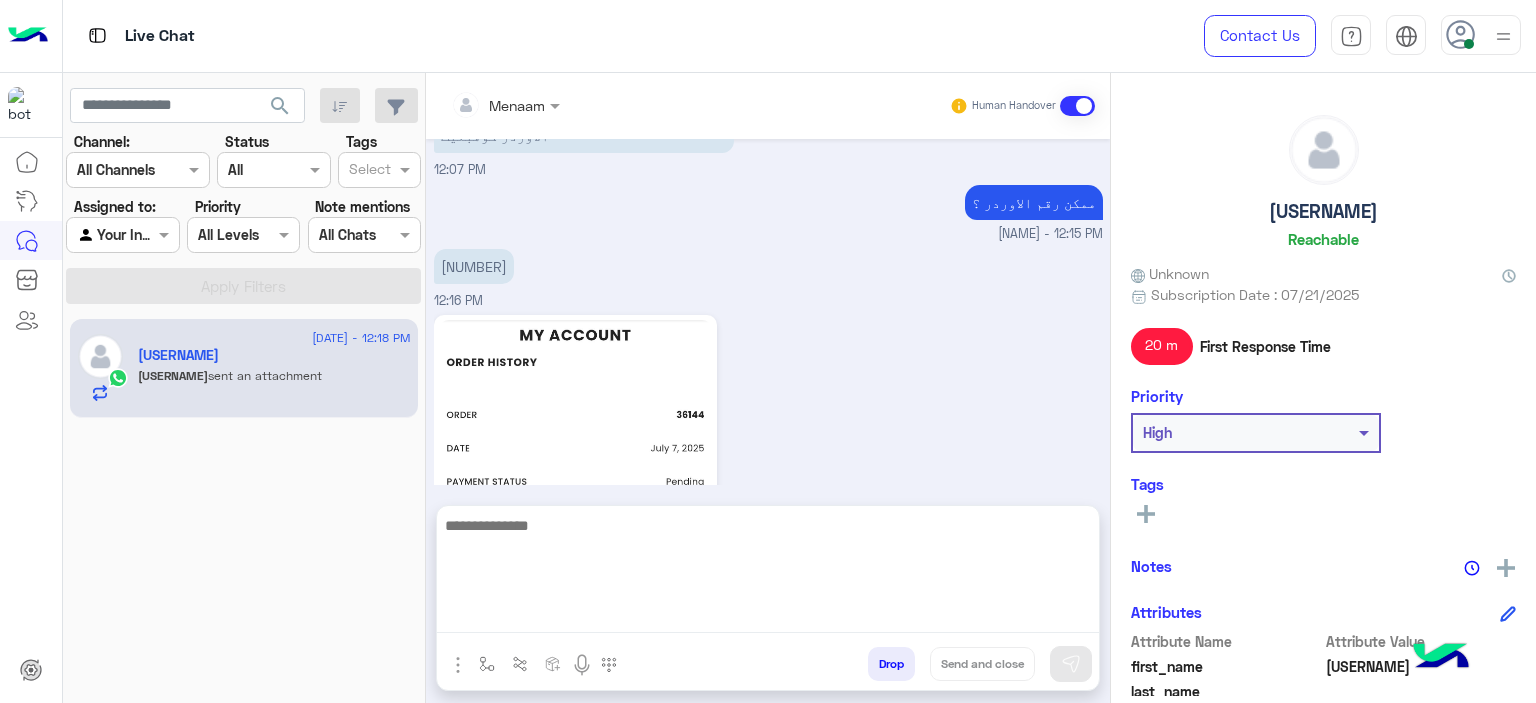 click at bounding box center [768, 573] 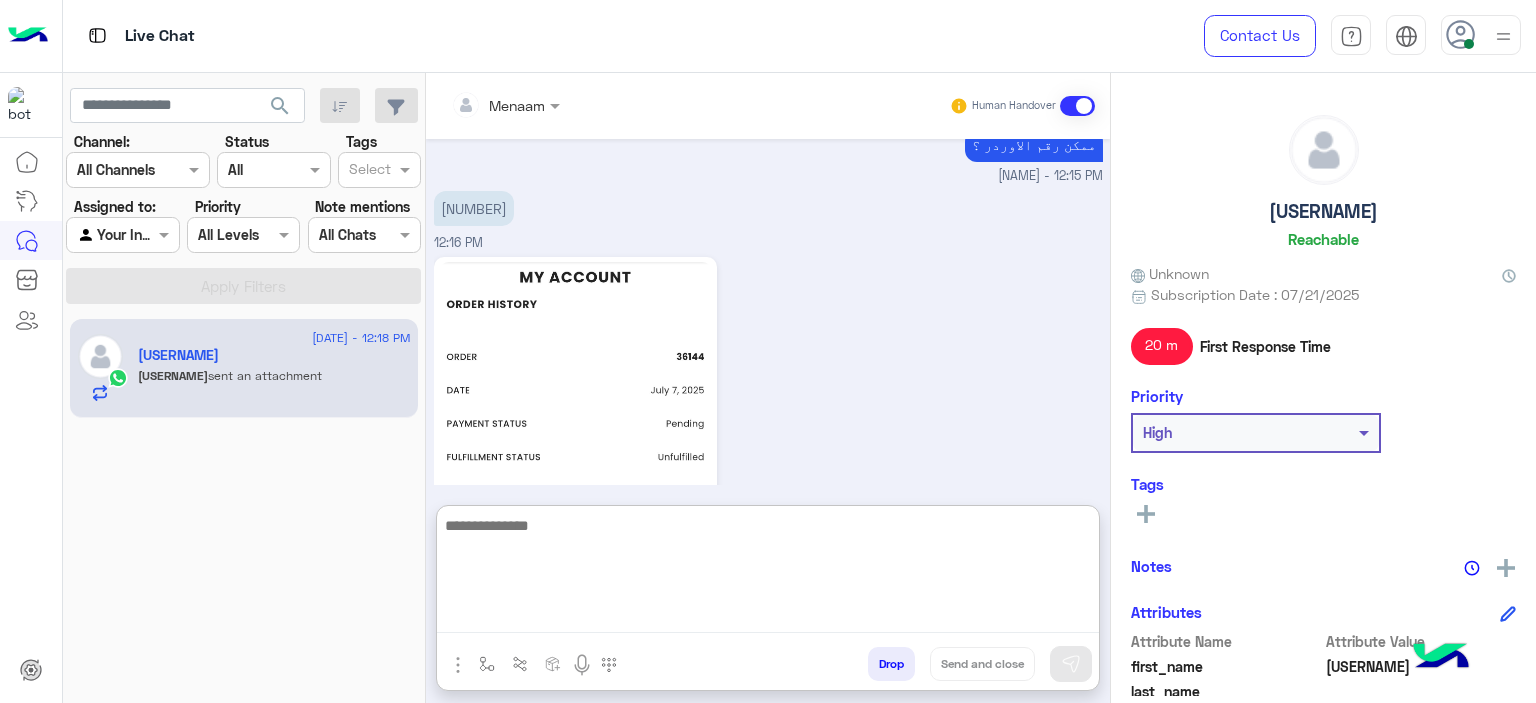 scroll, scrollTop: 2064, scrollLeft: 0, axis: vertical 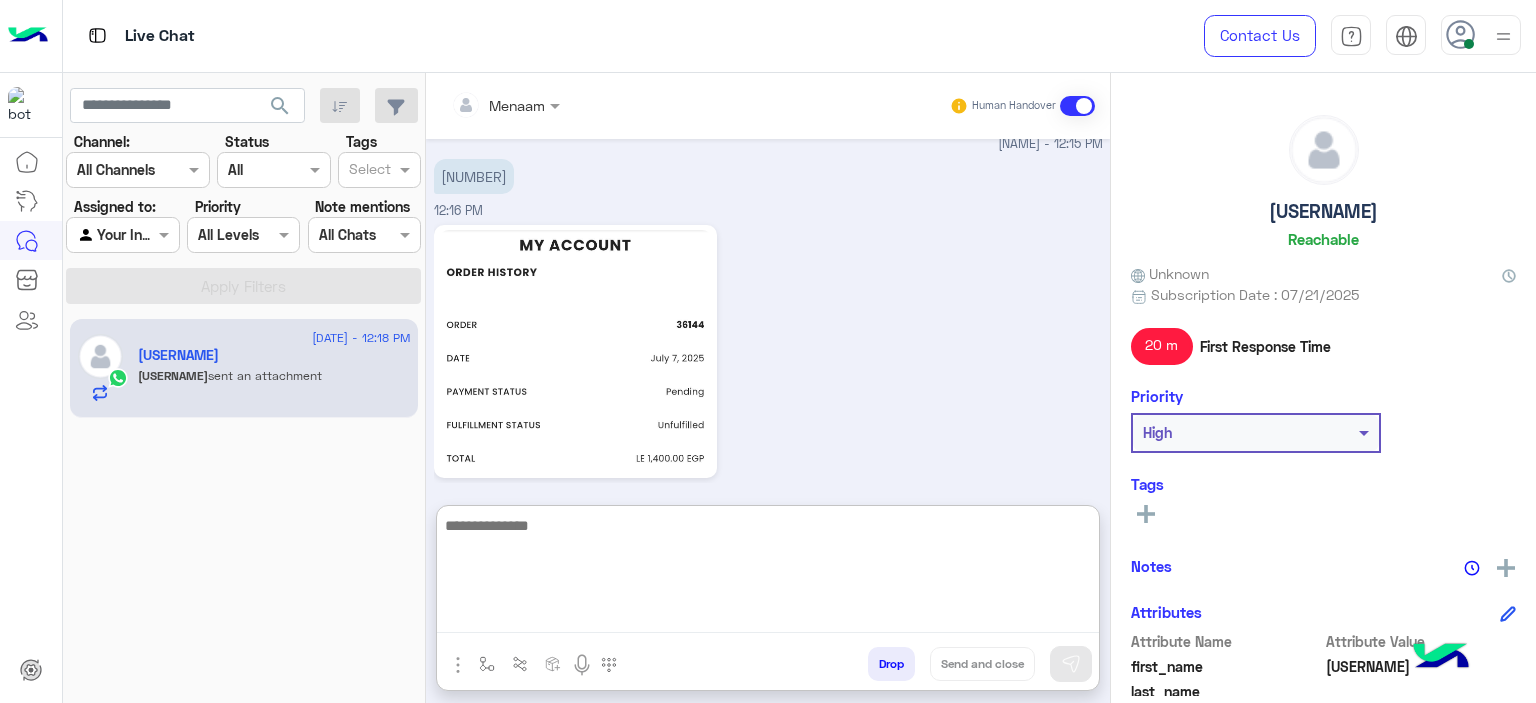 click at bounding box center [768, 573] 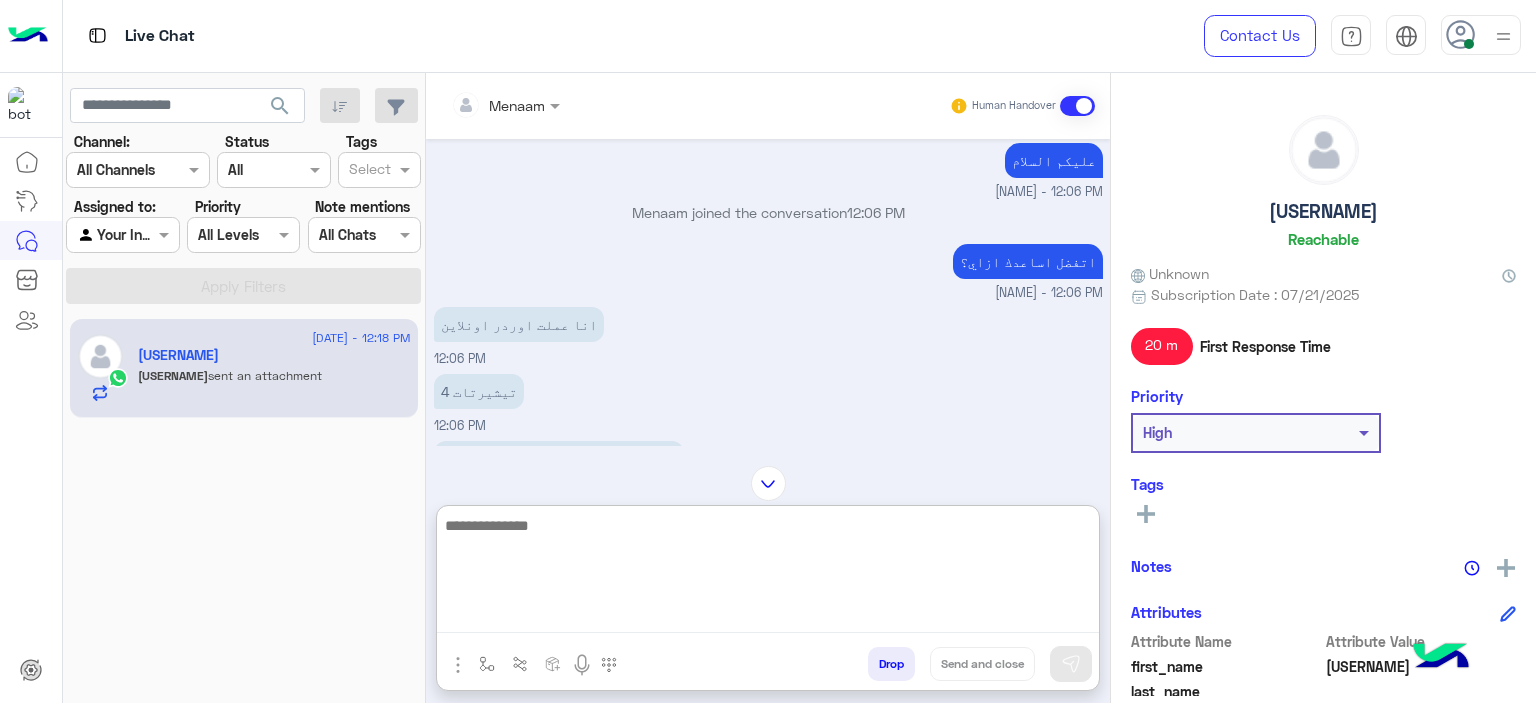 scroll, scrollTop: 2041, scrollLeft: 0, axis: vertical 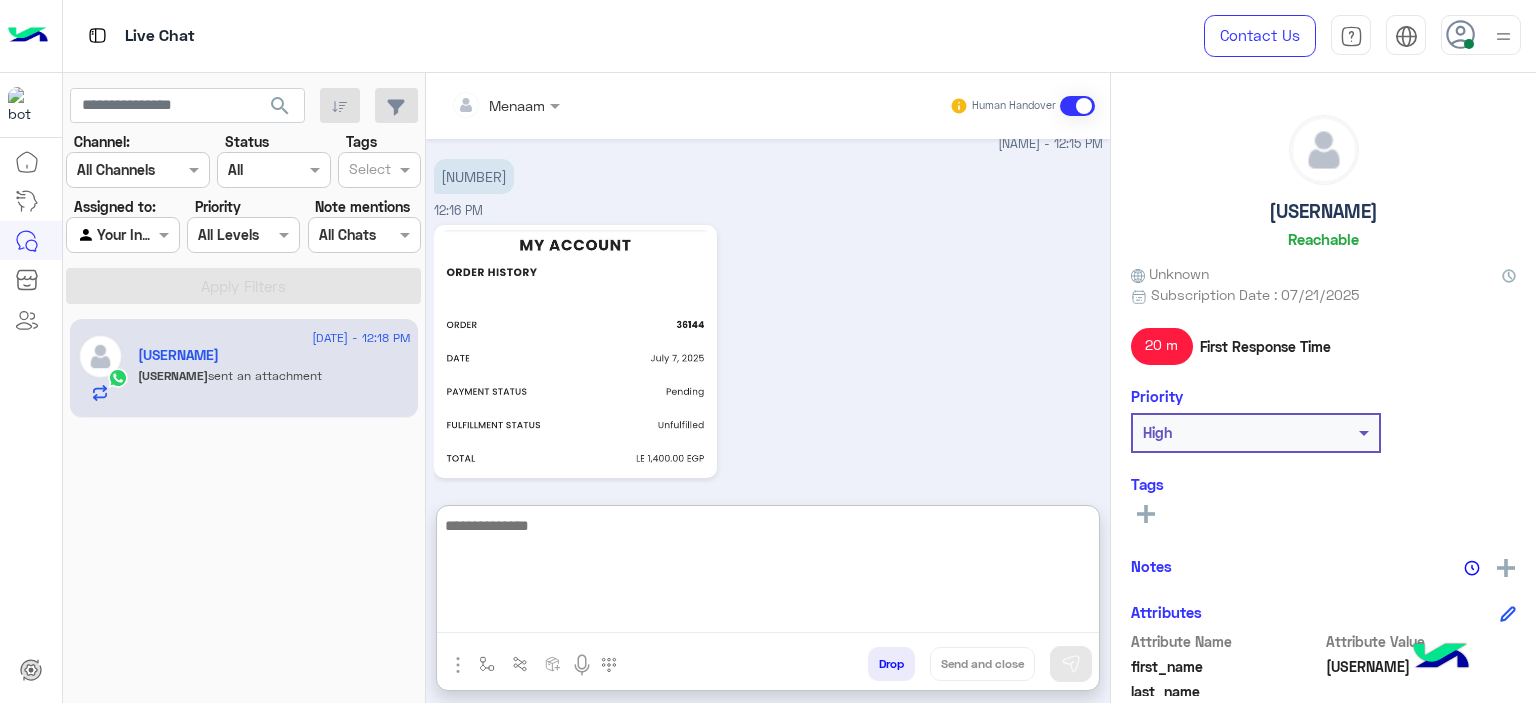 click at bounding box center [768, 573] 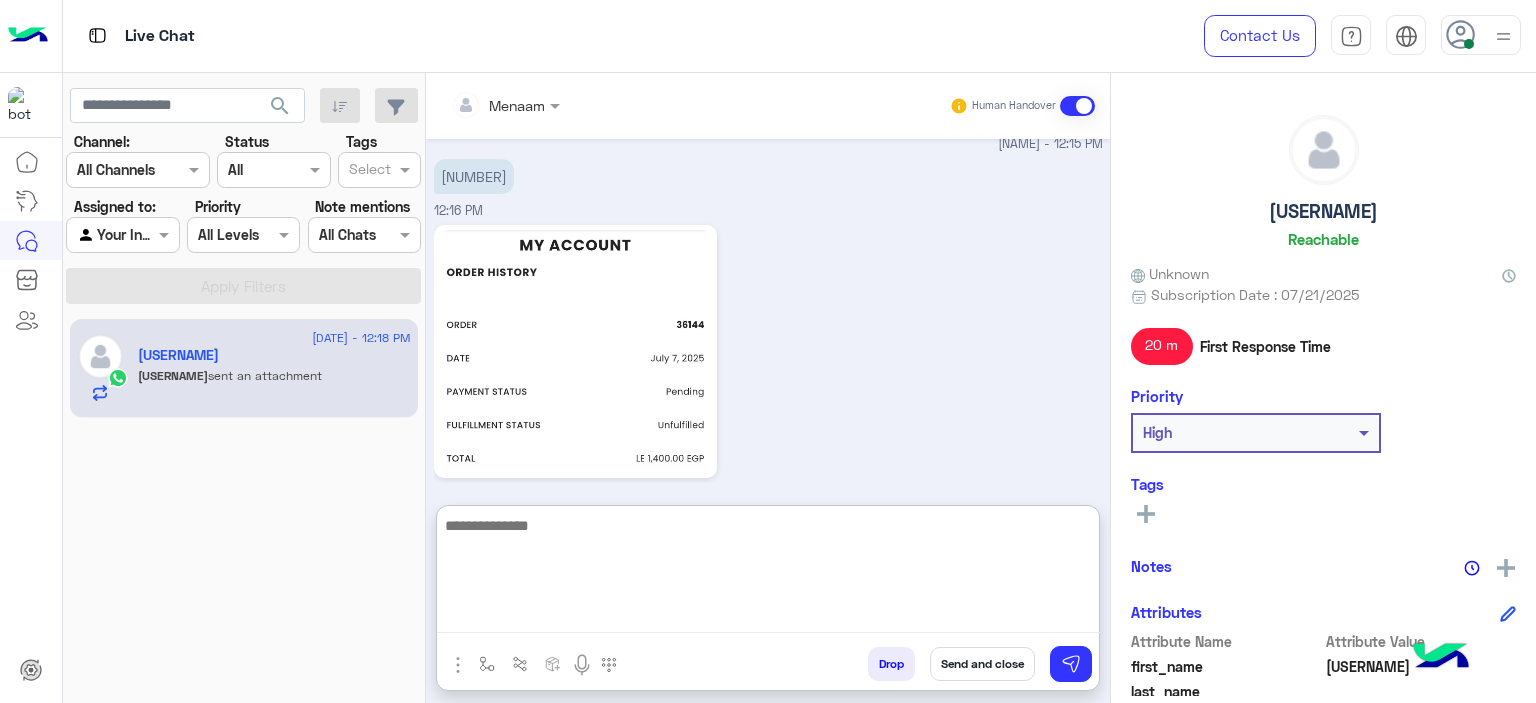 scroll, scrollTop: 0, scrollLeft: 0, axis: both 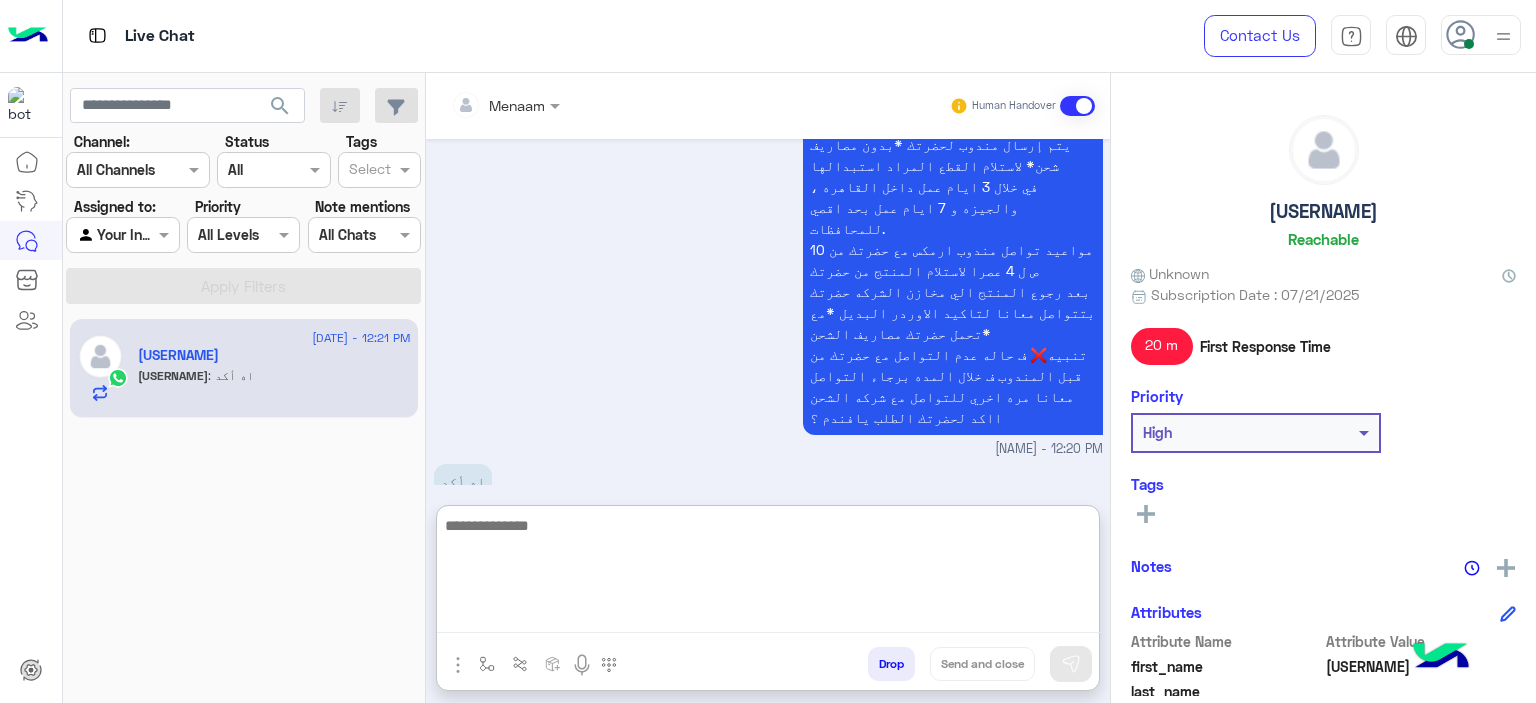 click at bounding box center (768, 573) 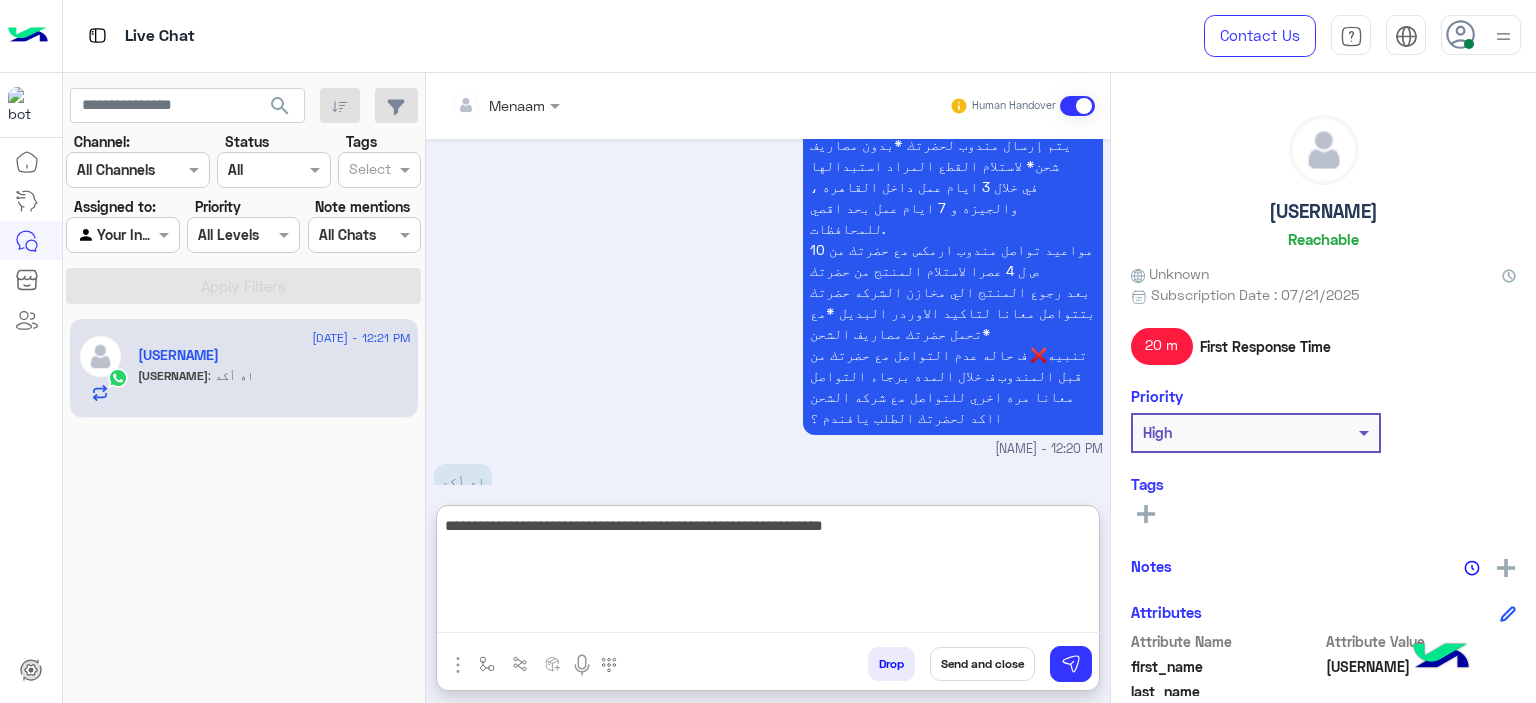 type on "**********" 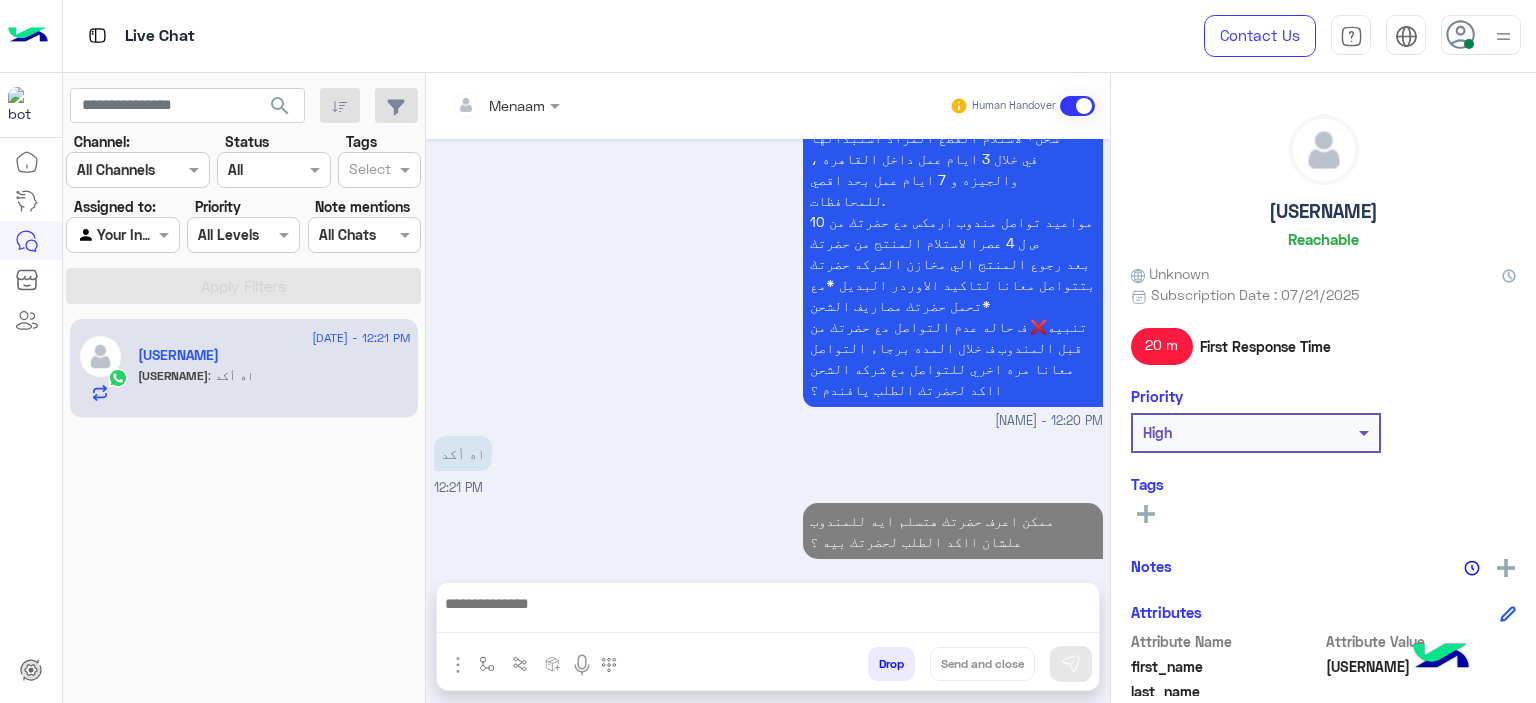 scroll, scrollTop: 2462, scrollLeft: 0, axis: vertical 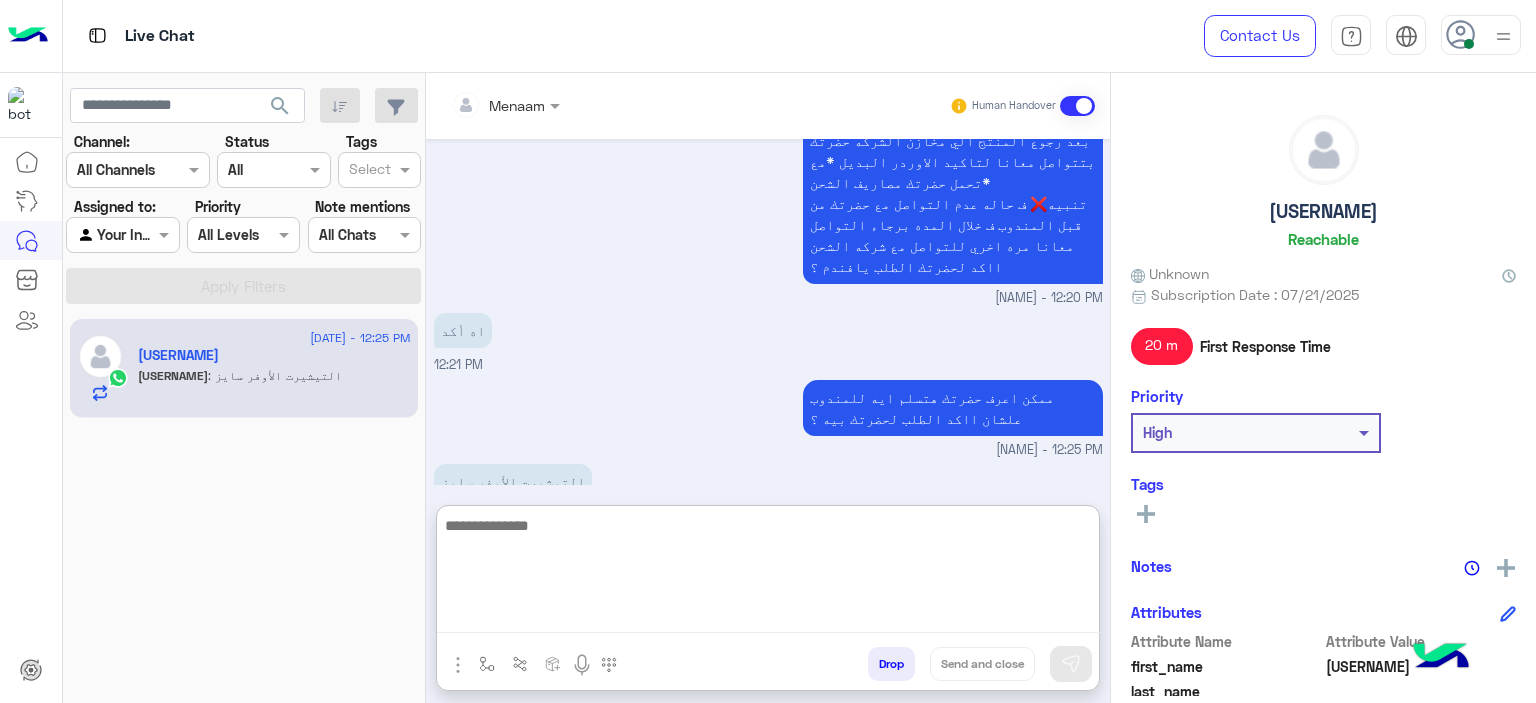 click at bounding box center (768, 573) 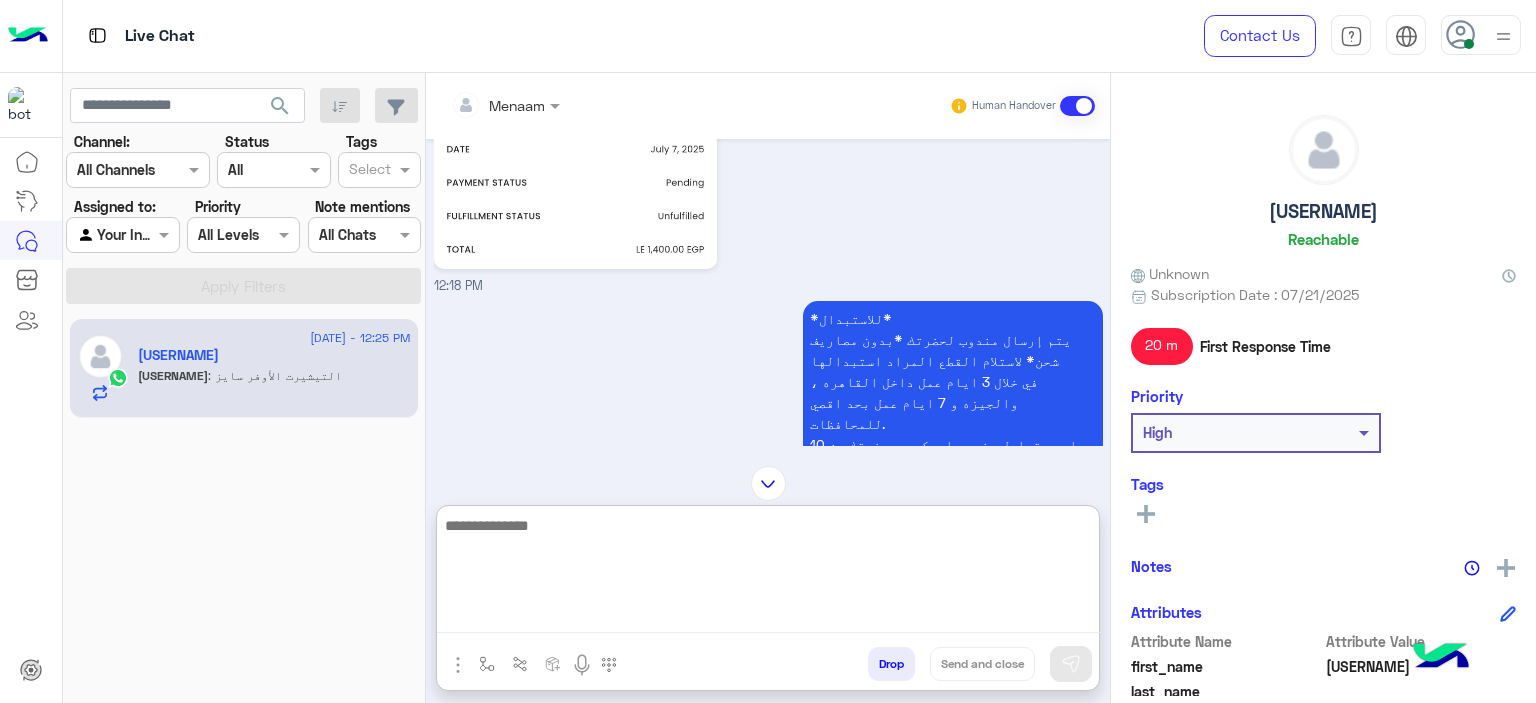 scroll, scrollTop: 2219, scrollLeft: 0, axis: vertical 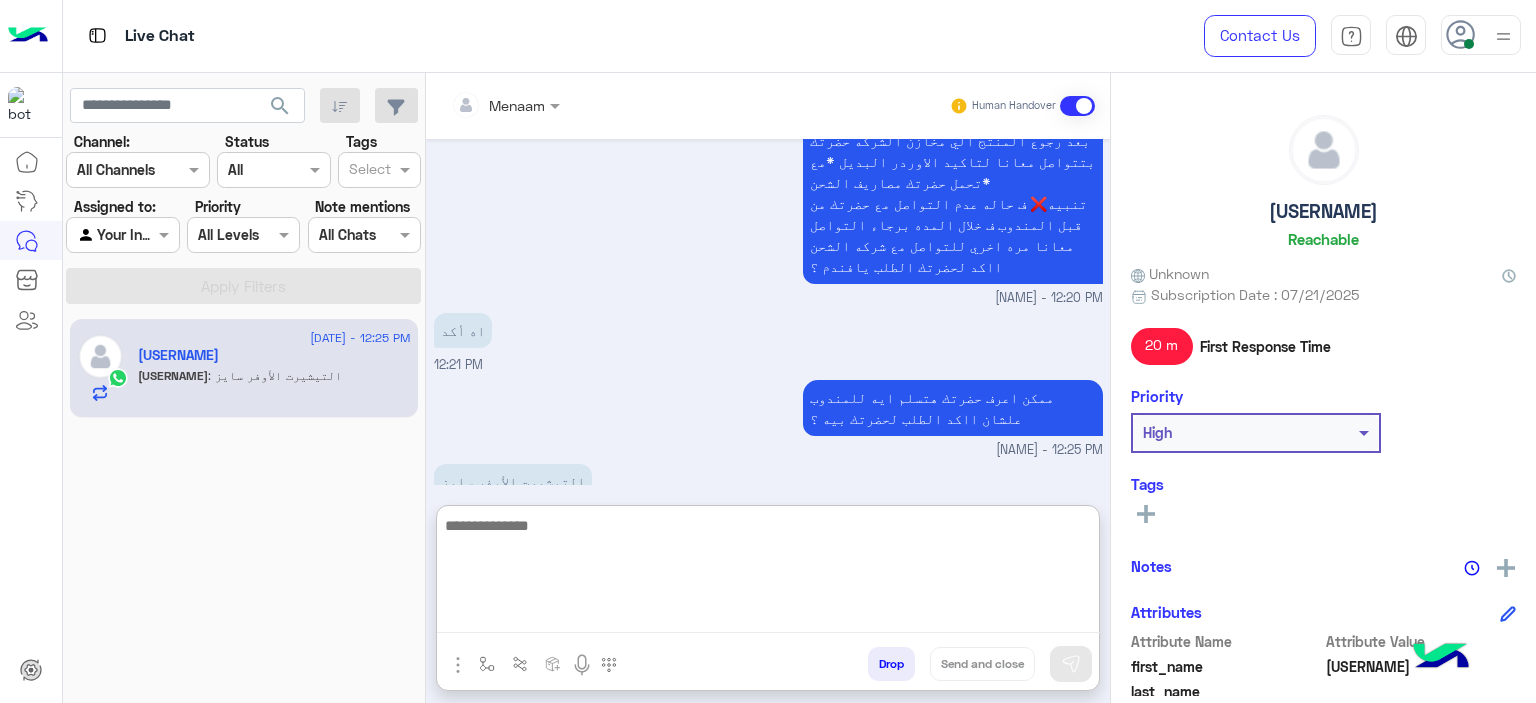 click at bounding box center (768, 573) 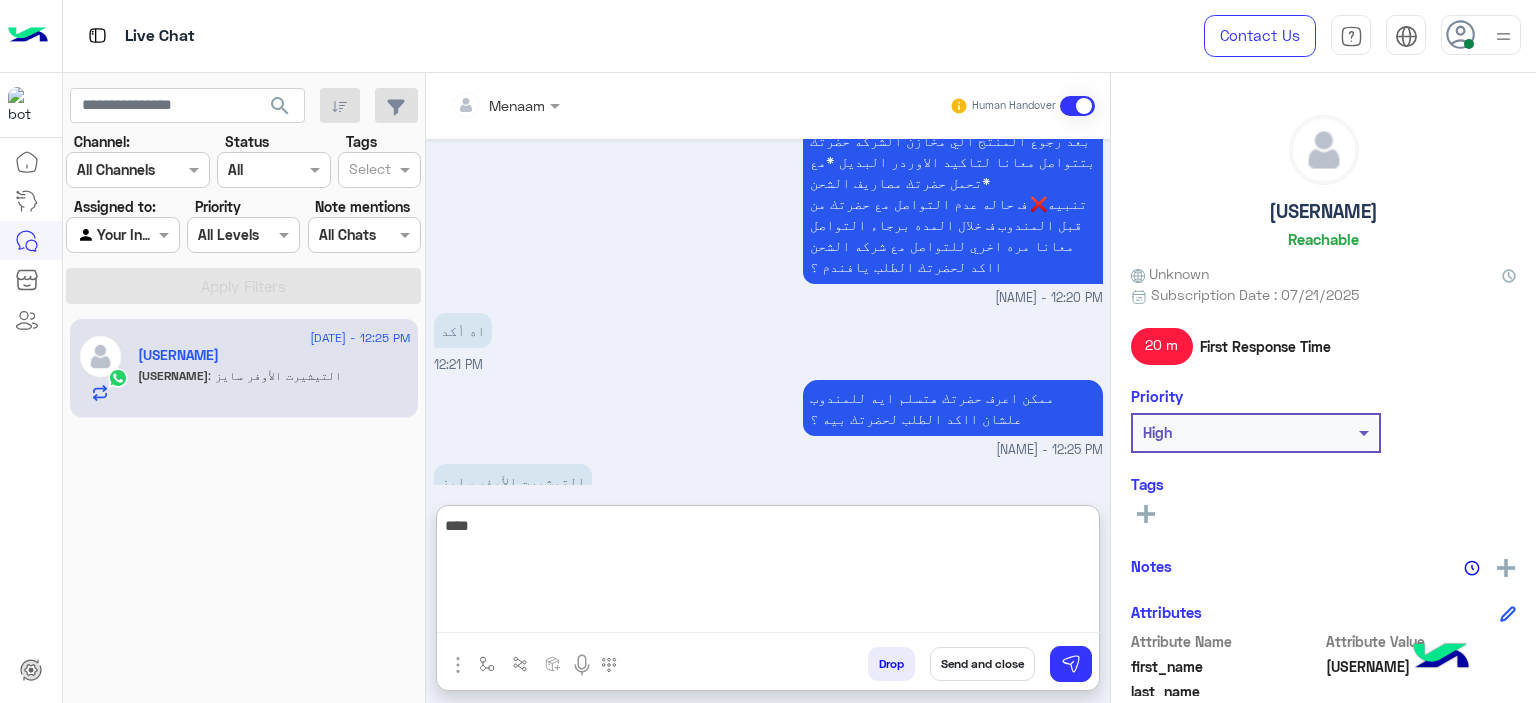 type on "****" 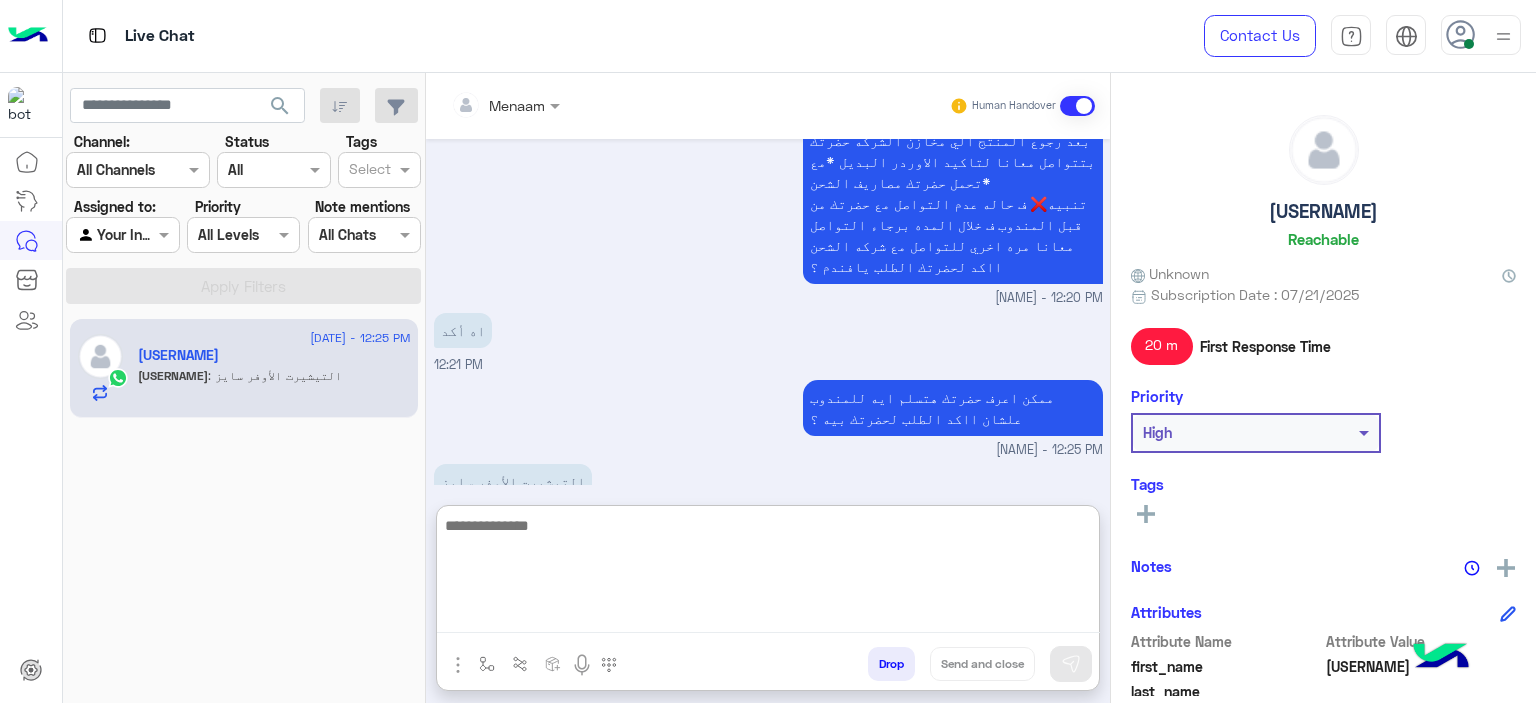 scroll, scrollTop: 2682, scrollLeft: 0, axis: vertical 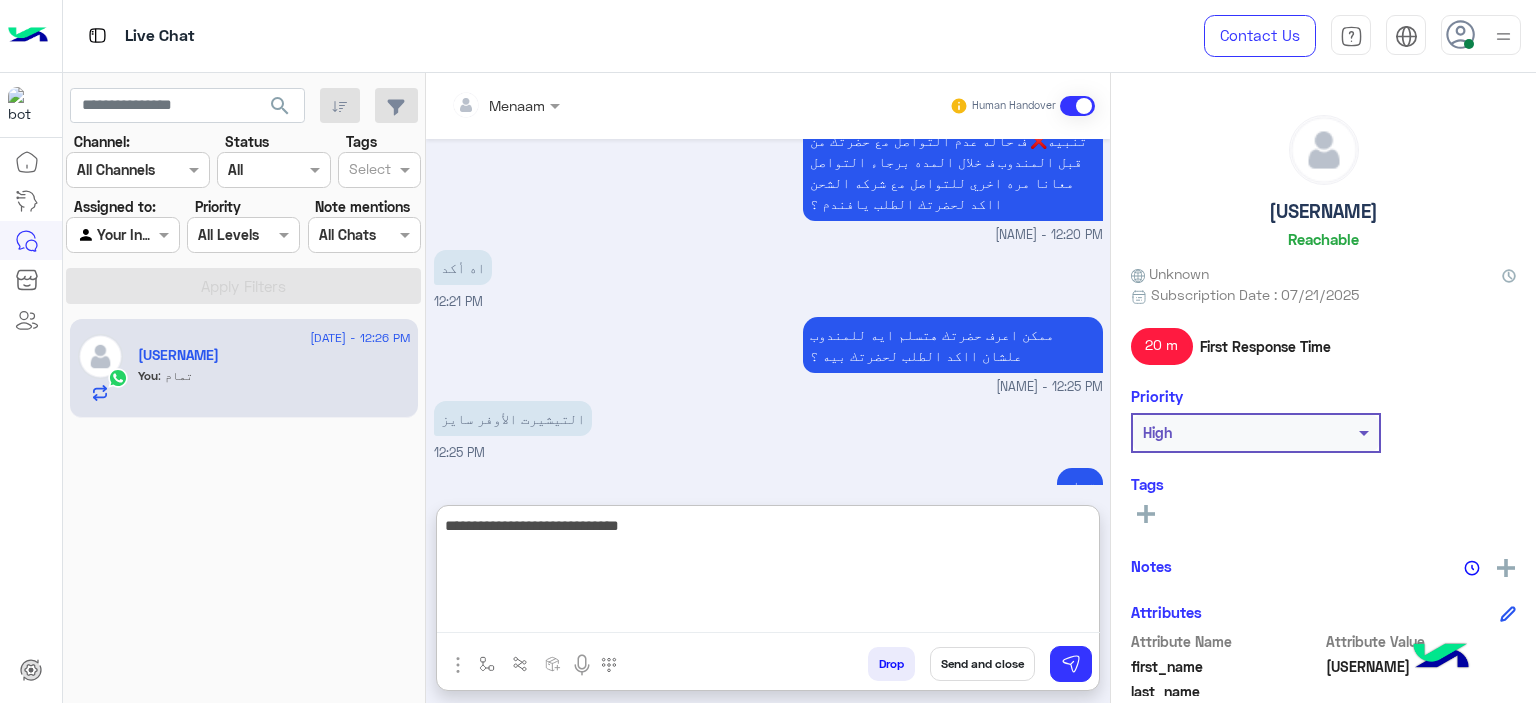 type on "**********" 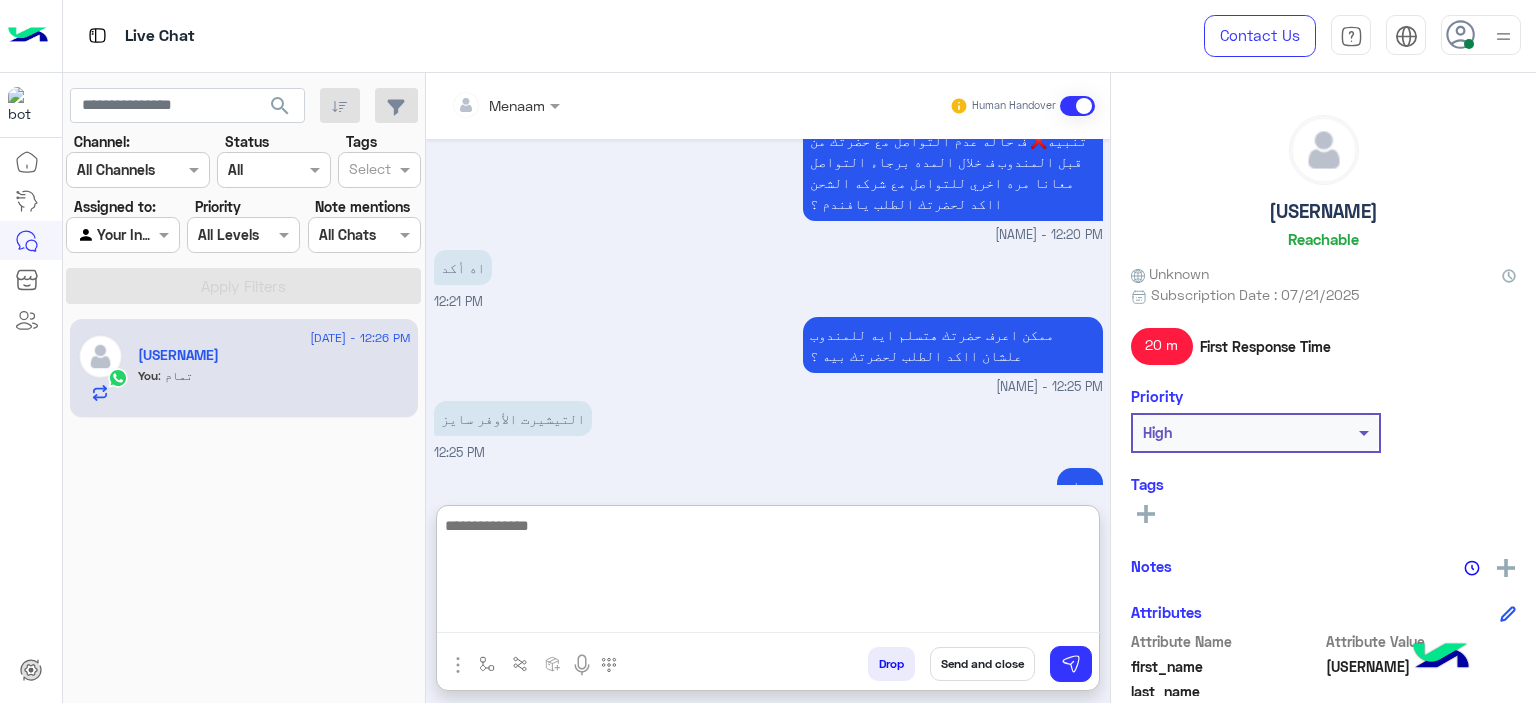 scroll, scrollTop: 2746, scrollLeft: 0, axis: vertical 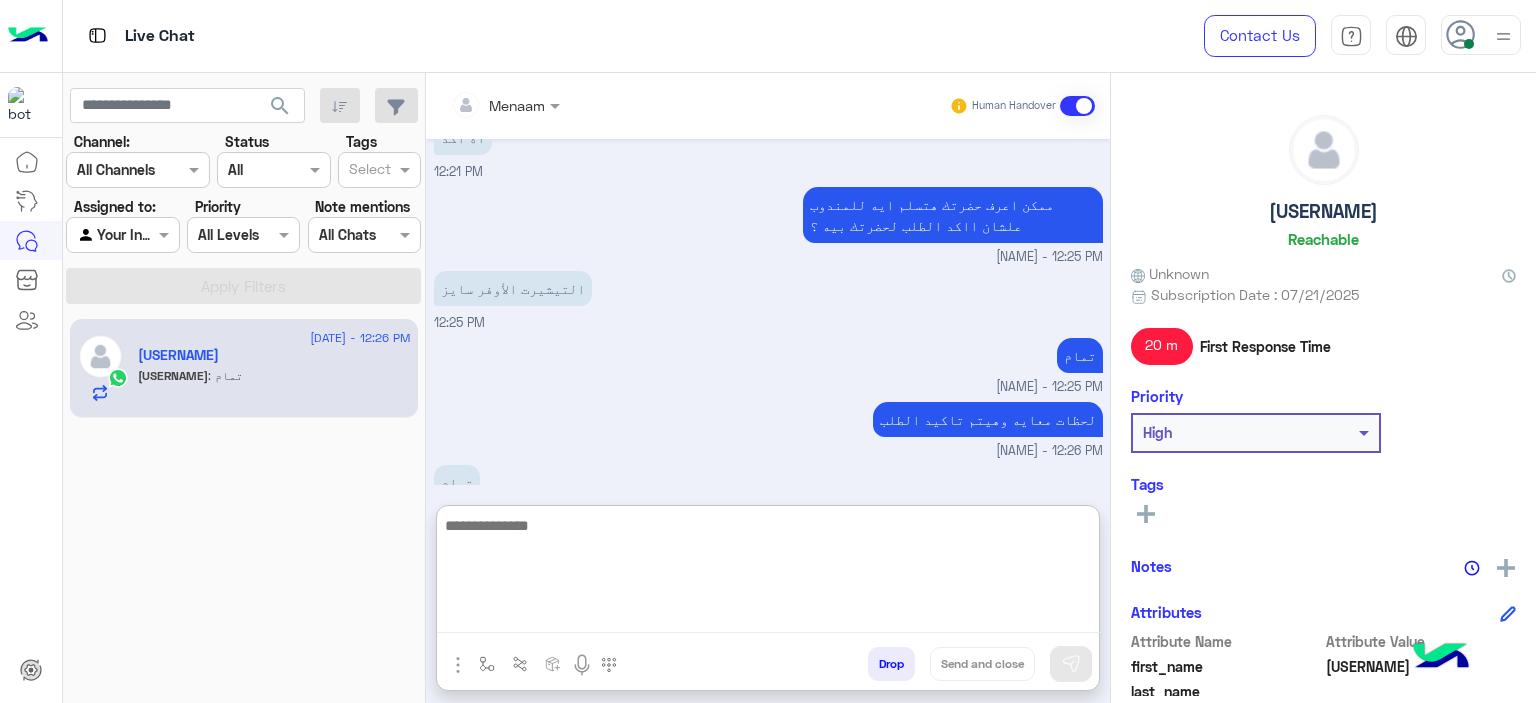 click at bounding box center (768, 573) 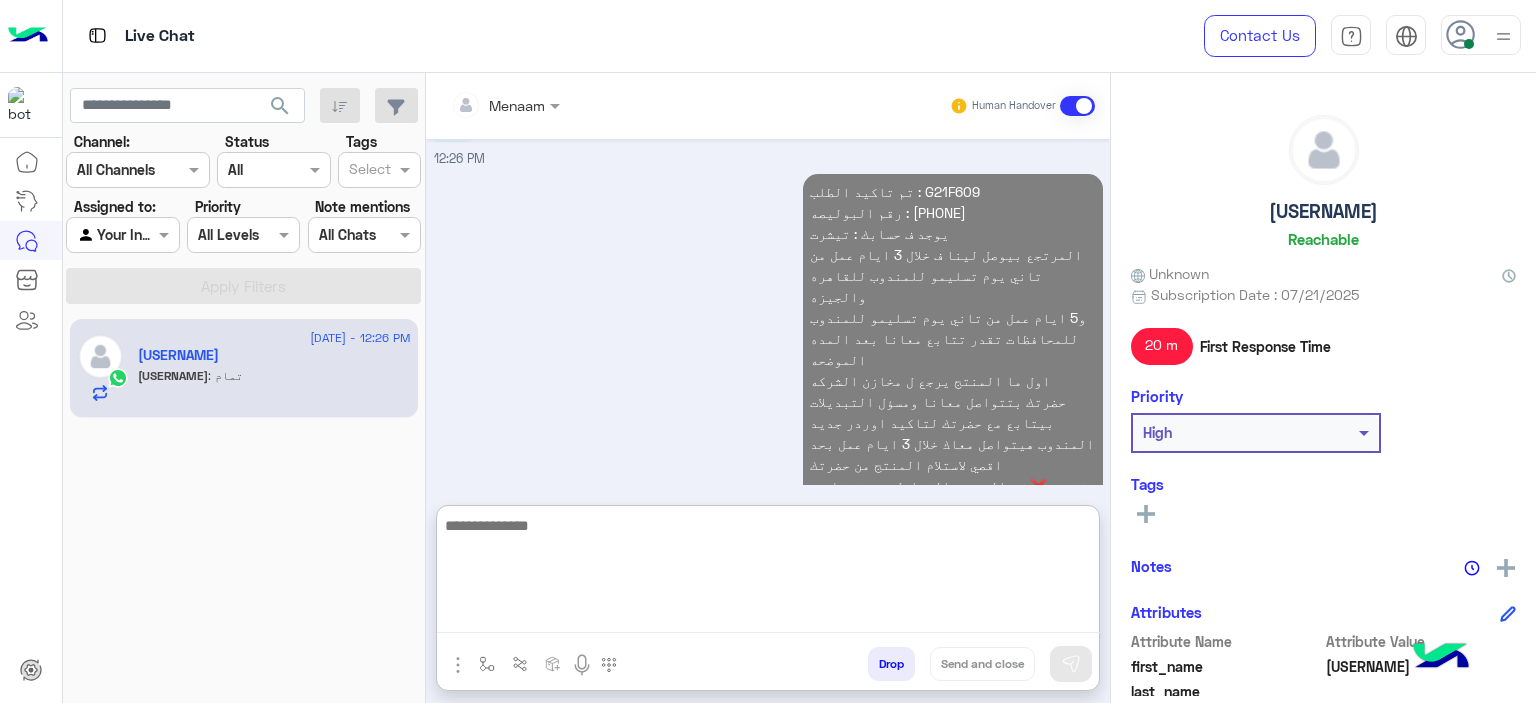 click on "تم تاكيد الطلب :   G21F609 رقم البوليصه :   51047814425 يوجد ف حسابك :   تيشرت  المرتجع بيوصل لينا ف خلال 3 ايام عمل من تاني يوم تسليمو للمندوب للقاهره والجيزه  و5 ايام عمل من تاني يوم تسليمو للمندوب للمحافظات تقدر تتابع معانا بعد المده الموضحه اول ما المنتج يرجع ل مخازن الشركه    حضرتك بتتواصل معانا  ومسؤل التبديلات بيتابع مع حضرتك لتاكيد اوردر جديد  المندوب هيتواصل معاك خلال 3 ايام عمل بحد اقصي لاستلام المنتج من حضرتك  تنبيه❌  ف حاله عدم التواصل مع حضرتك من قبل المندوب ف خلال المده برجاء التواصل معانا مره اخري للتواصل مع شركه الشحن" at bounding box center (953, 359) 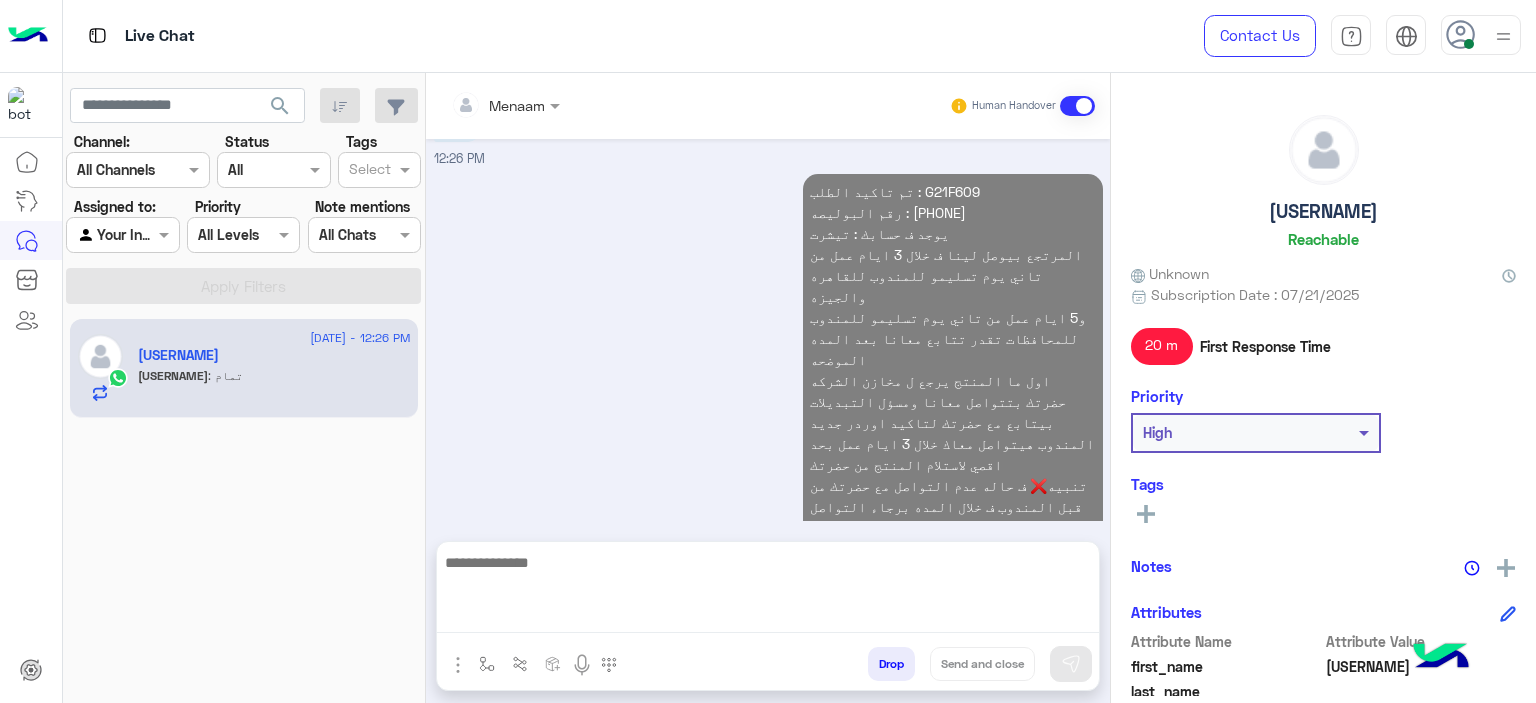 scroll, scrollTop: 3080, scrollLeft: 0, axis: vertical 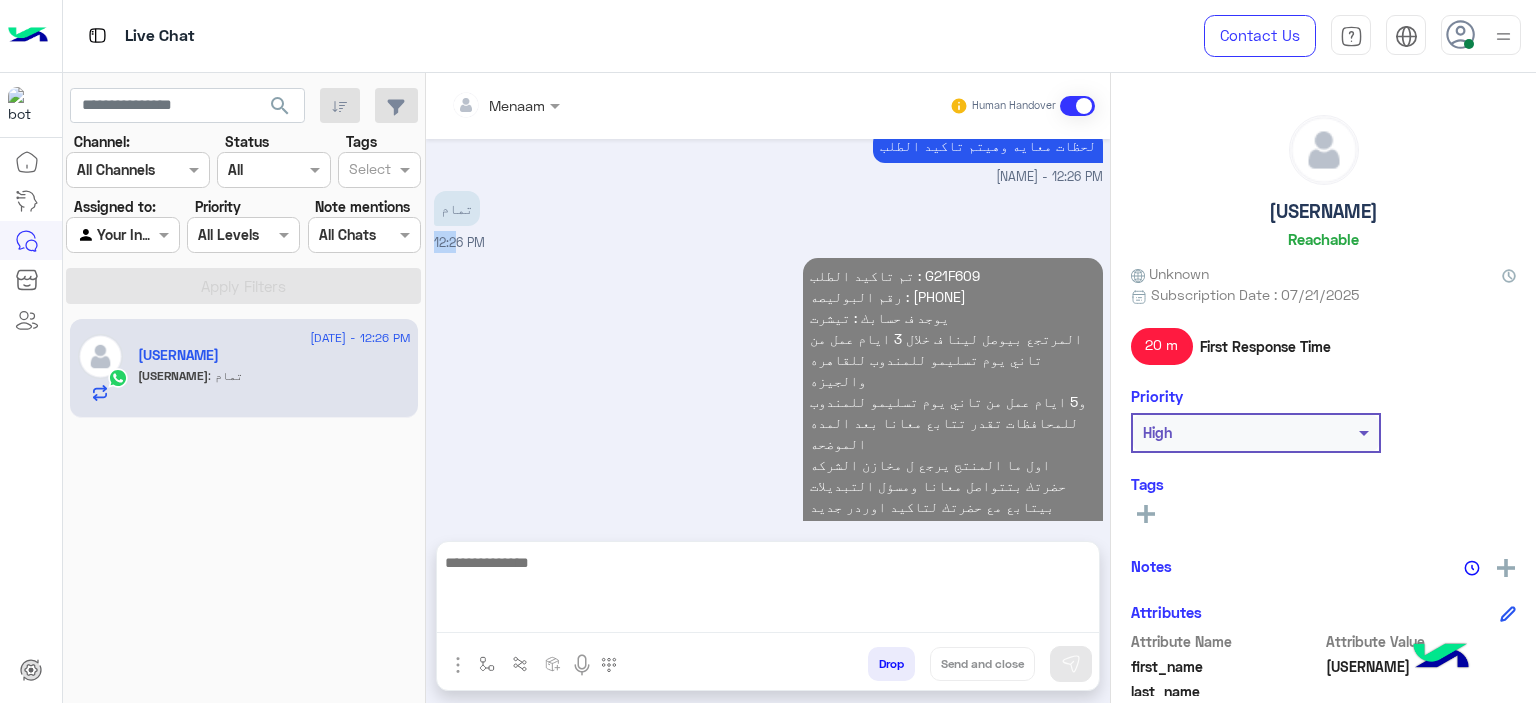 click on "تمام   12:26 PM" at bounding box center (768, 219) 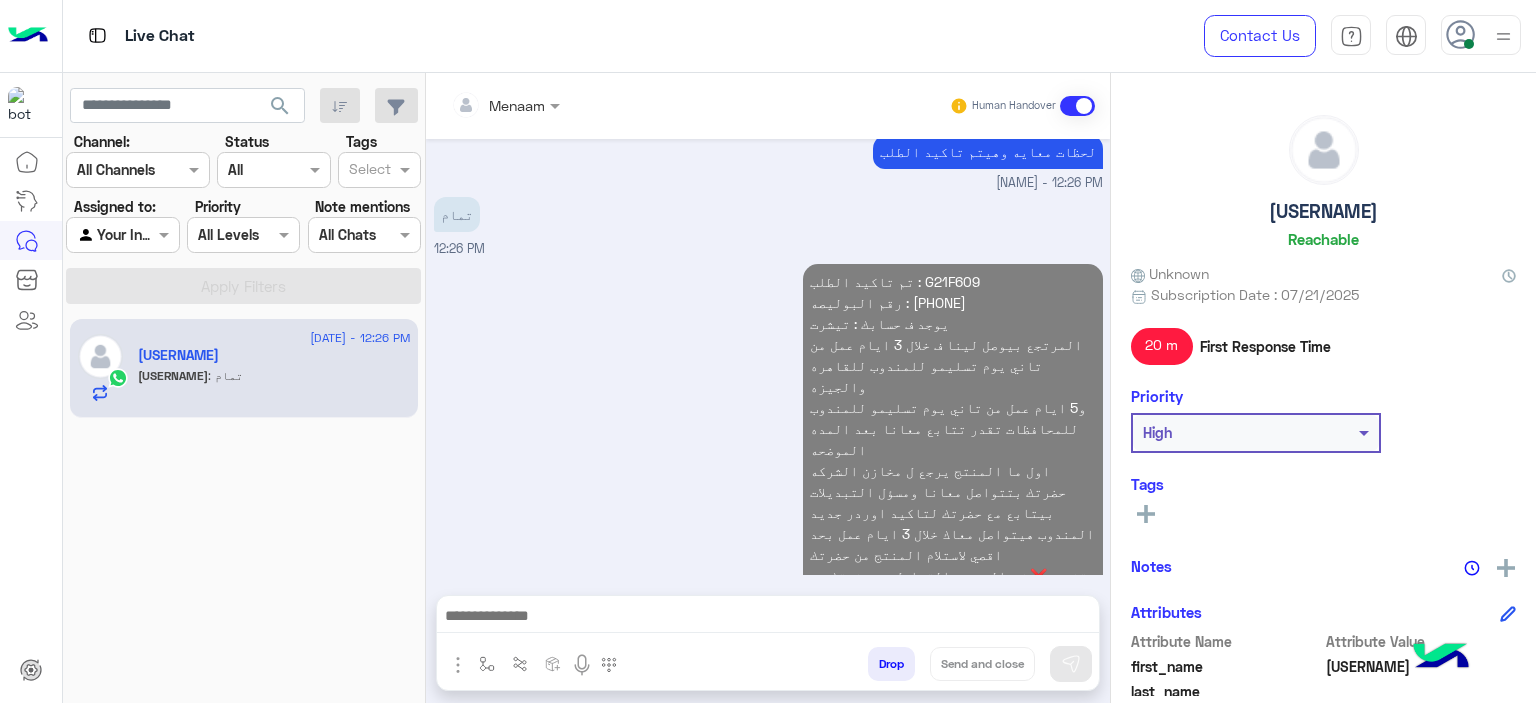 click on "تم تاكيد الطلب :   G21F609 رقم البوليصه :   51047814425 يوجد ف حسابك :   تيشرت  المرتجع بيوصل لينا ف خلال 3 ايام عمل من تاني يوم تسليمو للمندوب للقاهره والجيزه  و5 ايام عمل من تاني يوم تسليمو للمندوب للمحافظات تقدر تتابع معانا بعد المده الموضحه اول ما المنتج يرجع ل مخازن الشركه    حضرتك بتتواصل معانا  ومسؤل التبديلات بيتابع مع حضرتك لتاكيد اوردر جديد  المندوب هيتواصل معاك خلال 3 ايام عمل بحد اقصي لاستلام المنتج من حضرتك  تنبيه❌  ف حاله عدم التواصل مع حضرتك من قبل المندوب ف خلال المده برجاء التواصل معانا مره اخري للتواصل مع شركه الشحن" at bounding box center [953, 449] 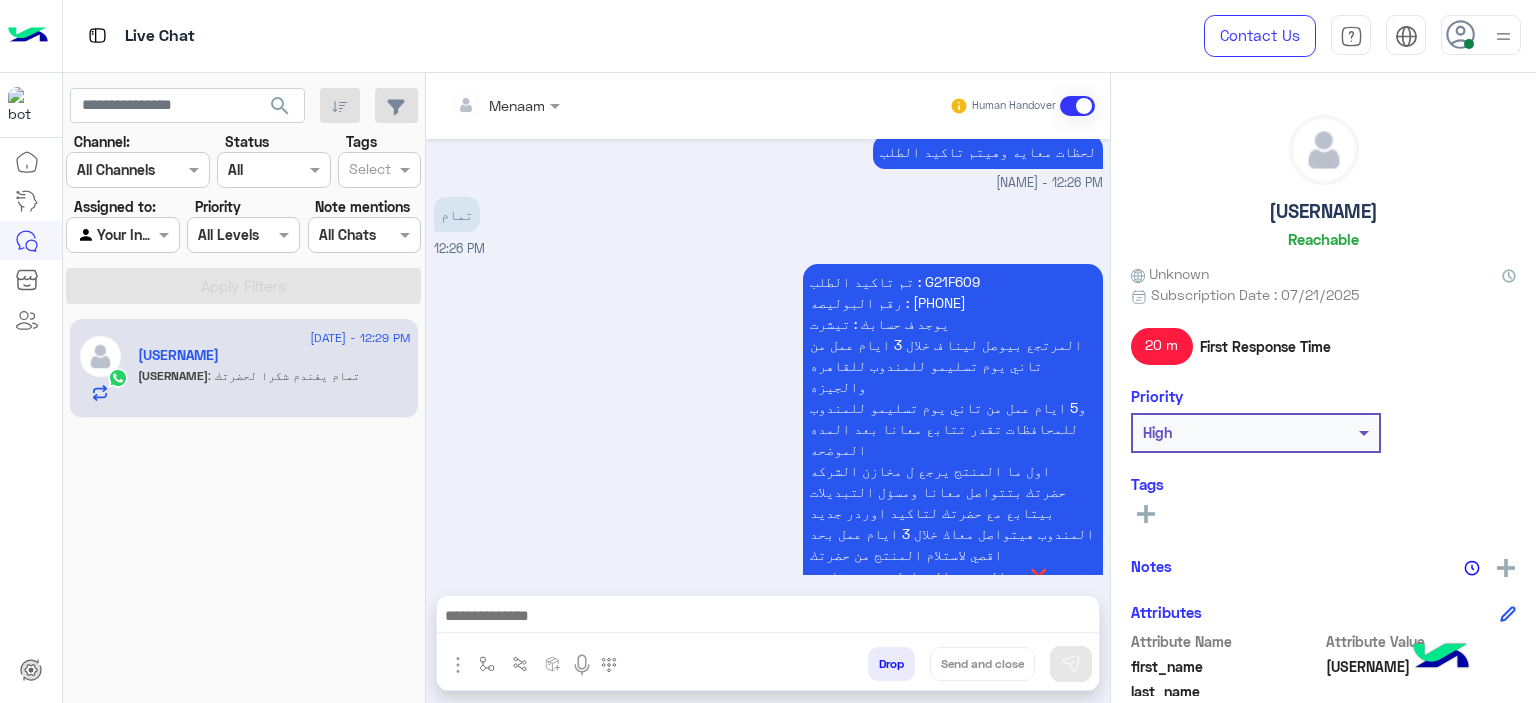 scroll, scrollTop: 3146, scrollLeft: 0, axis: vertical 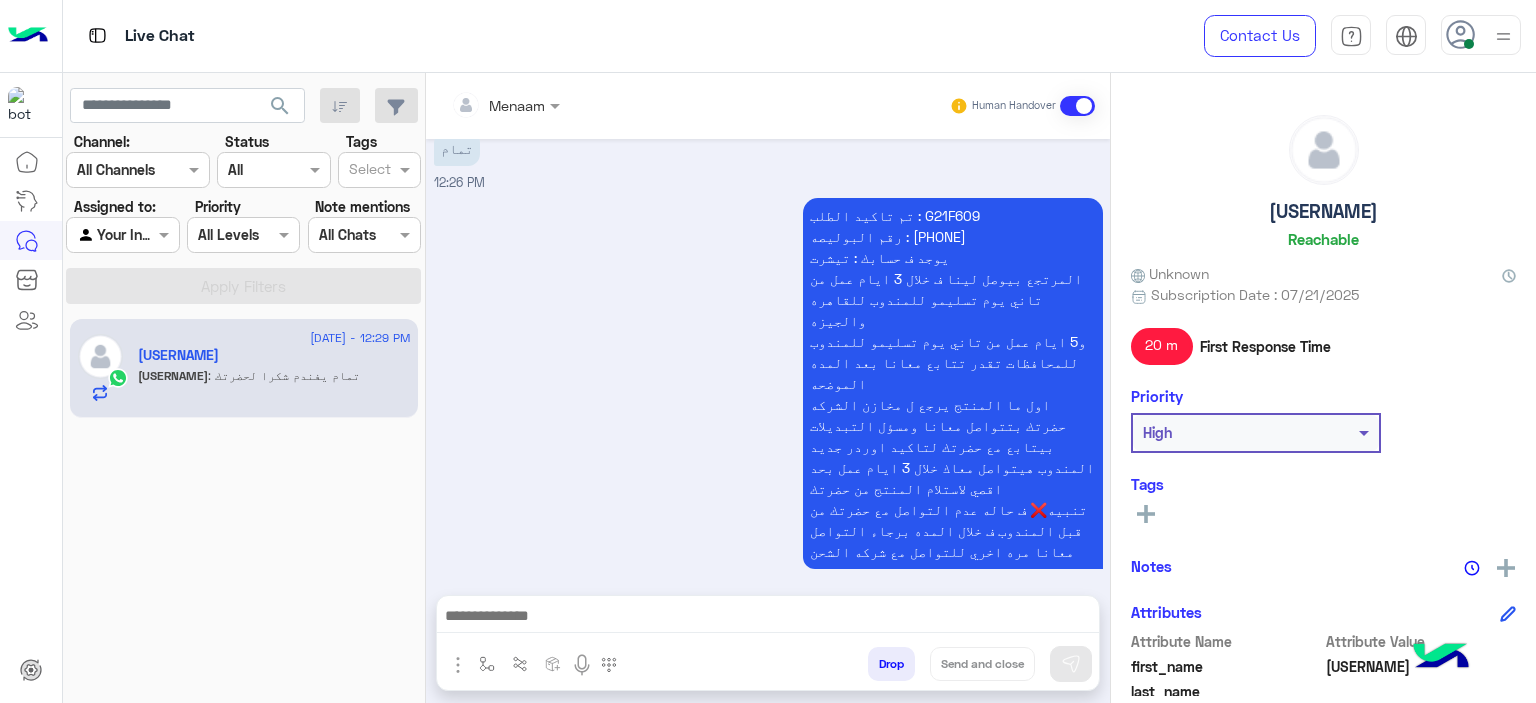 click at bounding box center (768, 618) 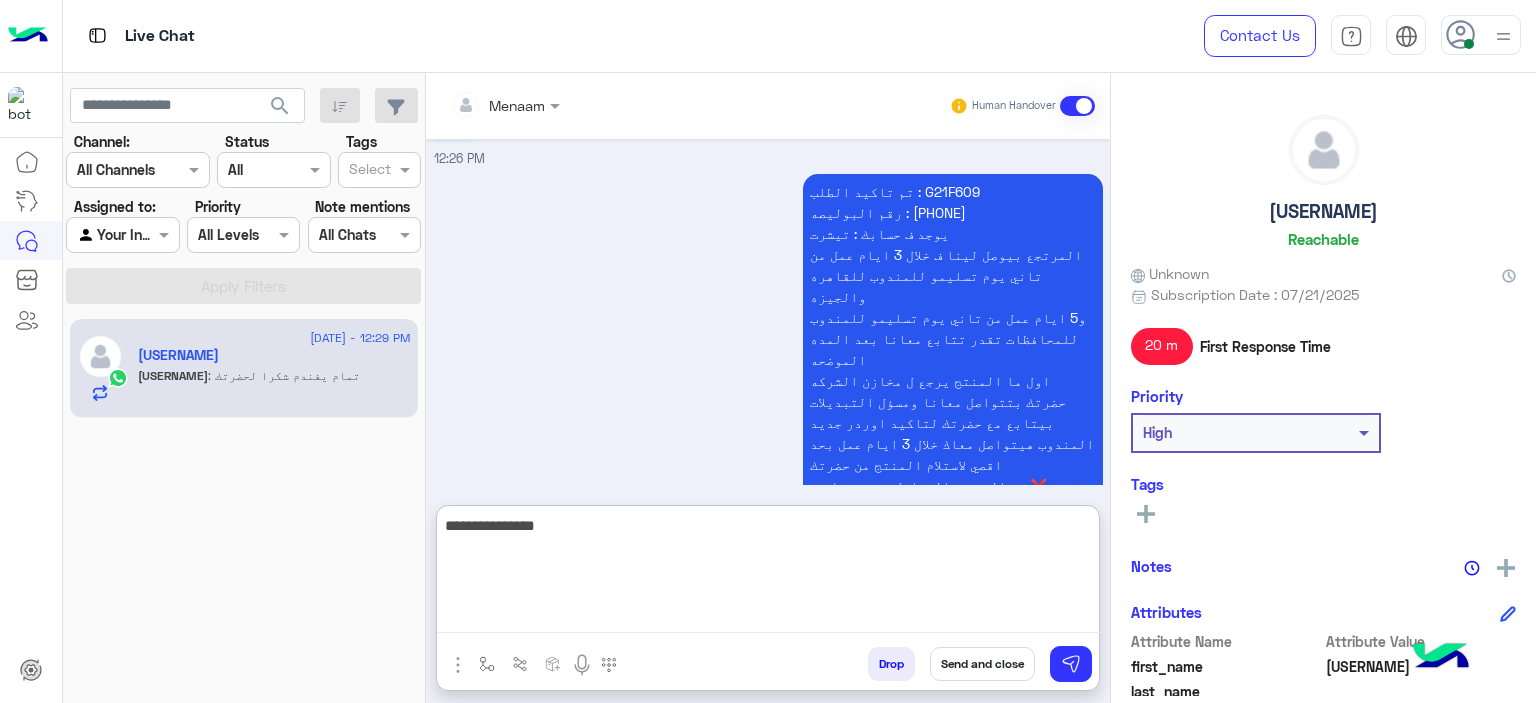 type on "**********" 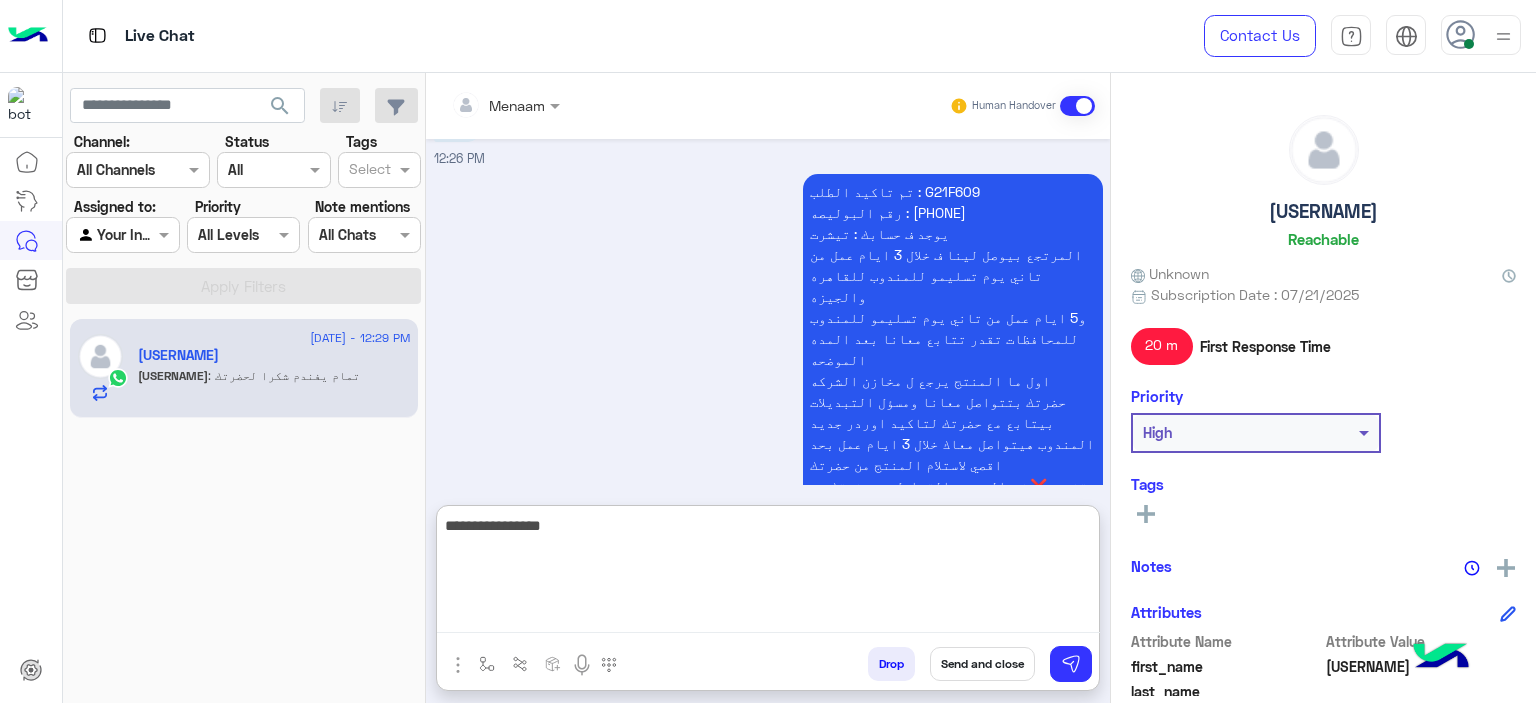 type 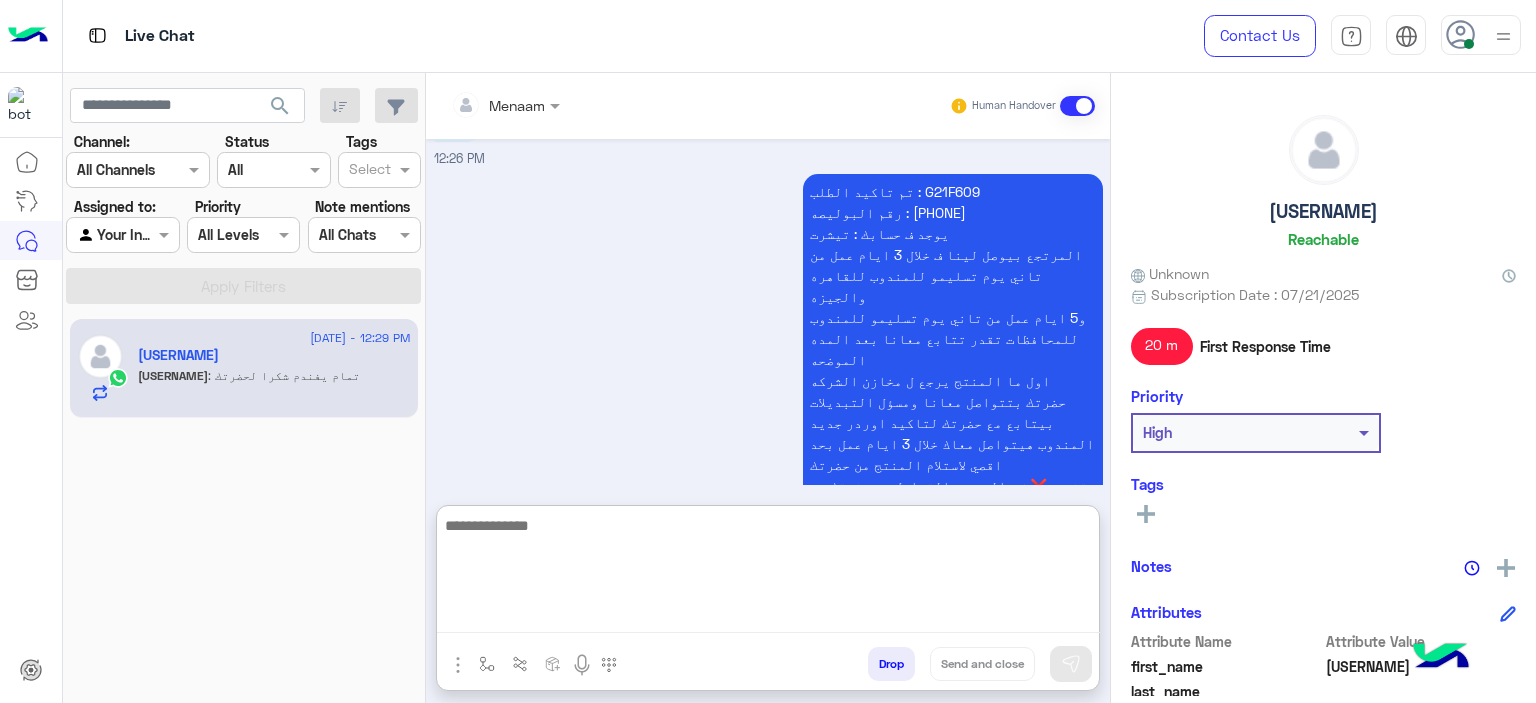 scroll, scrollTop: 3300, scrollLeft: 0, axis: vertical 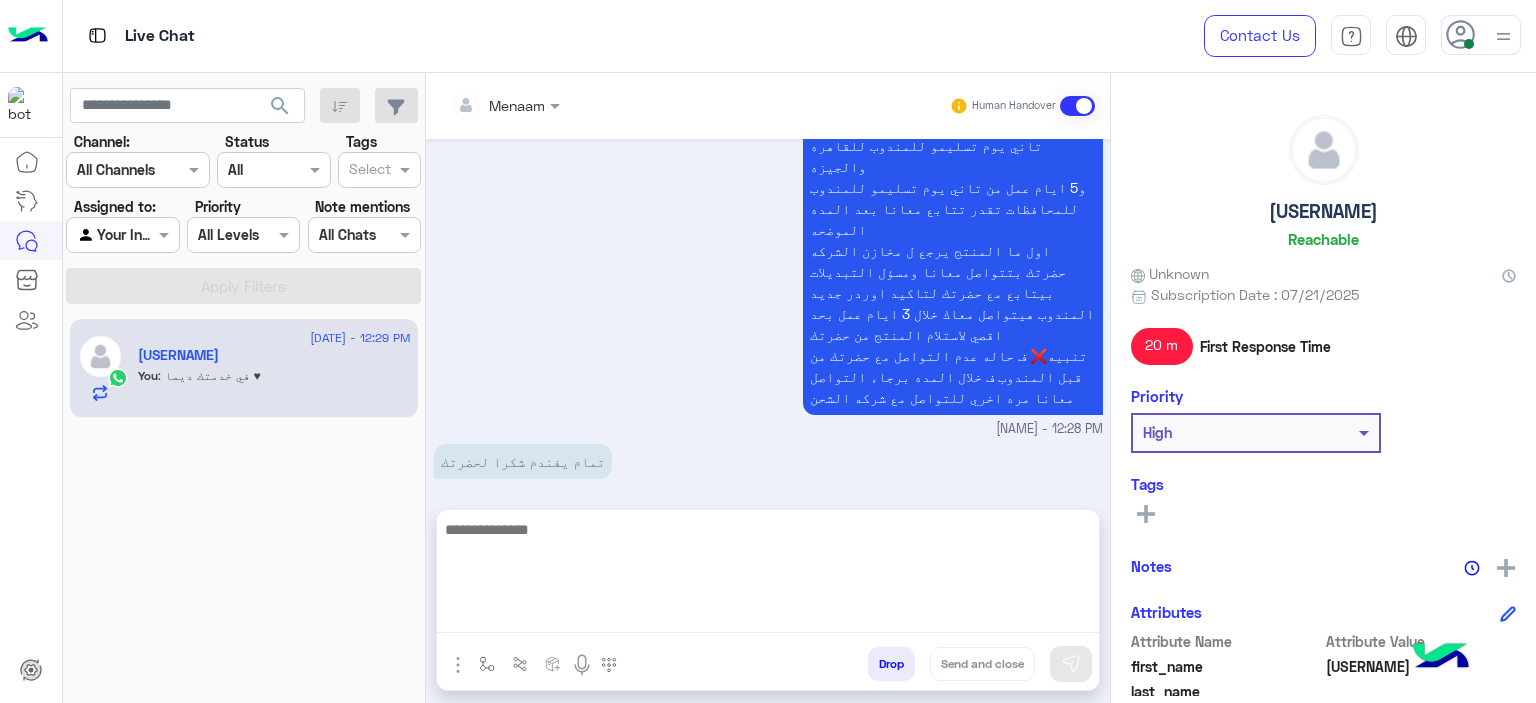 click on "Drop" at bounding box center (891, 664) 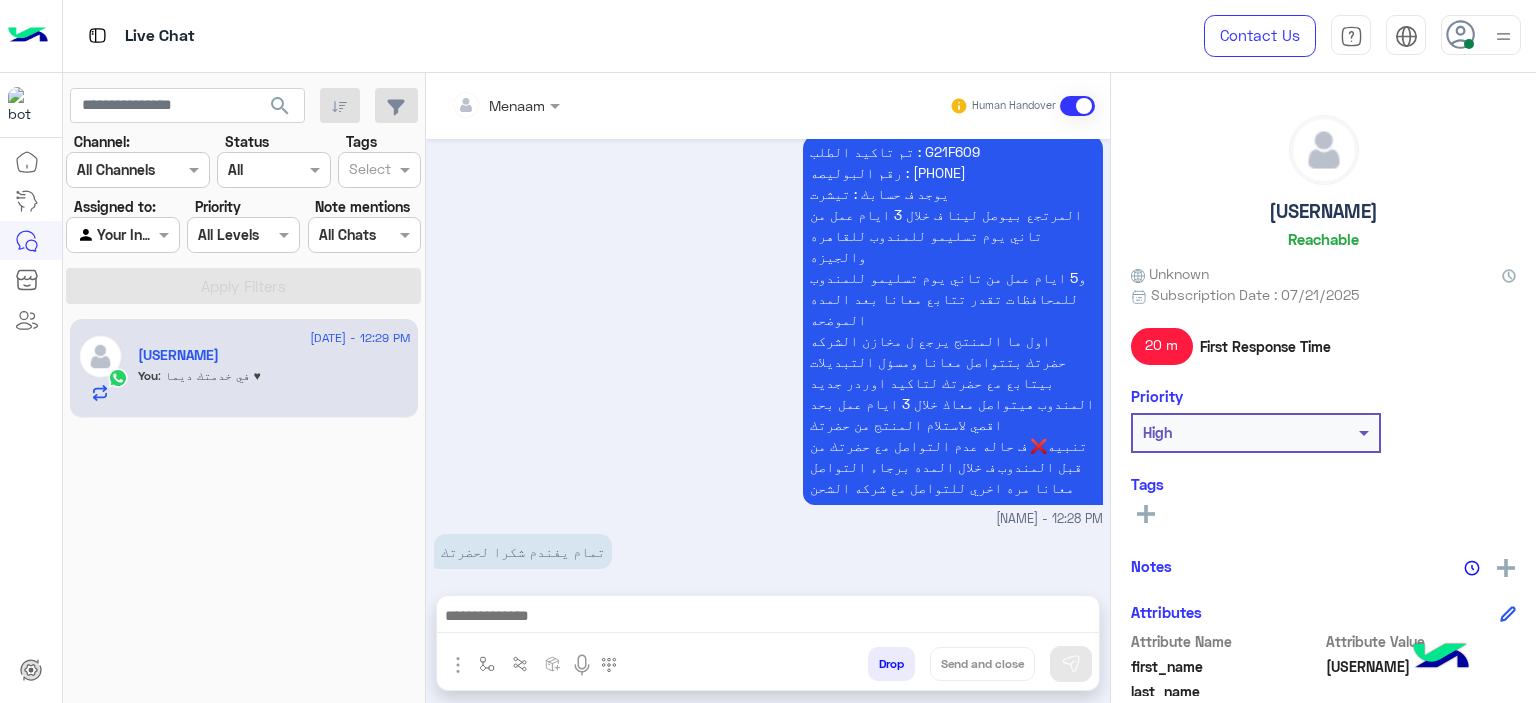 scroll, scrollTop: 3246, scrollLeft: 0, axis: vertical 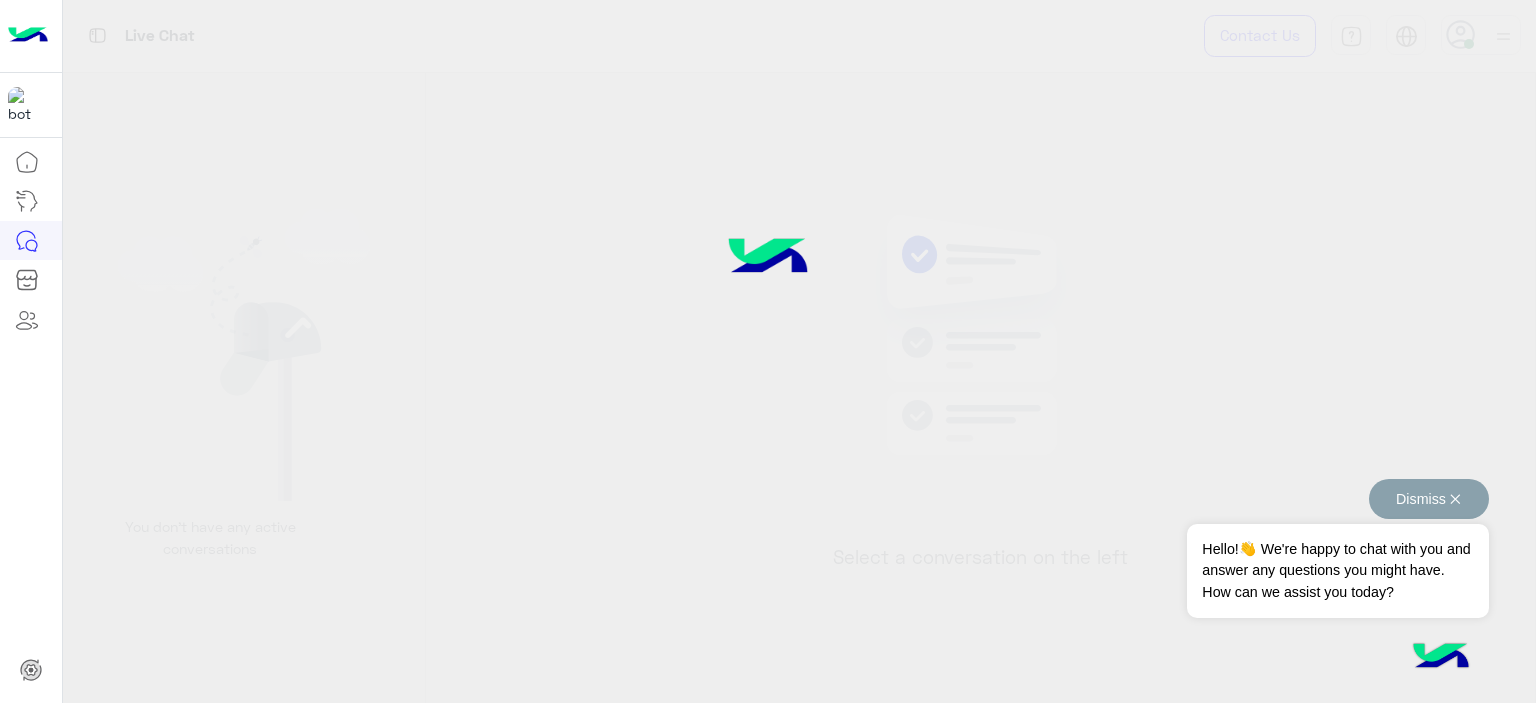 click on "Dismiss ✕" at bounding box center (1429, 499) 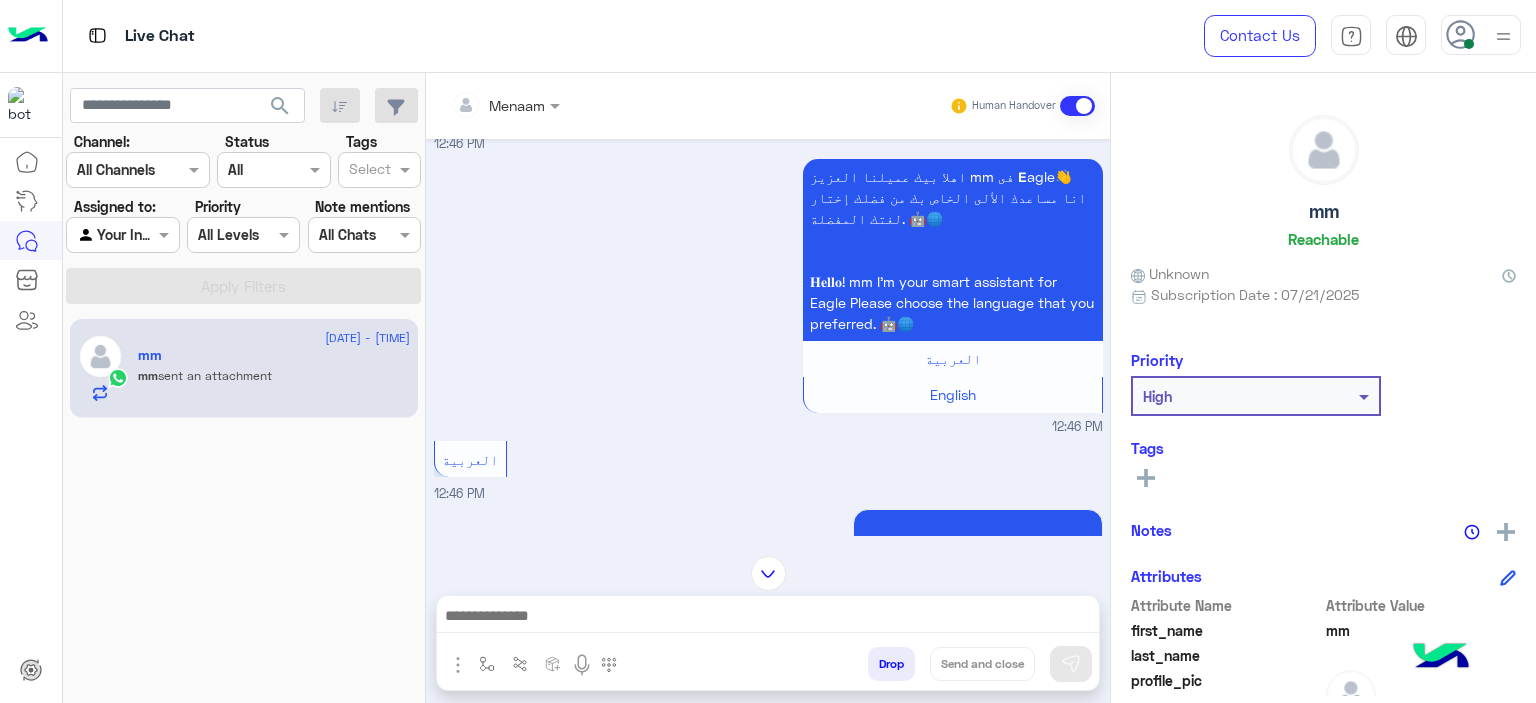 scroll, scrollTop: 0, scrollLeft: 0, axis: both 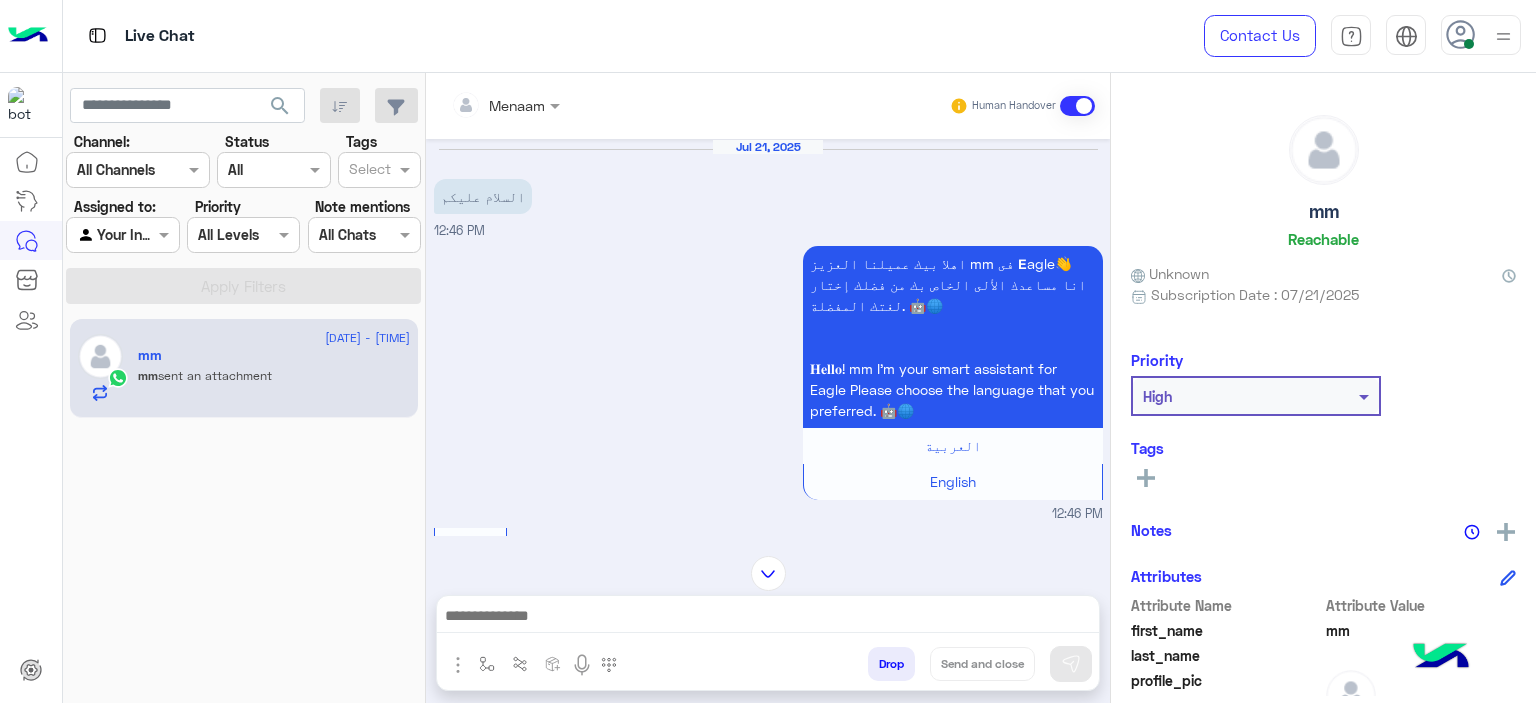 click on "Menaam" at bounding box center (498, 105) 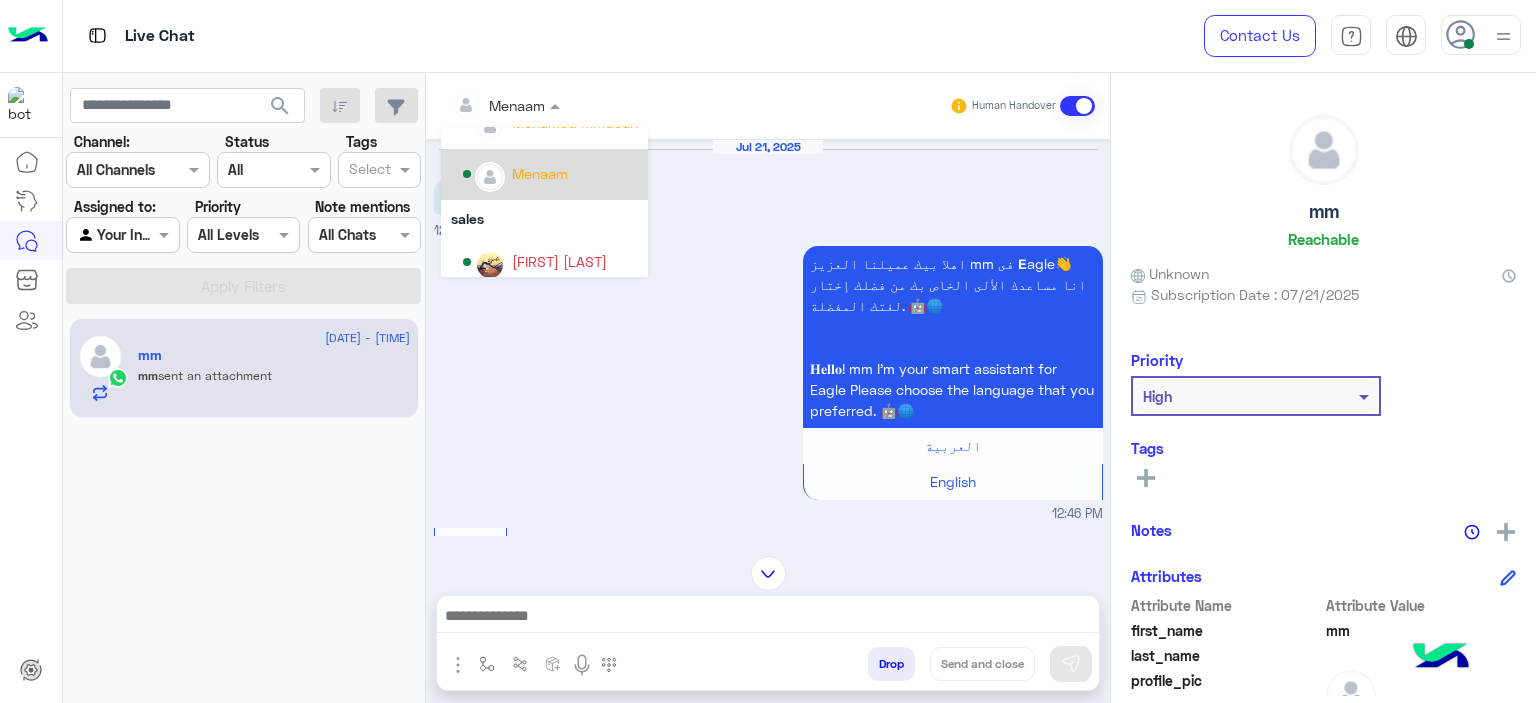 scroll, scrollTop: 178, scrollLeft: 0, axis: vertical 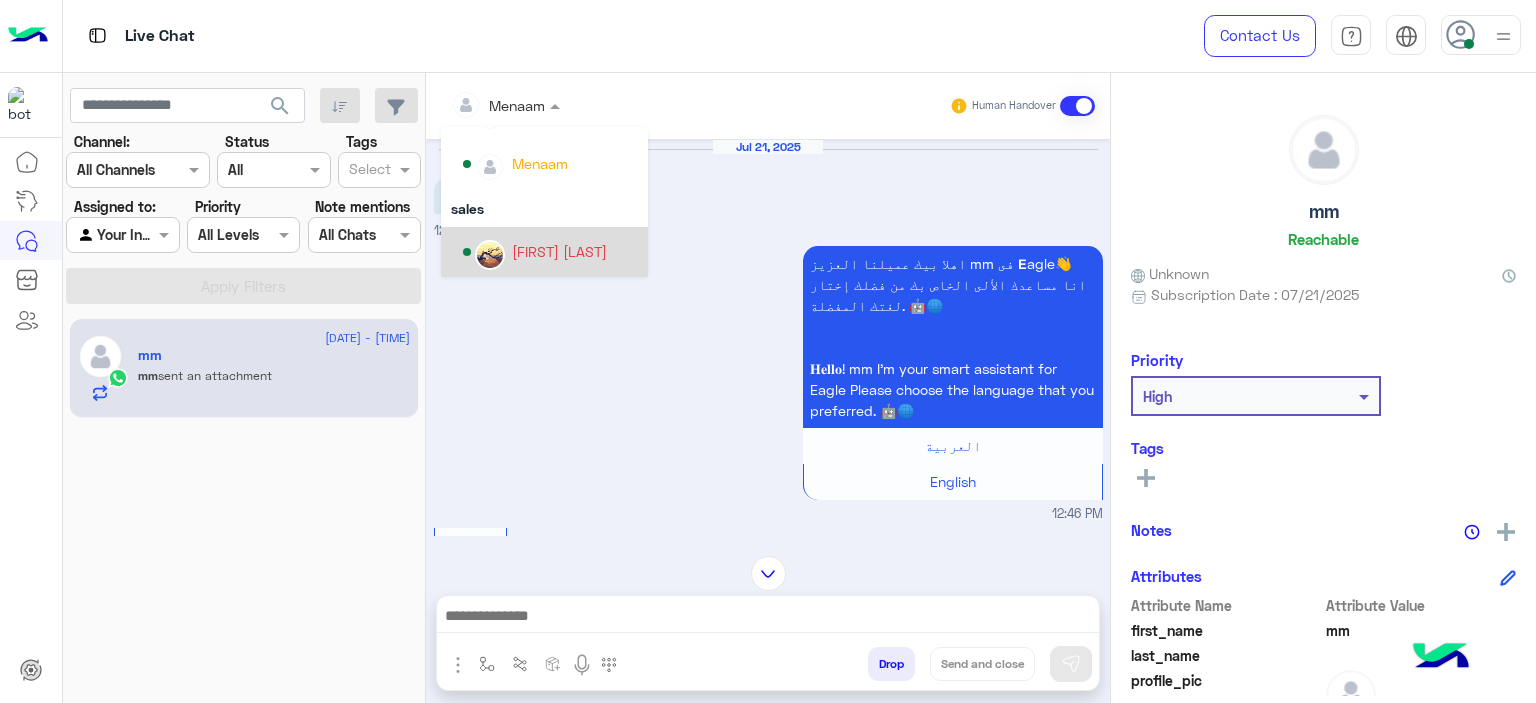 click on "[FIRST] [LAST]" at bounding box center [550, 252] 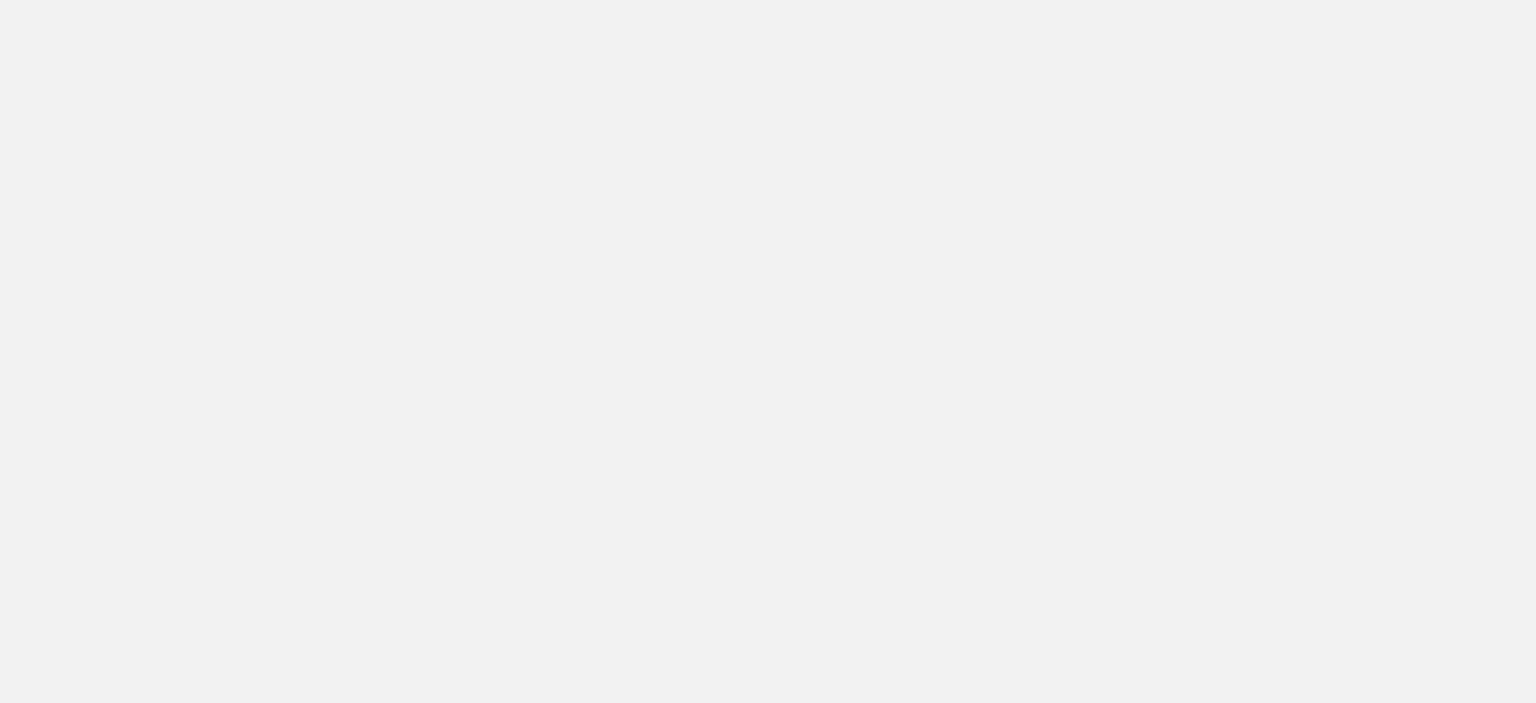 scroll, scrollTop: 0, scrollLeft: 0, axis: both 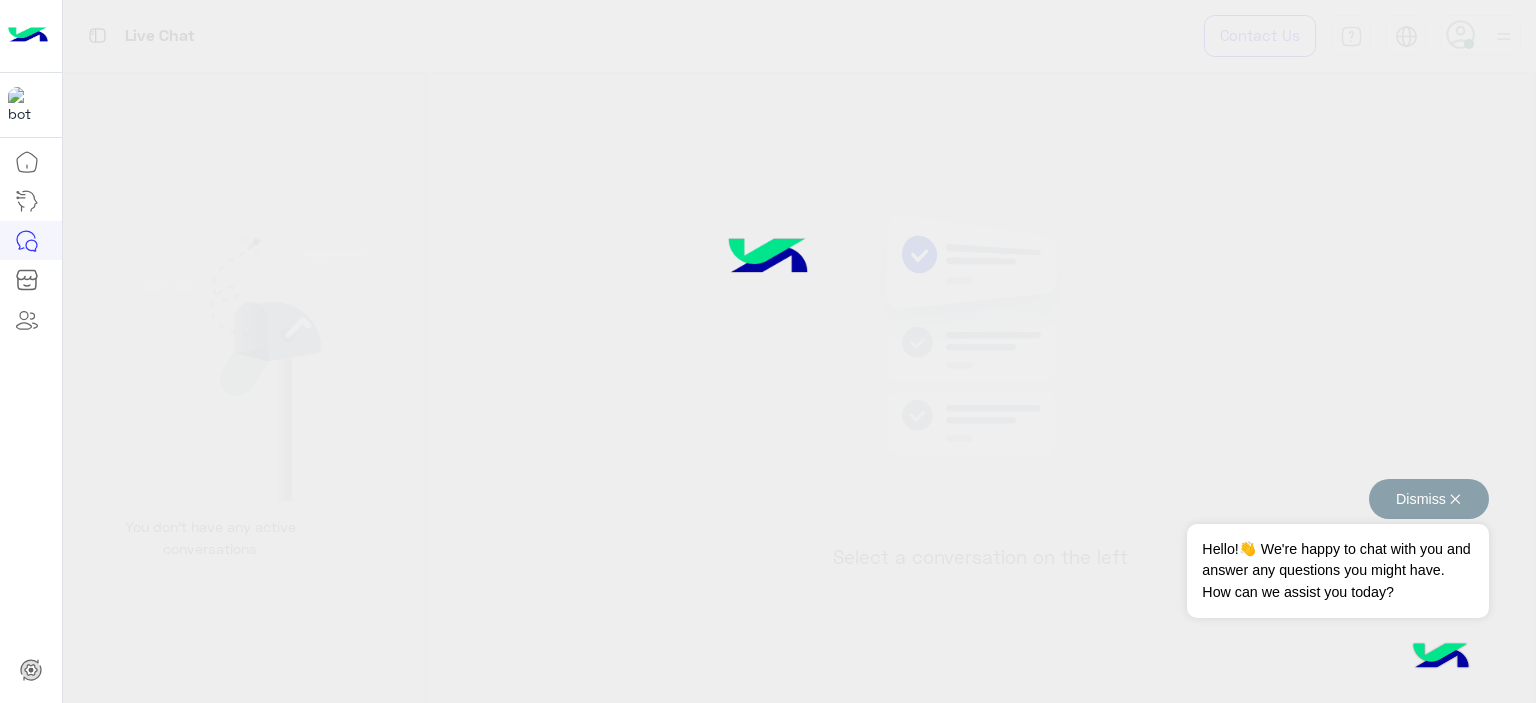 click on "Dismiss ✕" at bounding box center (1429, 499) 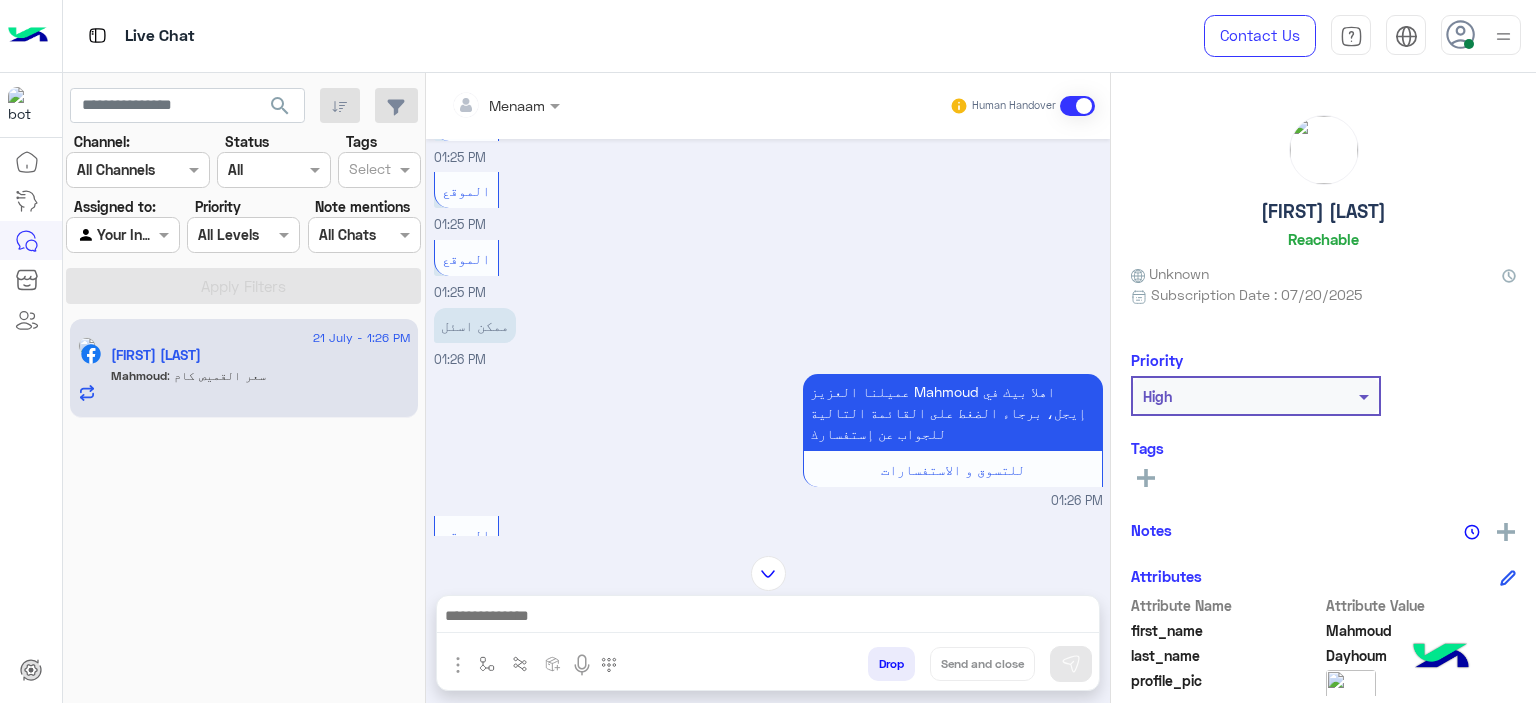 scroll, scrollTop: 104, scrollLeft: 0, axis: vertical 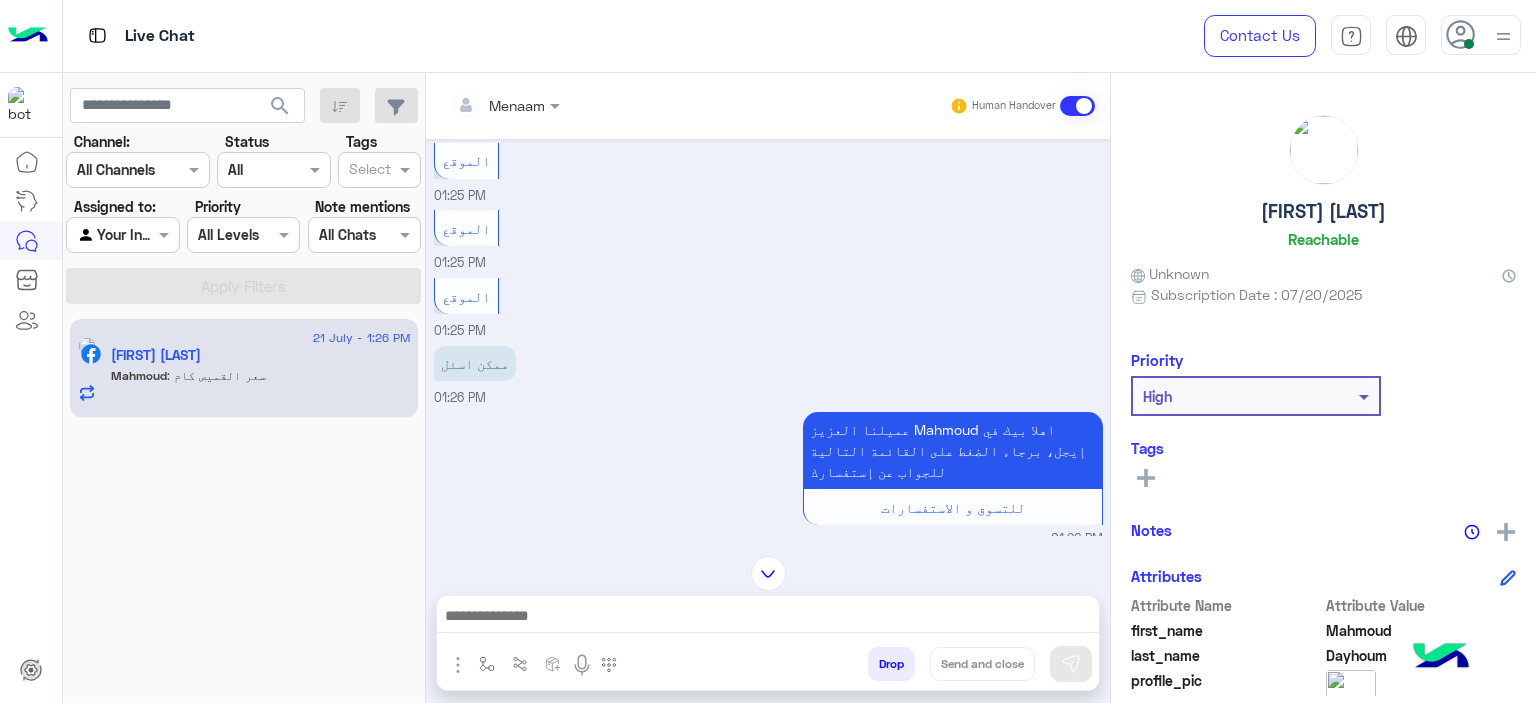 click at bounding box center [482, 105] 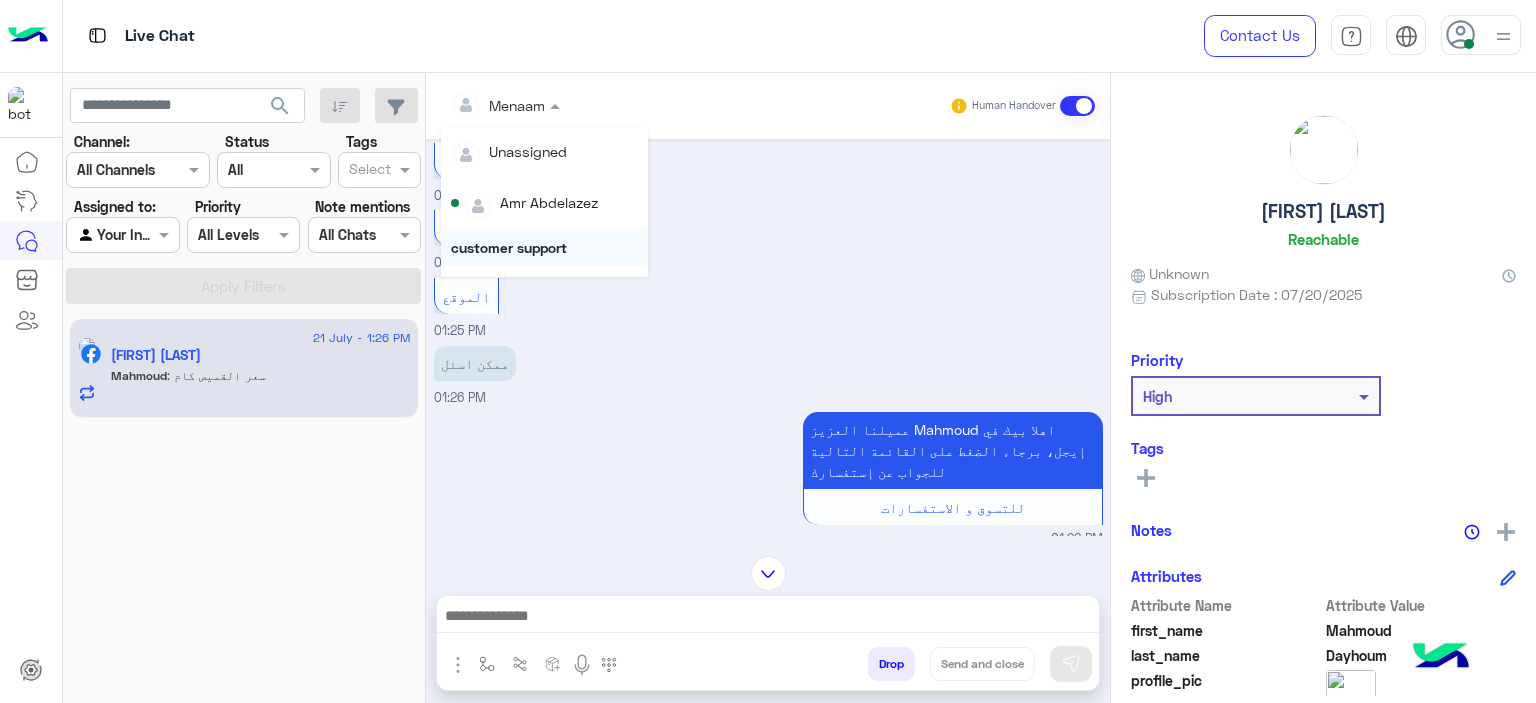scroll, scrollTop: 178, scrollLeft: 0, axis: vertical 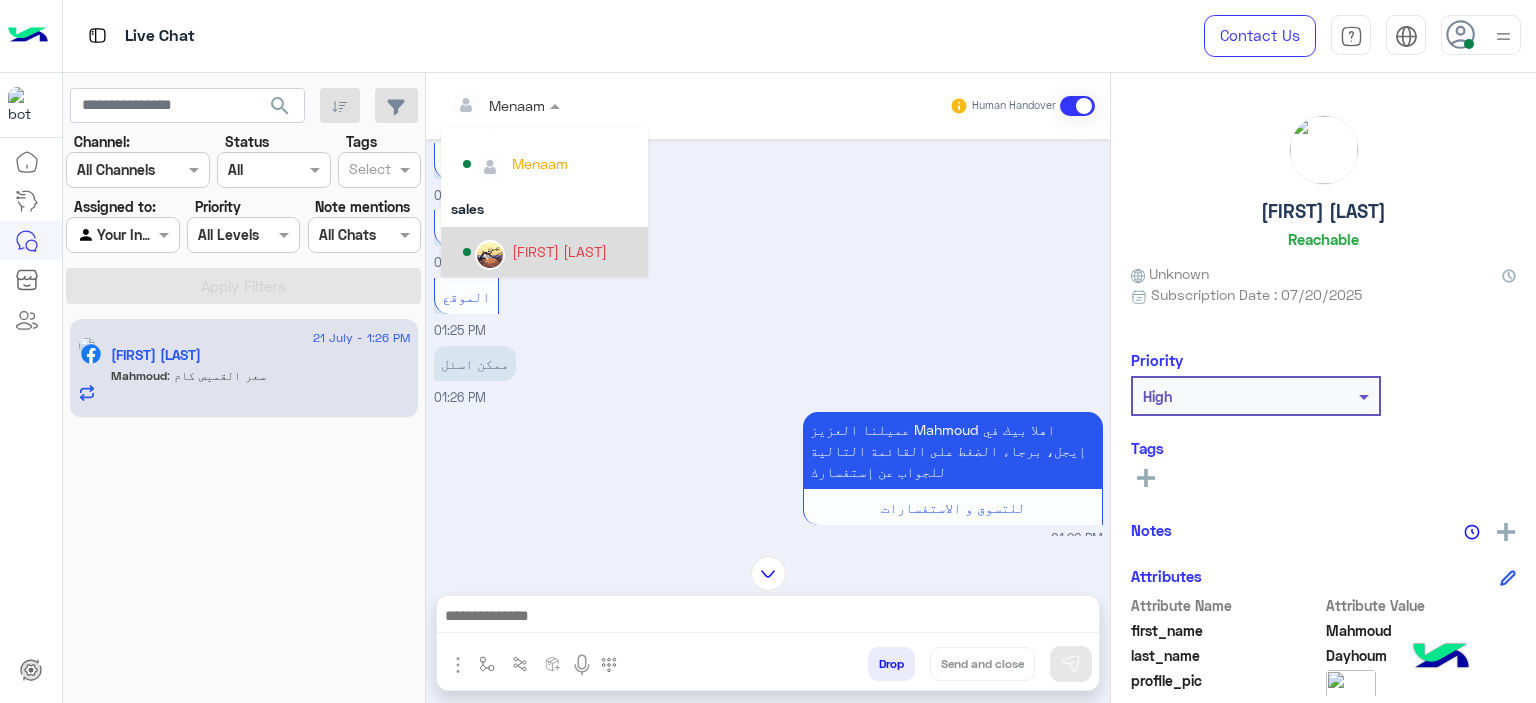 click on "[FIRST] [LAST]" at bounding box center (559, 251) 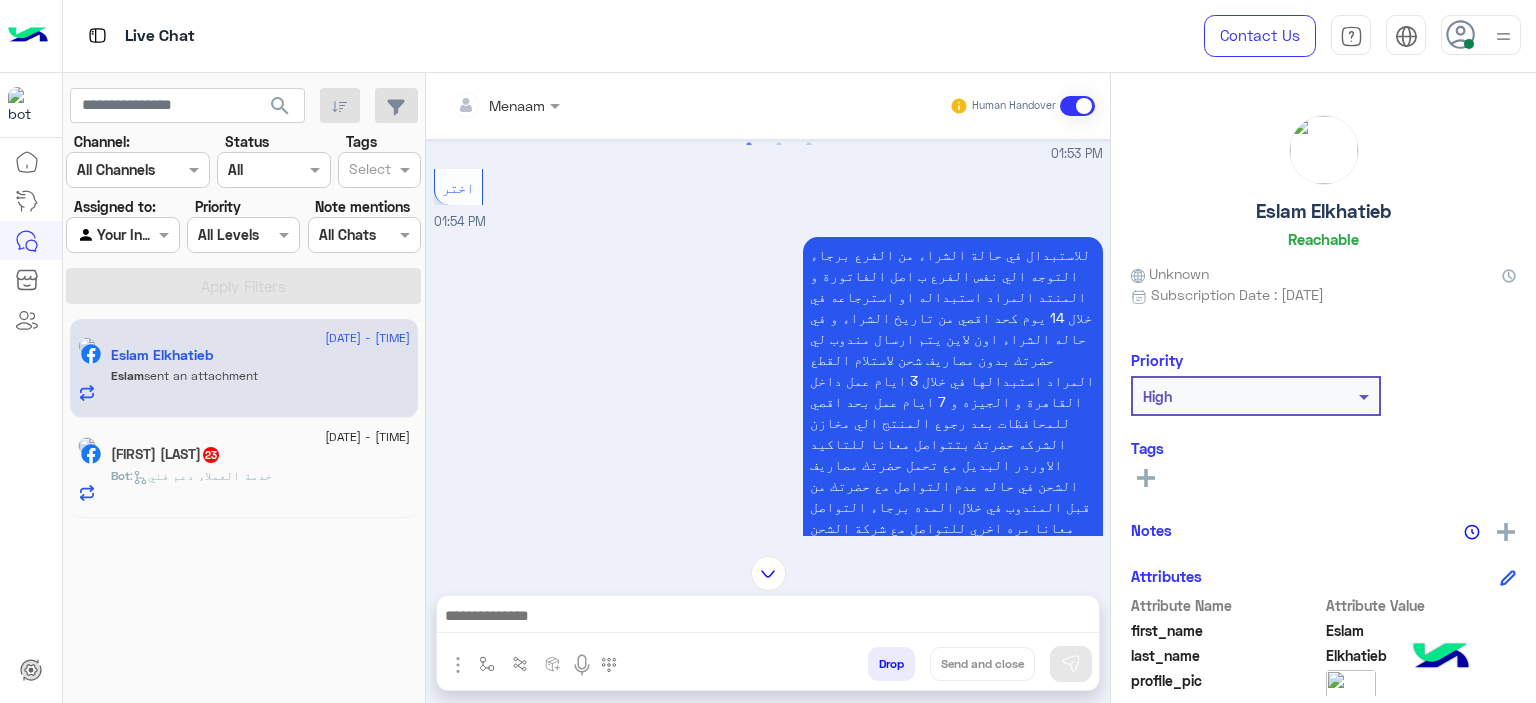 scroll, scrollTop: 2029, scrollLeft: 0, axis: vertical 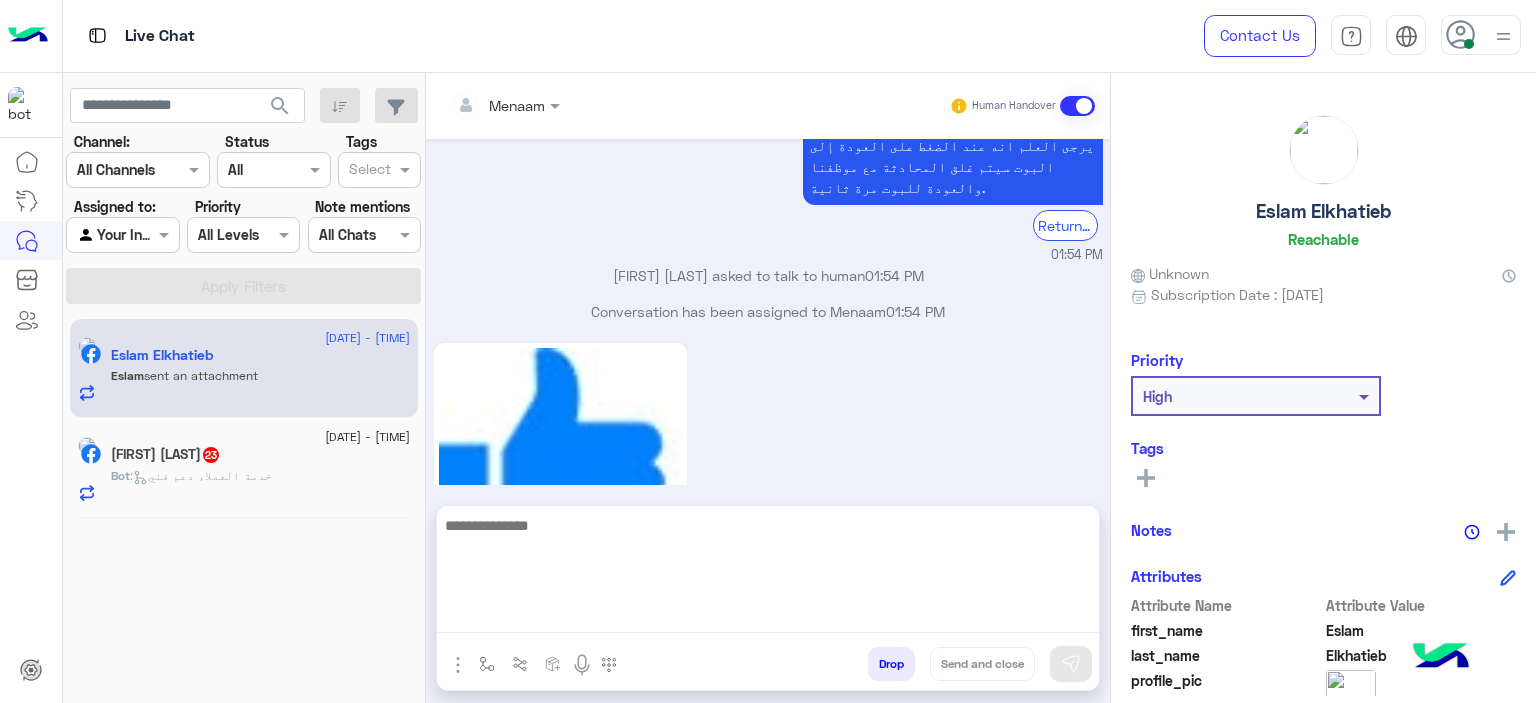 click at bounding box center [768, 573] 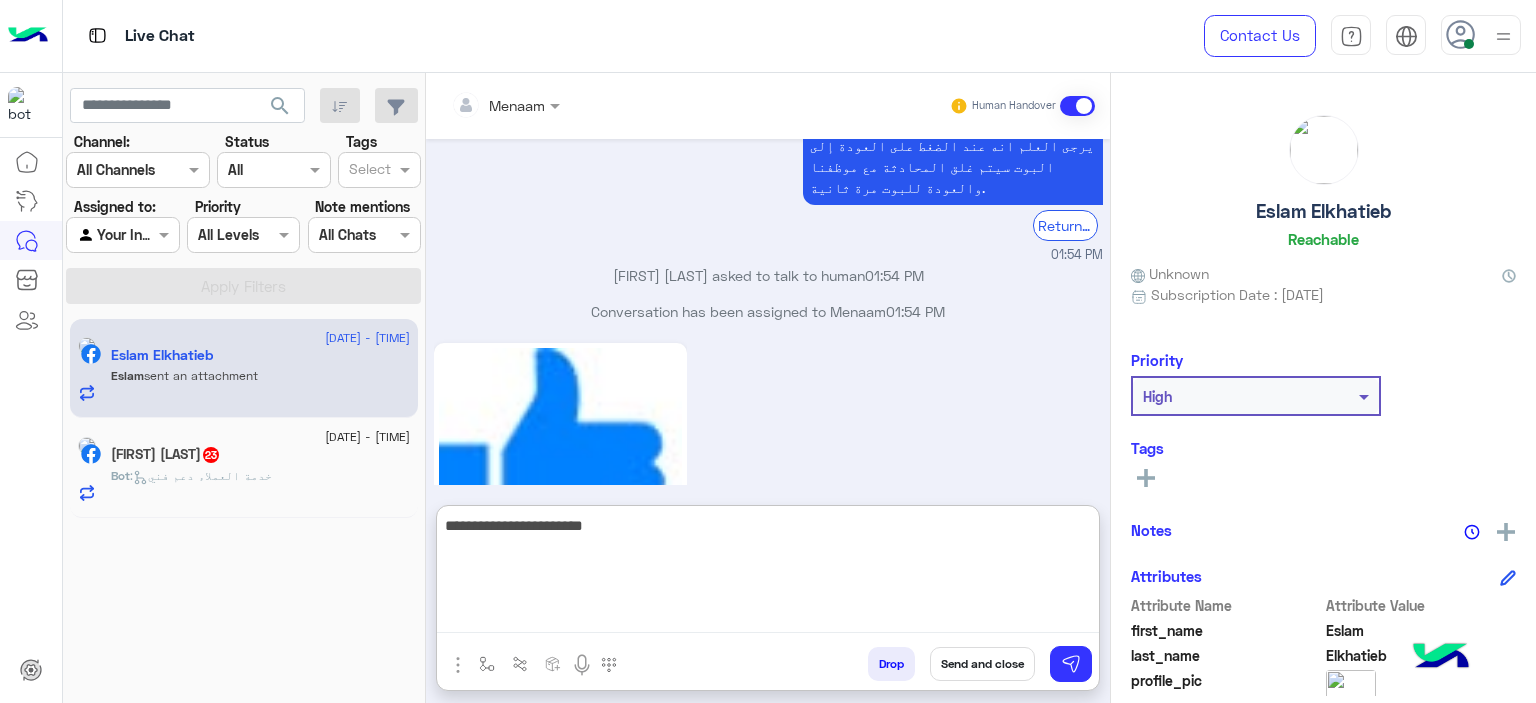 type on "**********" 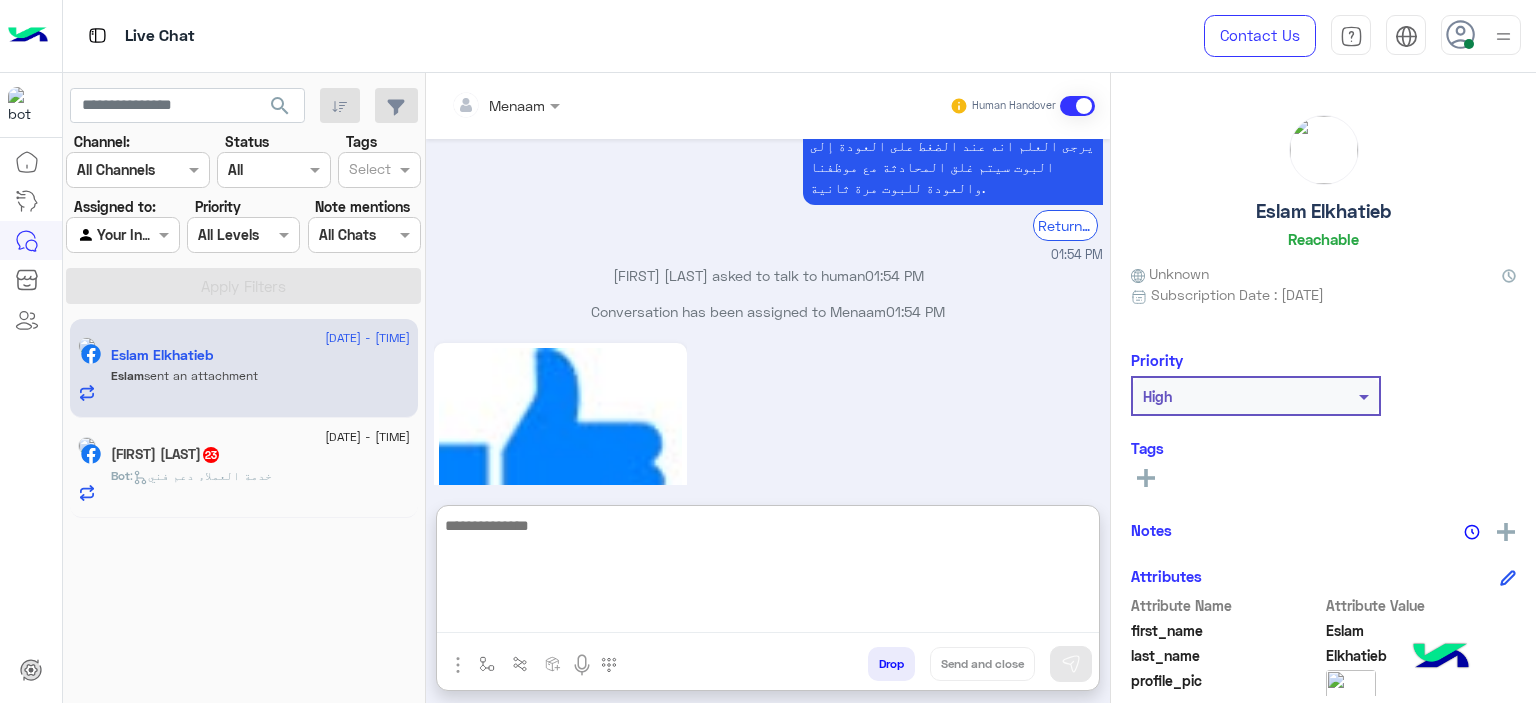 scroll, scrollTop: 2184, scrollLeft: 0, axis: vertical 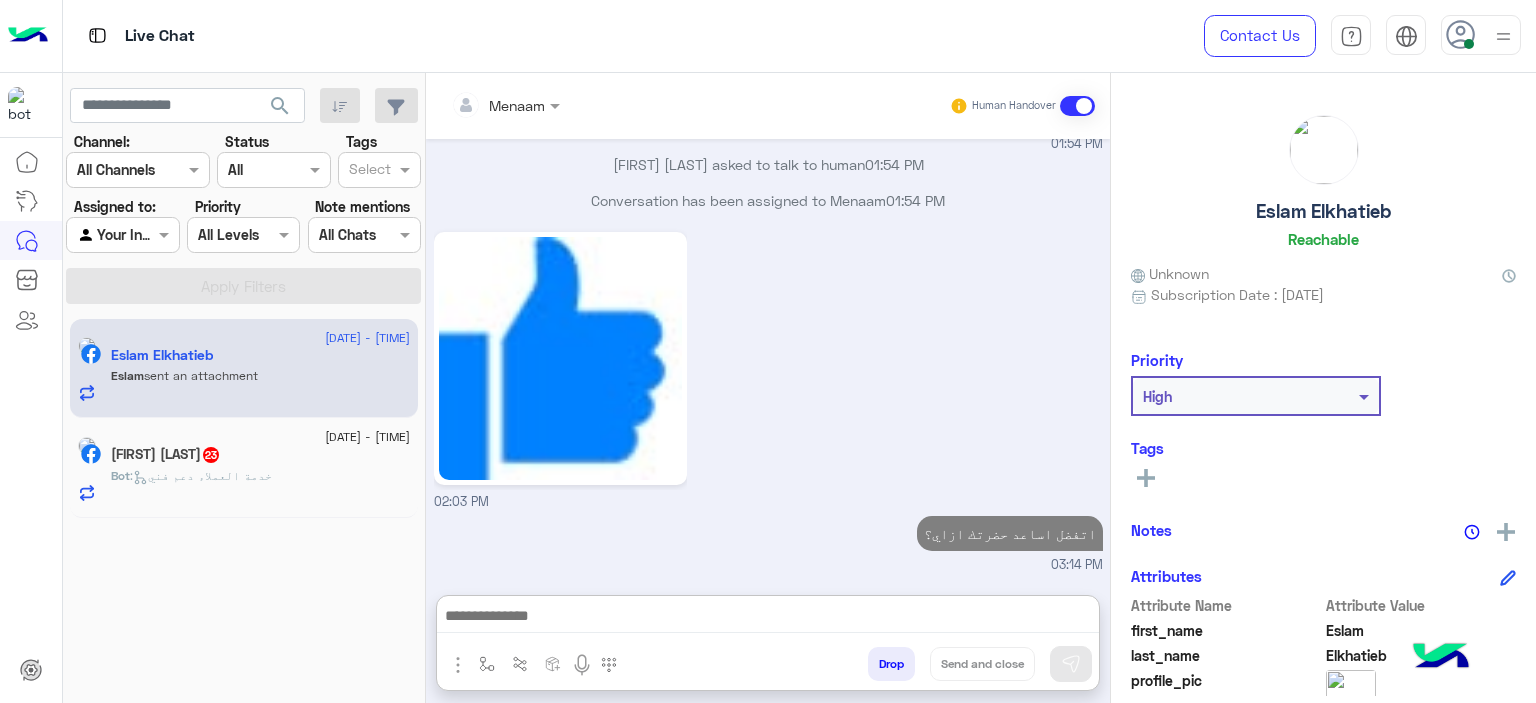 click on ":   خدمة العملاء دعم فني" 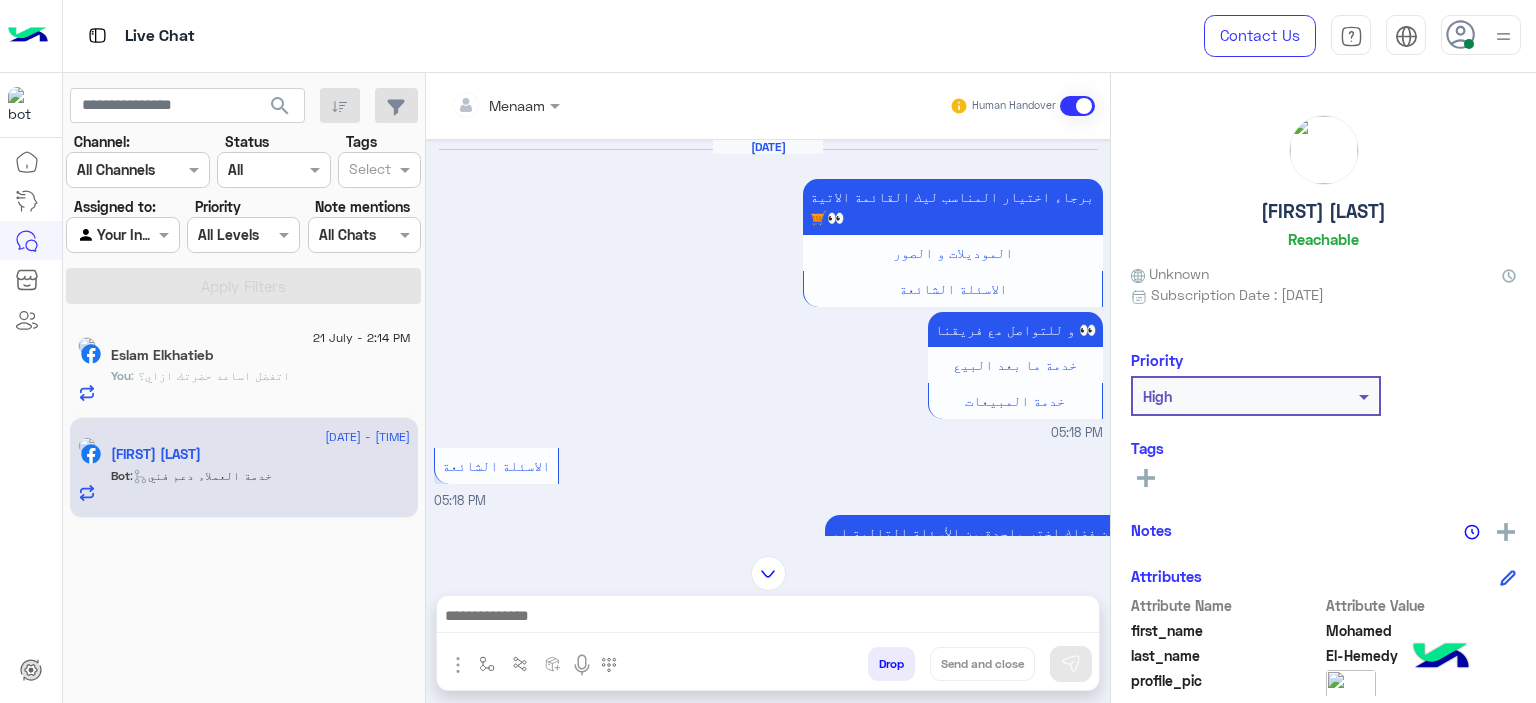scroll, scrollTop: 2280, scrollLeft: 0, axis: vertical 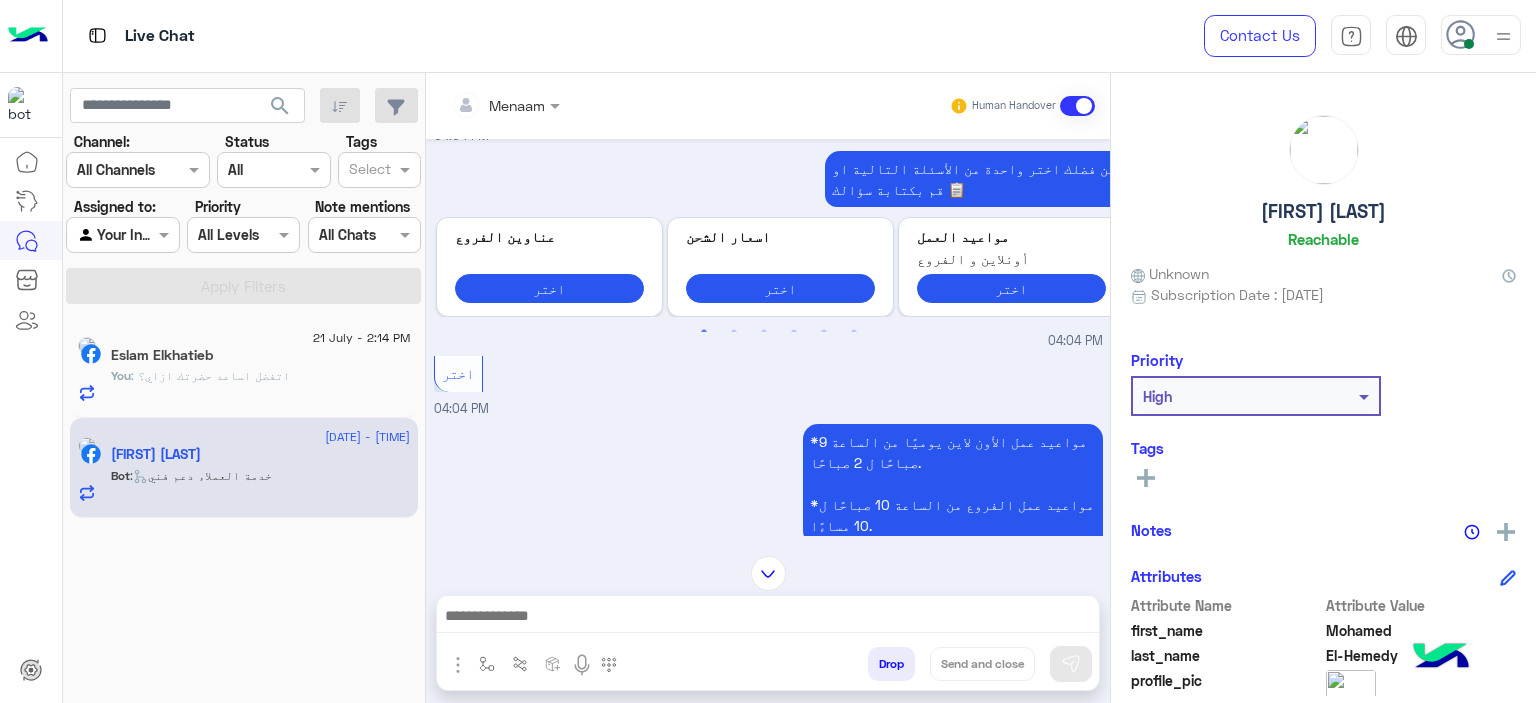 click at bounding box center [505, 104] 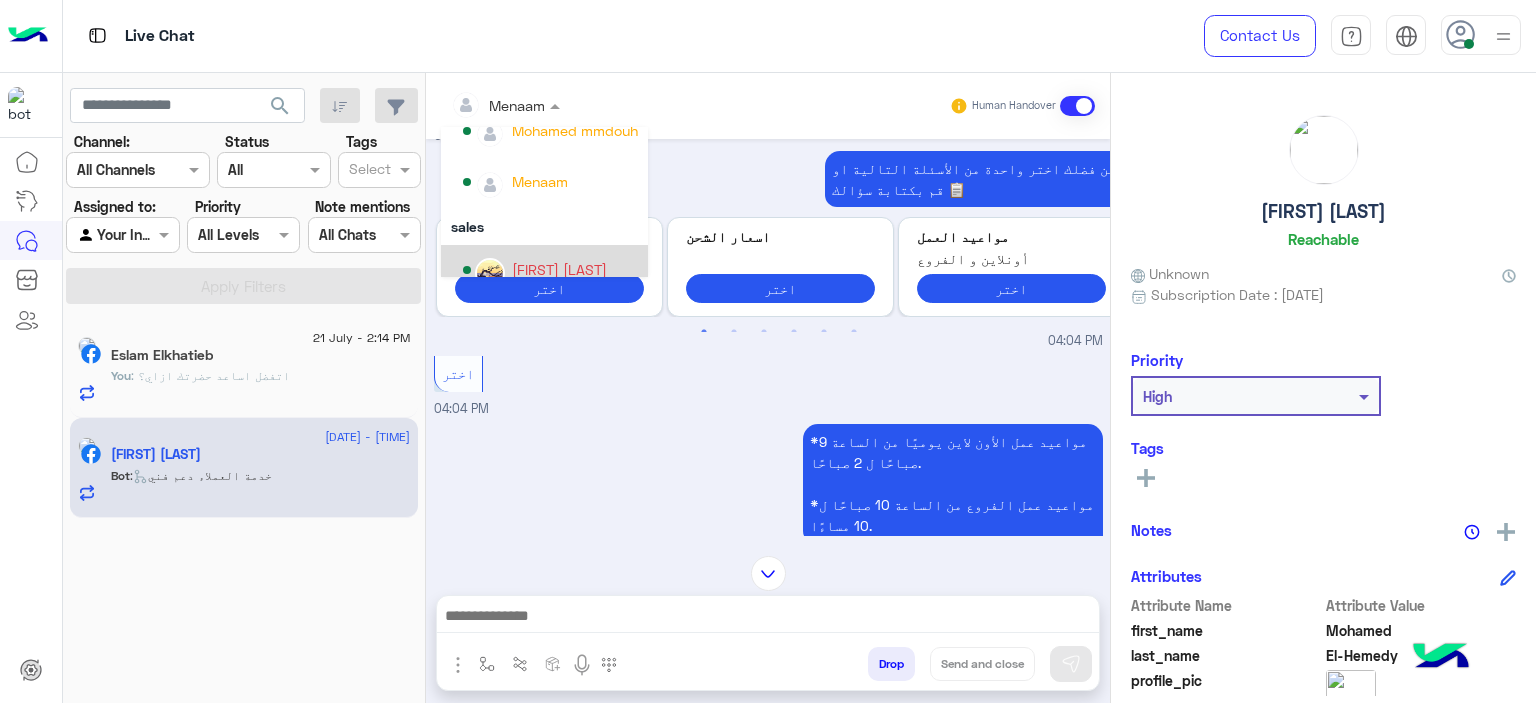 scroll, scrollTop: 178, scrollLeft: 0, axis: vertical 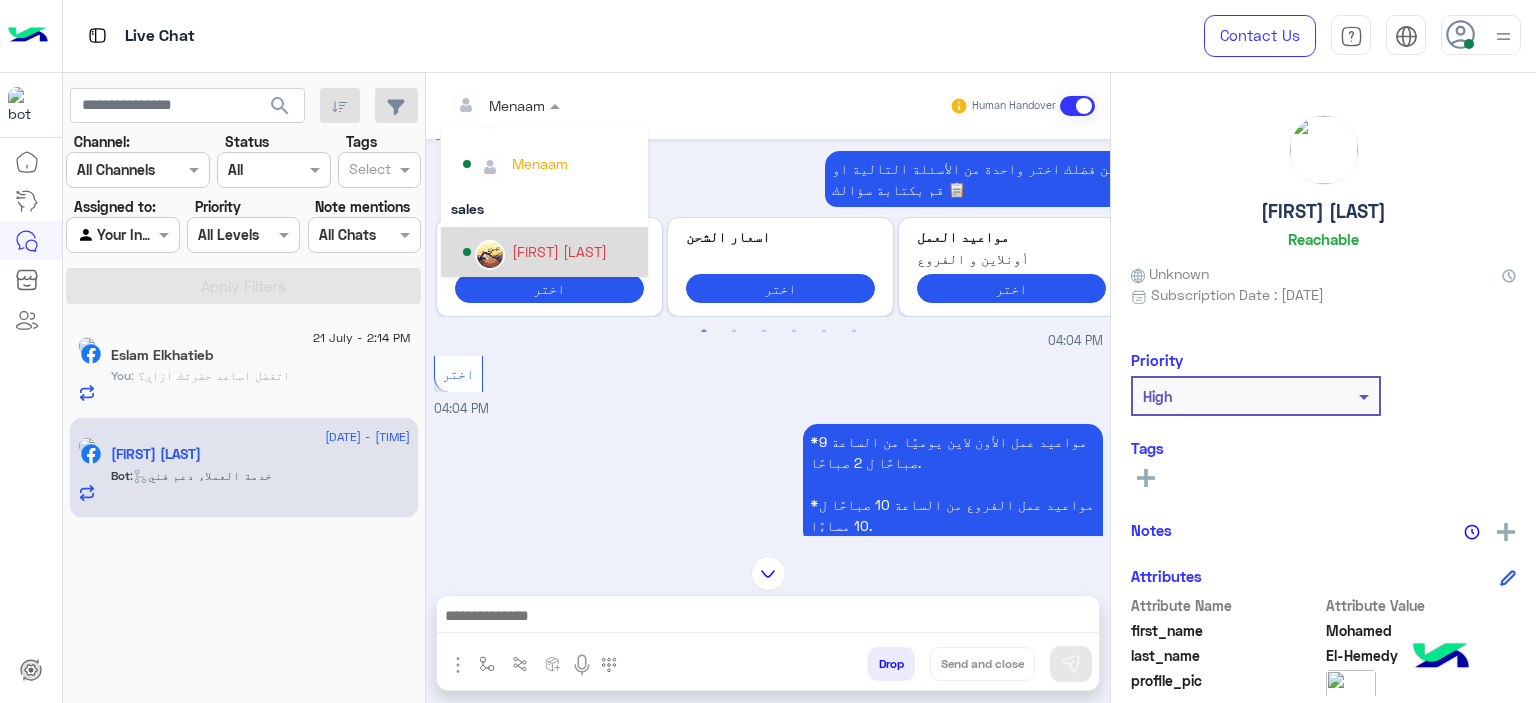 click on "[FIRST] [LAST]" at bounding box center [559, 251] 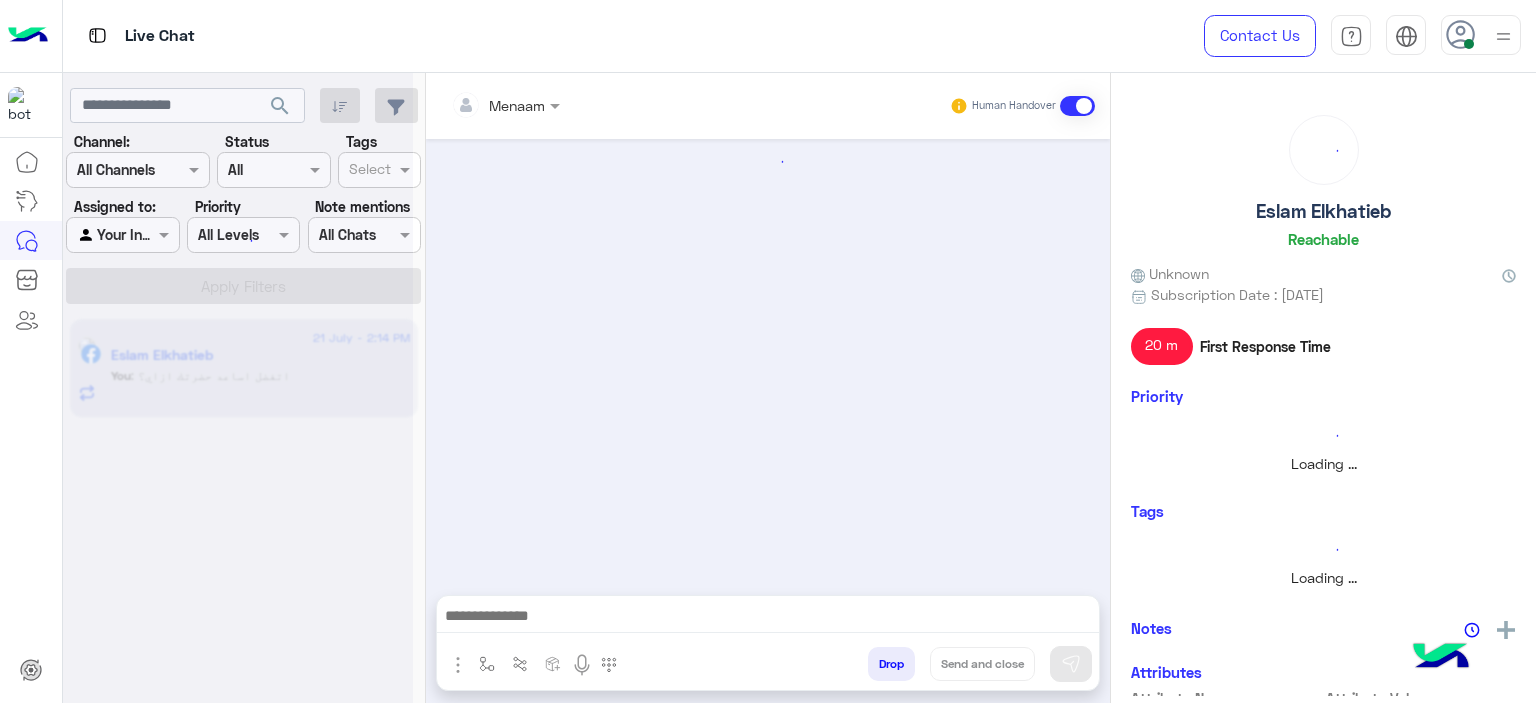 scroll, scrollTop: 2000, scrollLeft: 0, axis: vertical 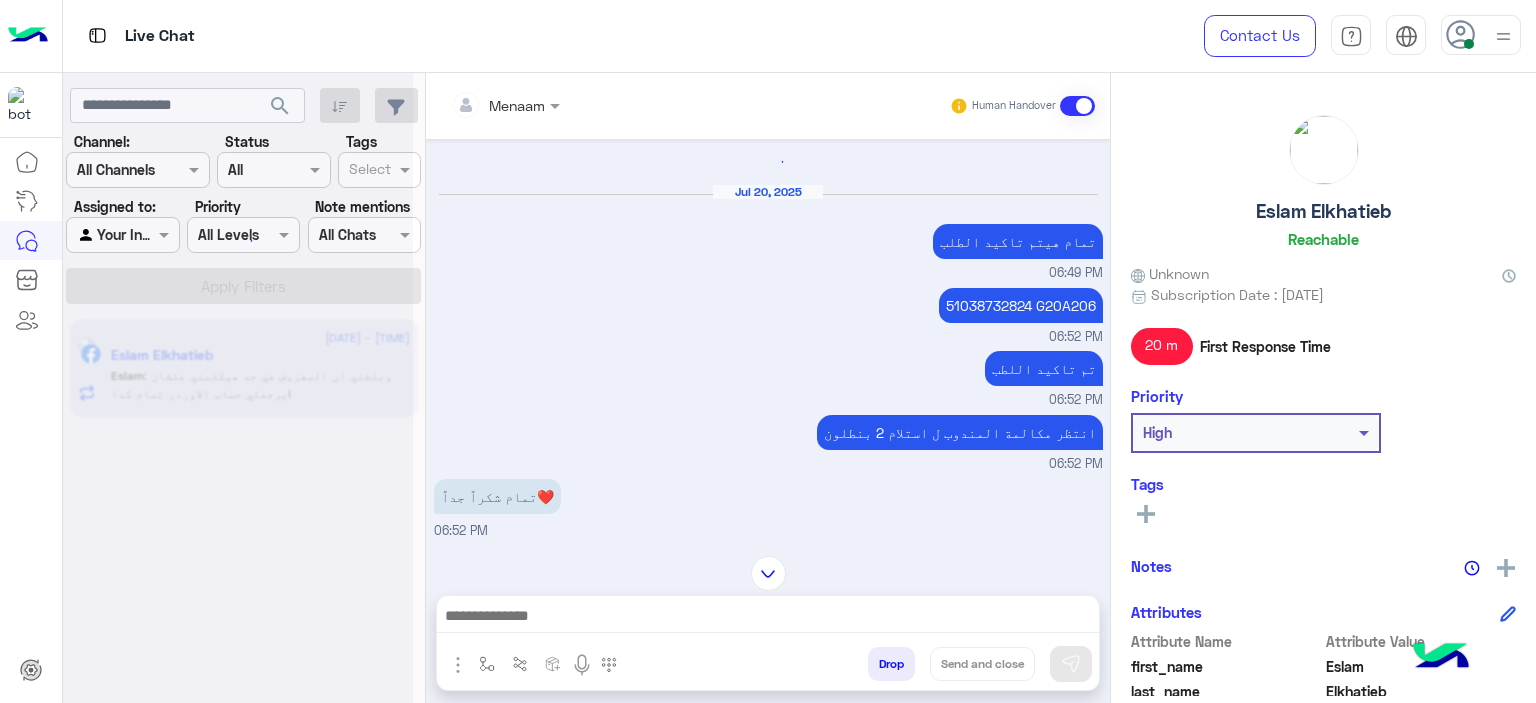 click on "[DATE]  تمام هيتم تاكيد الطلب    [TIME]  [NUMBER]    [TIME]  تم تاكيد اللطب    [TIME]  انتظر مكالمة المندوب ل استلام 2 بنطلون    [TIME]  تمام شكراً جداً❤️   [TIME]  عفوا يافندم    [TIME]   Conversation has been dropped by [NAME]    [TIME]       [DATE]  السلام عليكم   [TIME]  اهلا بيك عميلنا العزيز [NAME] فى 𝗘agle👋 انا مساعدك الألى الخاص بك من فضلك إختار لغتك المفضلة. 🤖🌐   𝐇𝐞𝐥𝐥𝐨! [NAME] I'm your smart assistant for Eagle Please choose the language that you preferred. 🤖🌐  العربية   English     [TIME]   العربية    [TIME]  برجاء اختيار المناسب ليك القائمة الاتية🛒👀  خدمة ما بعد البيع   خدمة المبيعات   الاسئلة الشائعة  المنتجات  اختر     [TIME]    [TIME]  Previous Next" at bounding box center [768, 337] 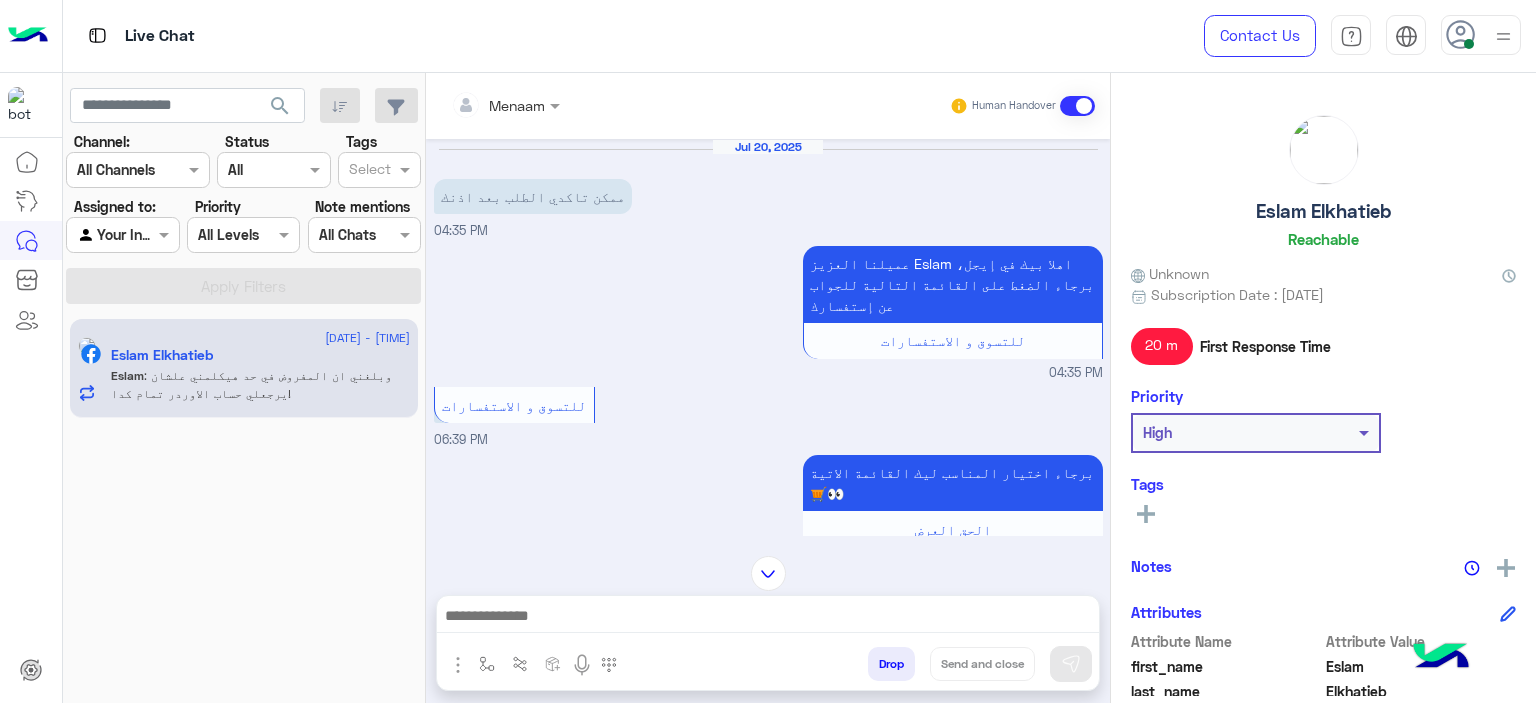 scroll, scrollTop: 1567, scrollLeft: 0, axis: vertical 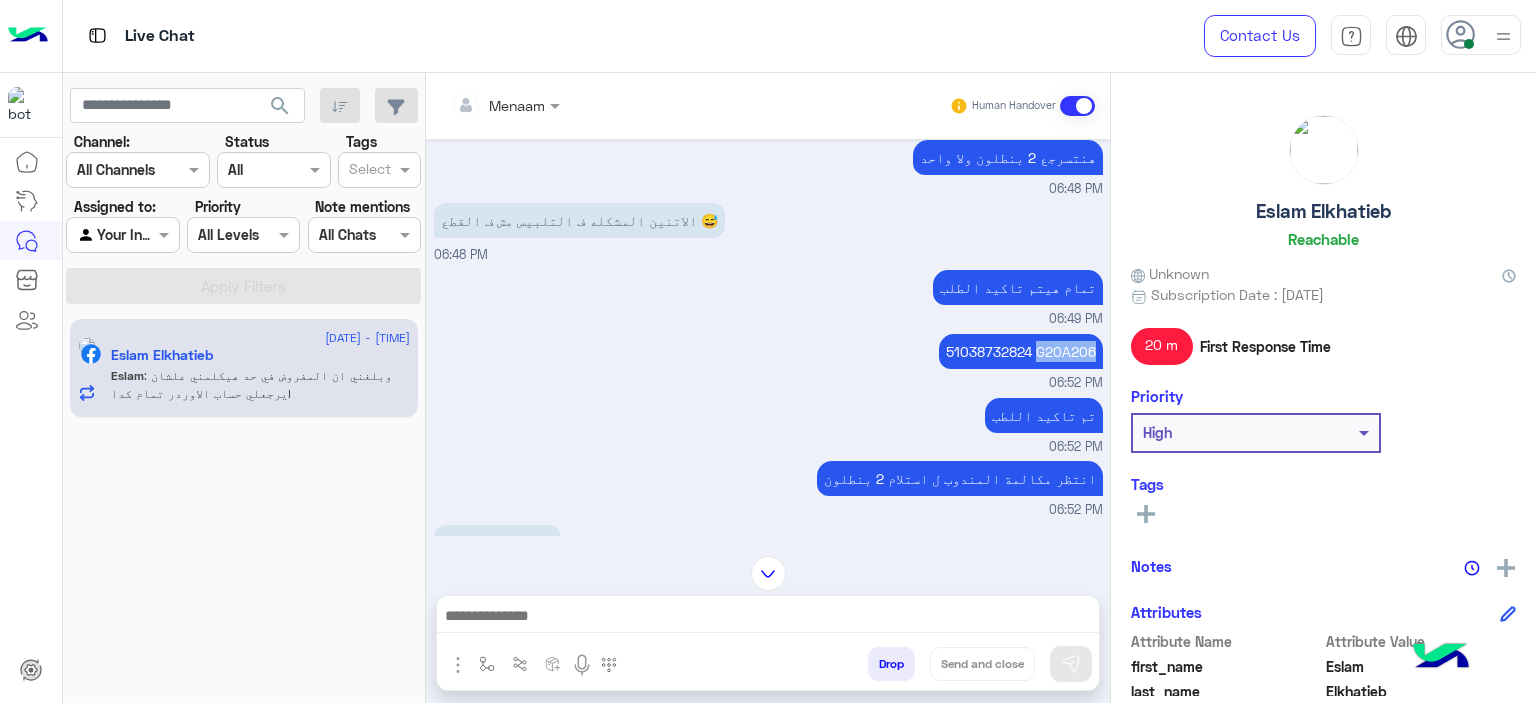 click on "51038732824	G20A206" at bounding box center (1021, 351) 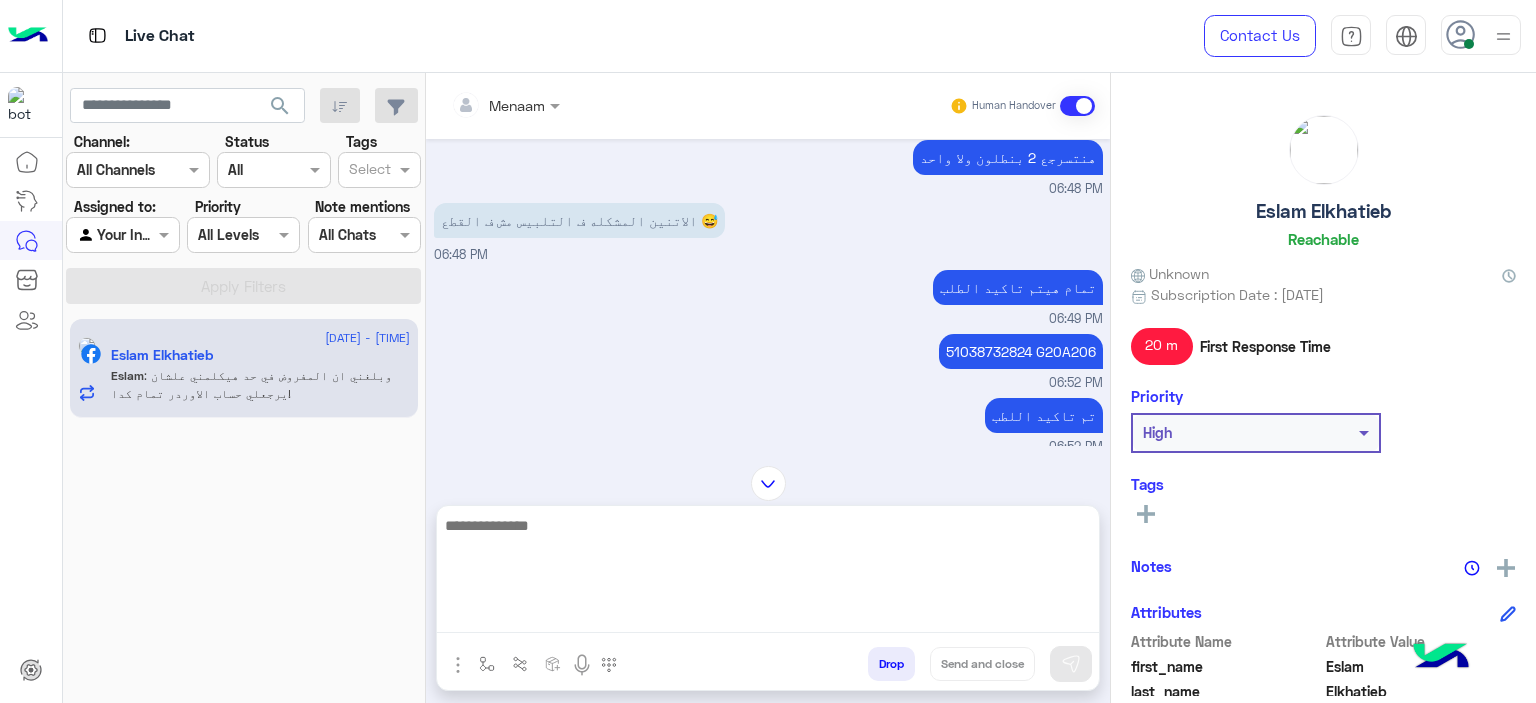 click at bounding box center [768, 573] 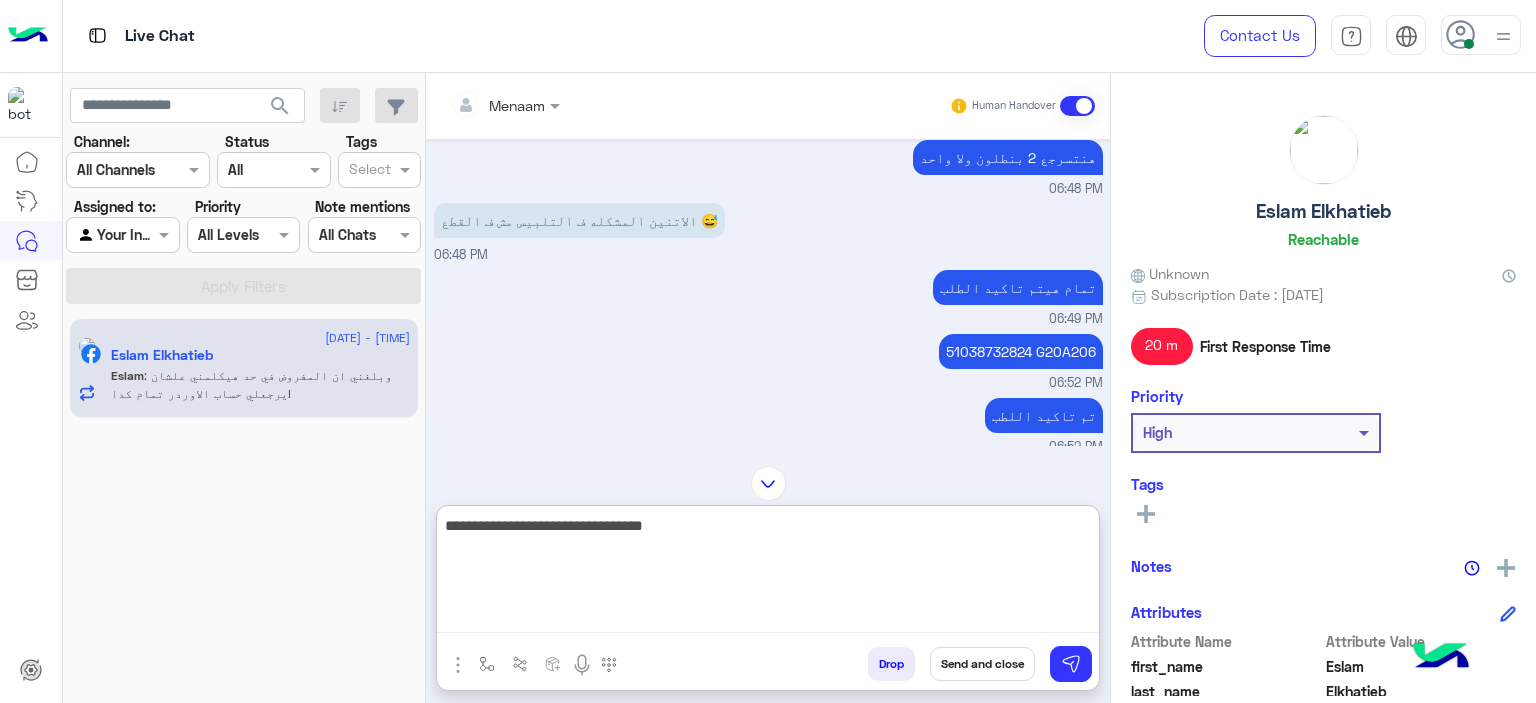 type on "**********" 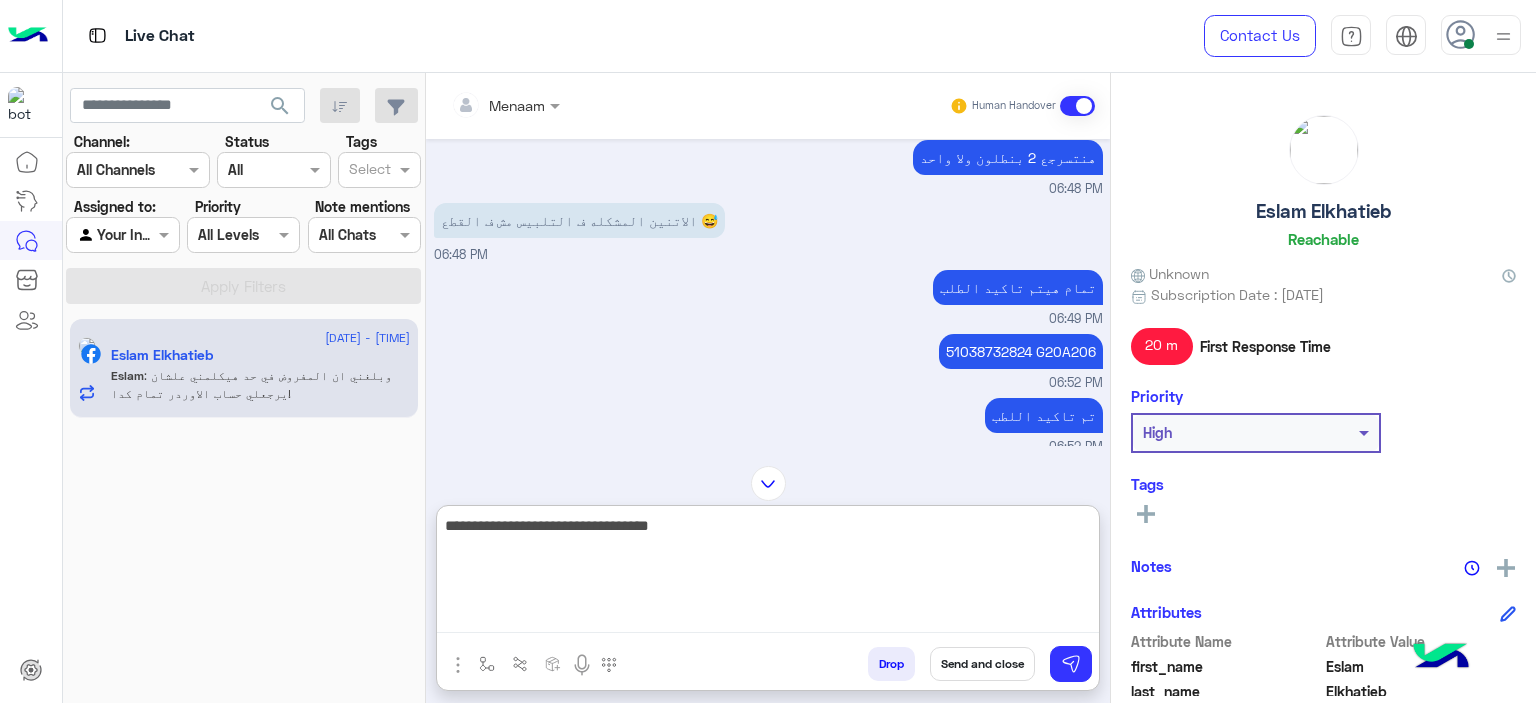 type 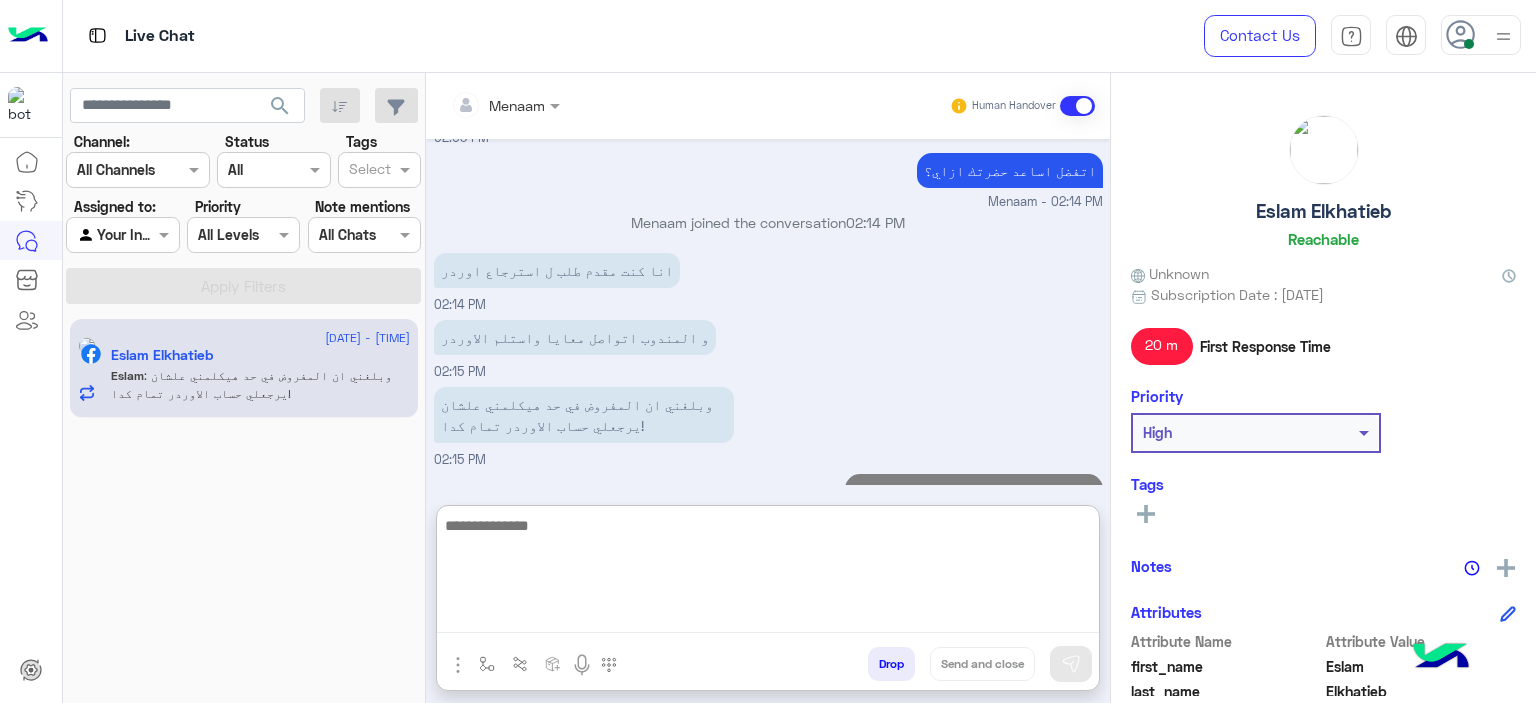 scroll, scrollTop: 3985, scrollLeft: 0, axis: vertical 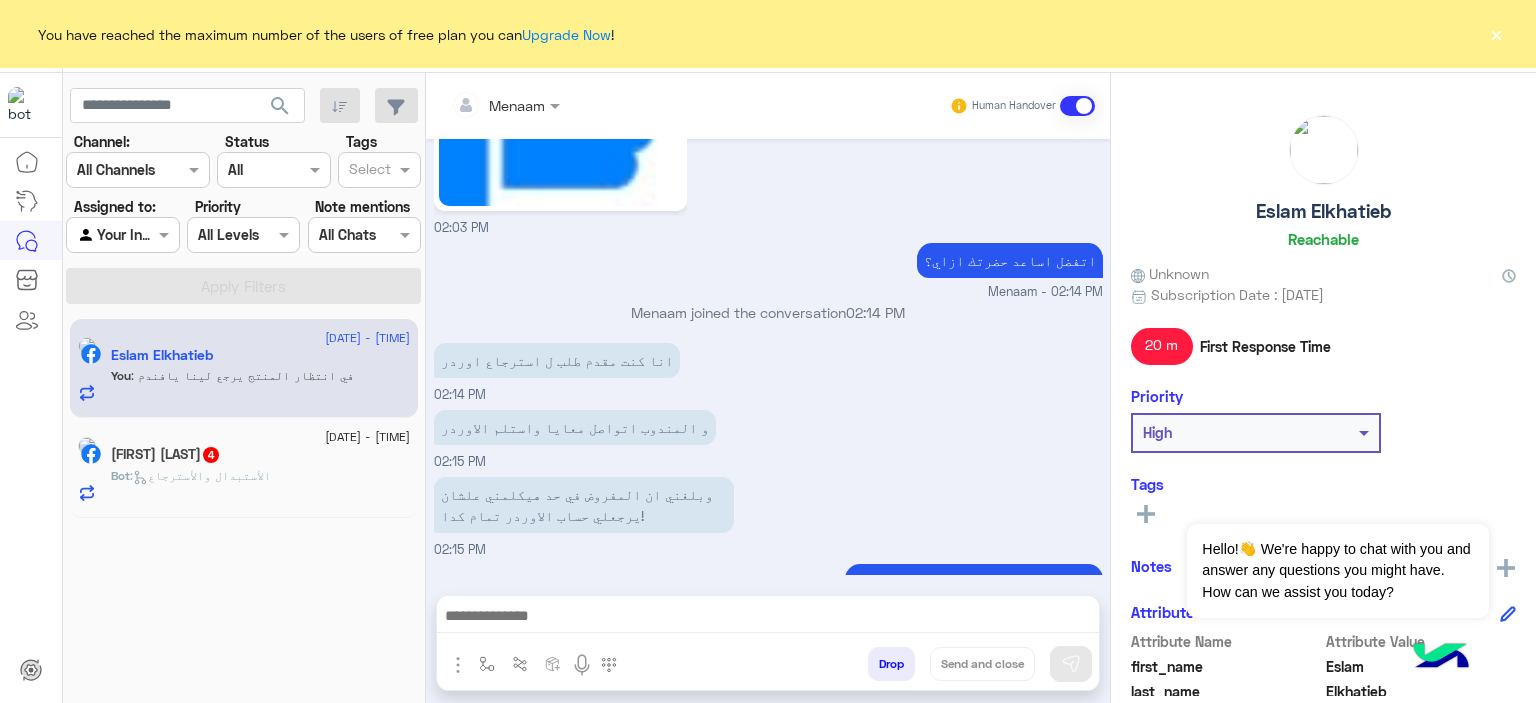 click on "Drop" at bounding box center (891, 664) 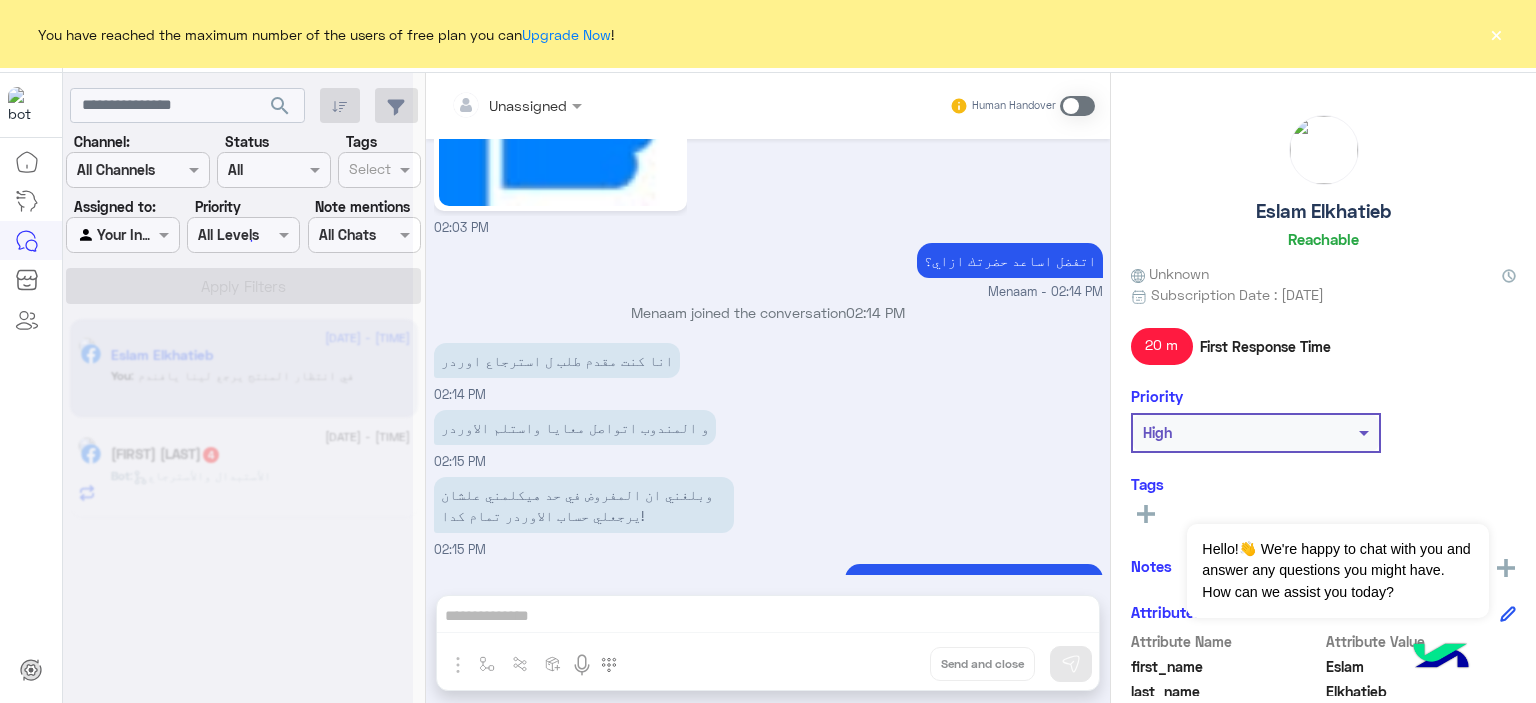 scroll, scrollTop: 2064, scrollLeft: 0, axis: vertical 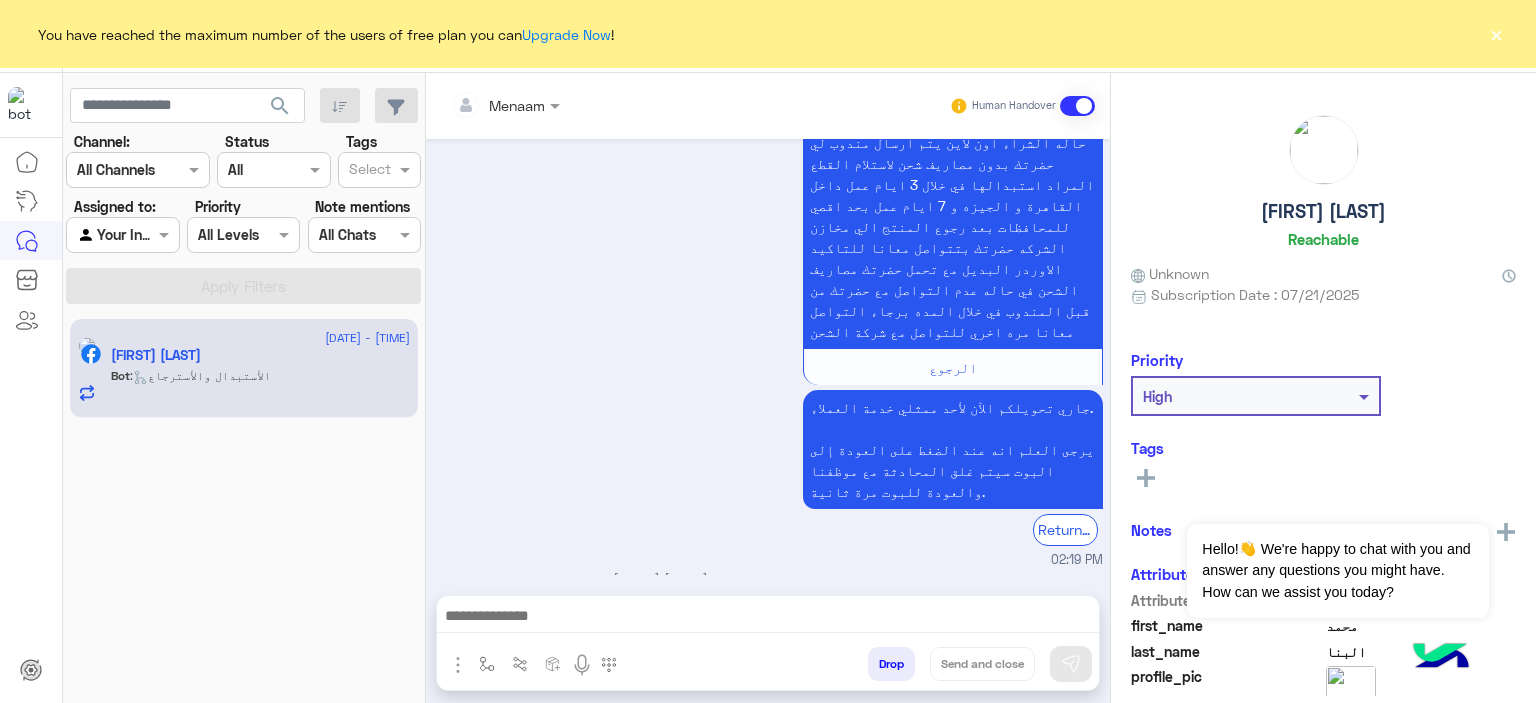 click on "×" 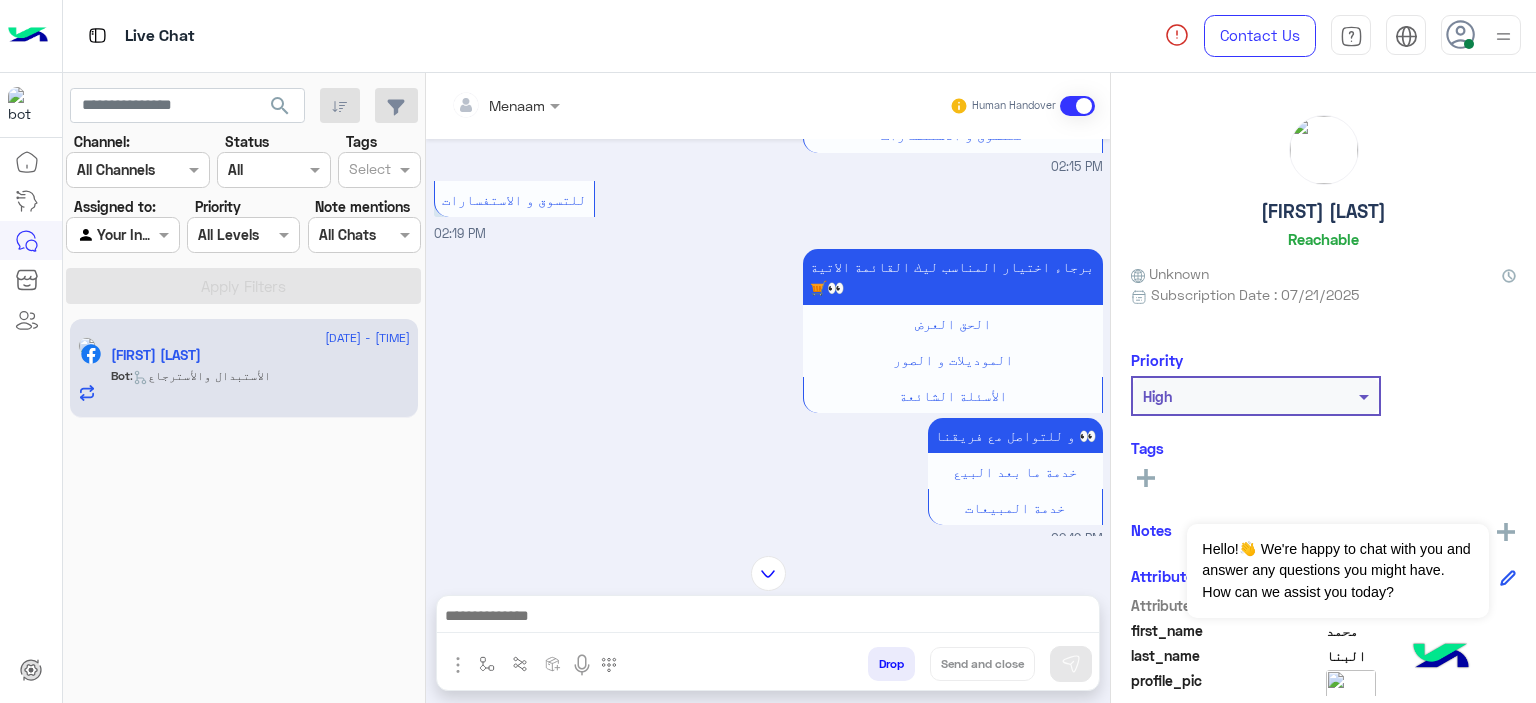 scroll, scrollTop: 750, scrollLeft: 0, axis: vertical 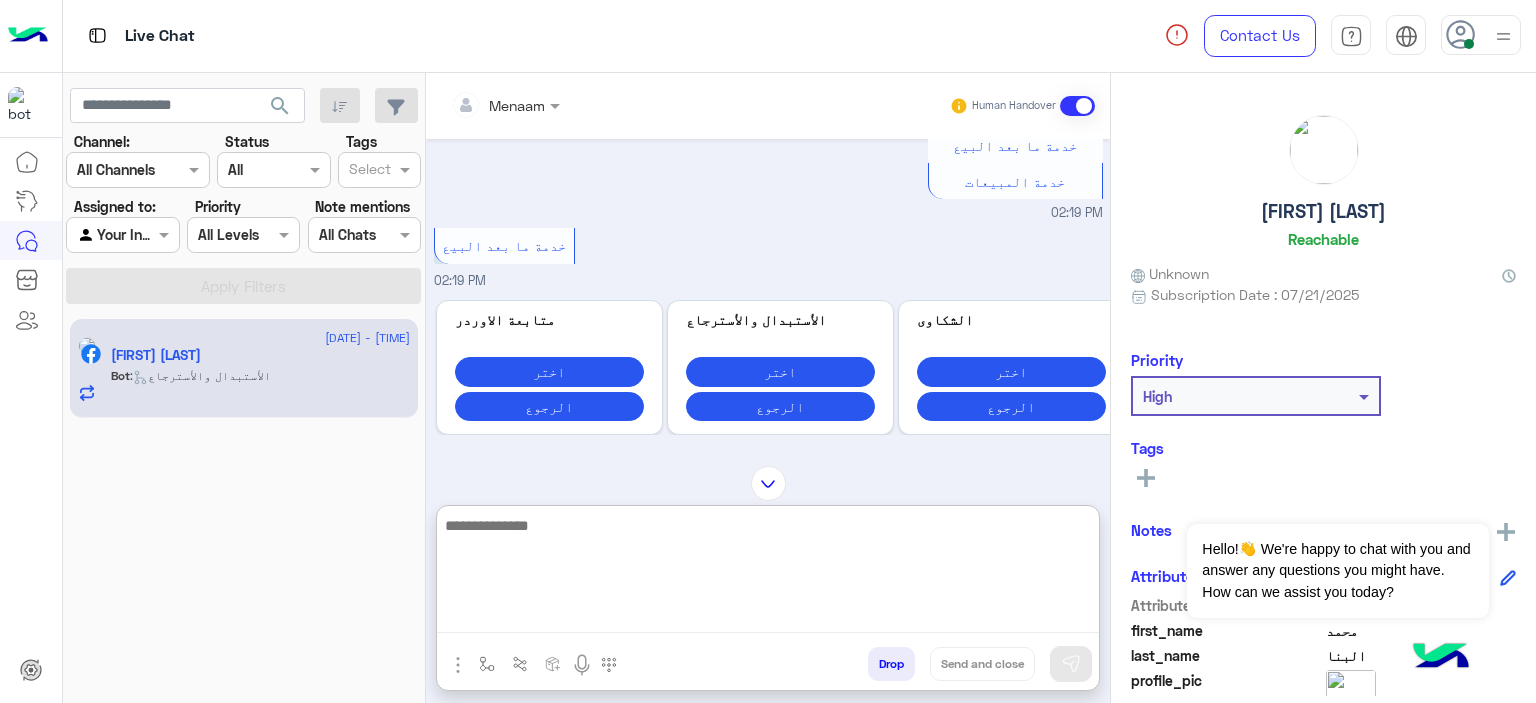 click at bounding box center [768, 573] 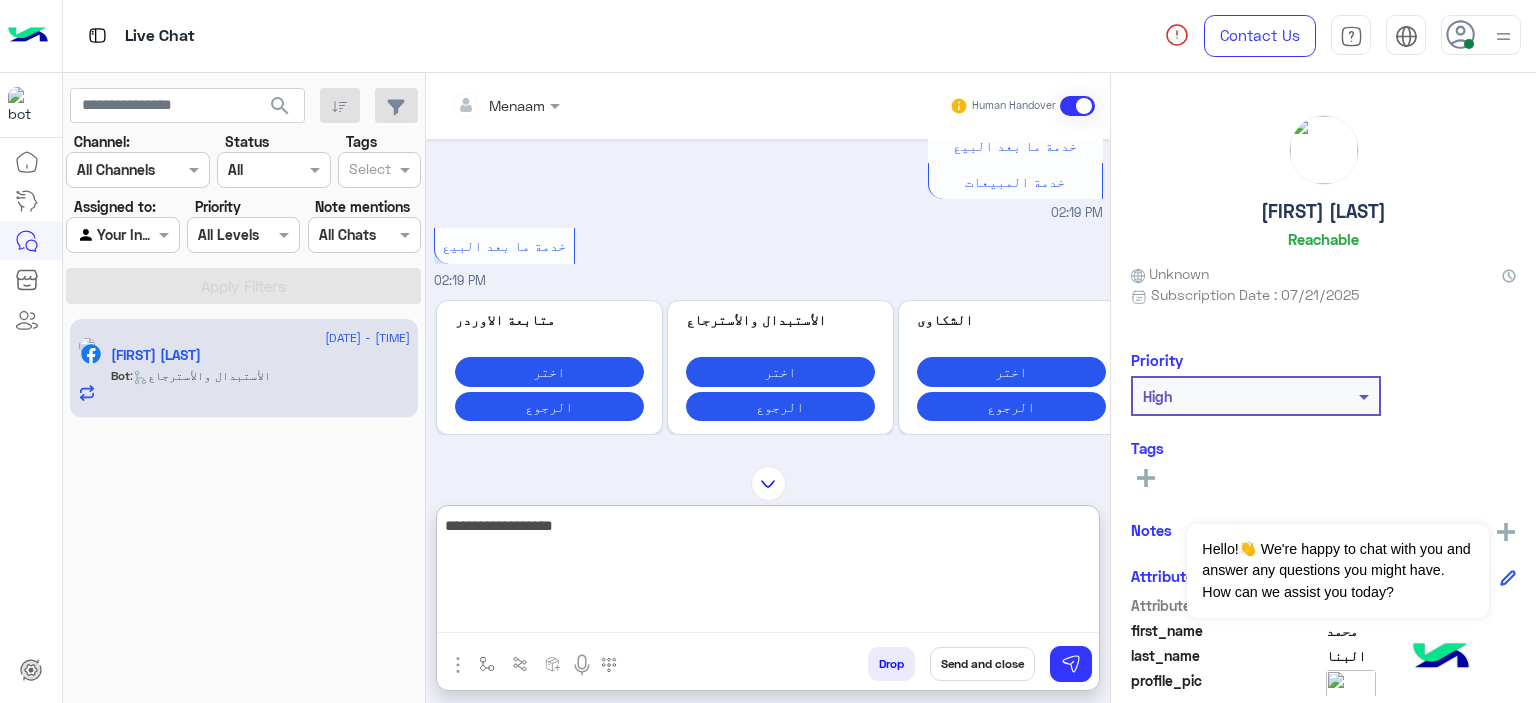 type on "**********" 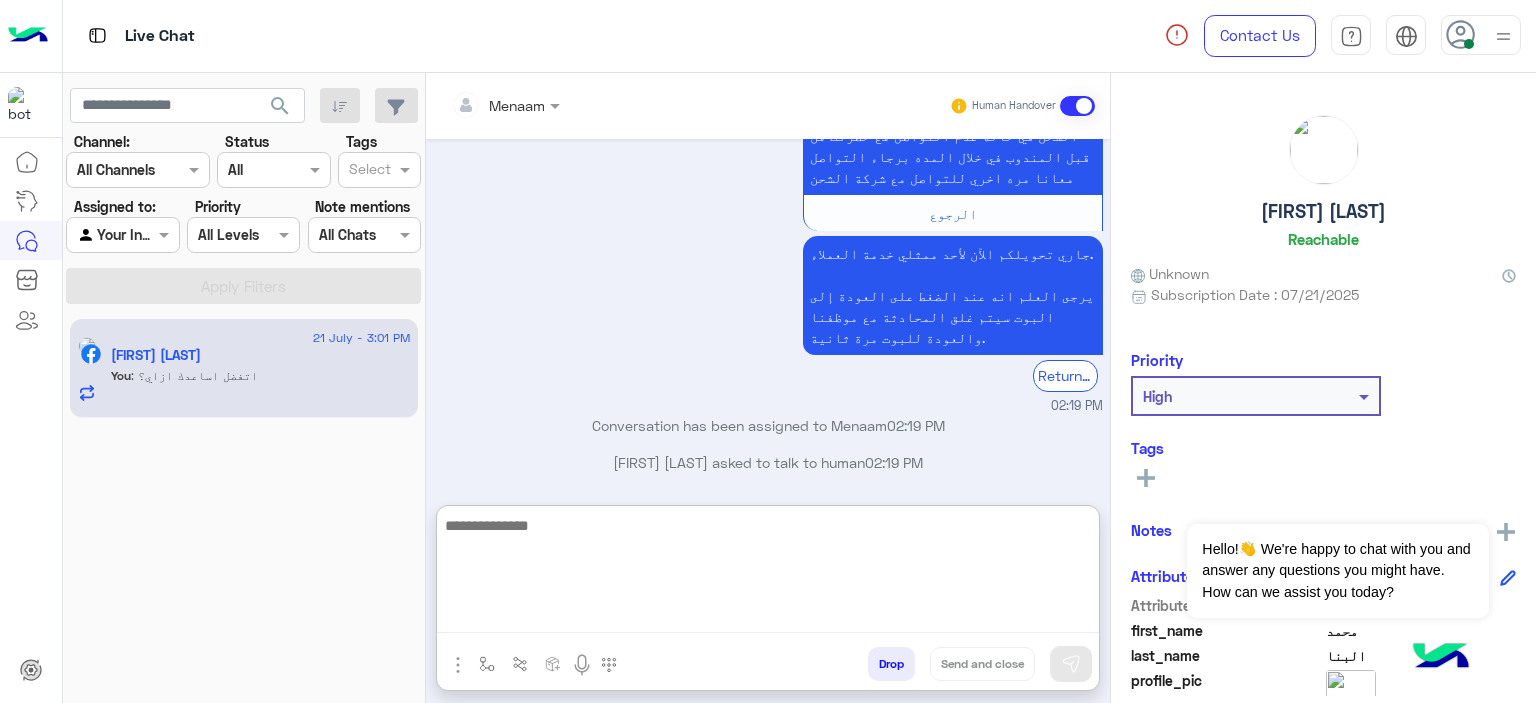 scroll, scrollTop: 1441, scrollLeft: 0, axis: vertical 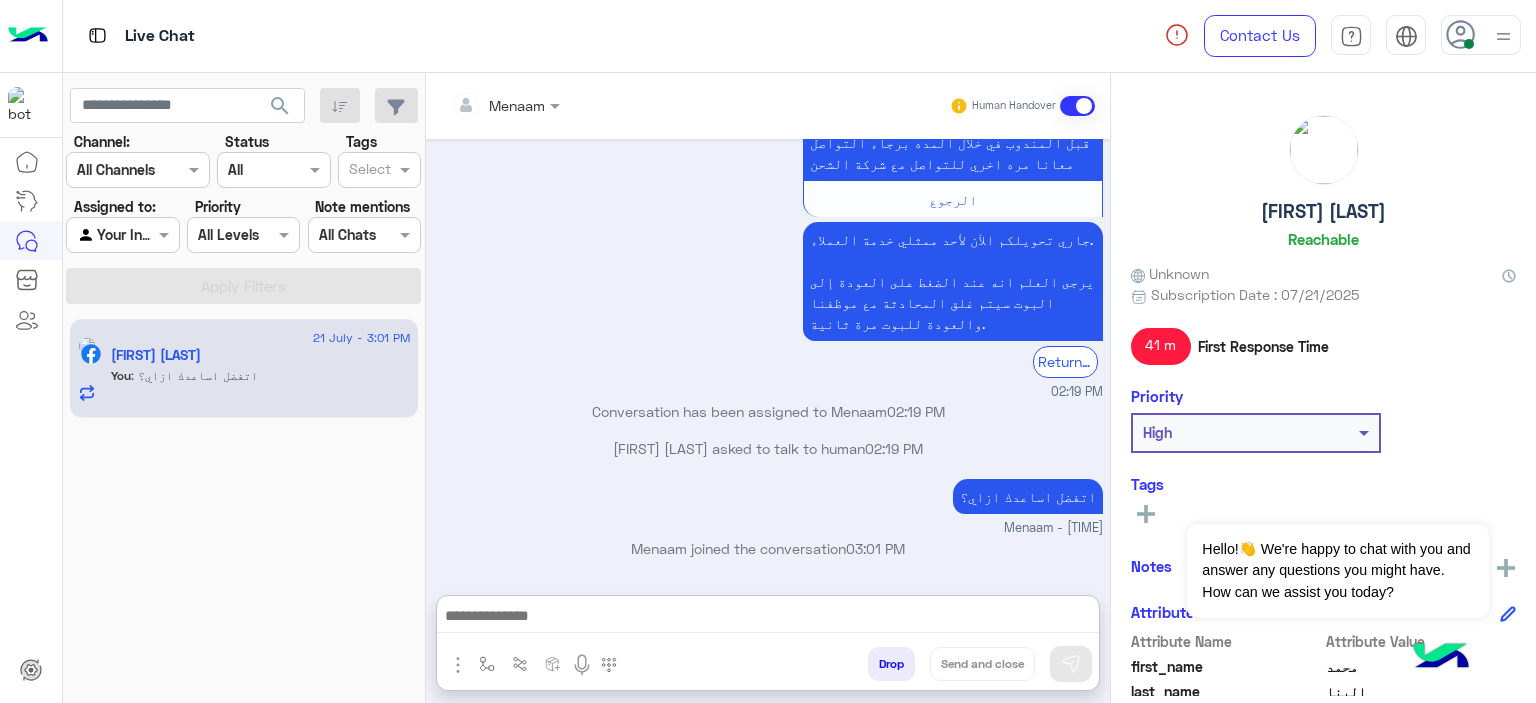 drag, startPoint x: 145, startPoint y: 239, endPoint x: 137, endPoint y: 250, distance: 13.601471 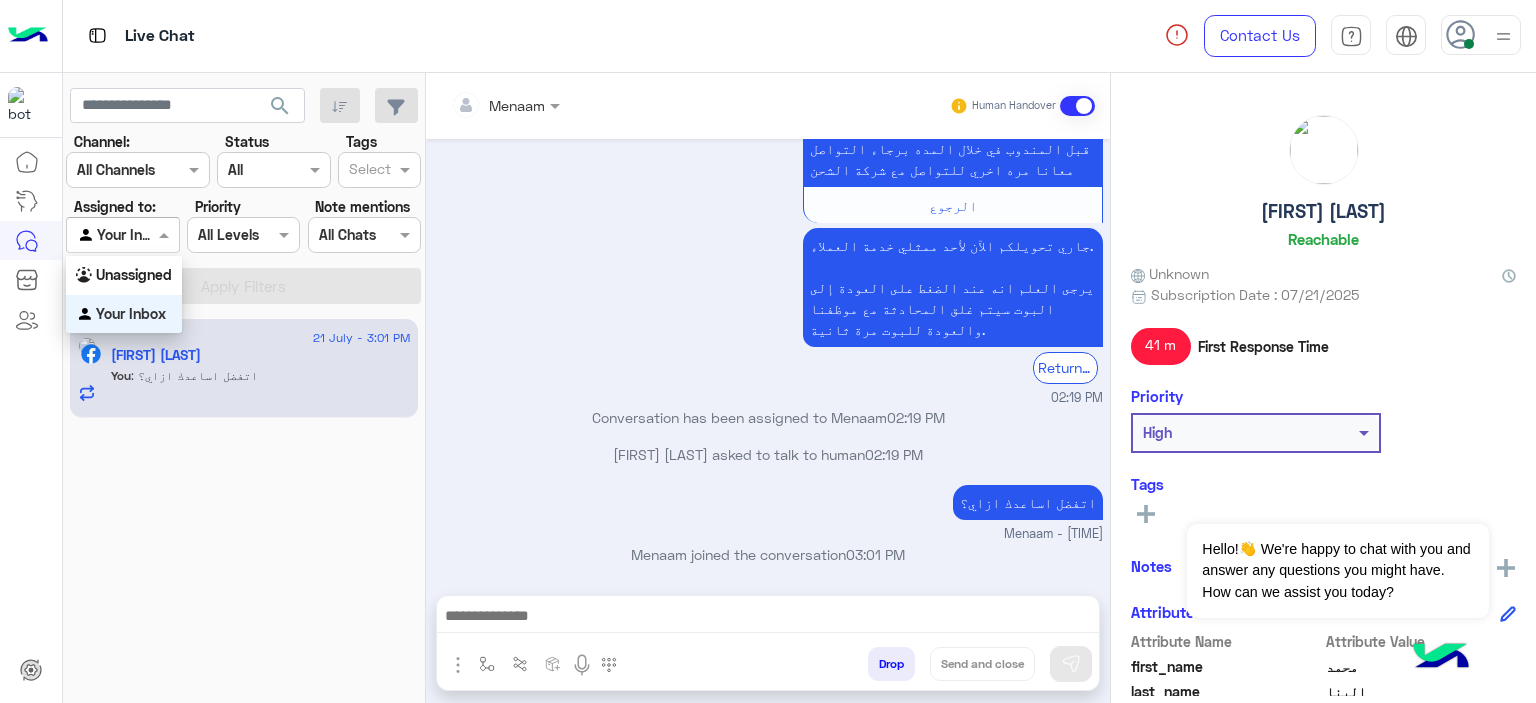 scroll, scrollTop: 1351, scrollLeft: 0, axis: vertical 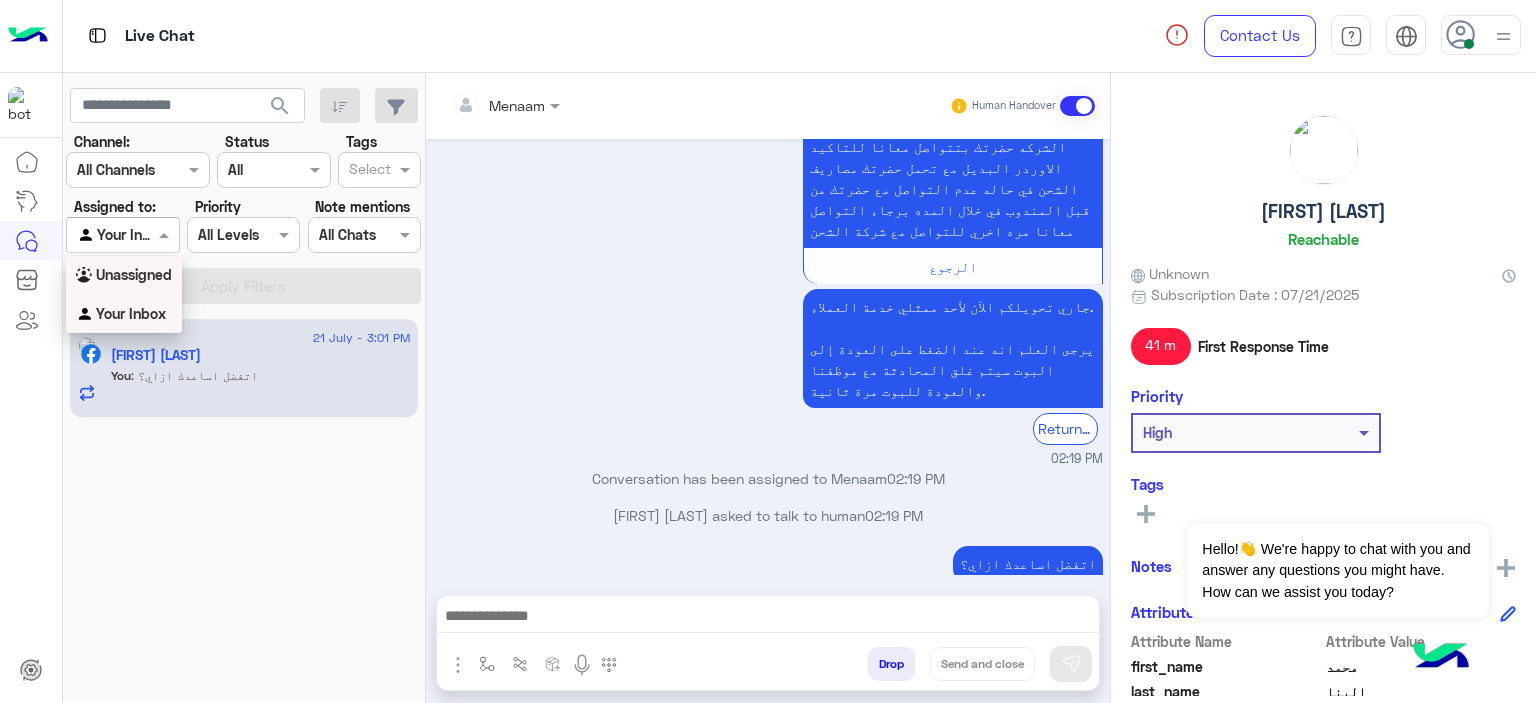 click on "Unassigned" at bounding box center [134, 274] 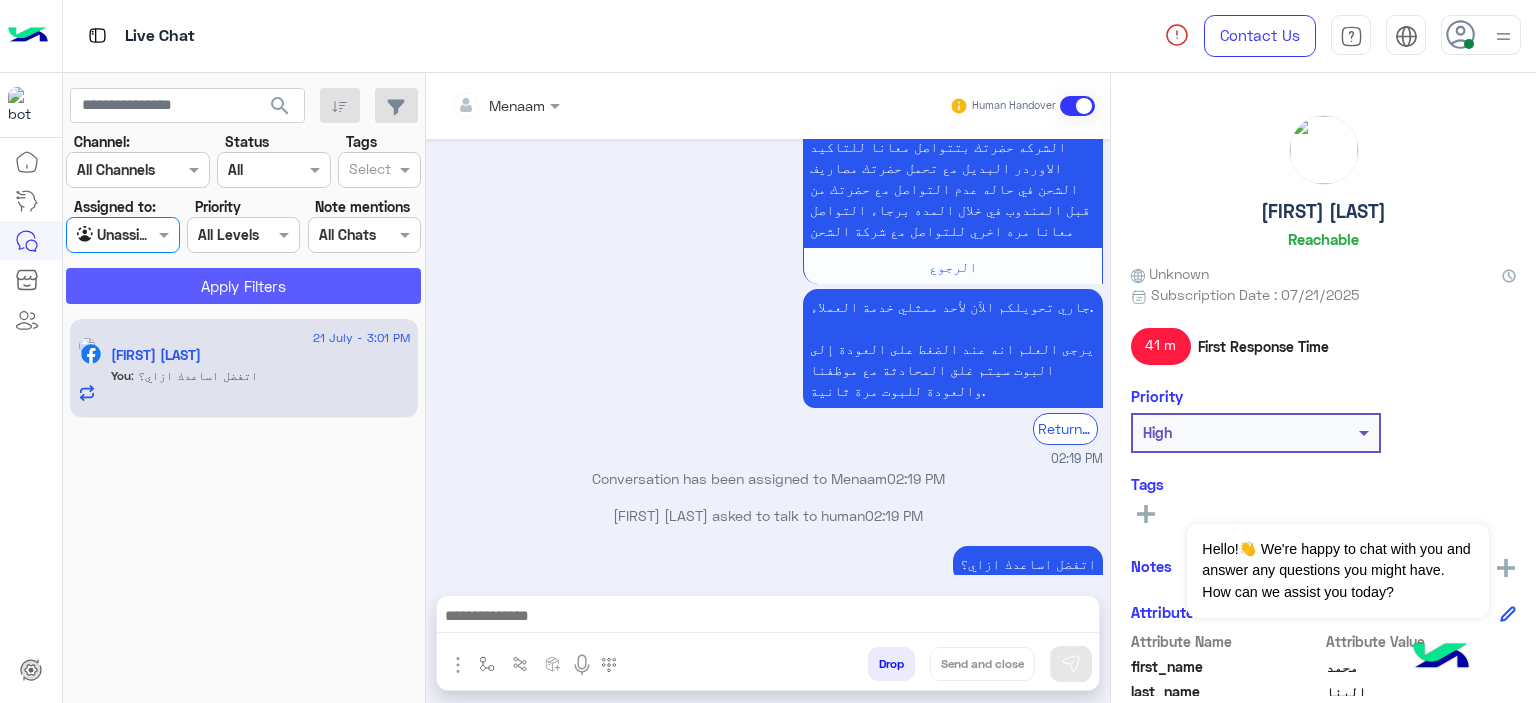 click on "Apply Filters" 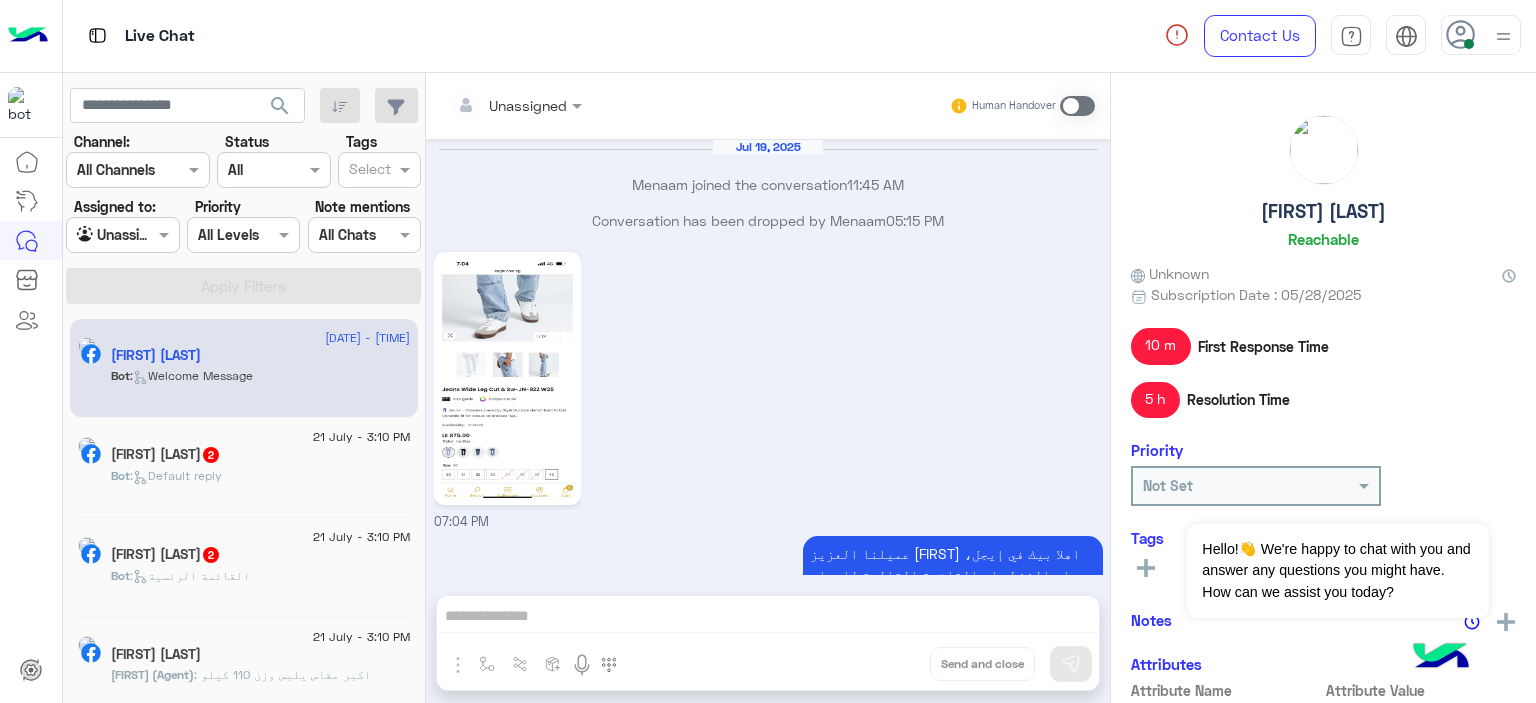 scroll, scrollTop: 2012, scrollLeft: 0, axis: vertical 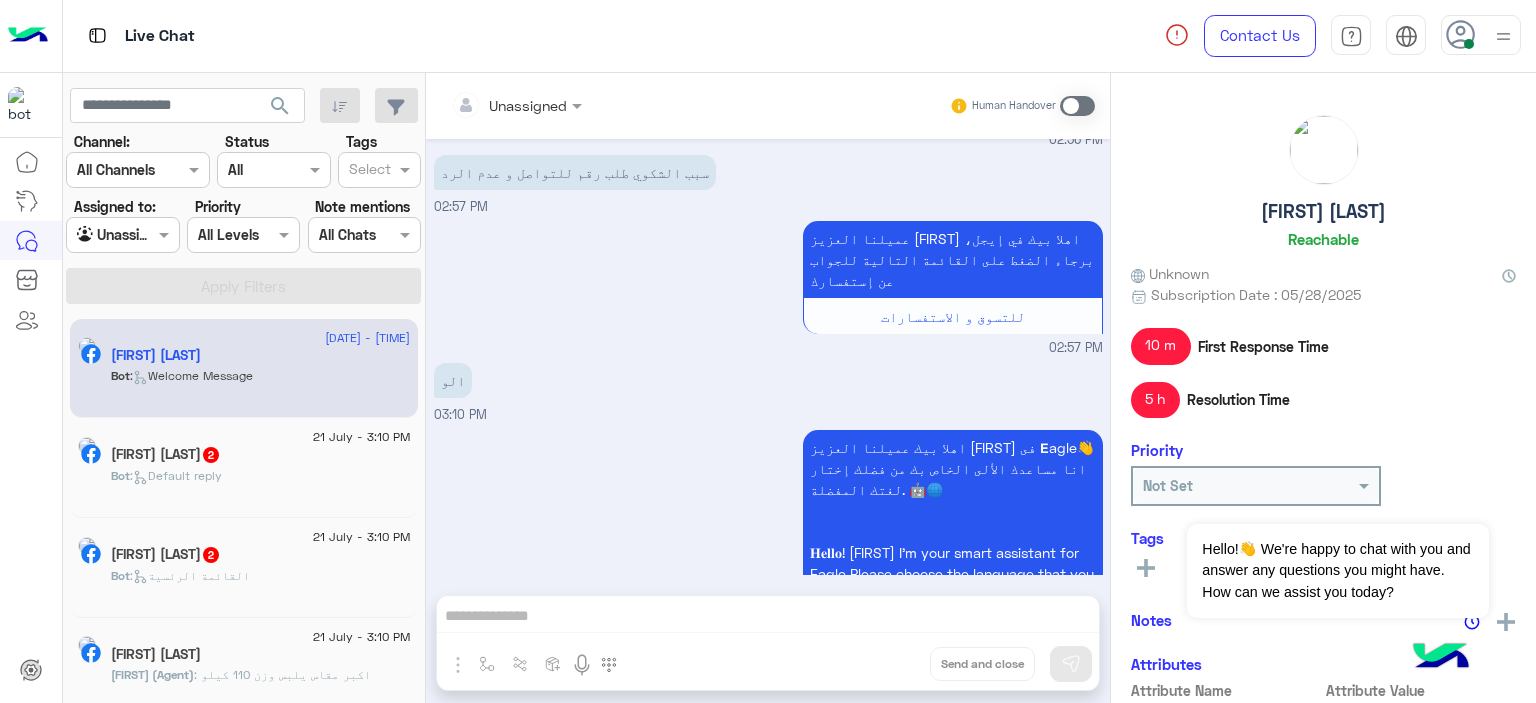 click on ":   Welcome Message" 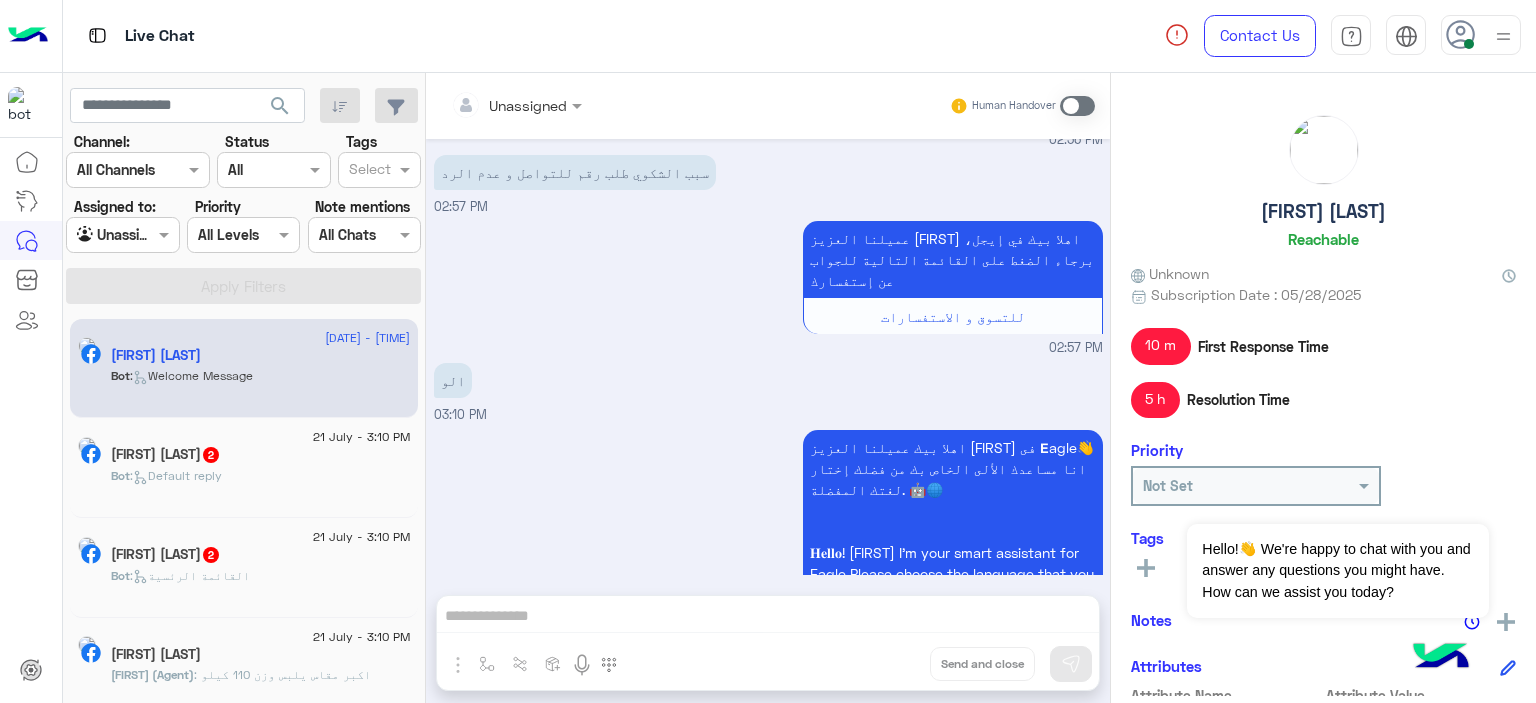 click on "Unassigned Human Handover     Jul 19, 2025   Menaam  joined the conversation   11:45 AM       Conversation has been dropped by Menaam    05:15 PM        07:04 PM  عميلنا العزيز Waleed اهلا بيك في إيجل، برجاء الضغط على القائمة التالية للجواب عن إستفسارك  للتسوق و الاستفسارات     07:04 PM  الأودر الأصلي   07:05 PM  عميلنا العزيز Waleed اهلا بيك في إيجل، برجاء الضغط على القائمة التالية للجواب عن إستفسارك  للتسوق و الاستفسارات     07:05 PM  ارجو التواصل   07:05 PM  عميلنا العزيز Waleed اهلا بيك في إيجل، برجاء الضغط على القائمة التالية للجواب عن إستفسارك  للتسوق و الاستفسارات     07:05 PM   Jul 21, 2025  ارجو التواصل   02:53 PM   للتسوق و الاستفسارات     02:53 PM   للتسوق و الاستفسارات  1" at bounding box center [768, 392] 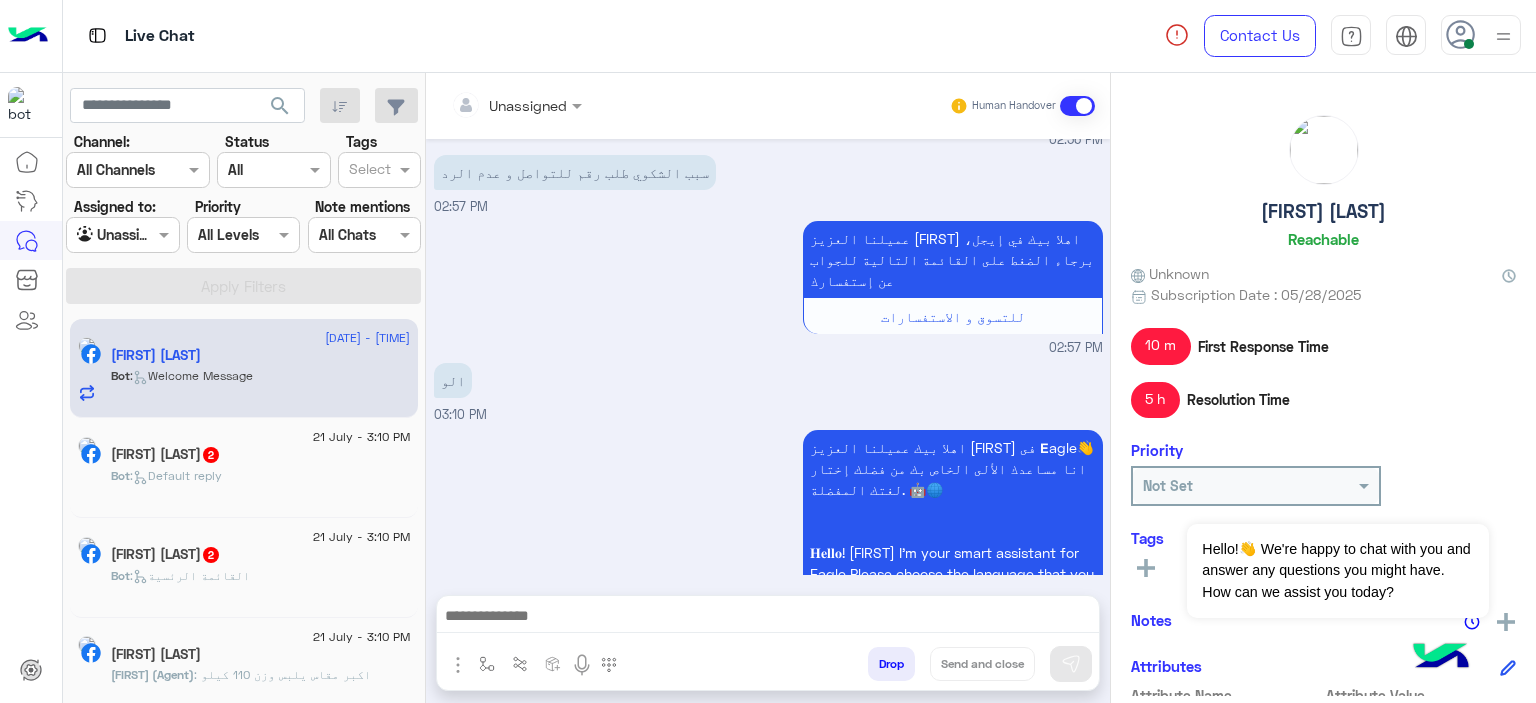 scroll, scrollTop: 2049, scrollLeft: 0, axis: vertical 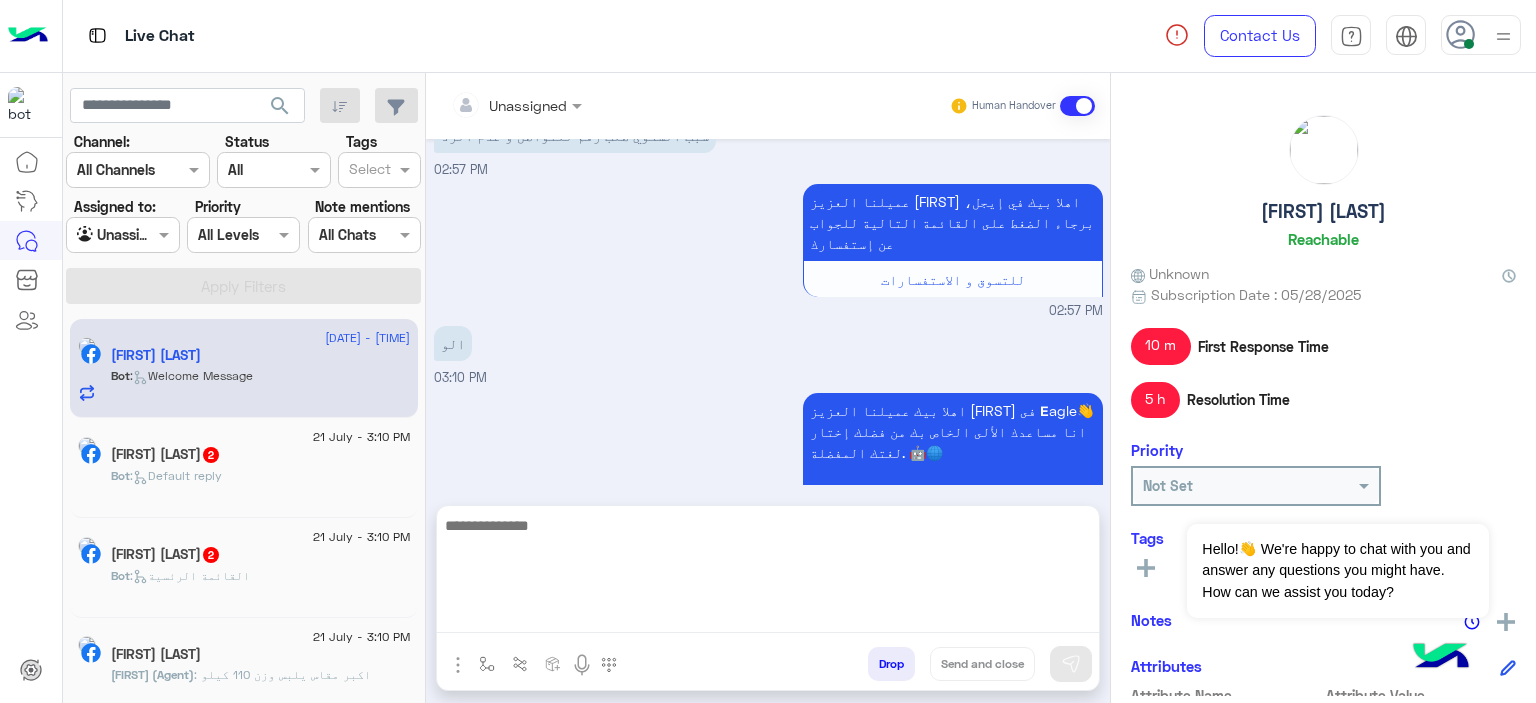 click at bounding box center (768, 573) 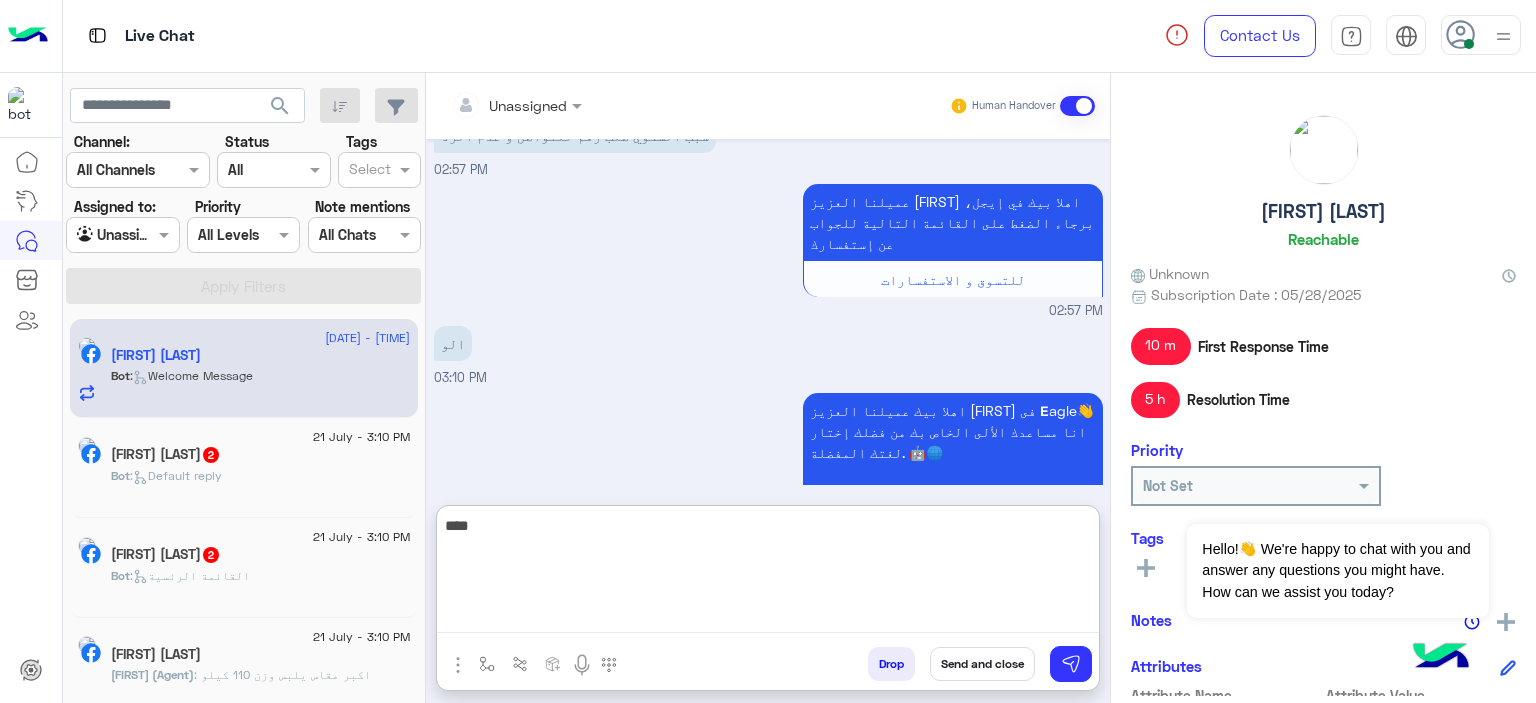 type on "****" 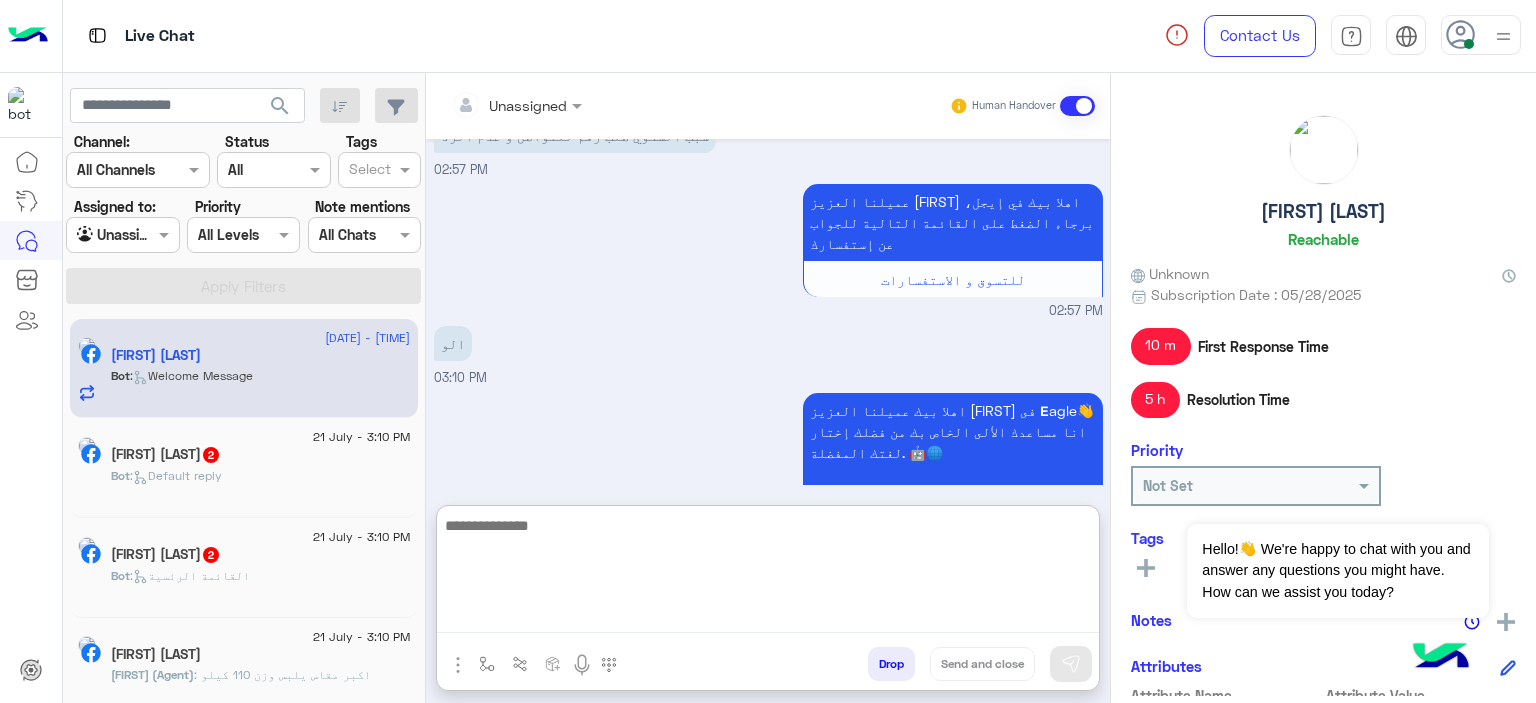 scroll, scrollTop: 2204, scrollLeft: 0, axis: vertical 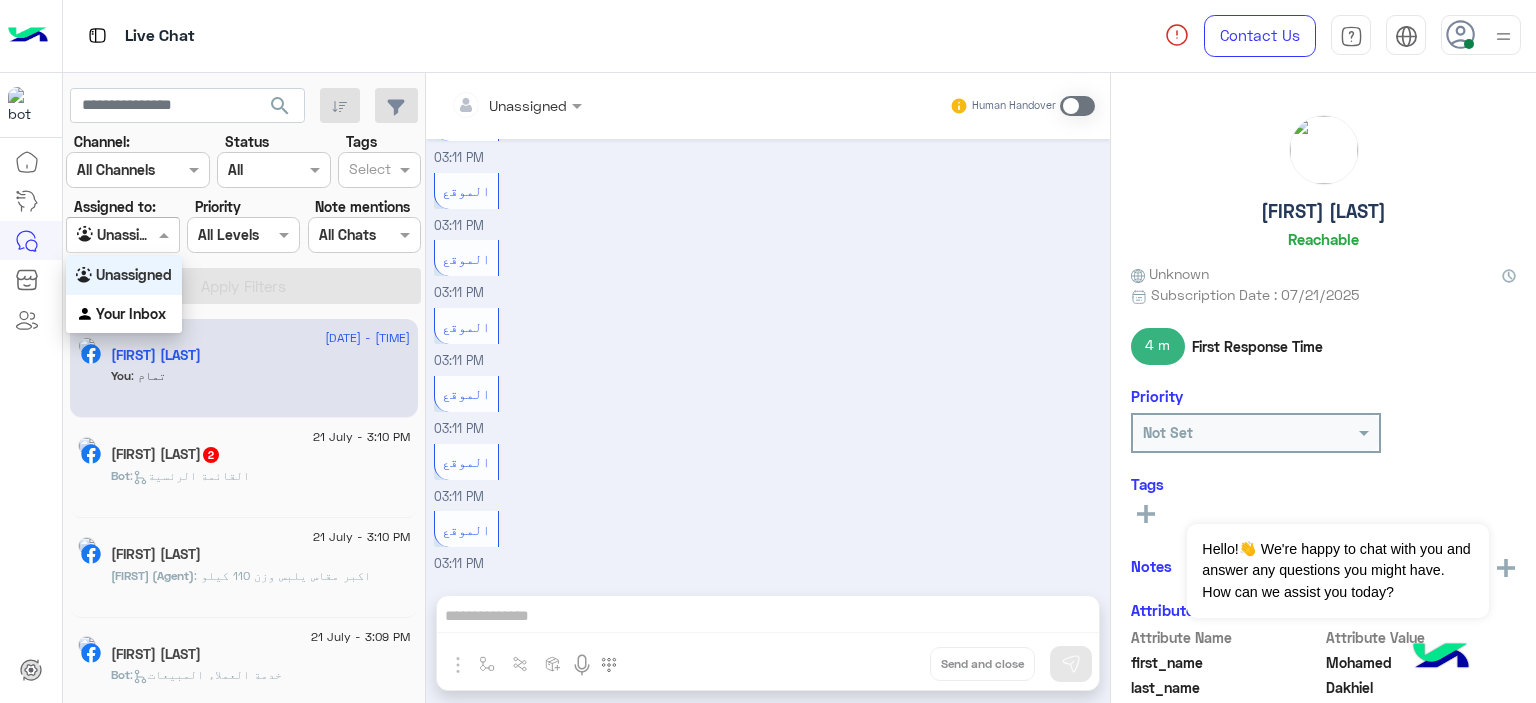 click at bounding box center (166, 234) 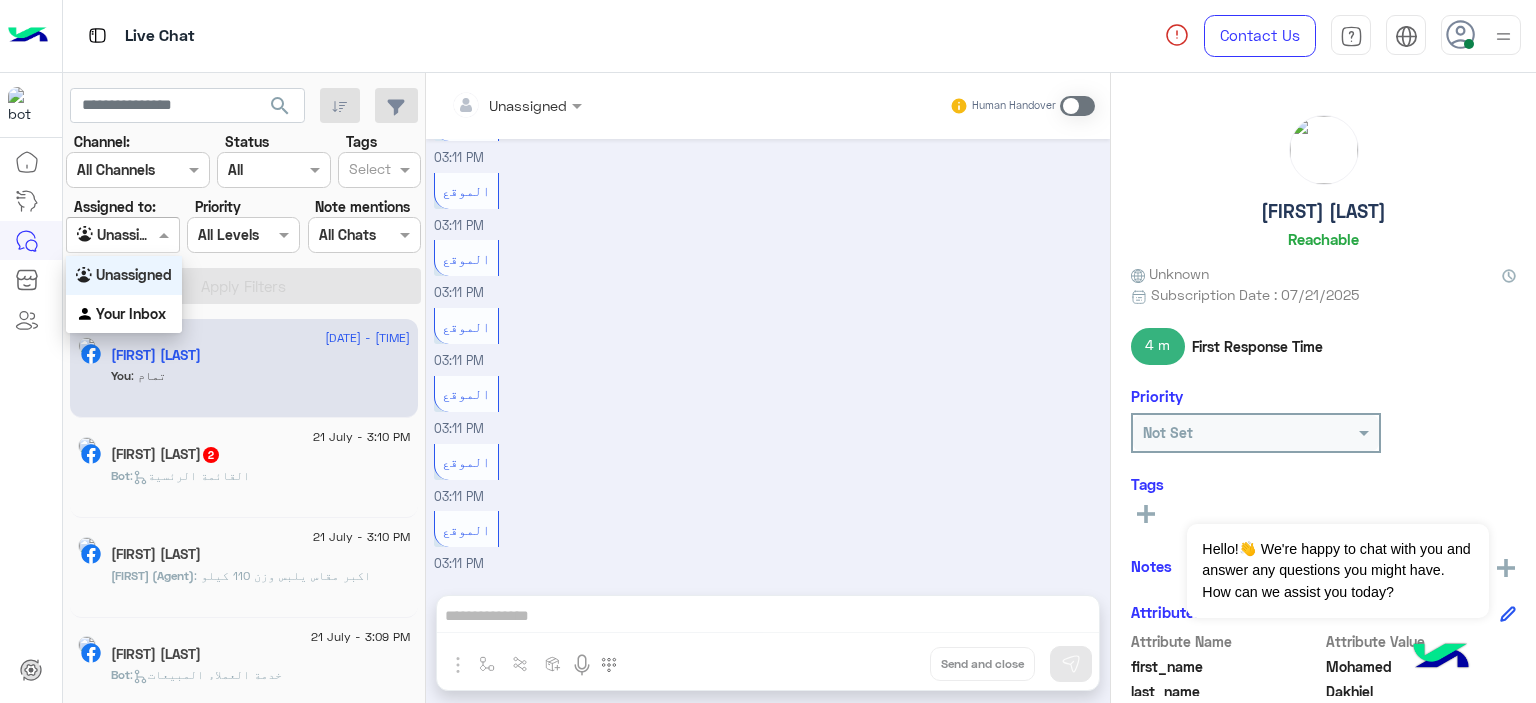 scroll, scrollTop: 1052, scrollLeft: 0, axis: vertical 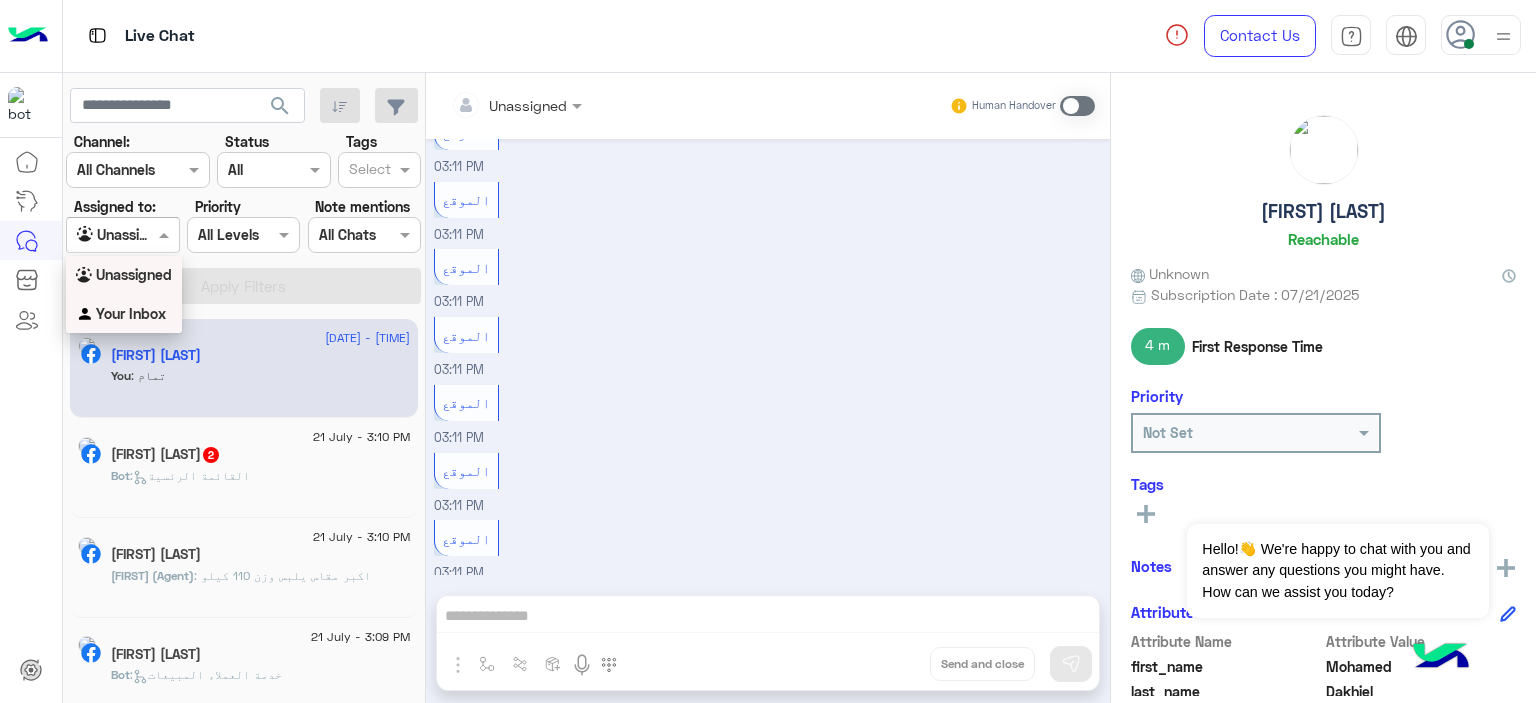 click on "Your Inbox" at bounding box center (131, 313) 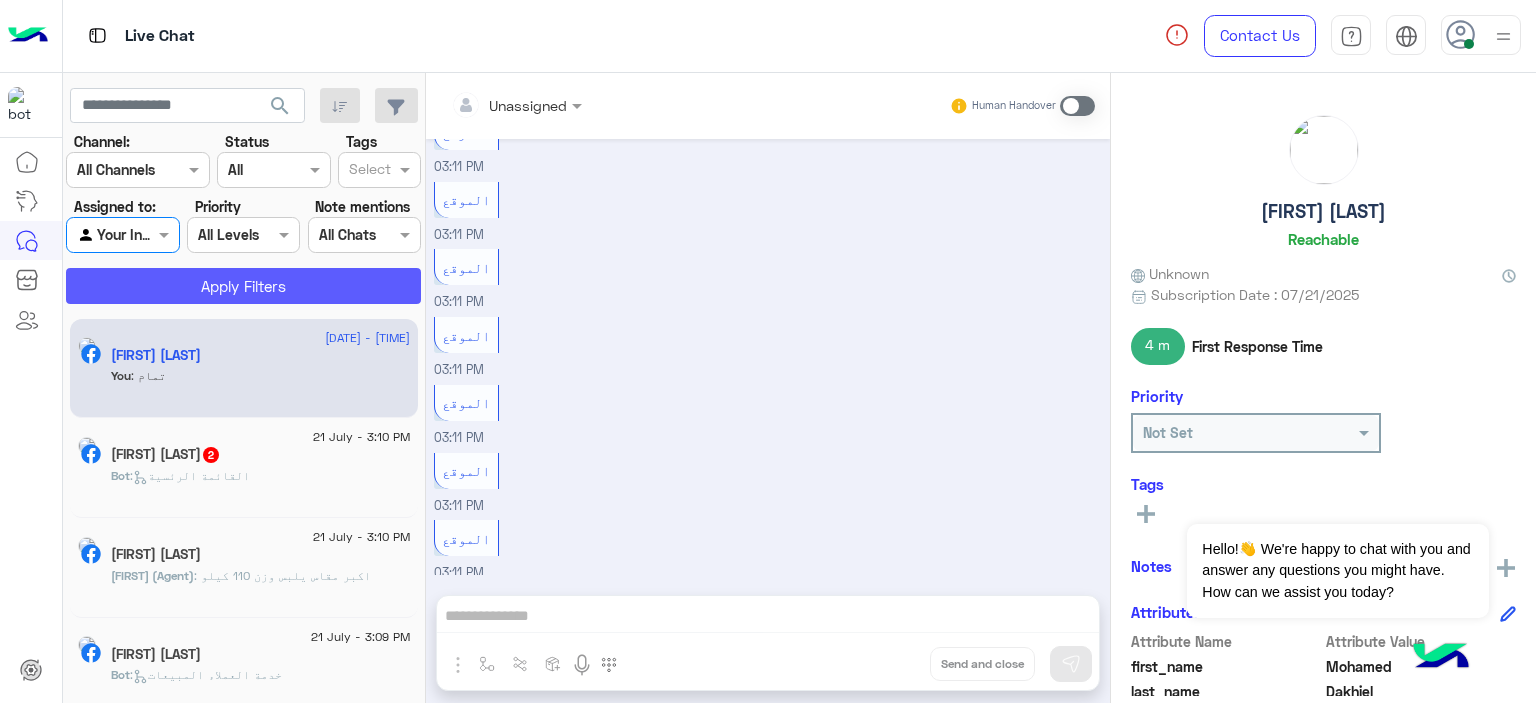 click on "Apply Filters" 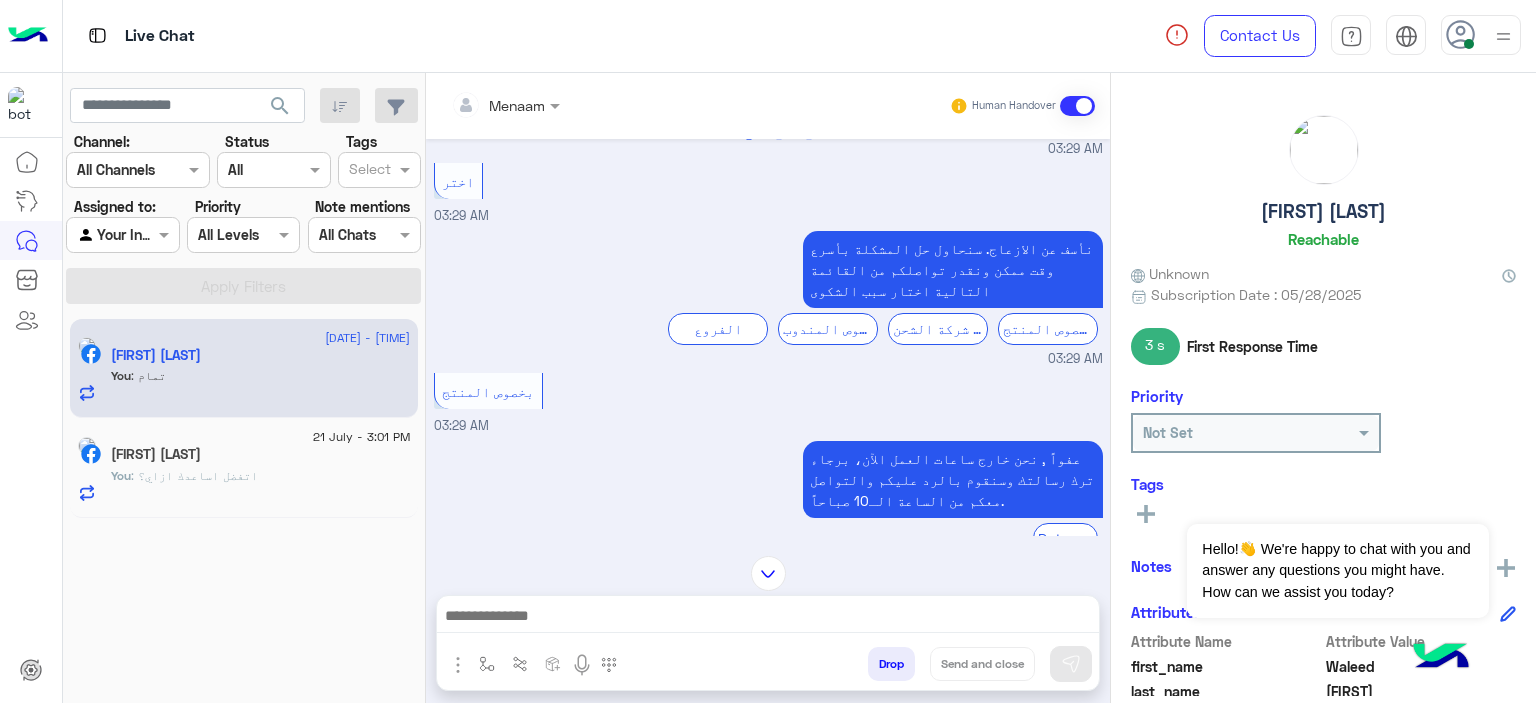 scroll, scrollTop: 6731, scrollLeft: 0, axis: vertical 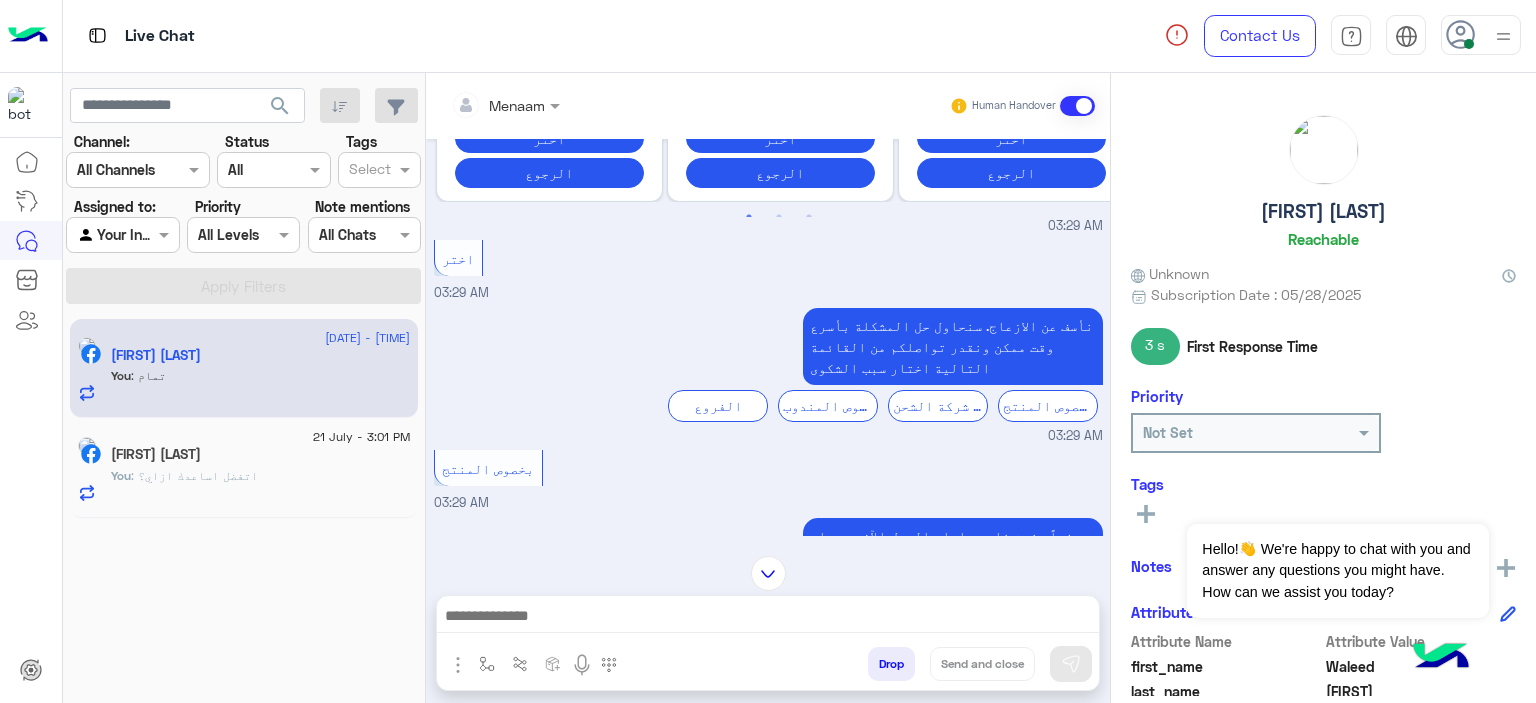 drag, startPoint x: 965, startPoint y: 442, endPoint x: 1076, endPoint y: 443, distance: 111.0045 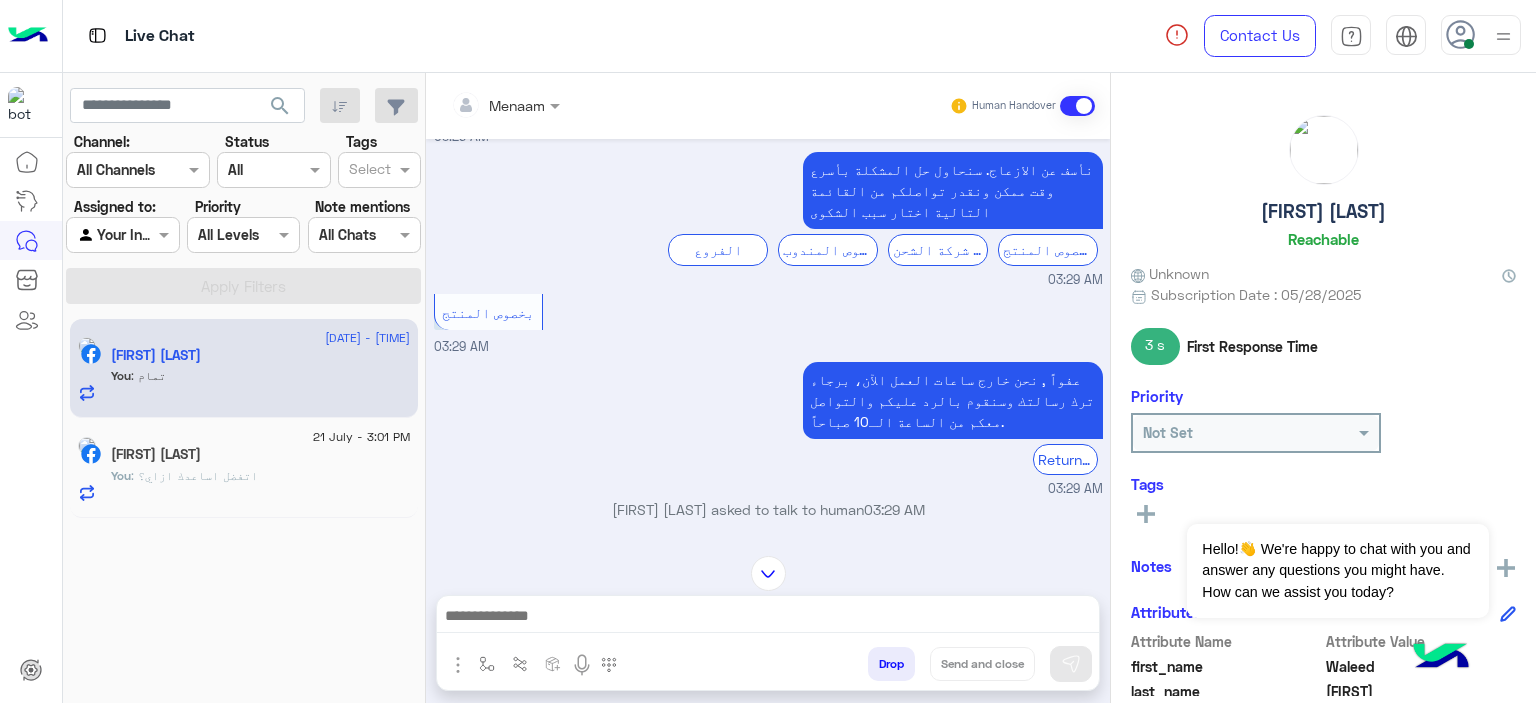 scroll, scrollTop: 6931, scrollLeft: 0, axis: vertical 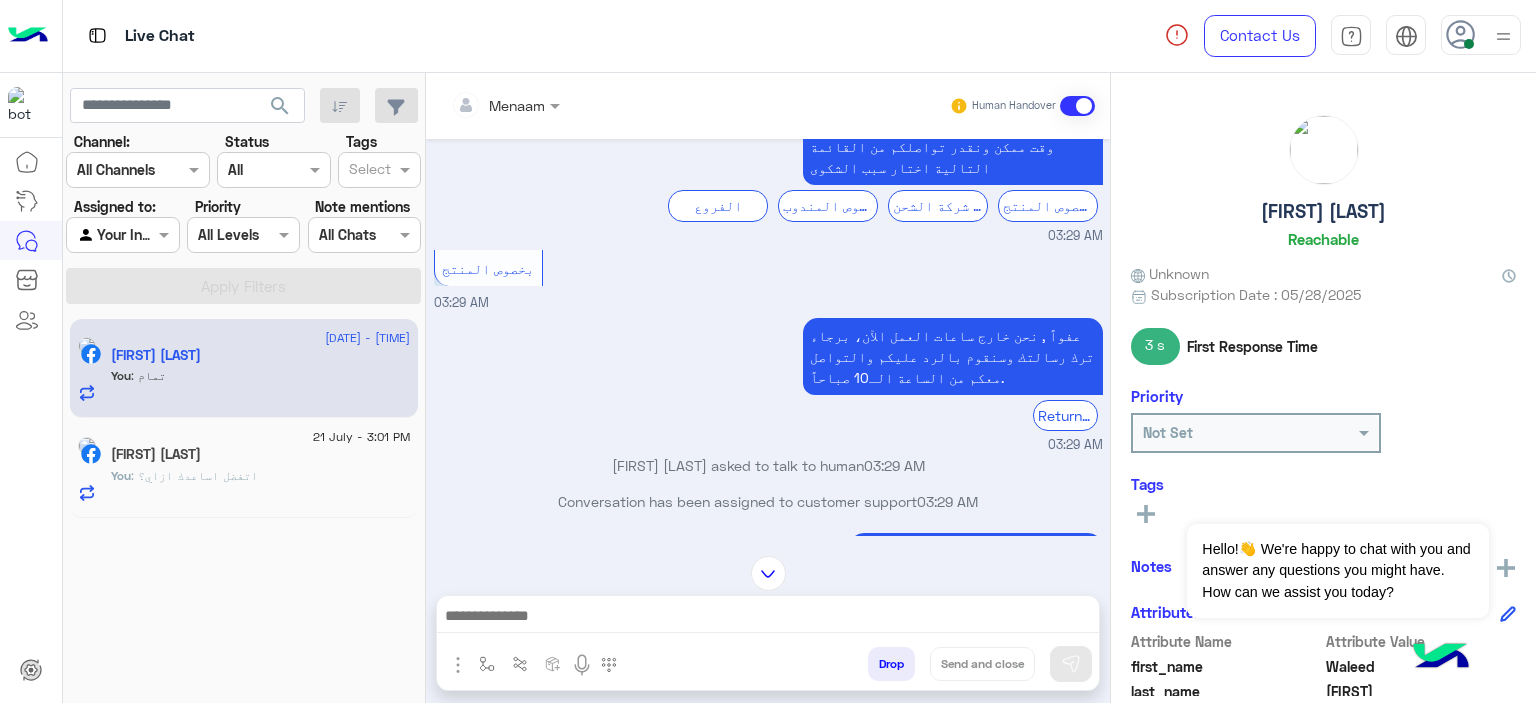 click on "مرتجع حضرتك وصل  فاتوره رقم :  RON/2025/00887 يوجد في حسابك :  بنطلون  حضرتك حابب تاكد اوردر بديل معنا ؟" at bounding box center [976, 582] 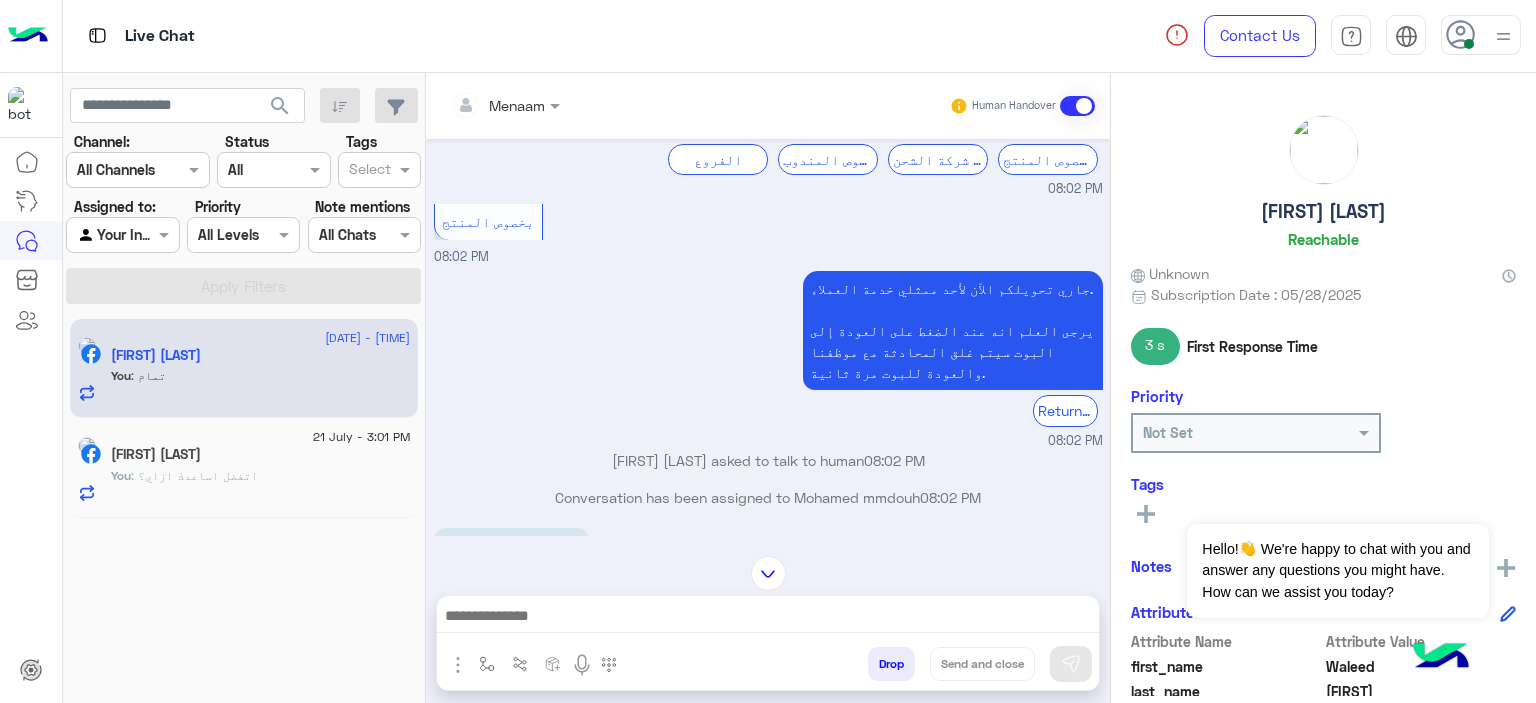 scroll, scrollTop: 11204, scrollLeft: 0, axis: vertical 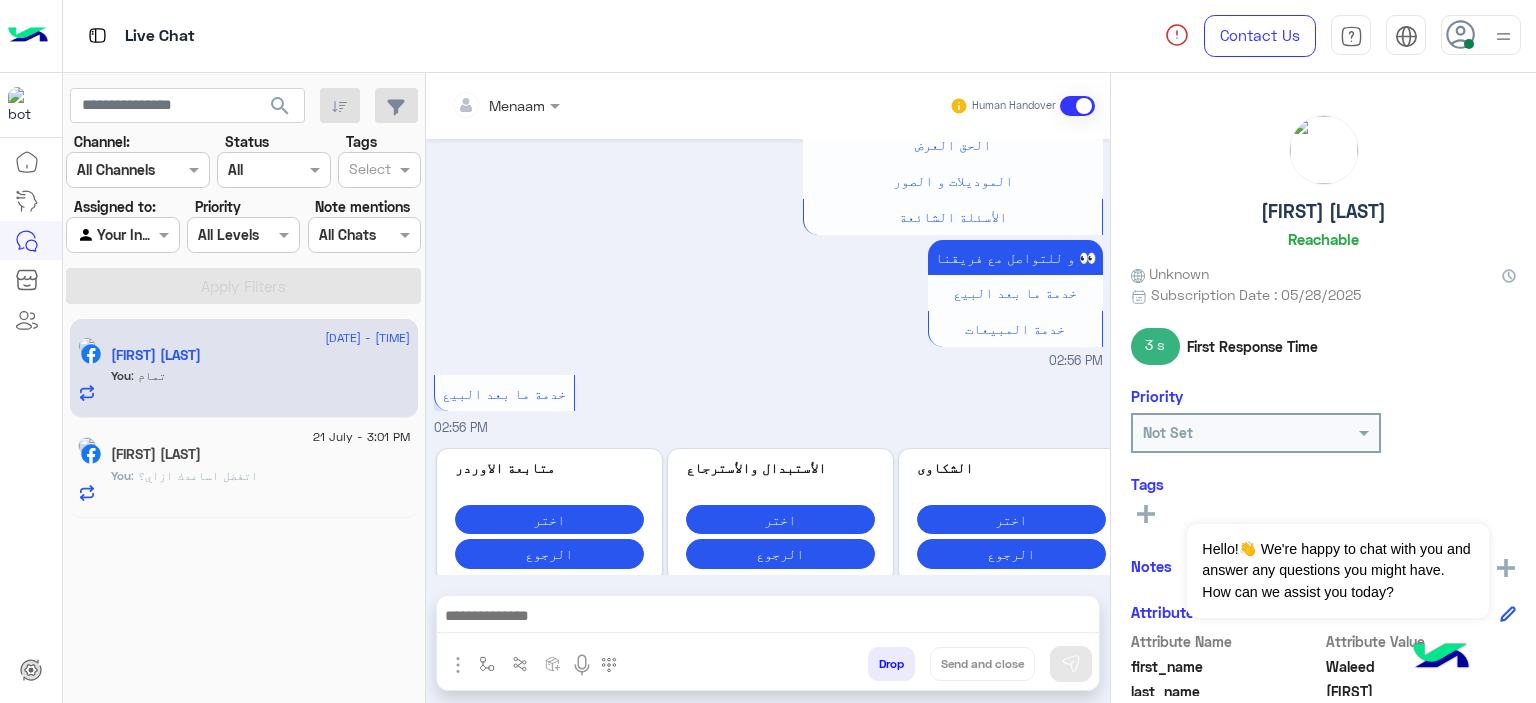 click on "03:10 PM" at bounding box center [768, 1374] 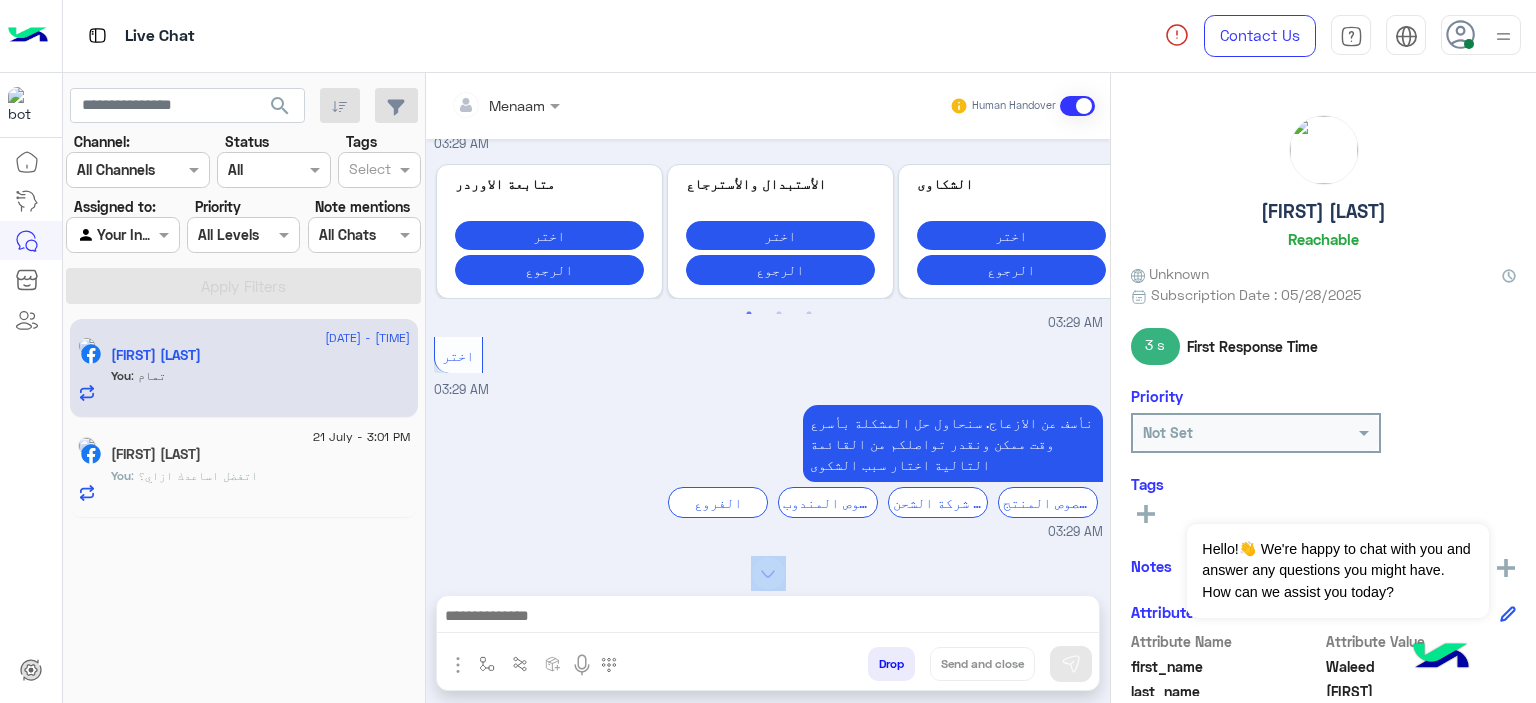 scroll, scrollTop: 17973, scrollLeft: 0, axis: vertical 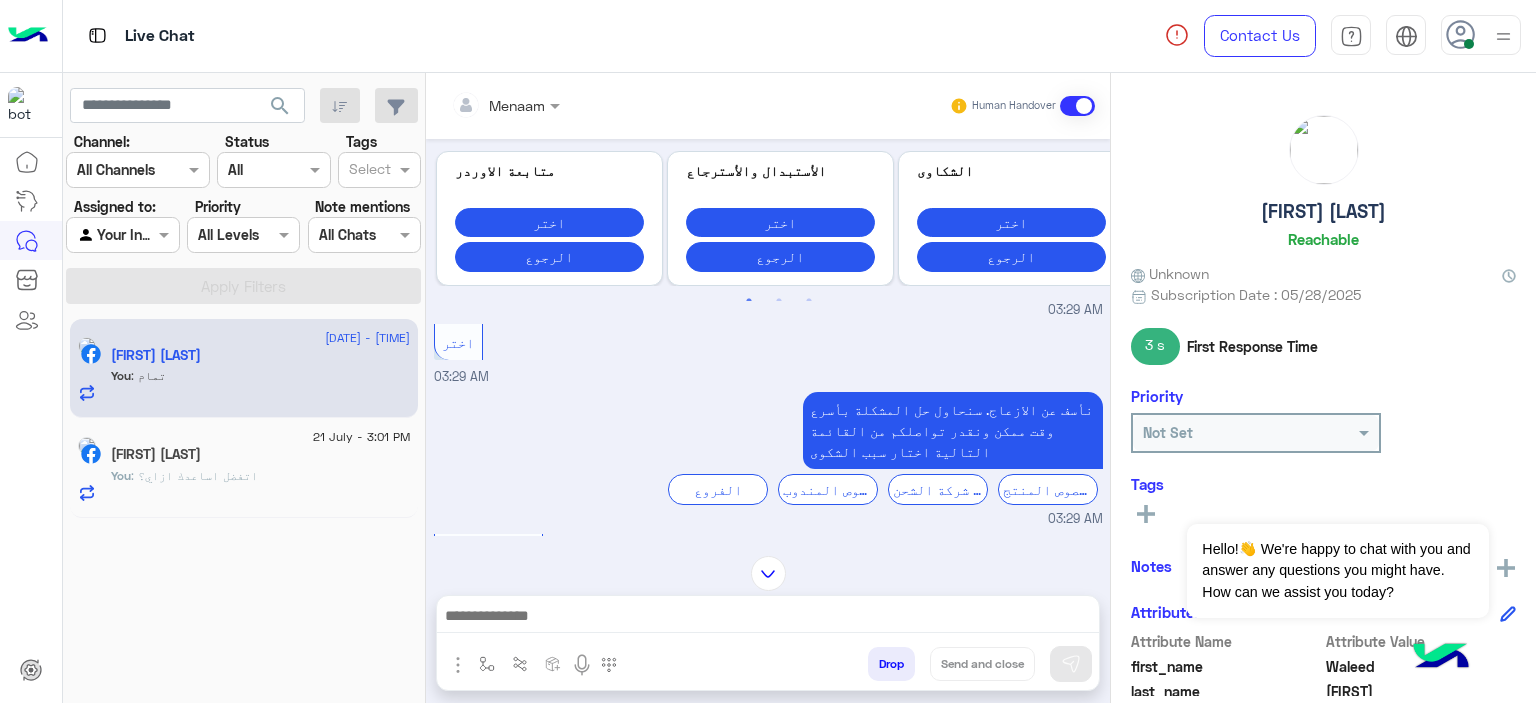 click on "07:04 PM" at bounding box center [768, 1153] 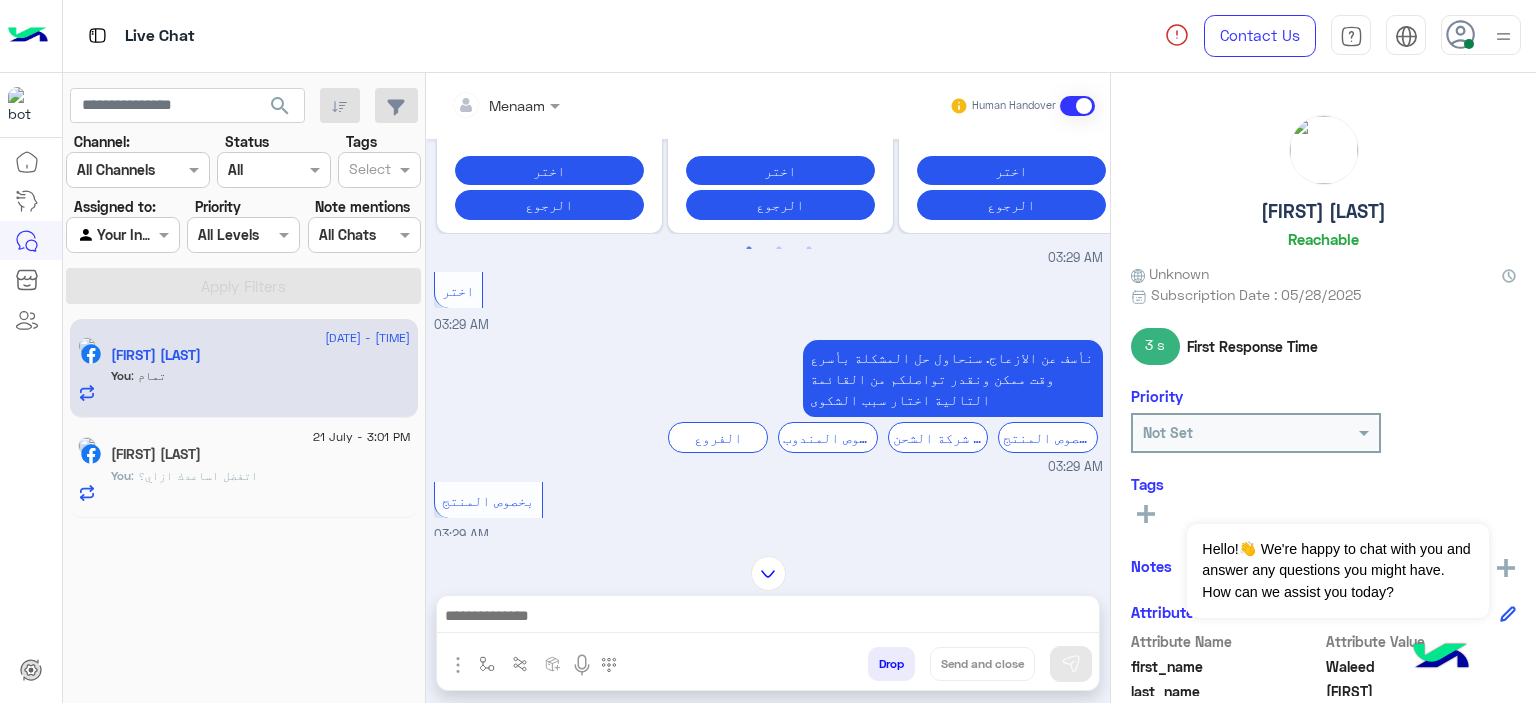 scroll, scrollTop: 17973, scrollLeft: 0, axis: vertical 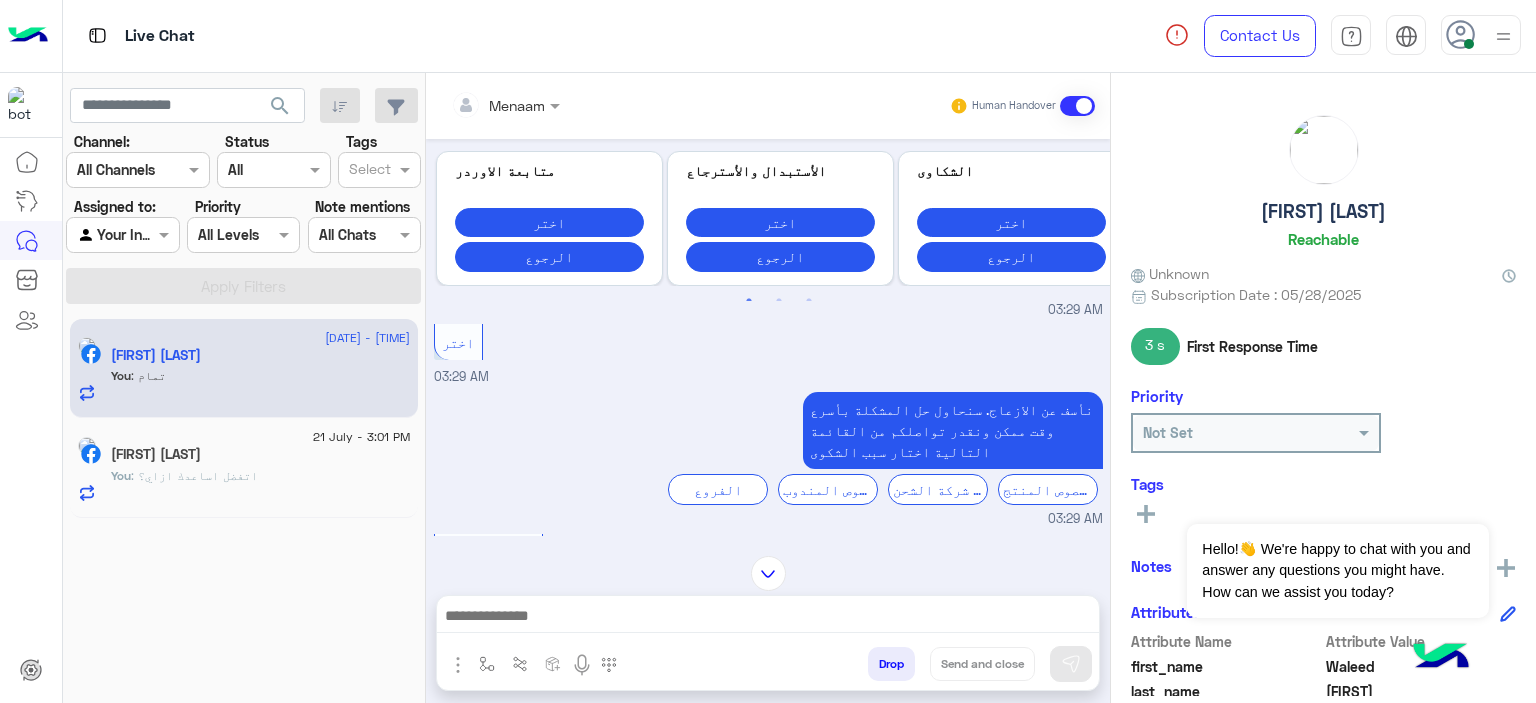 click 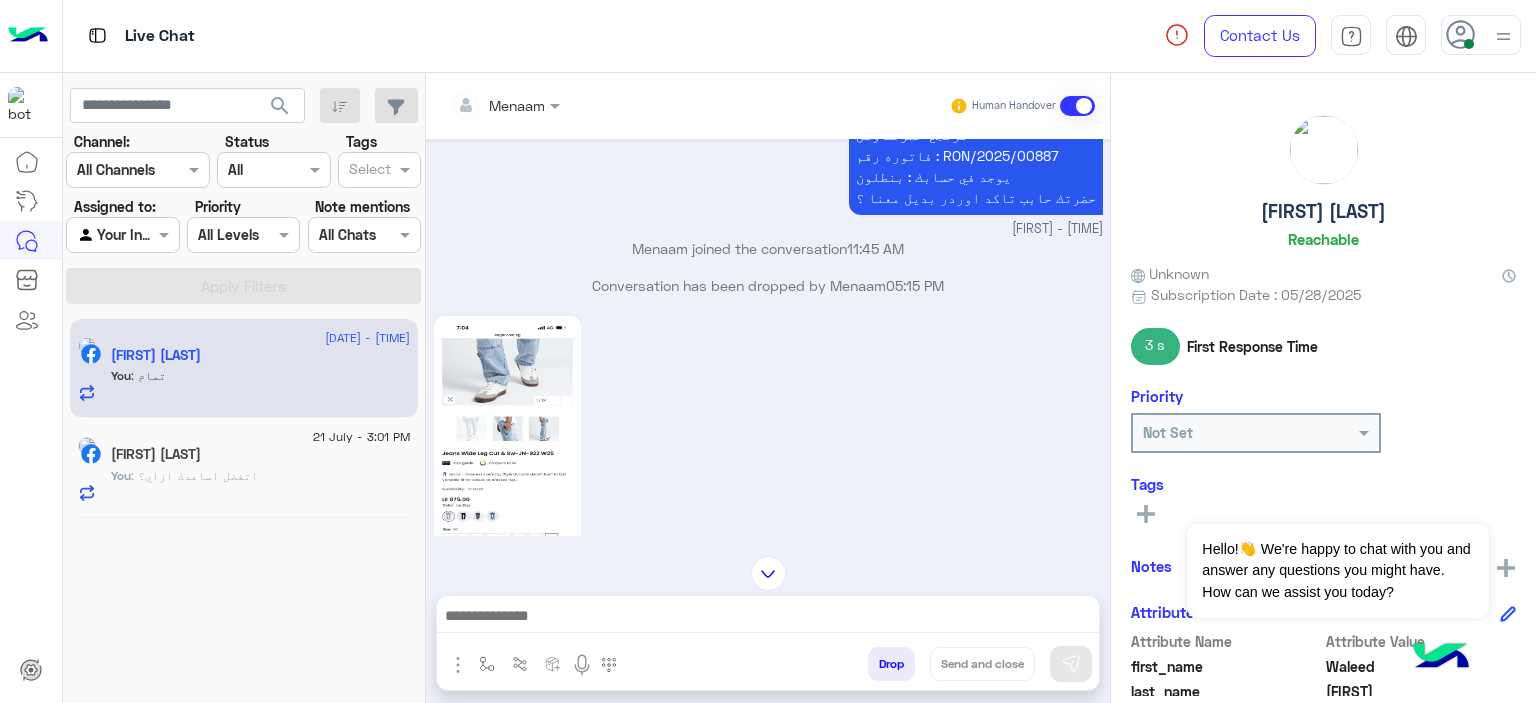 scroll, scrollTop: 19273, scrollLeft: 0, axis: vertical 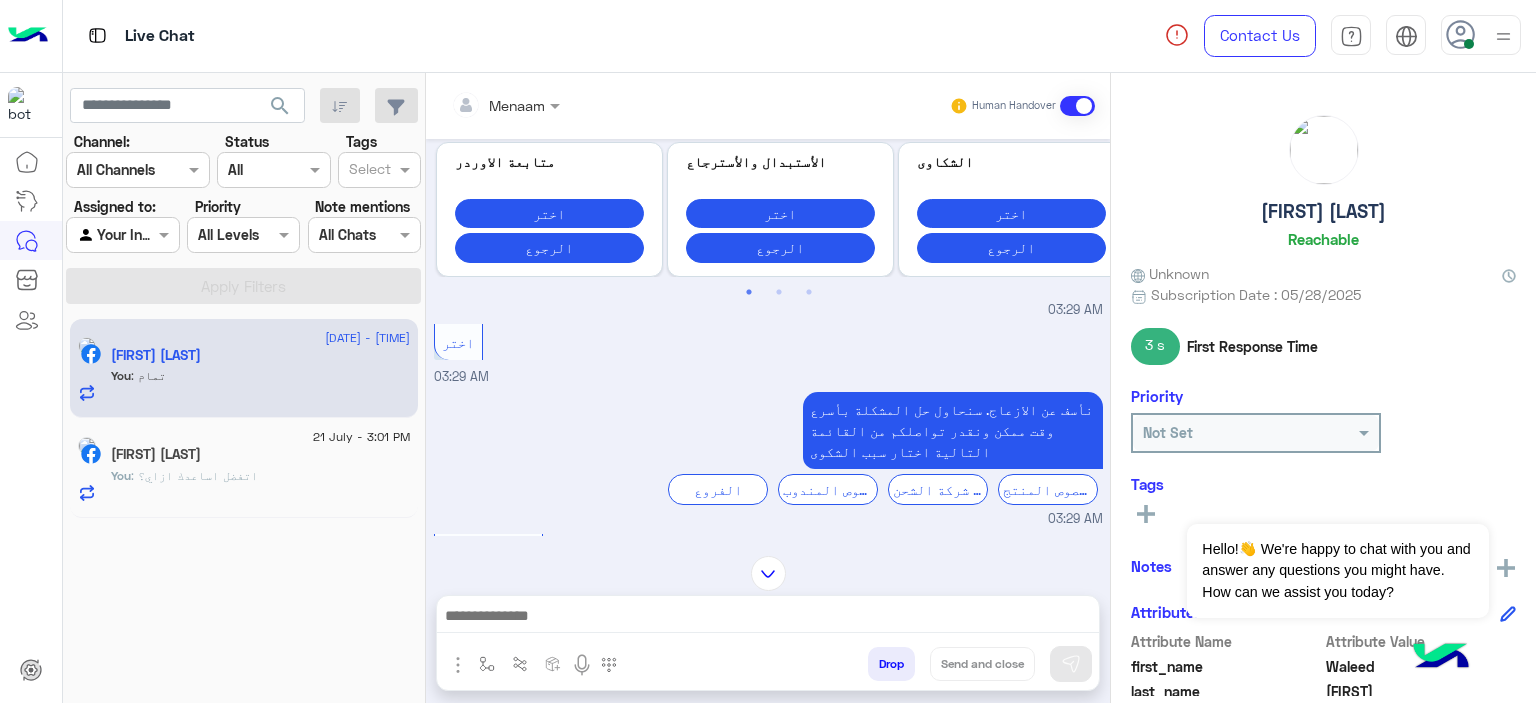click 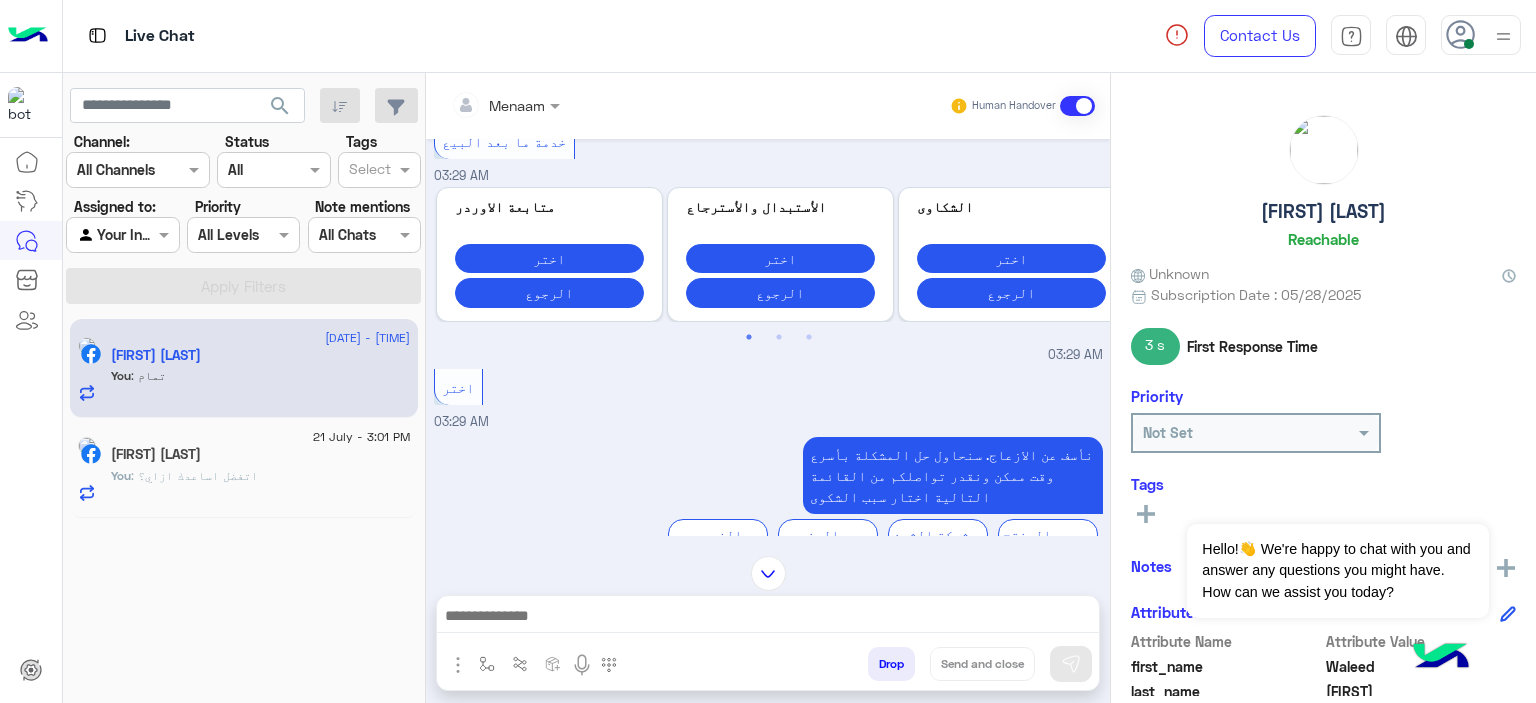 scroll, scrollTop: 17873, scrollLeft: 0, axis: vertical 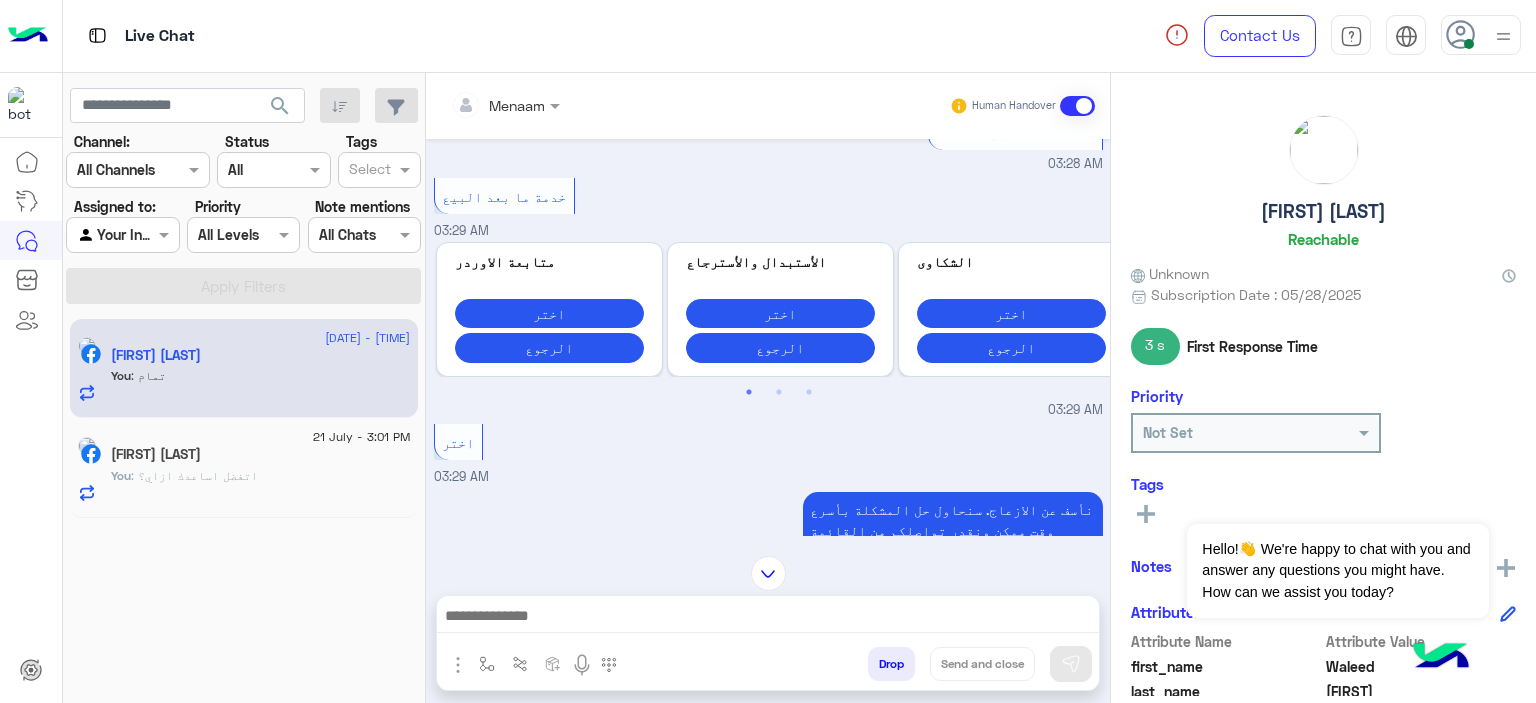 click 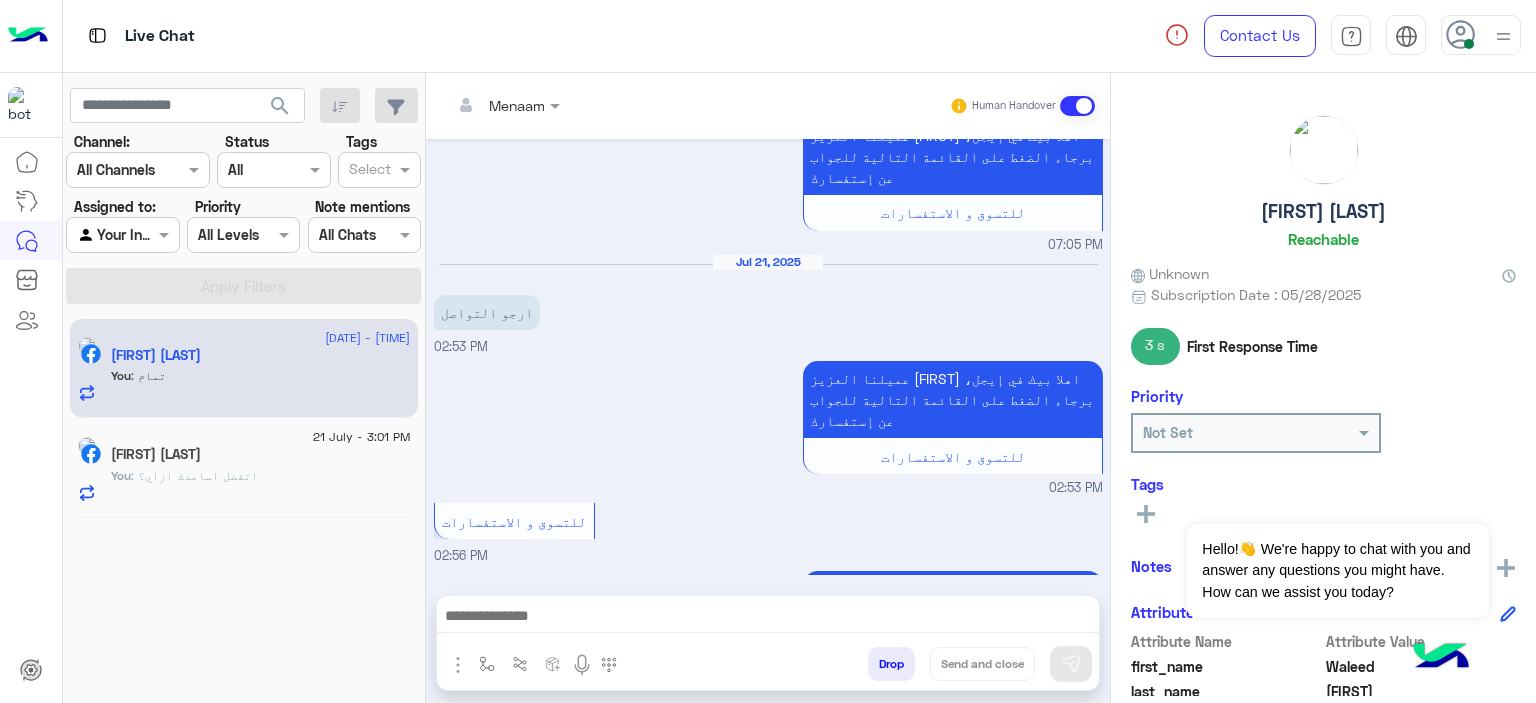 scroll, scrollTop: 20073, scrollLeft: 0, axis: vertical 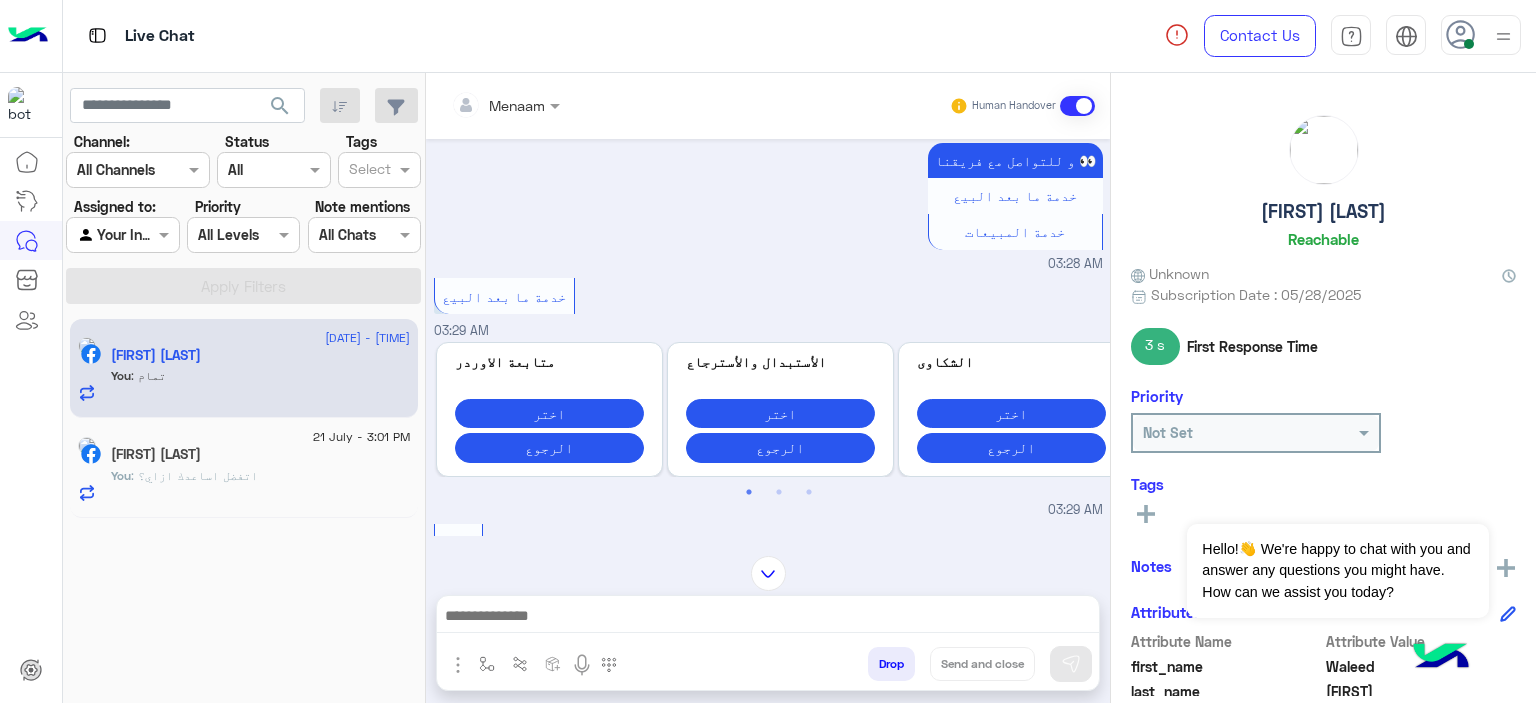 drag, startPoint x: 963, startPoint y: 242, endPoint x: 1084, endPoint y: 246, distance: 121.0661 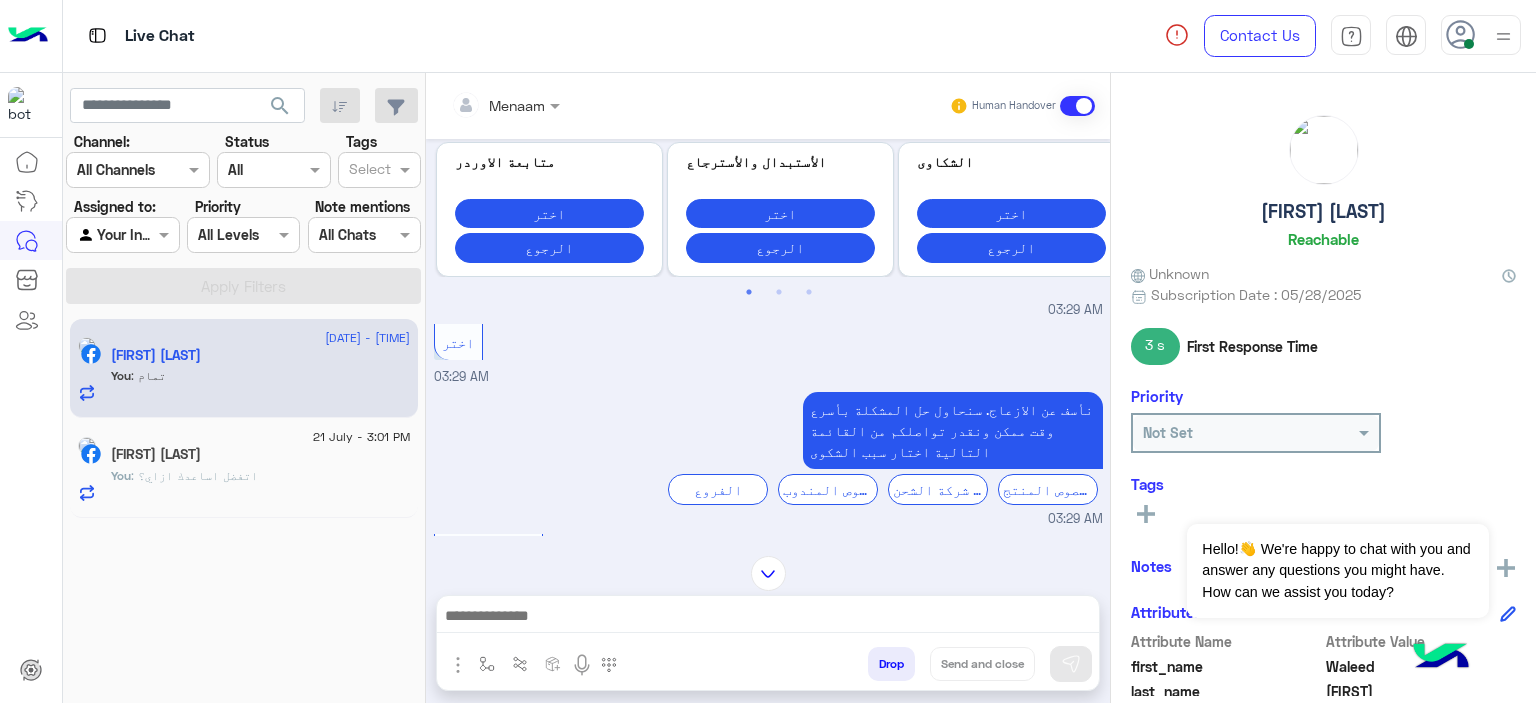 scroll, scrollTop: 18173, scrollLeft: 0, axis: vertical 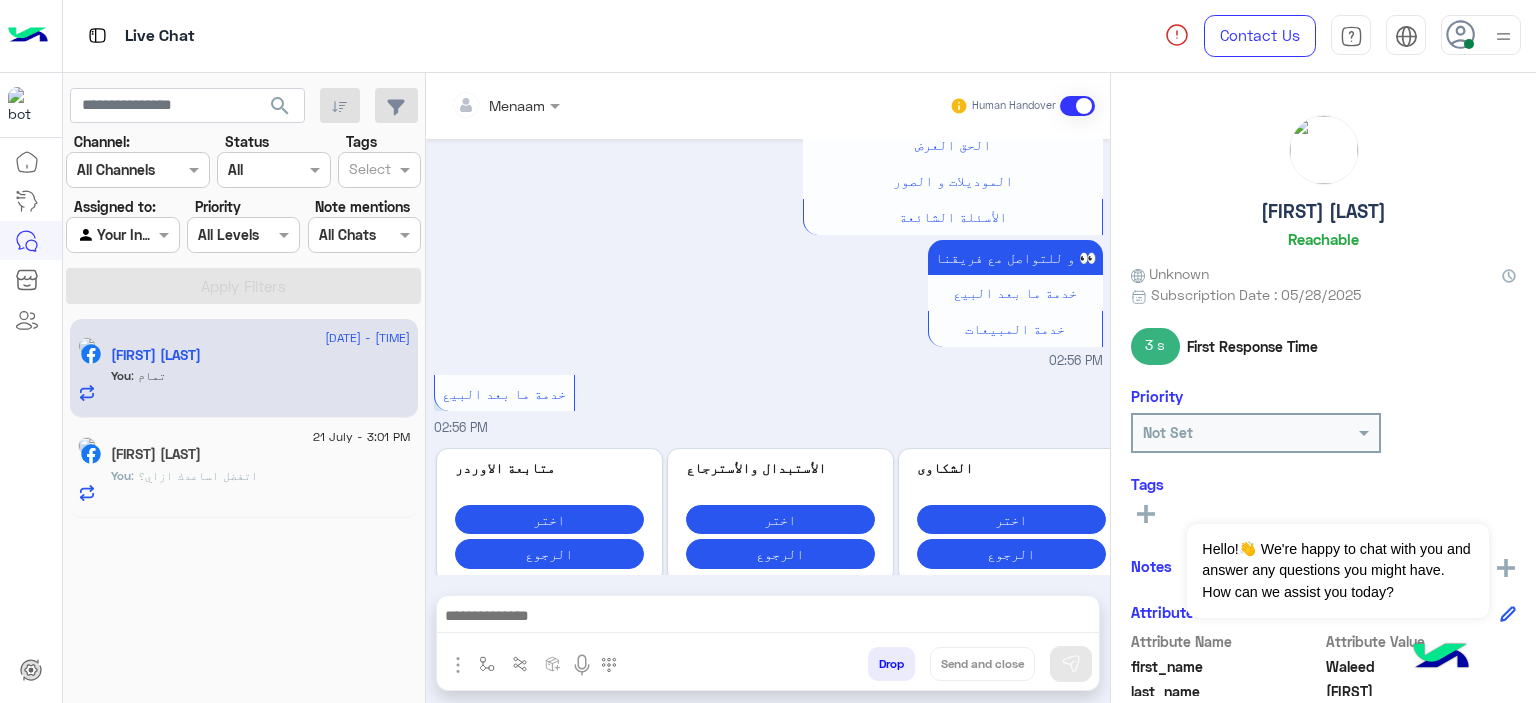 click on ": اتفضل اساعدك ازاي؟" 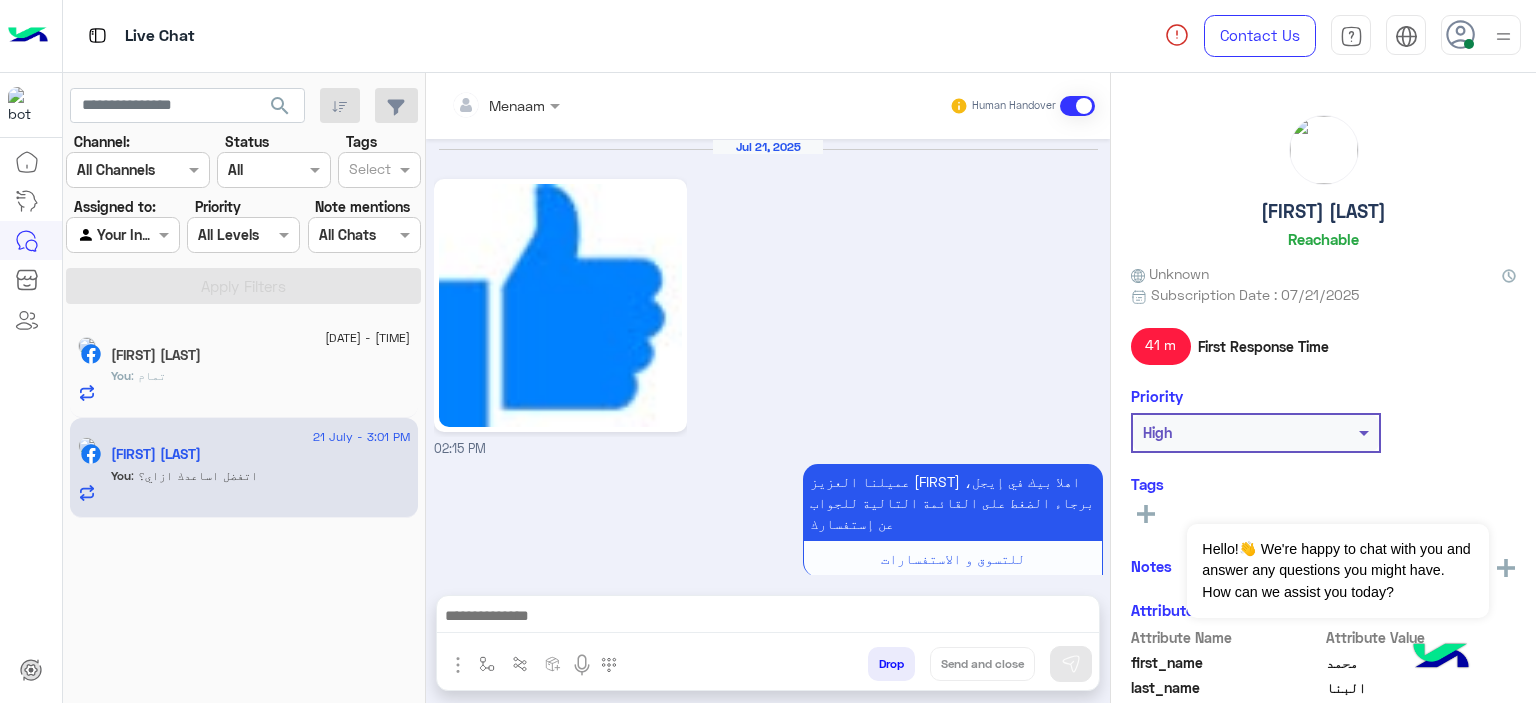 scroll, scrollTop: 1351, scrollLeft: 0, axis: vertical 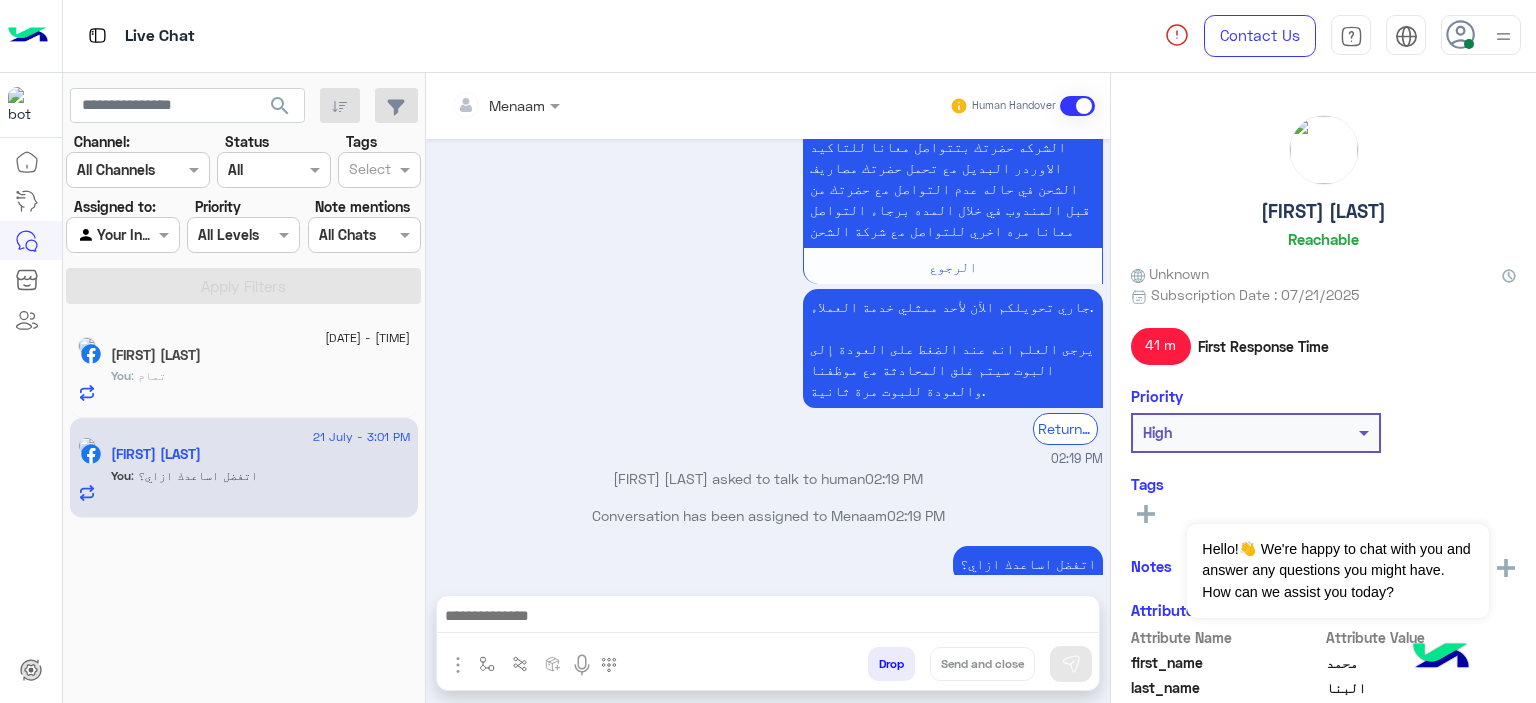 click on "You  : تمام" 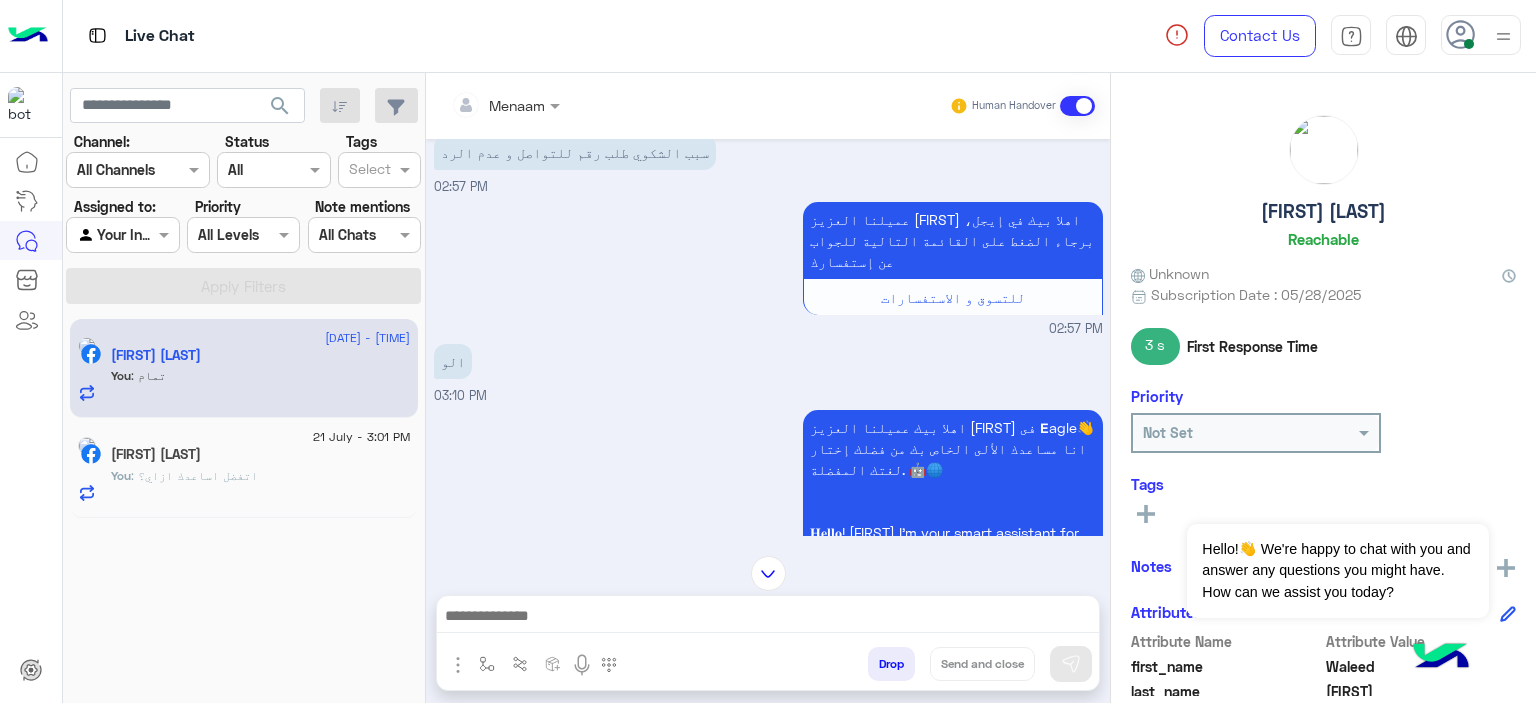 scroll, scrollTop: 4142, scrollLeft: 0, axis: vertical 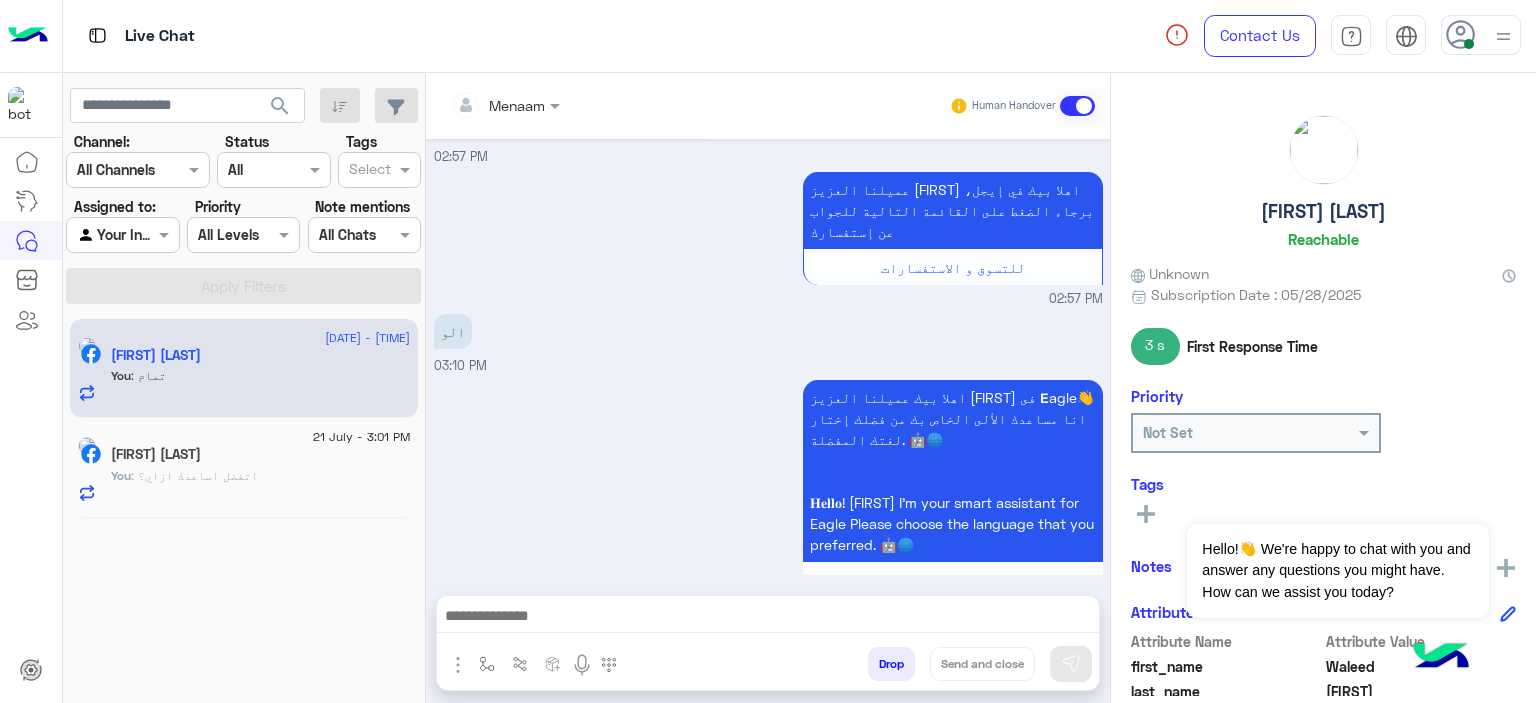 click at bounding box center (458, 665) 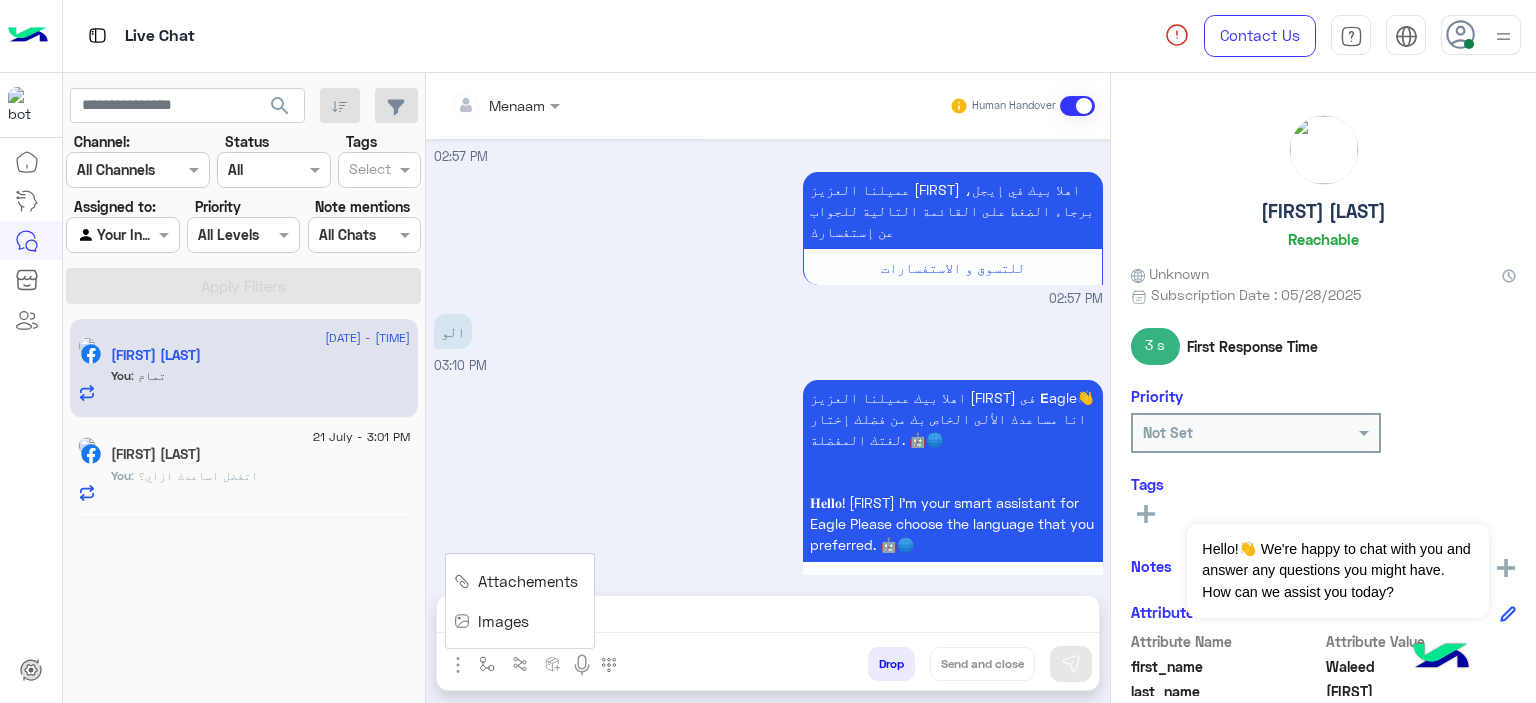 click on "اهلا بيك عميلنا العزيز Waleed فى 𝗘agle👋 انا مساعدك الألى الخاص بك من فضلك إختار لغتك المفضلة. 🤖🌐   𝐇𝐞𝐥𝐥𝐨! Waleed I'm your smart assistant for Eagle Please choose the language that you preferred. 🤖🌐  العربية   English     03:10 PM" at bounding box center [768, 516] 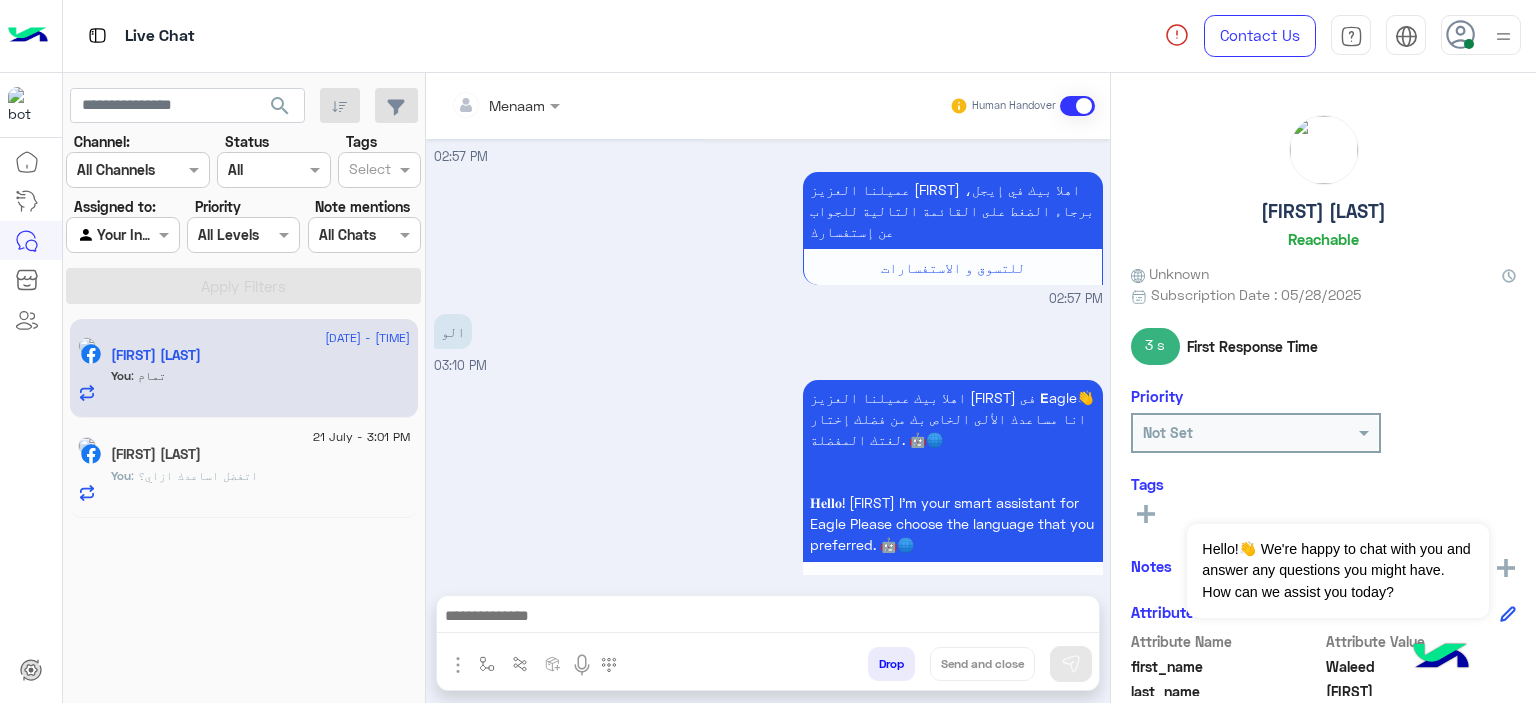 click at bounding box center [458, 665] 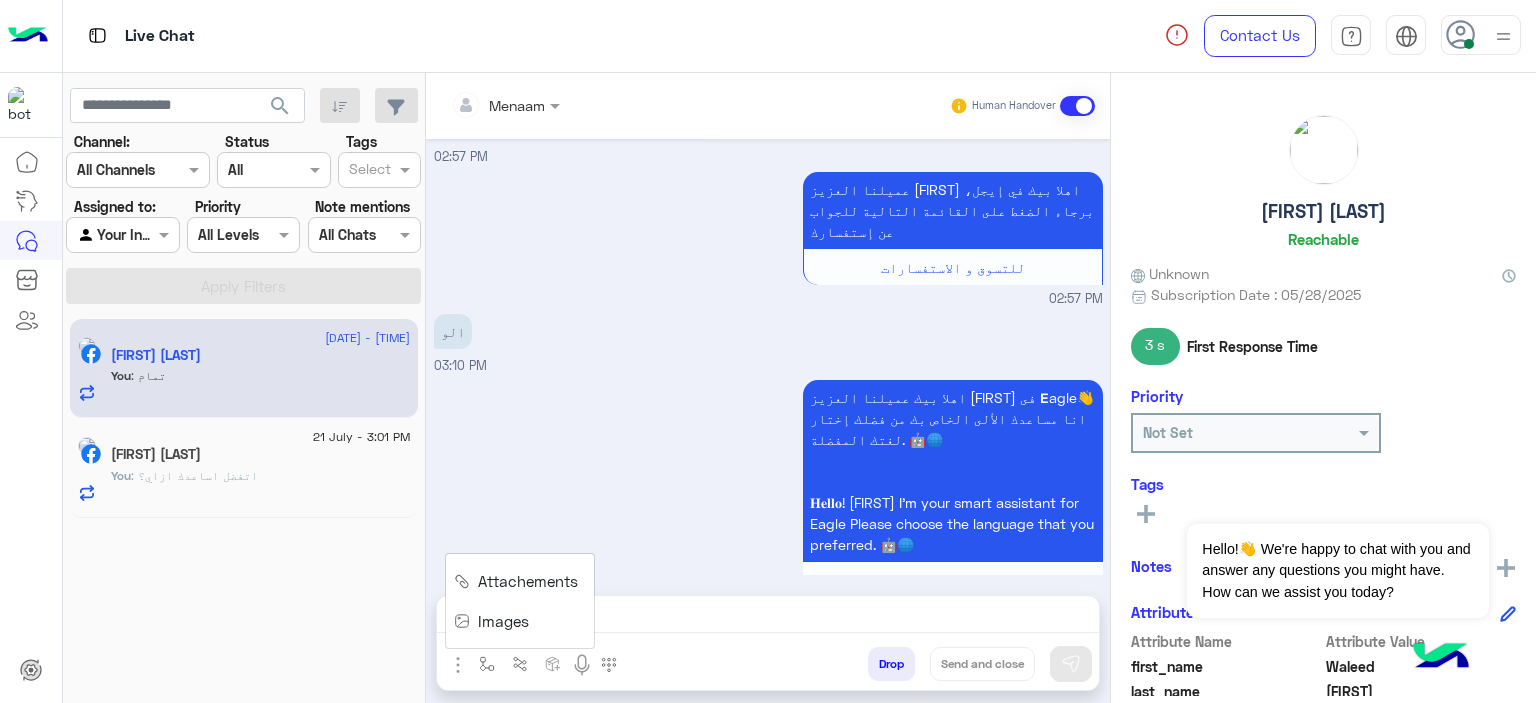 click on "اهلا بيك عميلنا العزيز Waleed فى 𝗘agle👋 انا مساعدك الألى الخاص بك من فضلك إختار لغتك المفضلة. 🤖🌐   𝐇𝐞𝐥𝐥𝐨! Waleed I'm your smart assistant for Eagle Please choose the language that you preferred. 🤖🌐  العربية   English     03:10 PM" at bounding box center (768, 516) 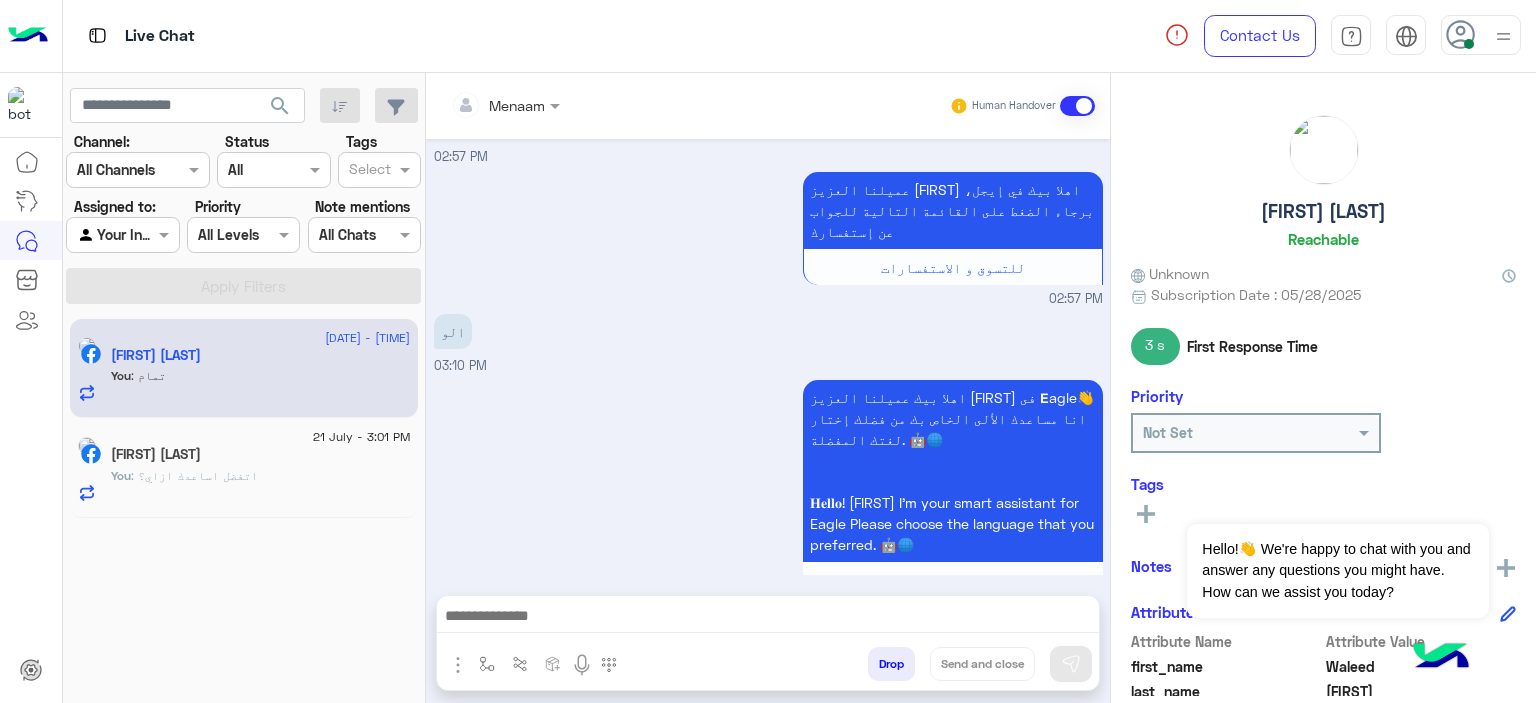 click at bounding box center [458, 665] 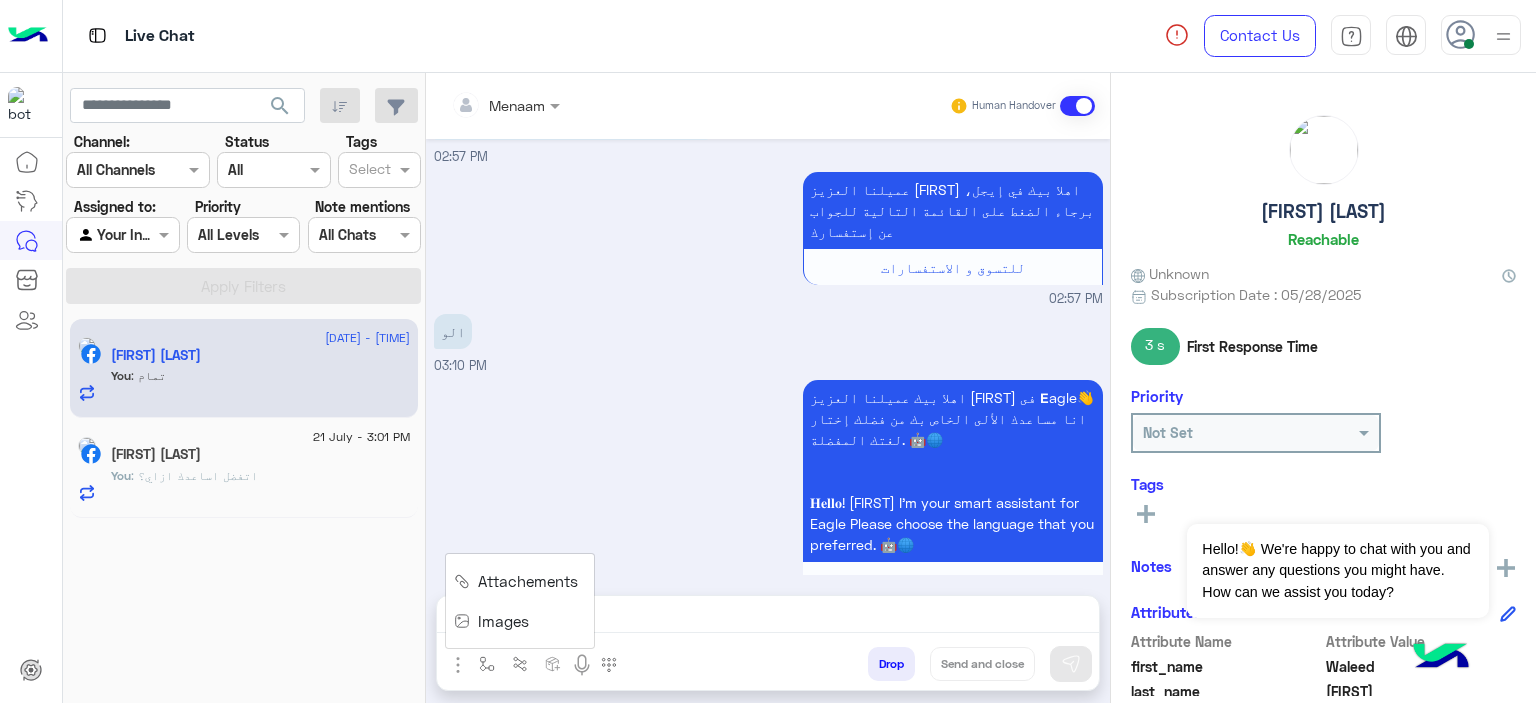 click on "اهلا بيك عميلنا العزيز Waleed فى 𝗘agle👋 انا مساعدك الألى الخاص بك من فضلك إختار لغتك المفضلة. 🤖🌐   𝐇𝐞𝐥𝐥𝐨! Waleed I'm your smart assistant for Eagle Please choose the language that you preferred. 🤖🌐  العربية   English     03:10 PM" at bounding box center [768, 516] 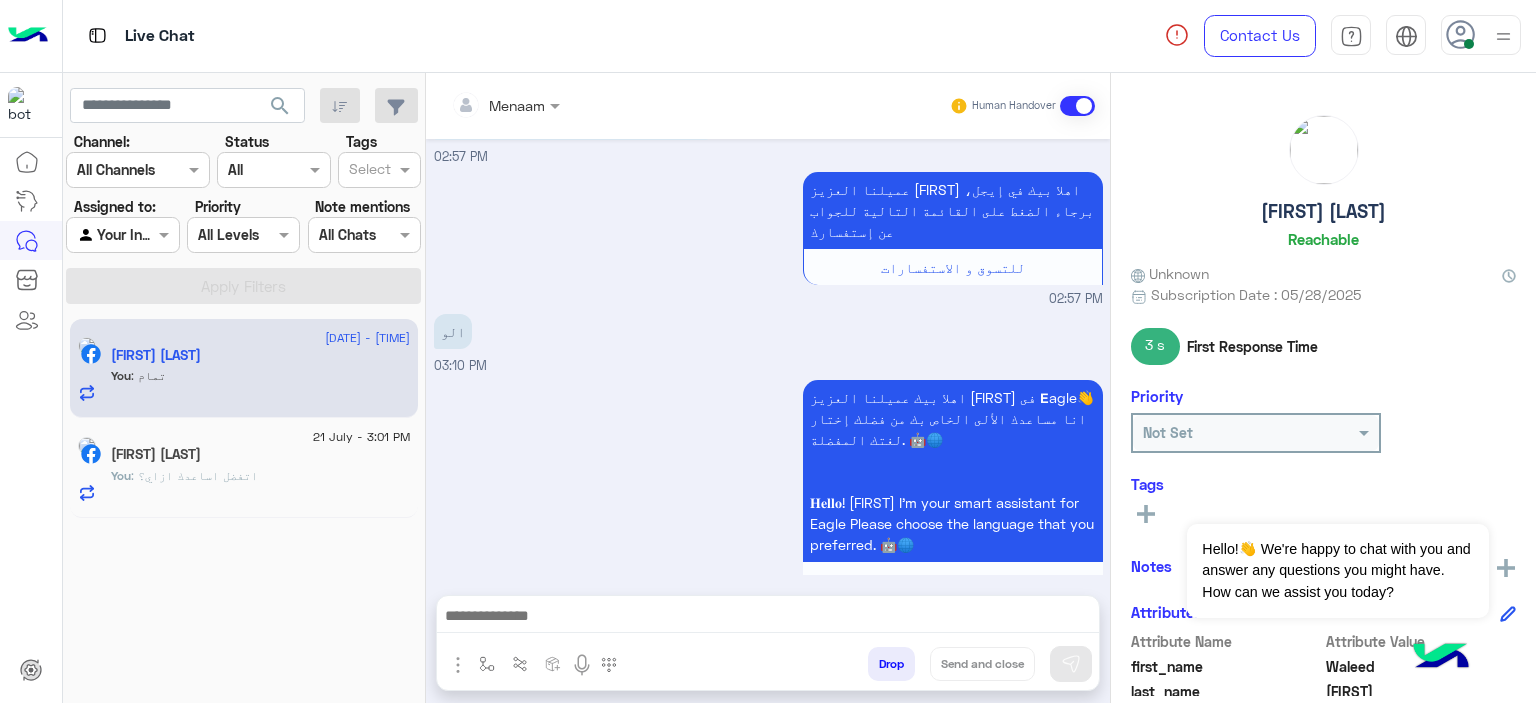 click at bounding box center (458, 665) 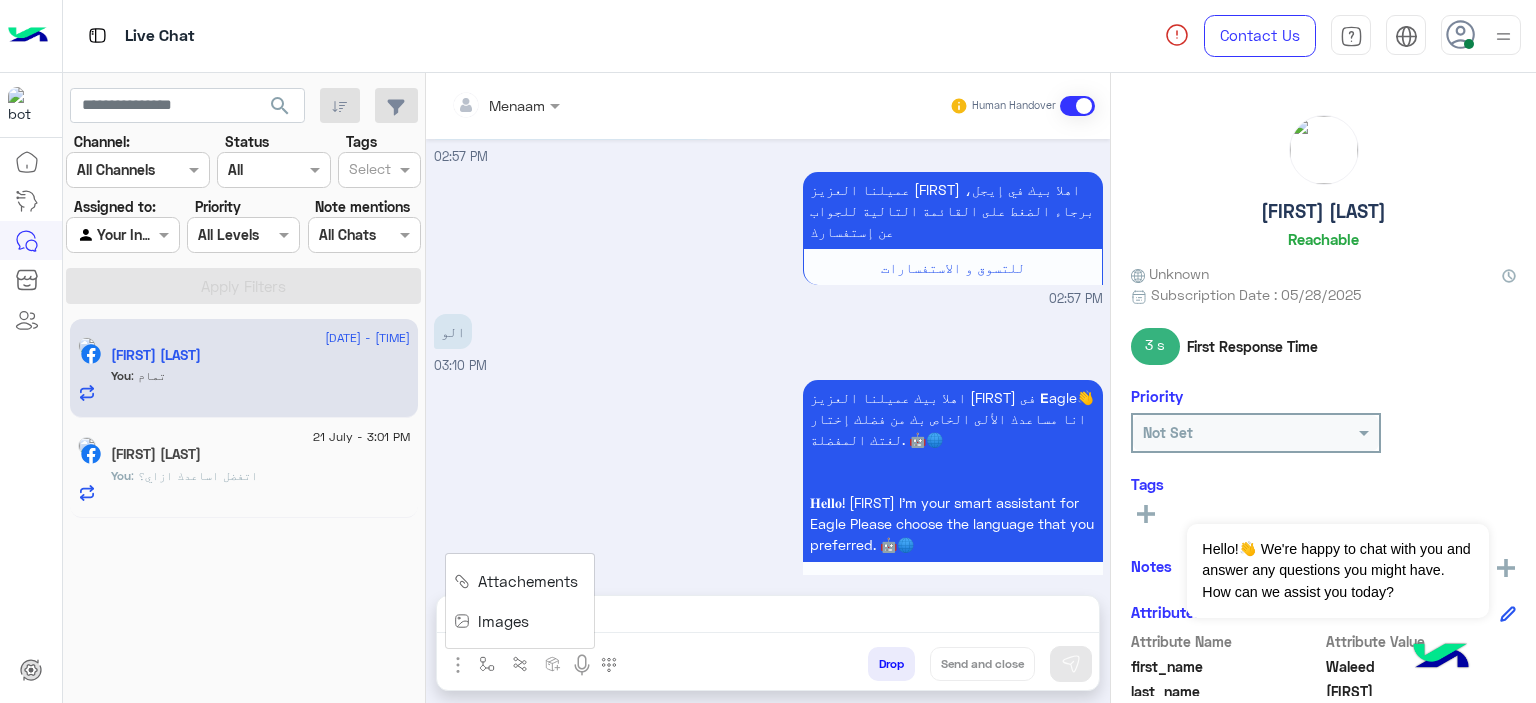 click on "اهلا بيك عميلنا العزيز Waleed فى 𝗘agle👋 انا مساعدك الألى الخاص بك من فضلك إختار لغتك المفضلة. 🤖🌐   𝐇𝐞𝐥𝐥𝐨! Waleed I'm your smart assistant for Eagle Please choose the language that you preferred. 🤖🌐  العربية   English     03:10 PM" at bounding box center (768, 516) 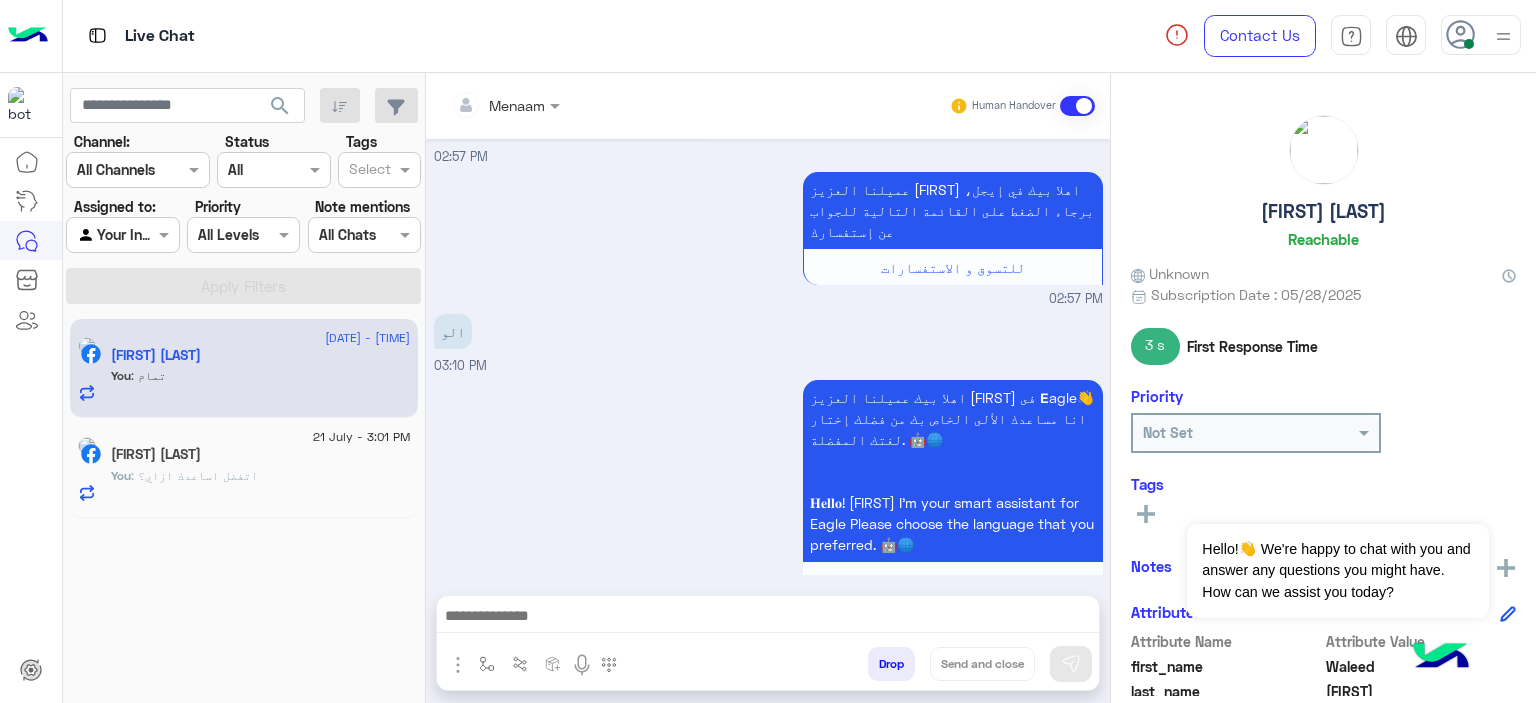 click at bounding box center (458, 665) 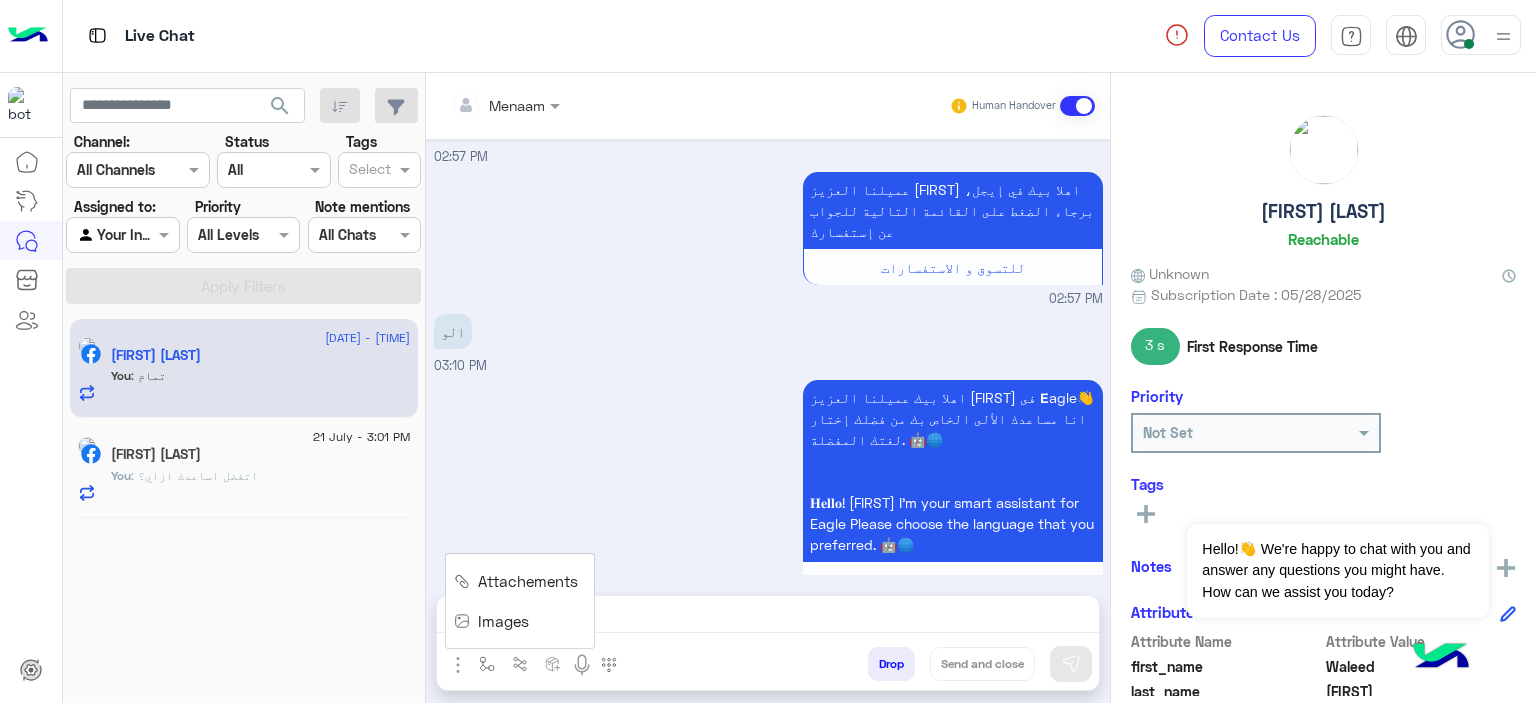 click on "اهلا بيك عميلنا العزيز Waleed فى 𝗘agle👋 انا مساعدك الألى الخاص بك من فضلك إختار لغتك المفضلة. 🤖🌐   𝐇𝐞𝐥𝐥𝐨! Waleed I'm your smart assistant for Eagle Please choose the language that you preferred. 🤖🌐  العربية   English     03:10 PM" at bounding box center (768, 516) 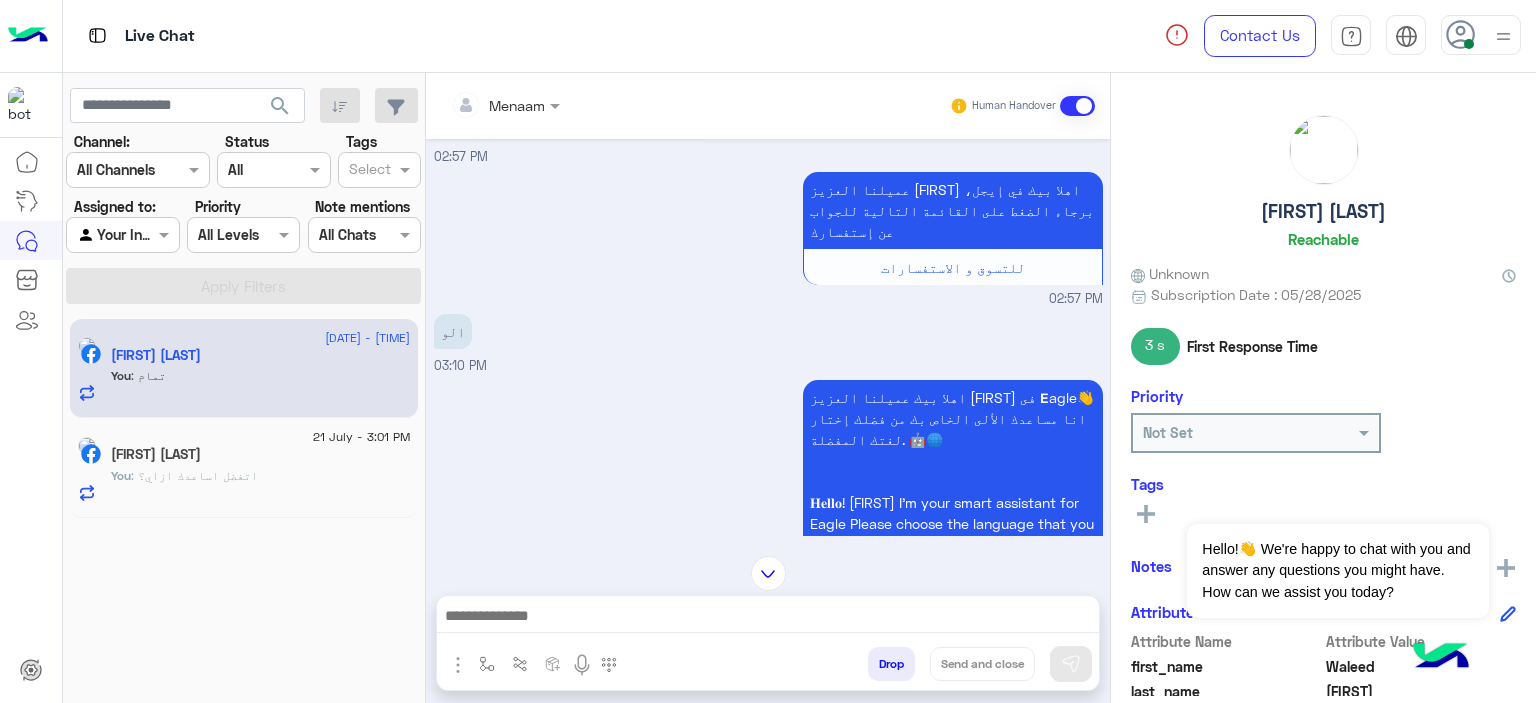 scroll, scrollTop: 4142, scrollLeft: 0, axis: vertical 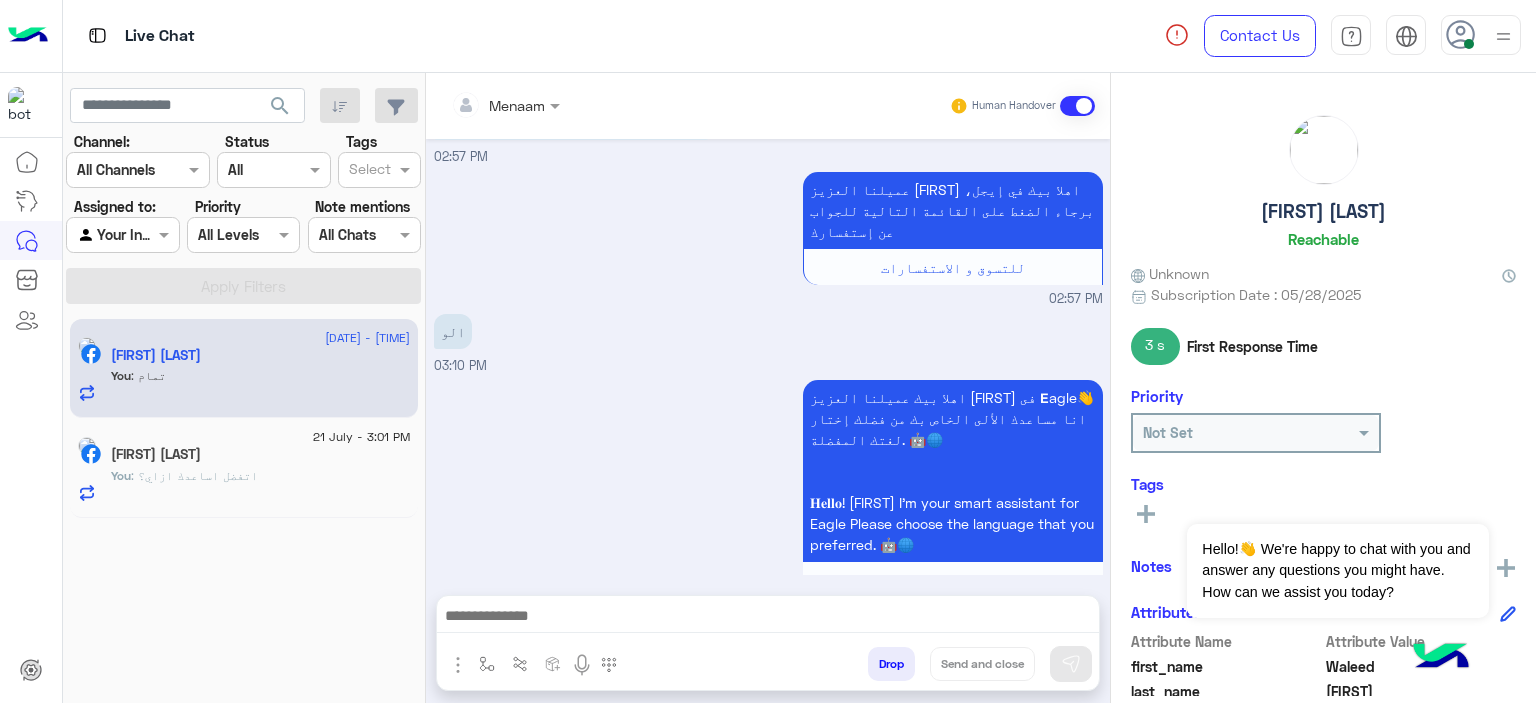 click on "اهلا بيك عميلنا العزيز Waleed فى 𝗘agle👋 انا مساعدك الألى الخاص بك من فضلك إختار لغتك المفضلة. 🤖🌐   𝐇𝐞𝐥𝐥𝐨! Waleed I'm your smart assistant for Eagle Please choose the language that you preferred. 🤖🌐  العربية   English     03:10 PM" at bounding box center (768, 516) 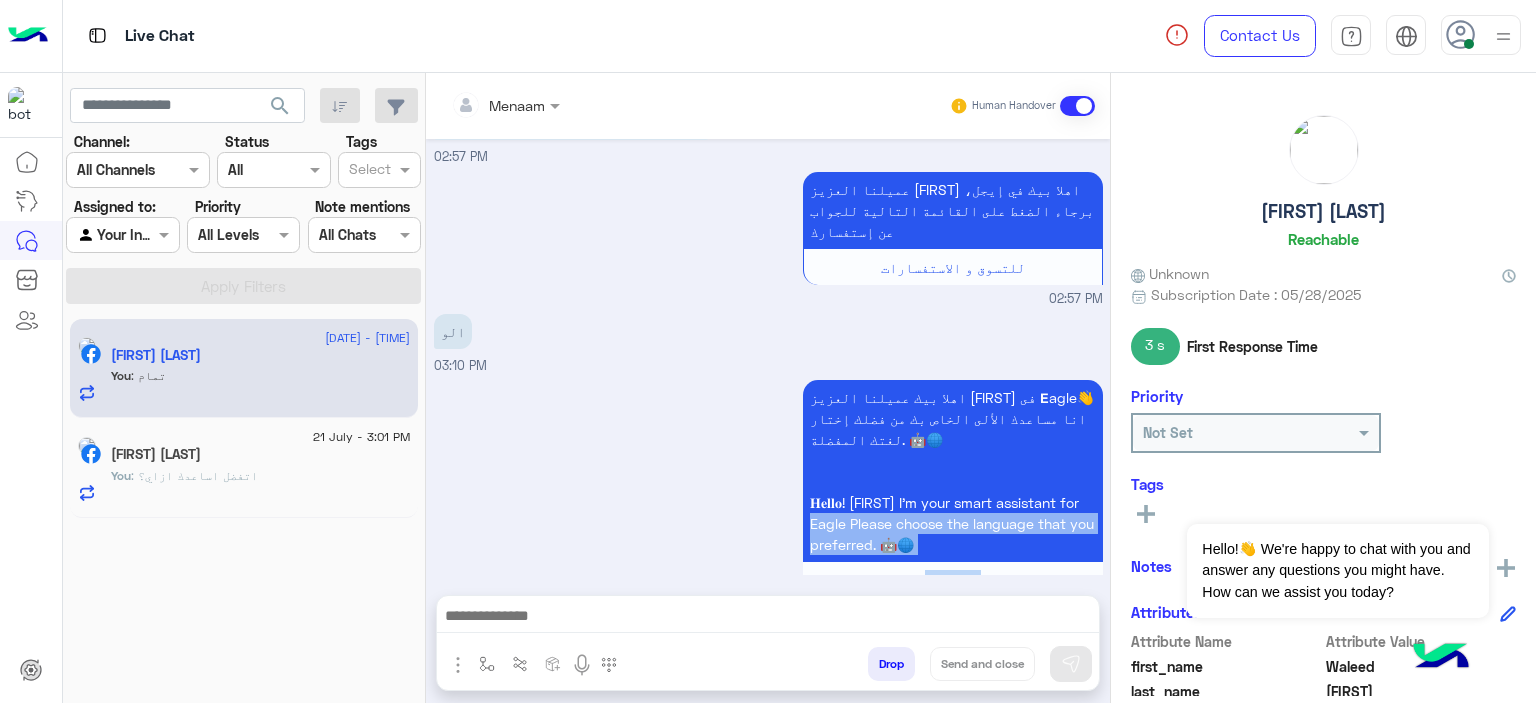 drag, startPoint x: 634, startPoint y: 307, endPoint x: 510, endPoint y: 445, distance: 185.52628 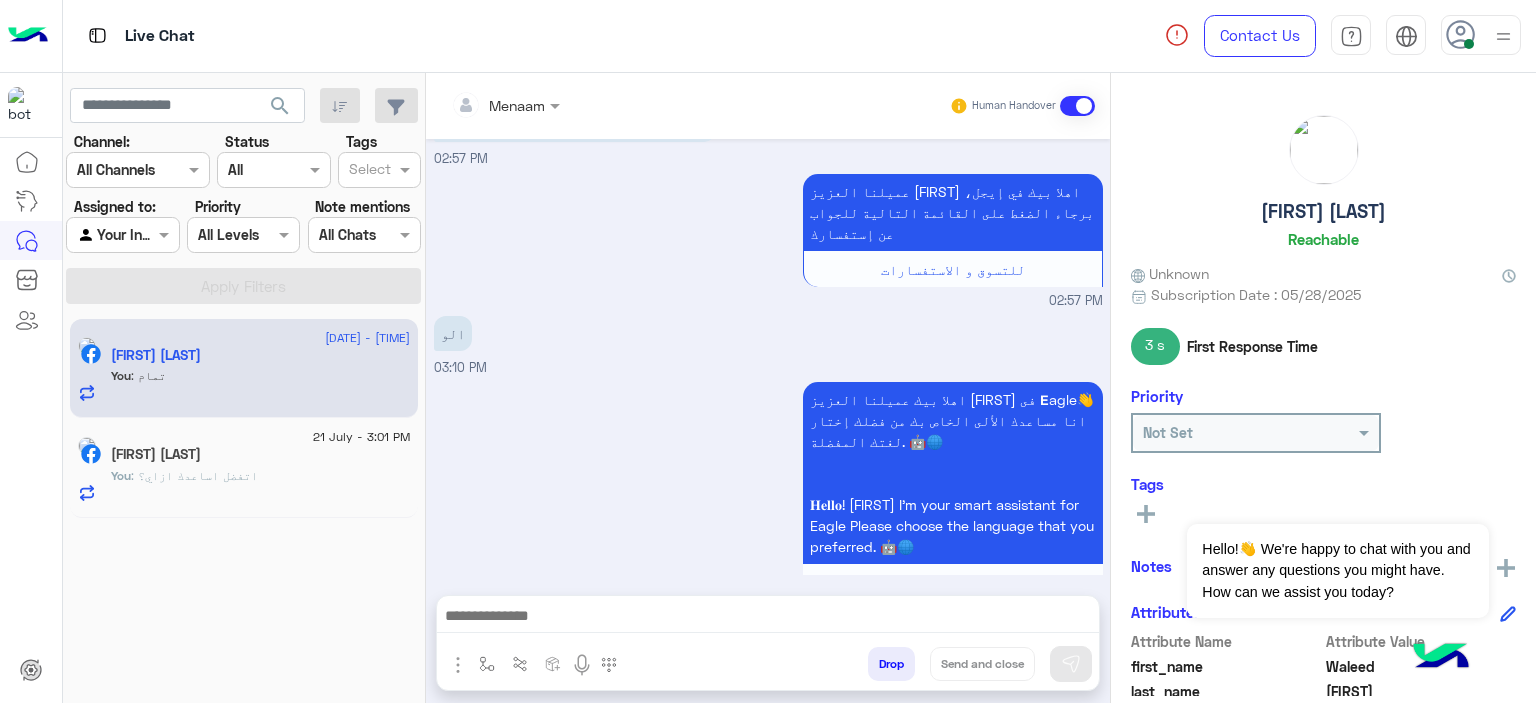 scroll, scrollTop: 4142, scrollLeft: 0, axis: vertical 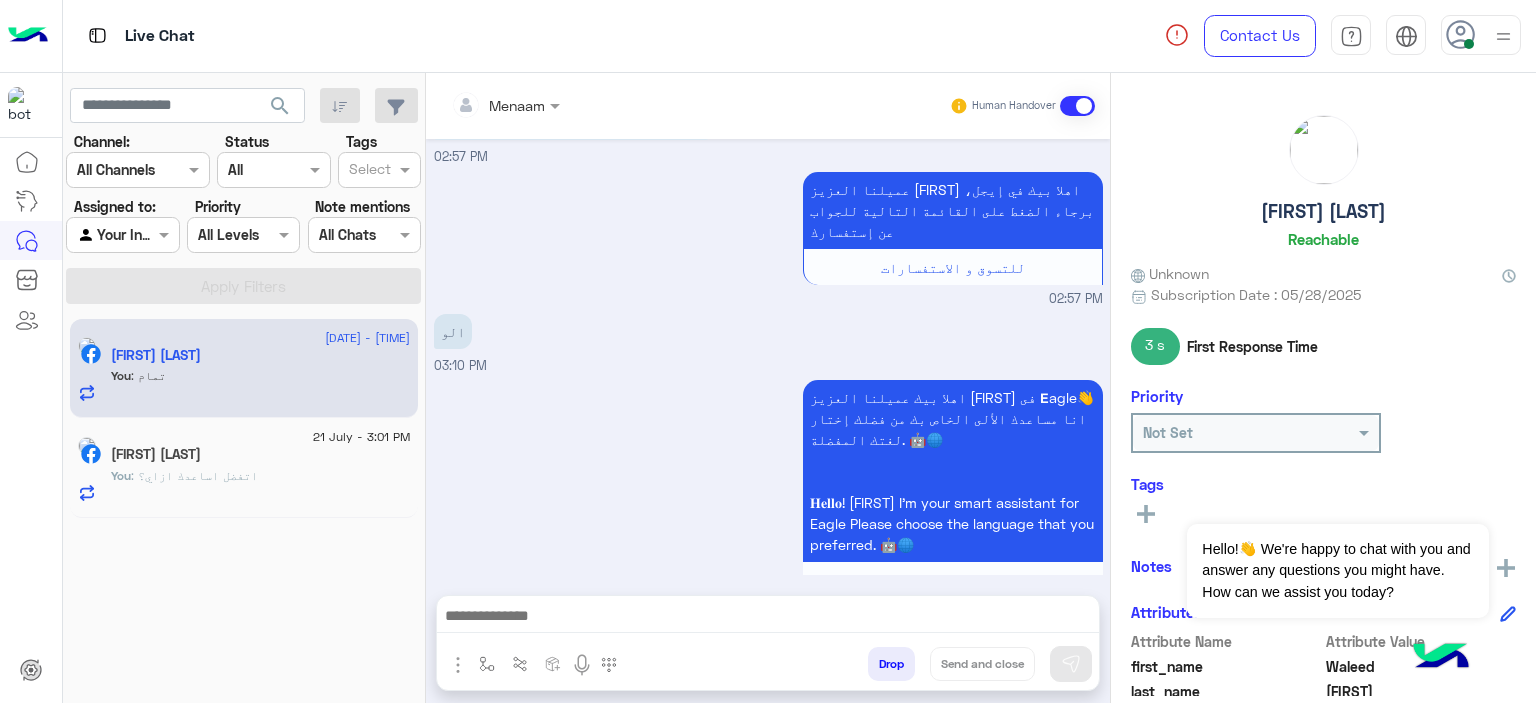 click on "اهلا بيك عميلنا العزيز Waleed فى 𝗘agle👋 انا مساعدك الألى الخاص بك من فضلك إختار لغتك المفضلة. 🤖🌐   𝐇𝐞𝐥𝐥𝐨! Waleed I'm your smart assistant for Eagle Please choose the language that you preferred. 🤖🌐  العربية   English     03:10 PM" at bounding box center (768, 516) 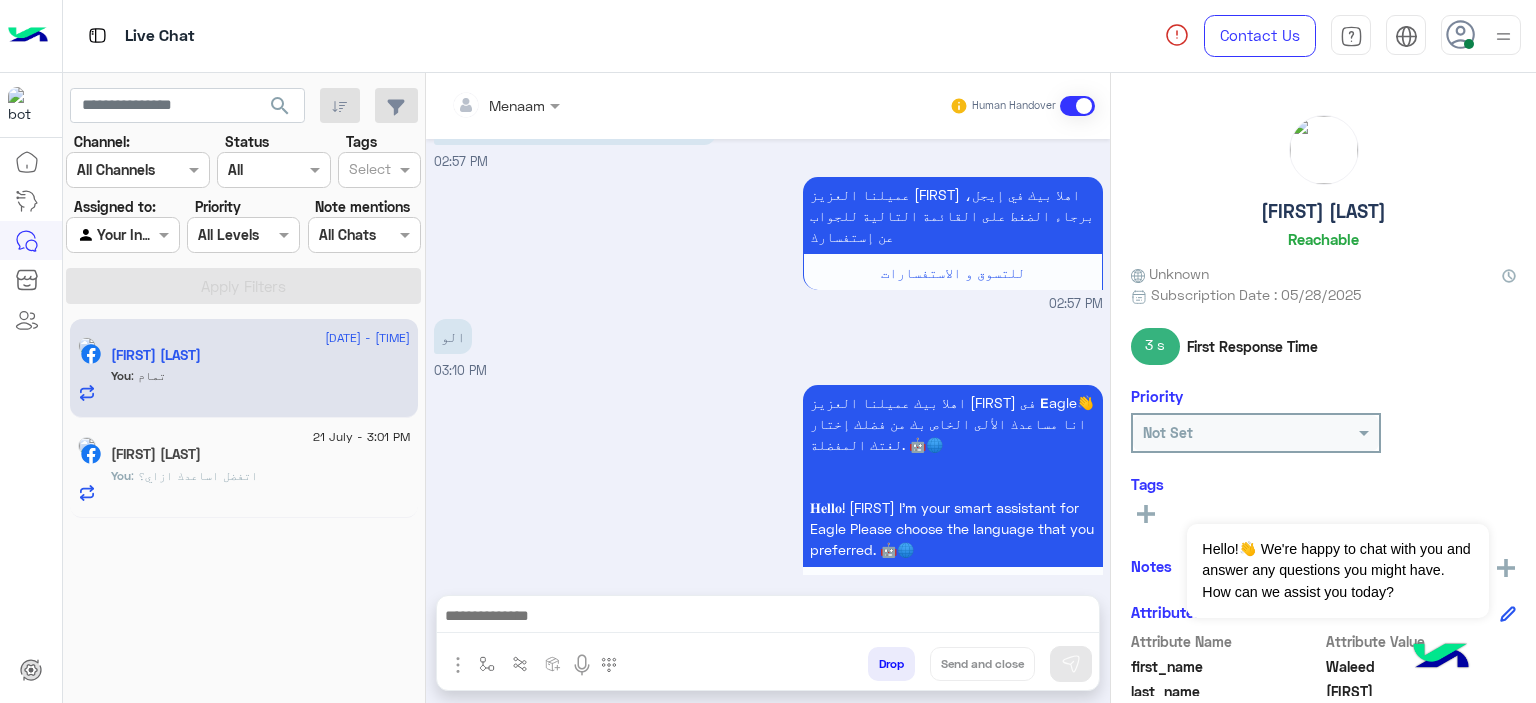 scroll, scrollTop: 4142, scrollLeft: 0, axis: vertical 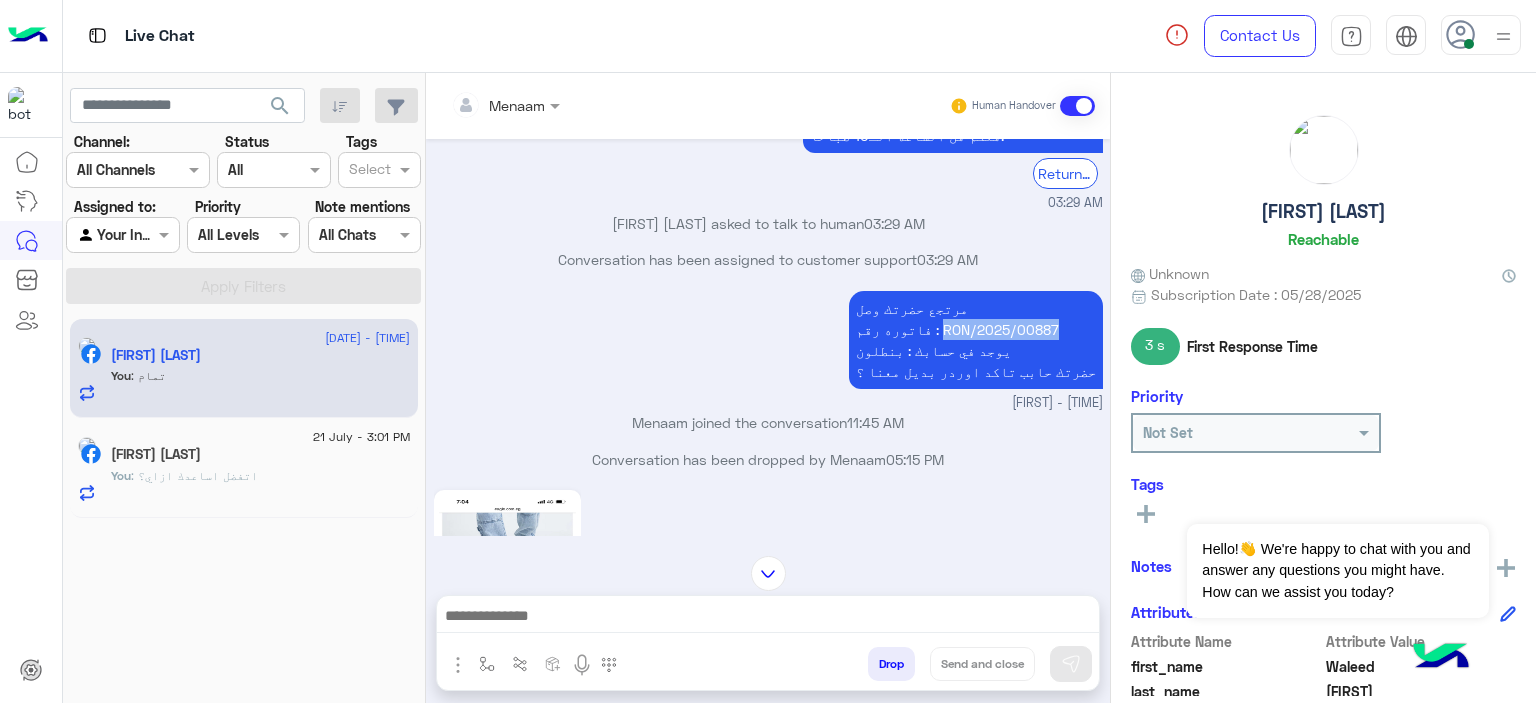 drag, startPoint x: 1084, startPoint y: 235, endPoint x: 965, endPoint y: 239, distance: 119.06721 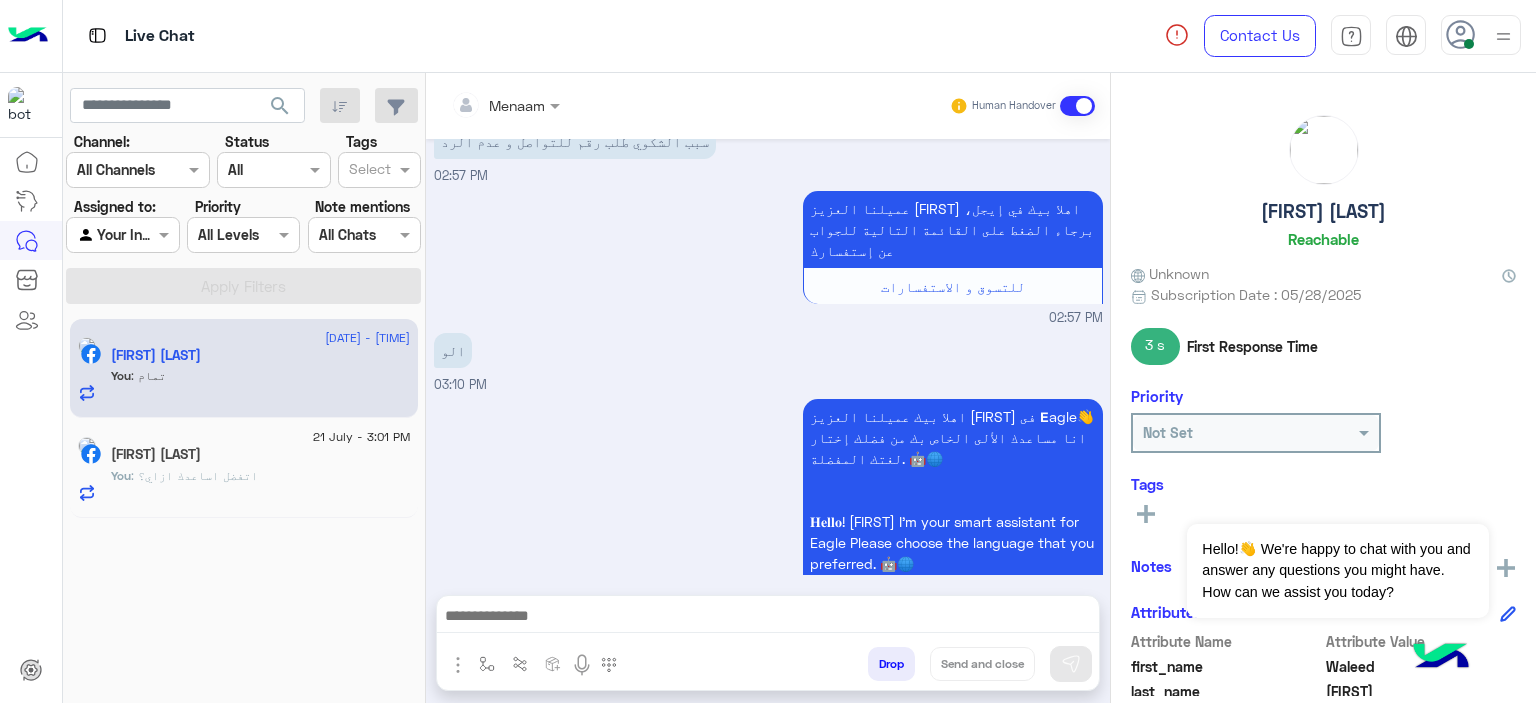 scroll, scrollTop: 4142, scrollLeft: 0, axis: vertical 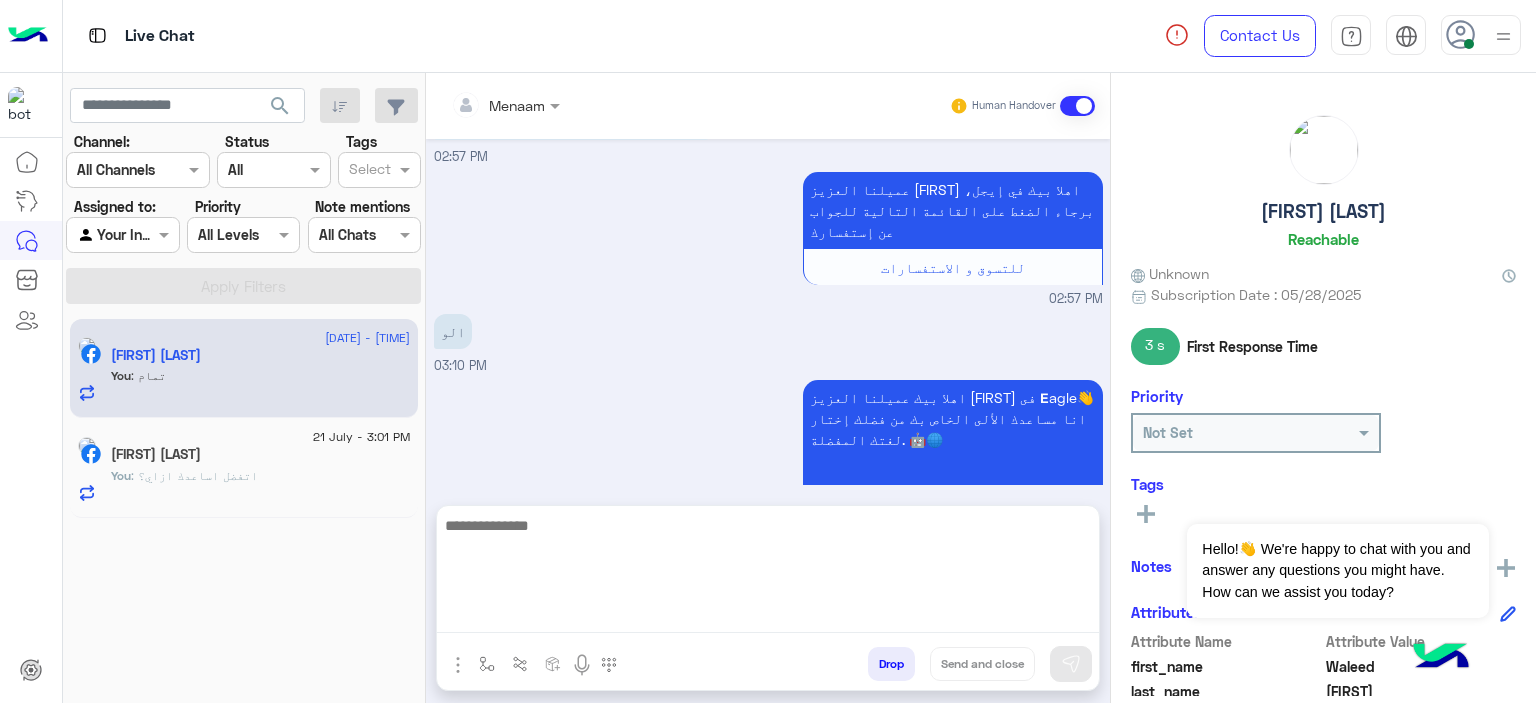 click at bounding box center [768, 573] 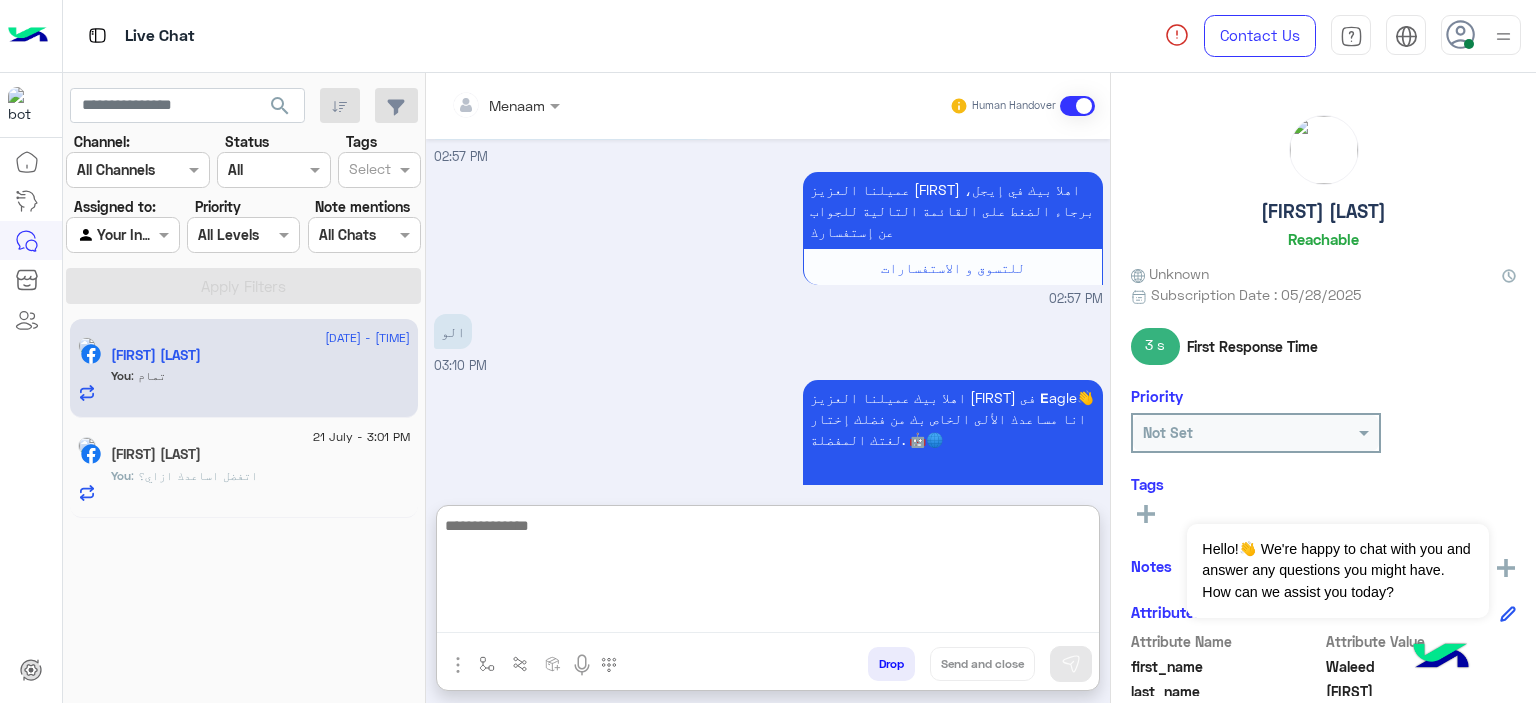 paste on "**********" 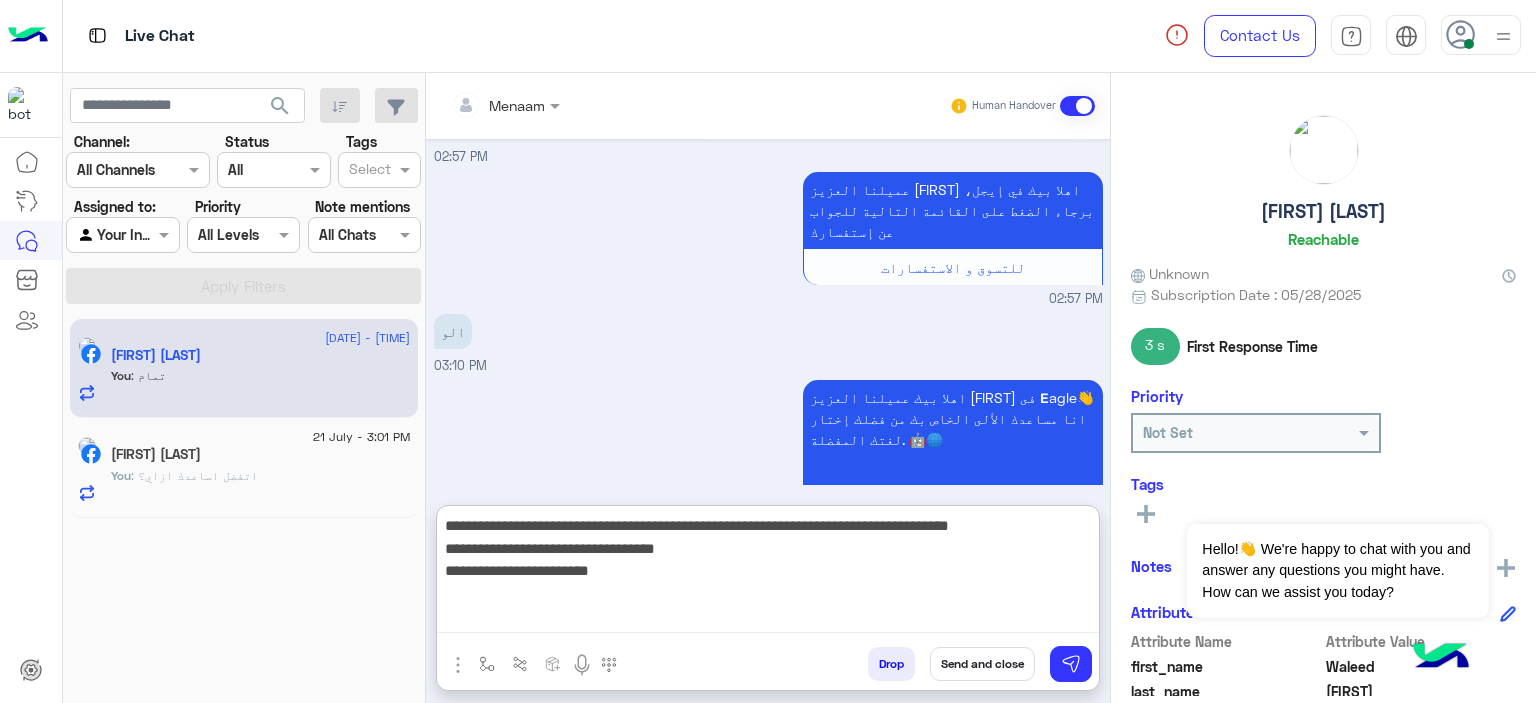scroll, scrollTop: 0, scrollLeft: 0, axis: both 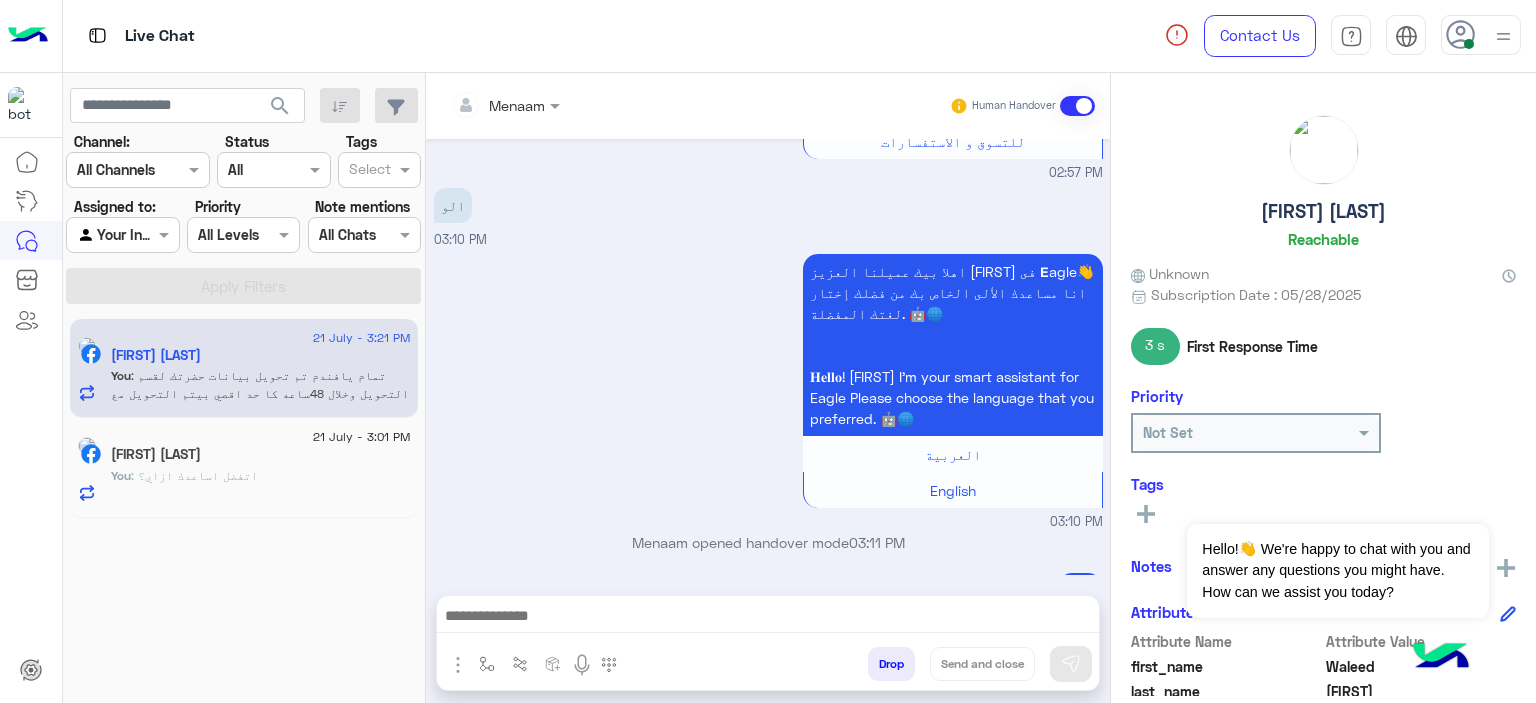 click at bounding box center [768, 618] 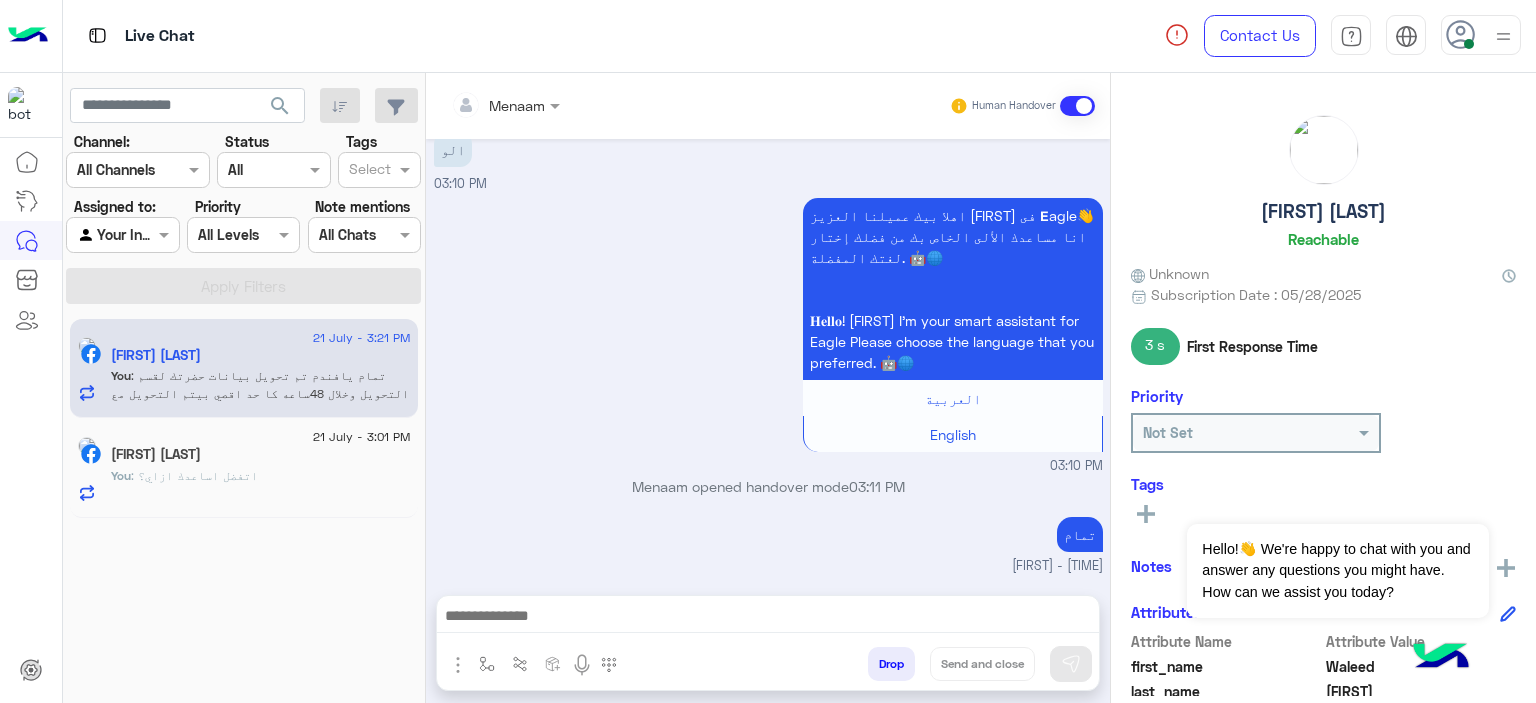 paste on "**********" 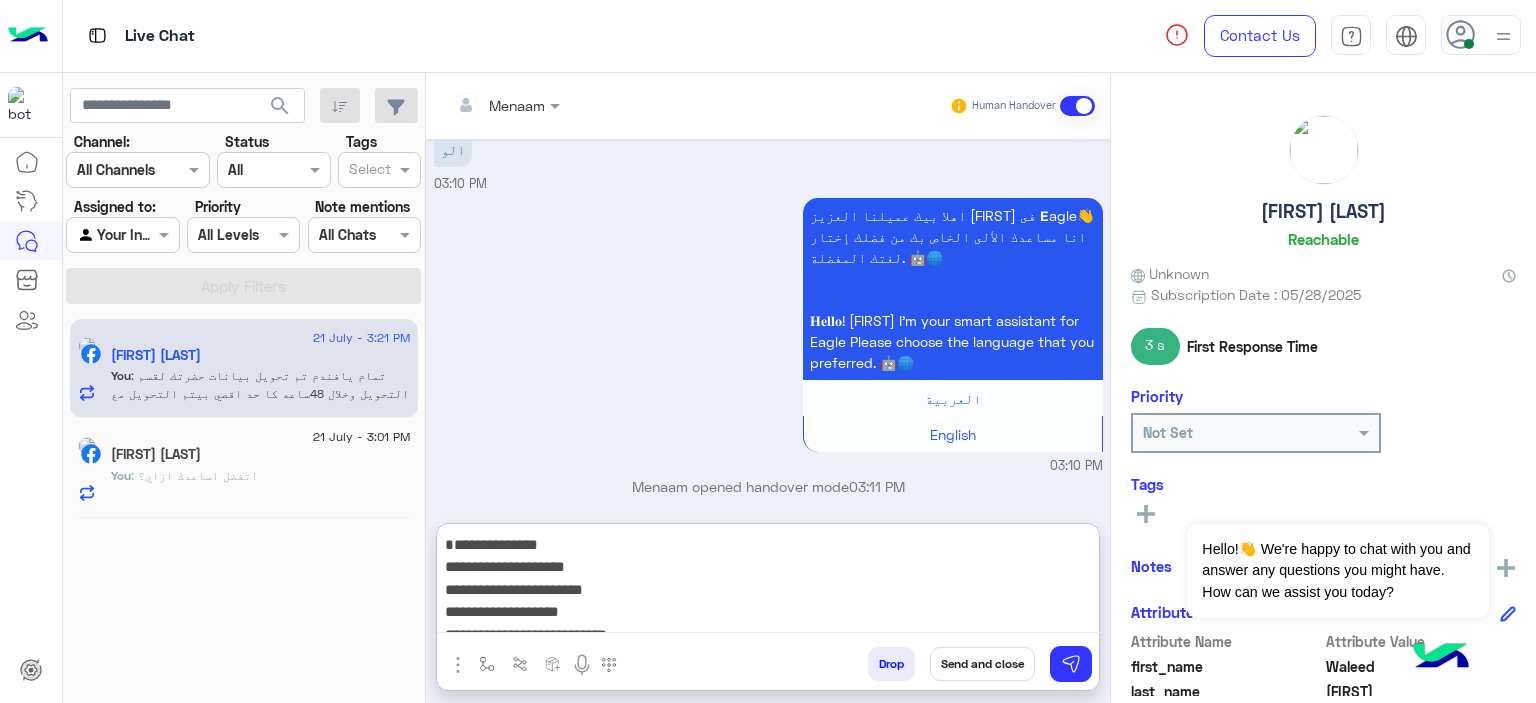 scroll, scrollTop: 109, scrollLeft: 0, axis: vertical 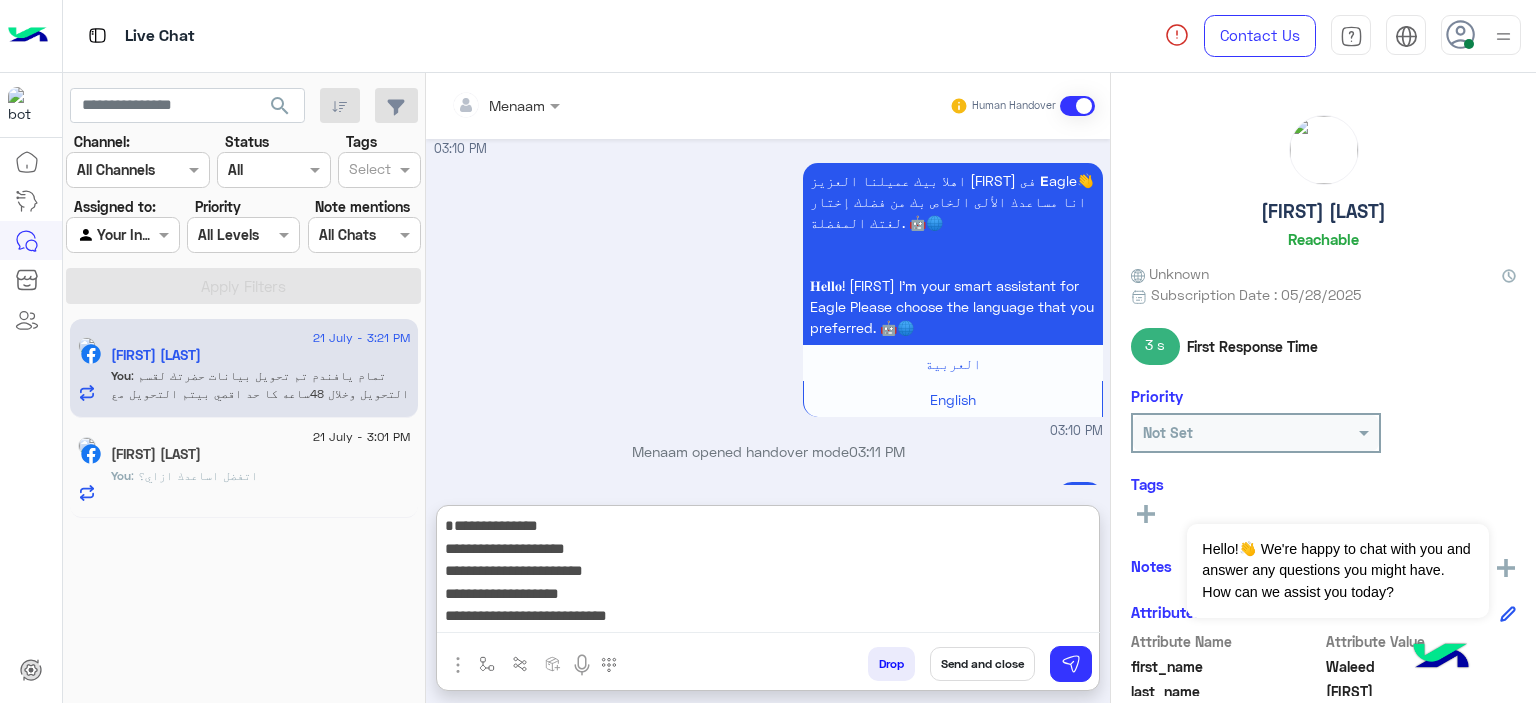 click on "**********" at bounding box center (768, 573) 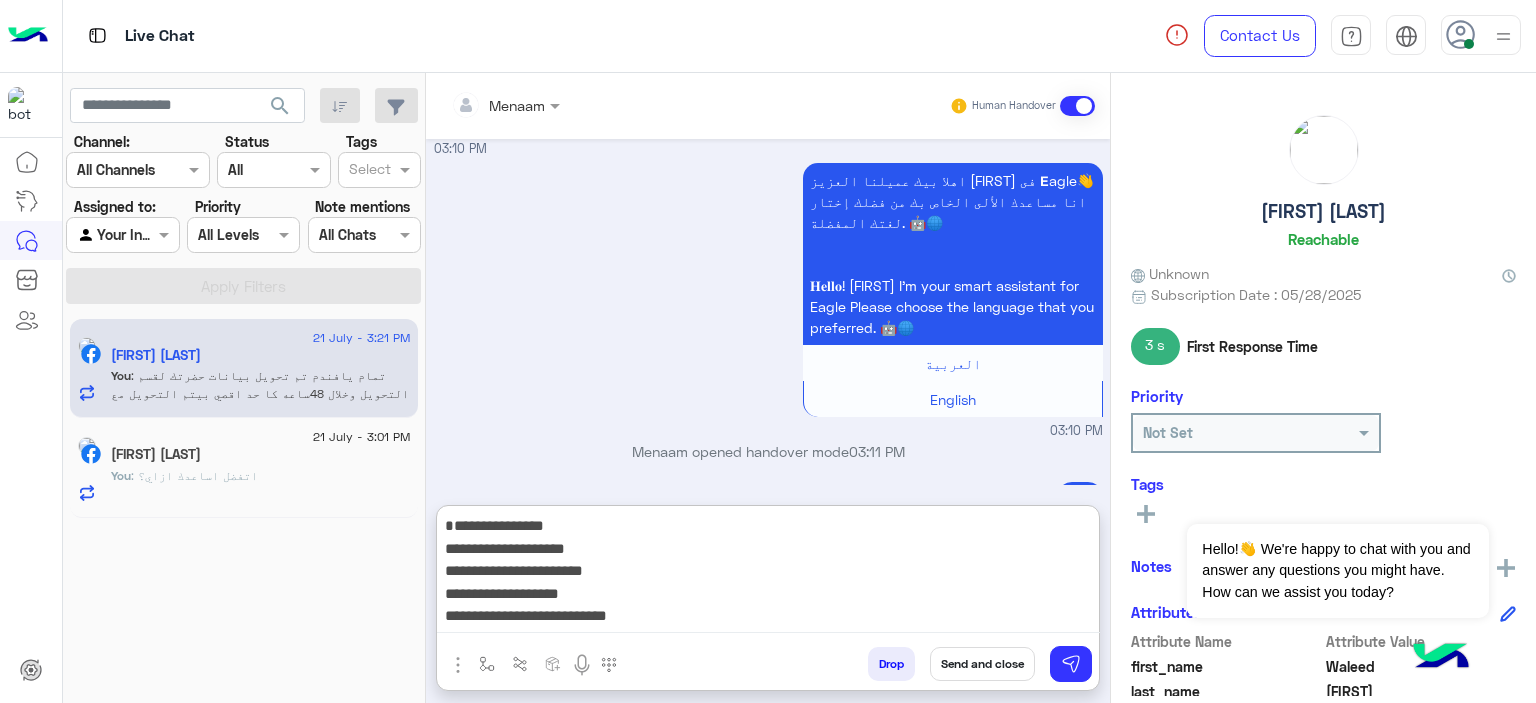 paste on "**********" 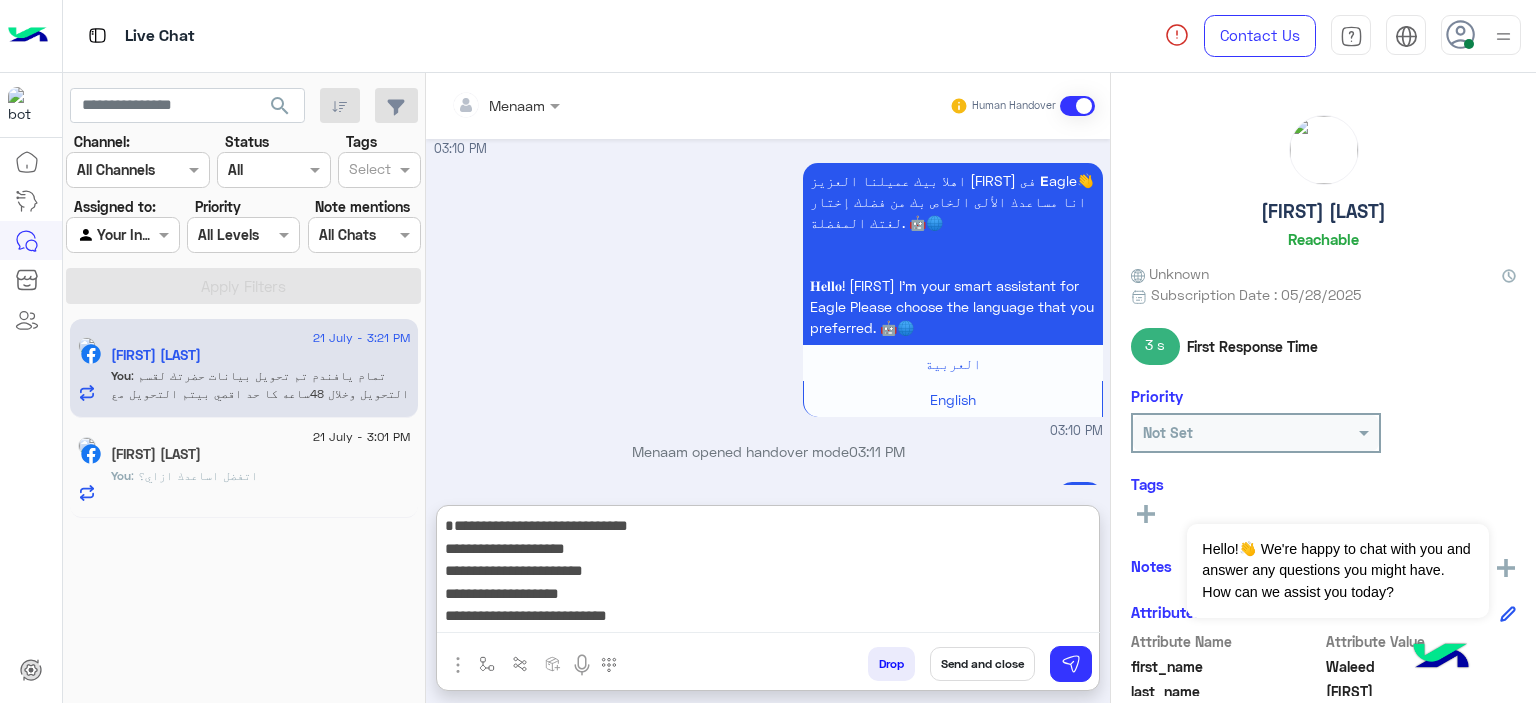 click on "**********" at bounding box center [768, 573] 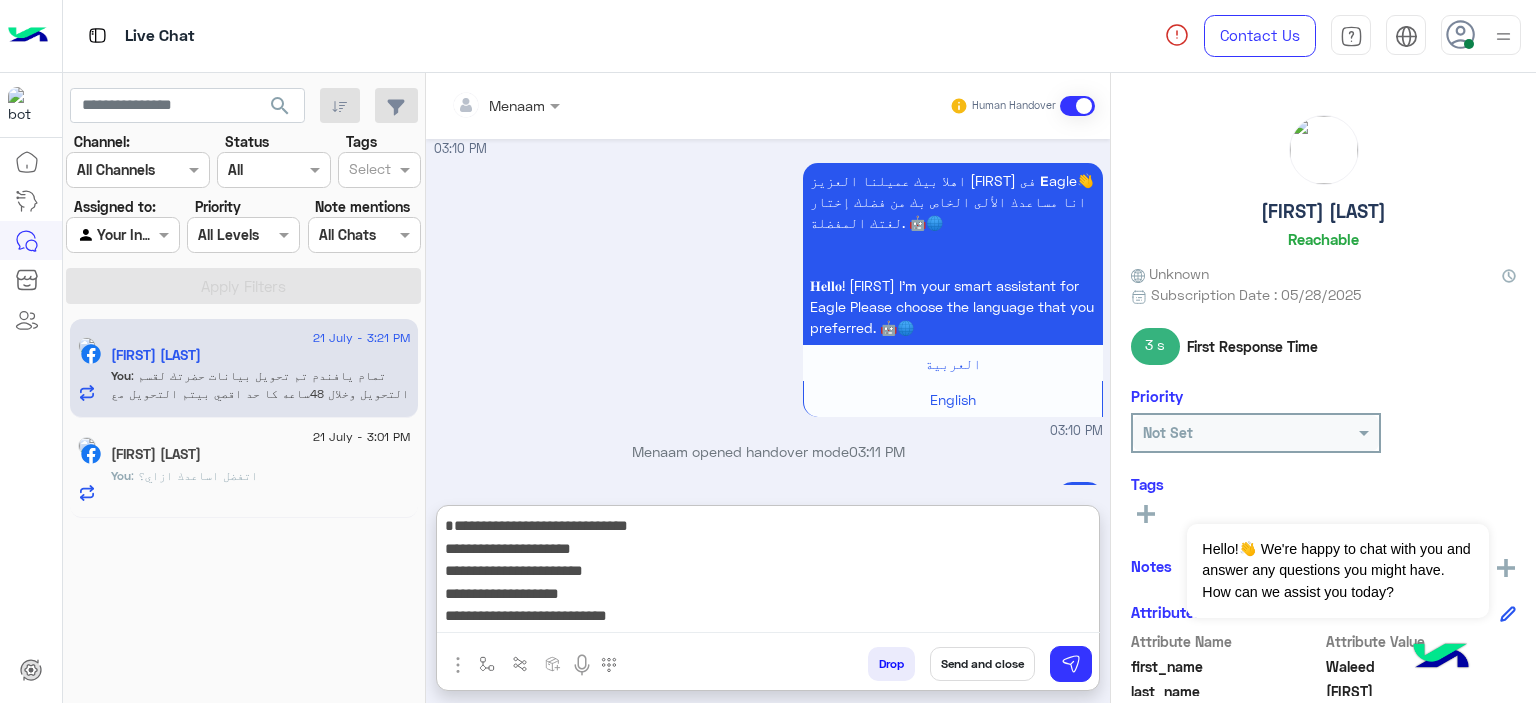 click on "**********" at bounding box center [768, 573] 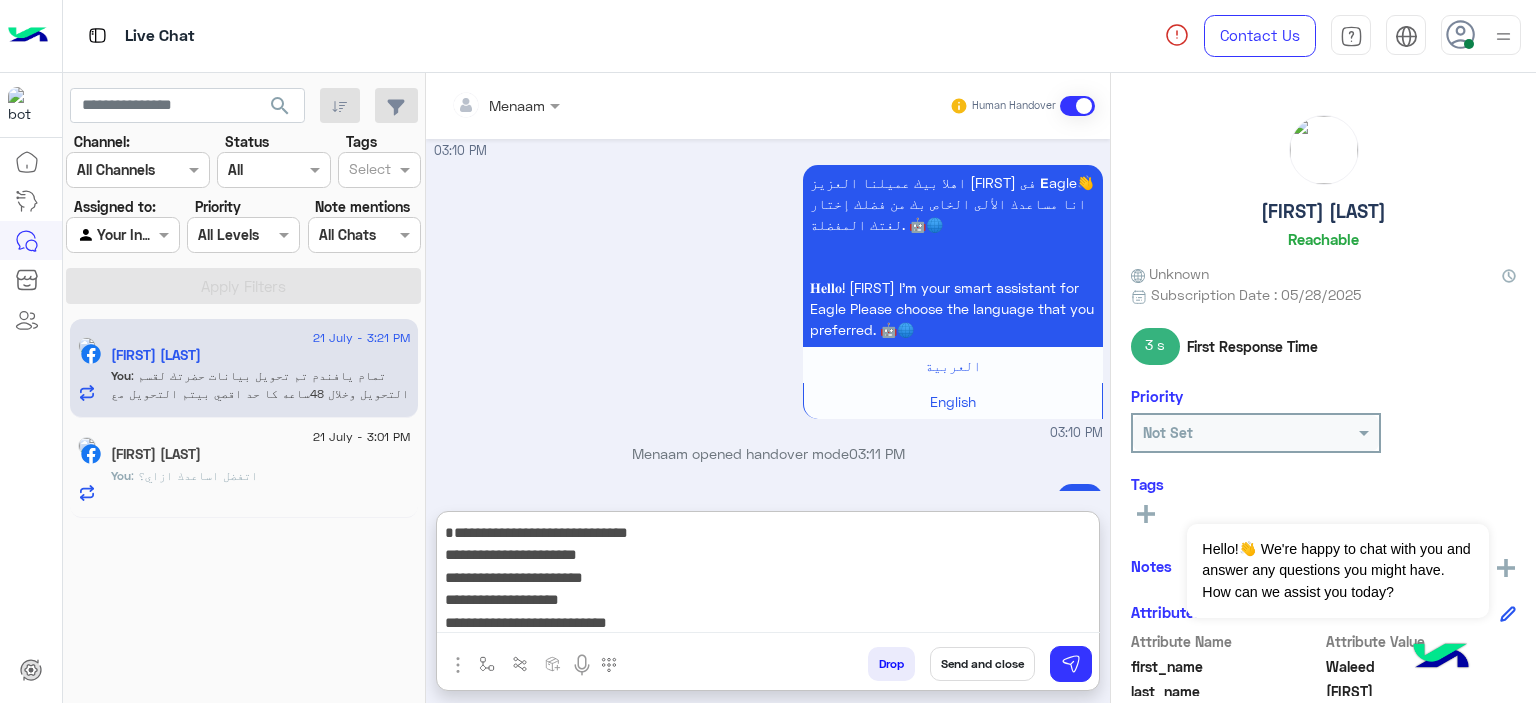 scroll, scrollTop: 4359, scrollLeft: 0, axis: vertical 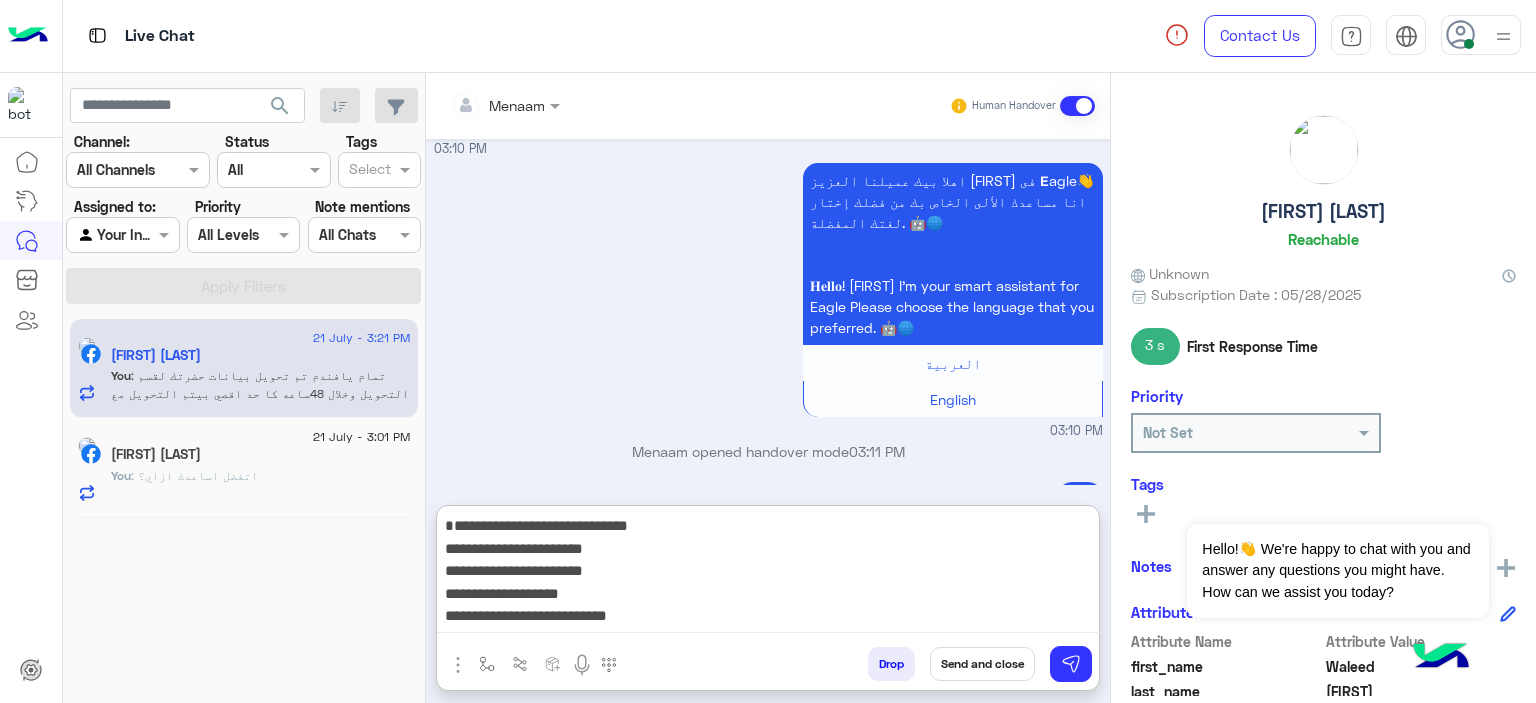 paste on "**********" 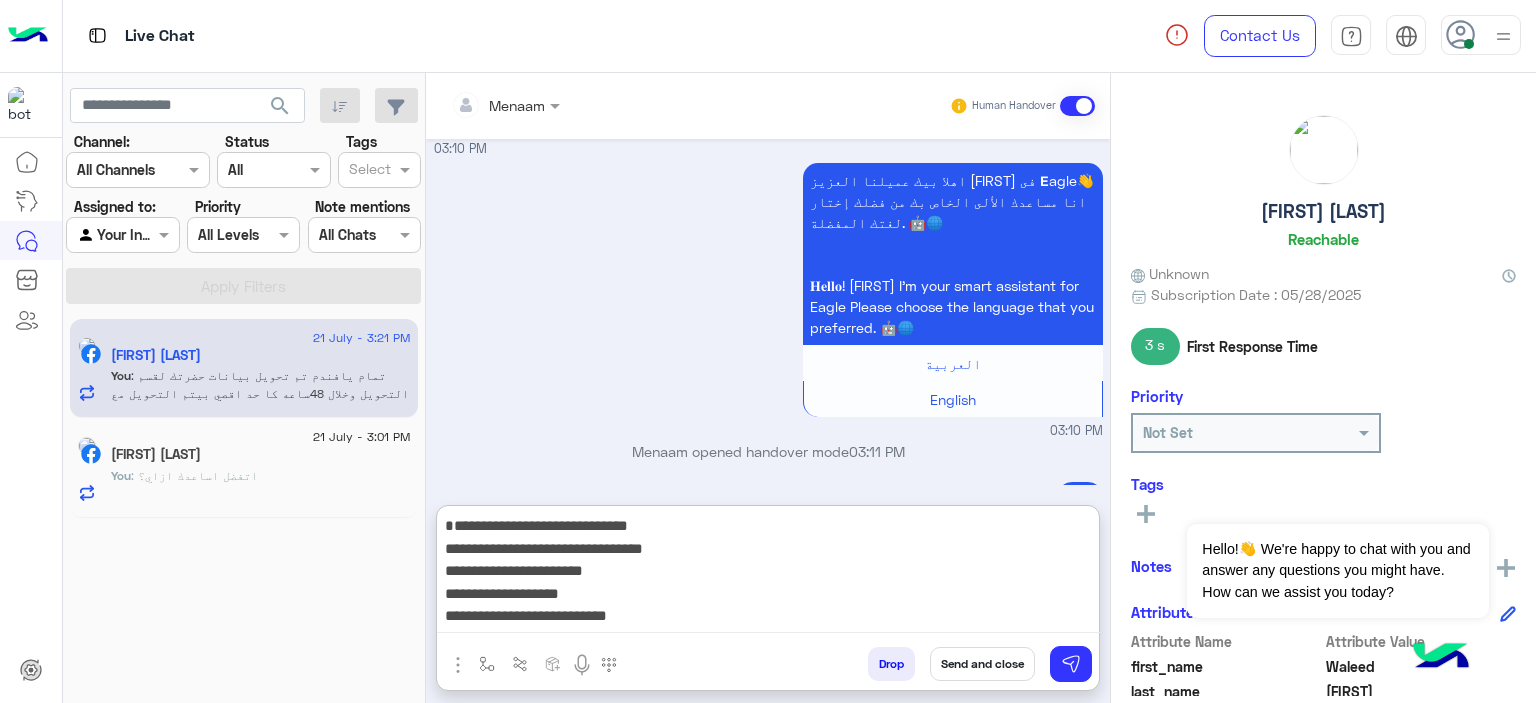 click on "**********" at bounding box center (768, 573) 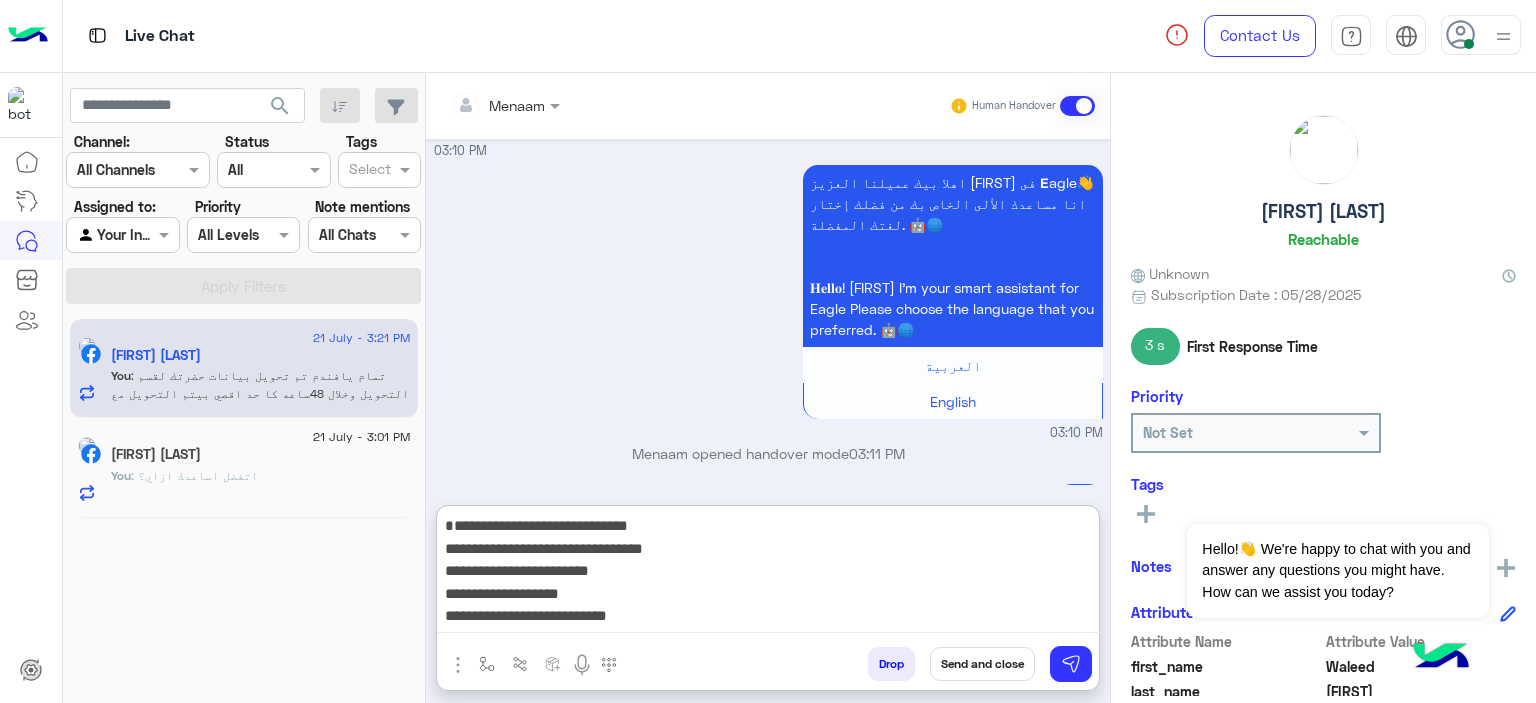 scroll, scrollTop: 4359, scrollLeft: 0, axis: vertical 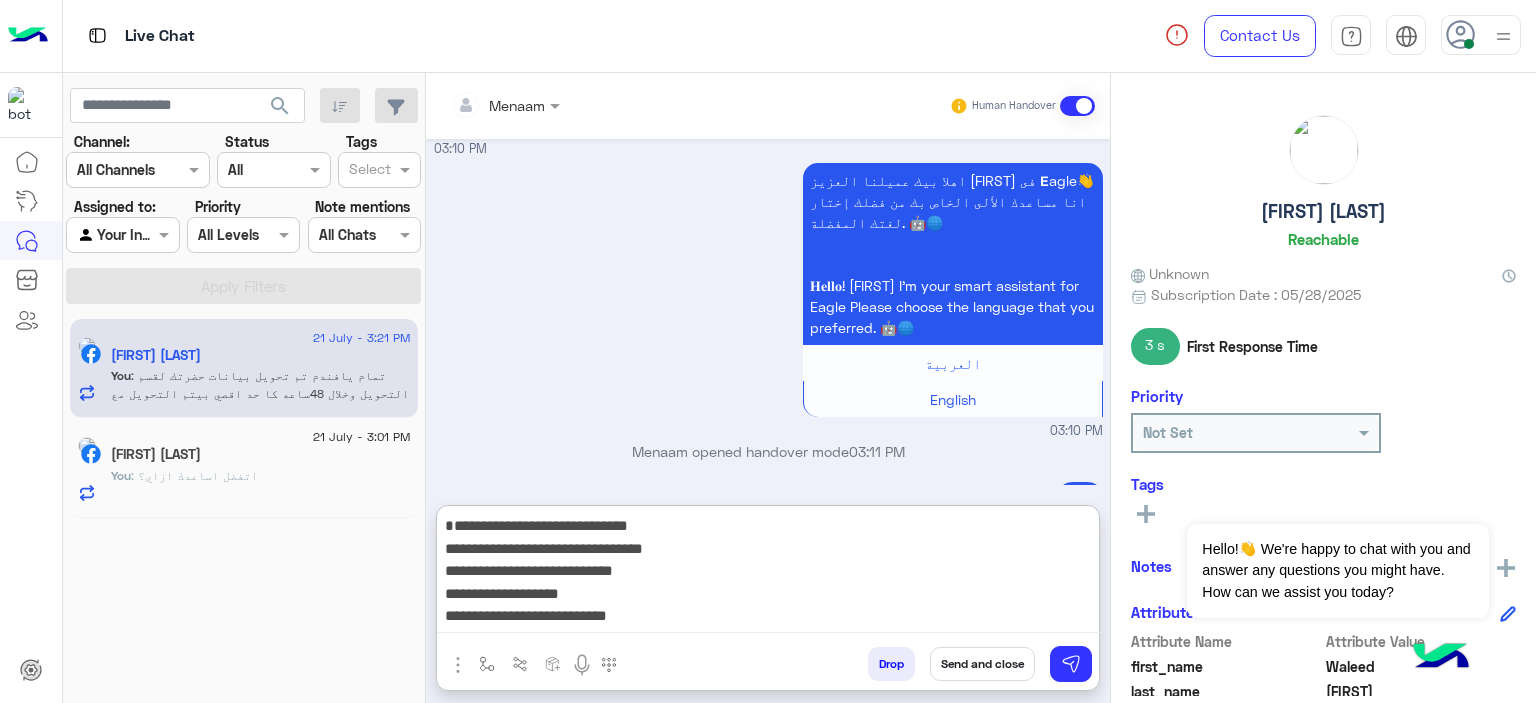 click on "**********" at bounding box center [768, 573] 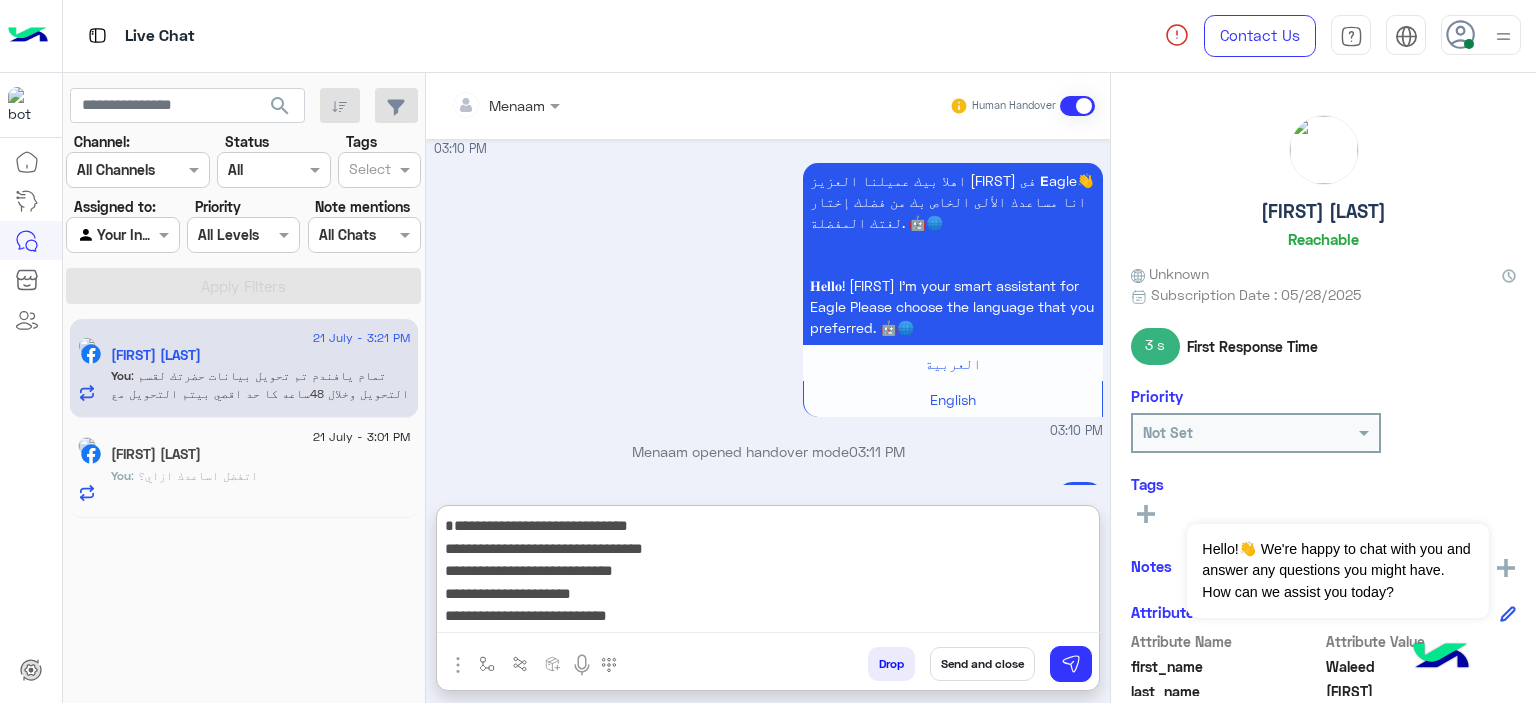 click on "**********" at bounding box center (768, 573) 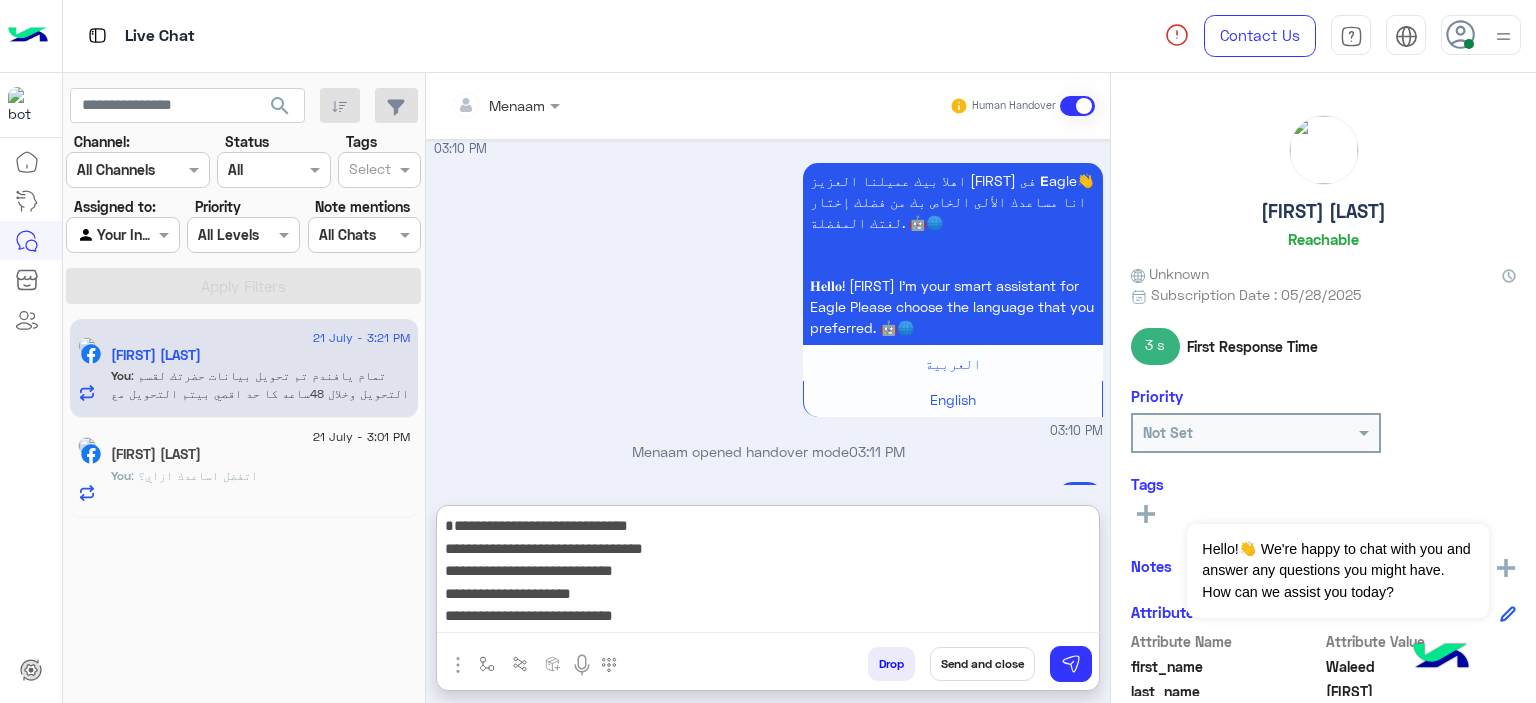 paste on "**********" 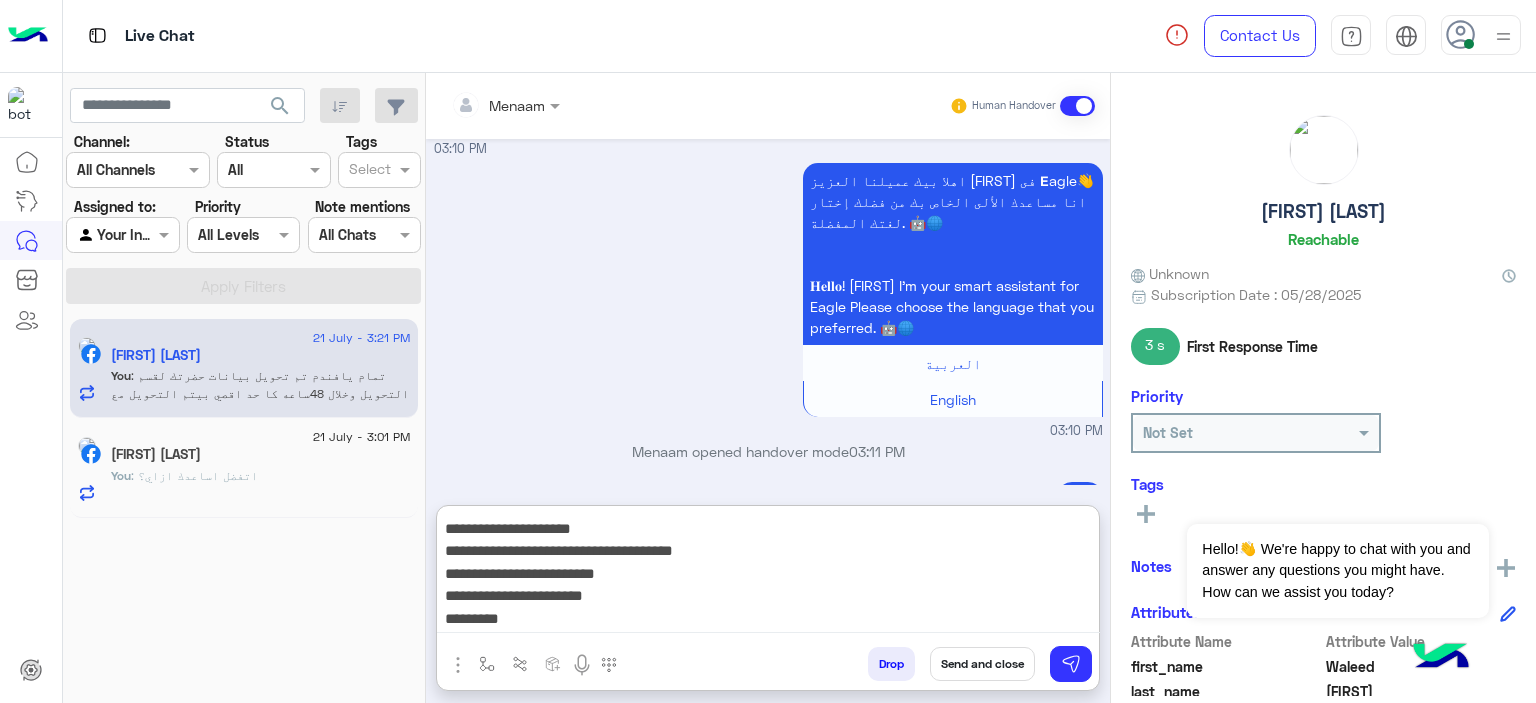 scroll, scrollTop: 9, scrollLeft: 0, axis: vertical 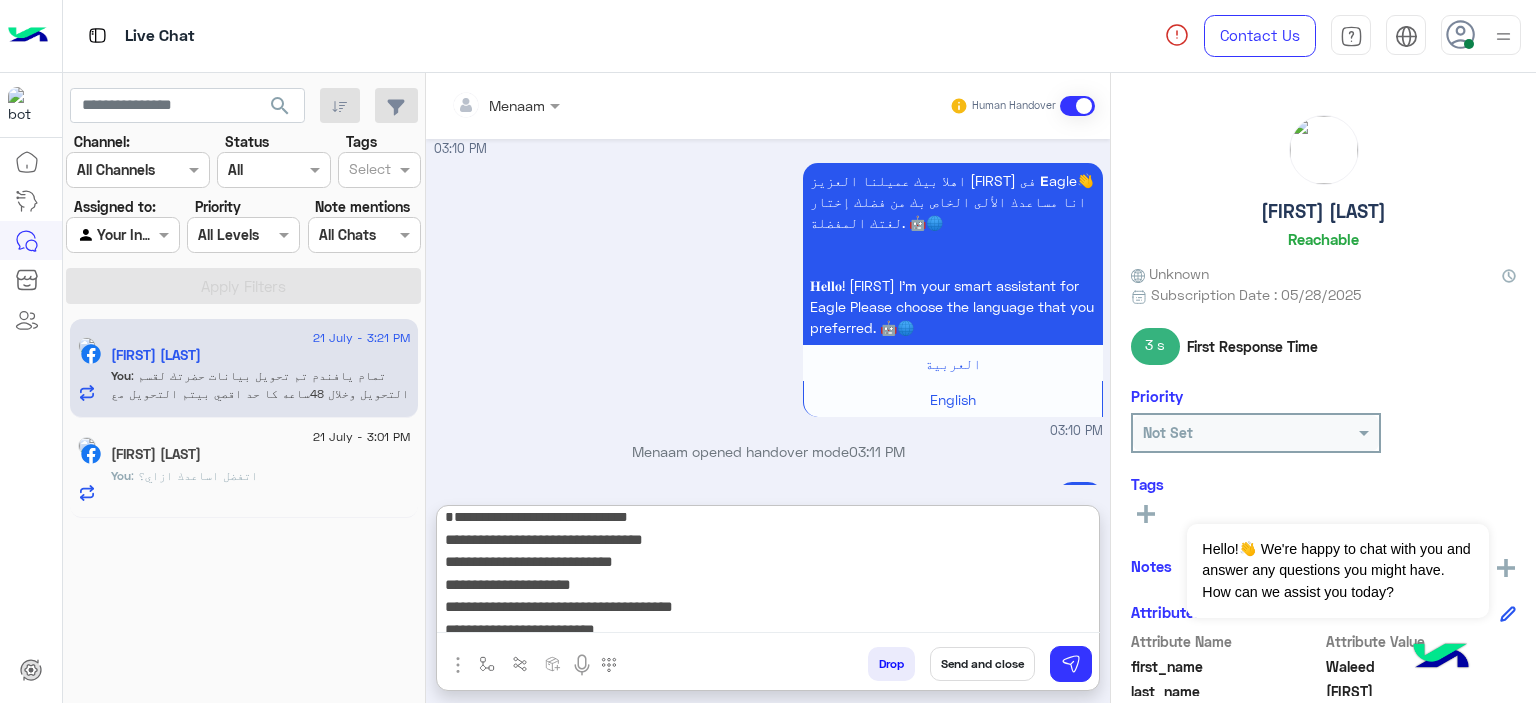 click on "**********" at bounding box center (768, 573) 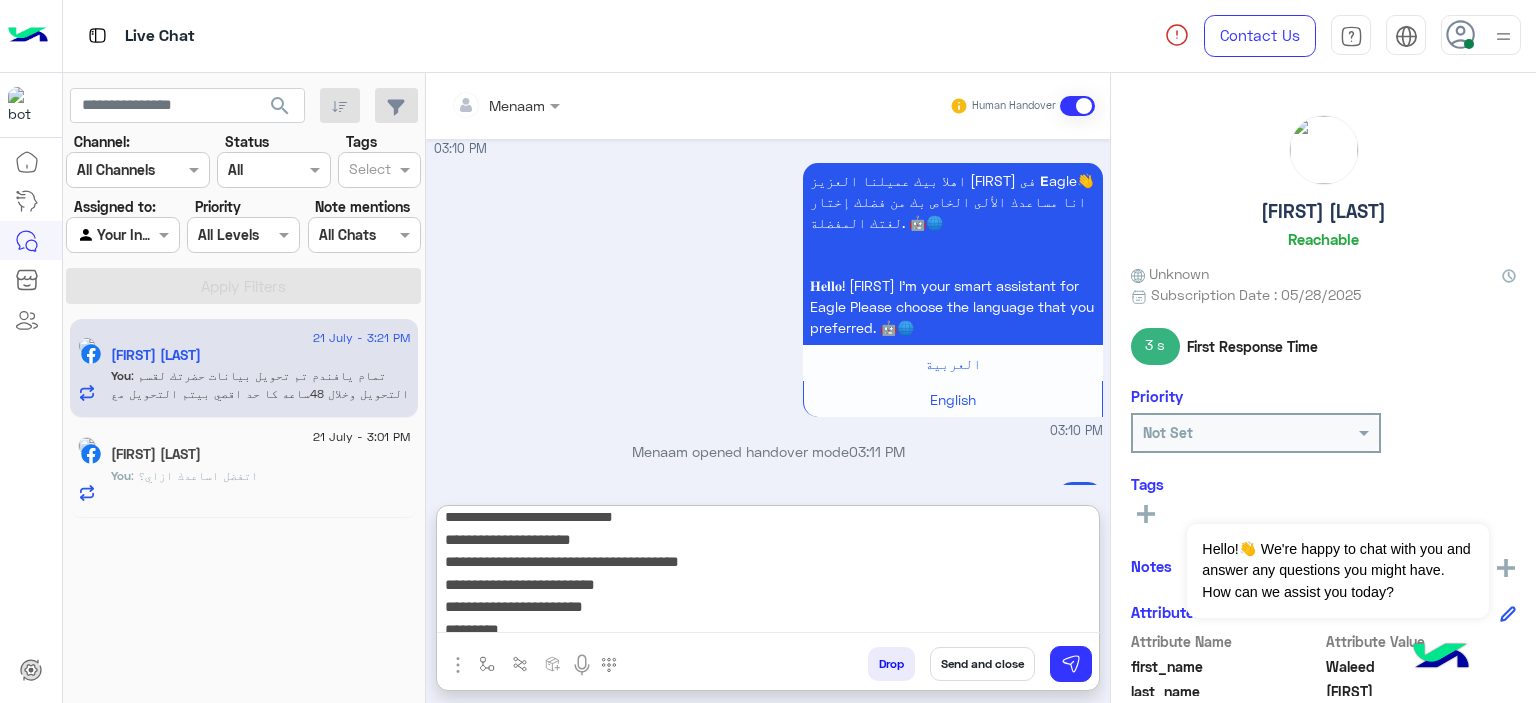 scroll, scrollTop: 9, scrollLeft: 0, axis: vertical 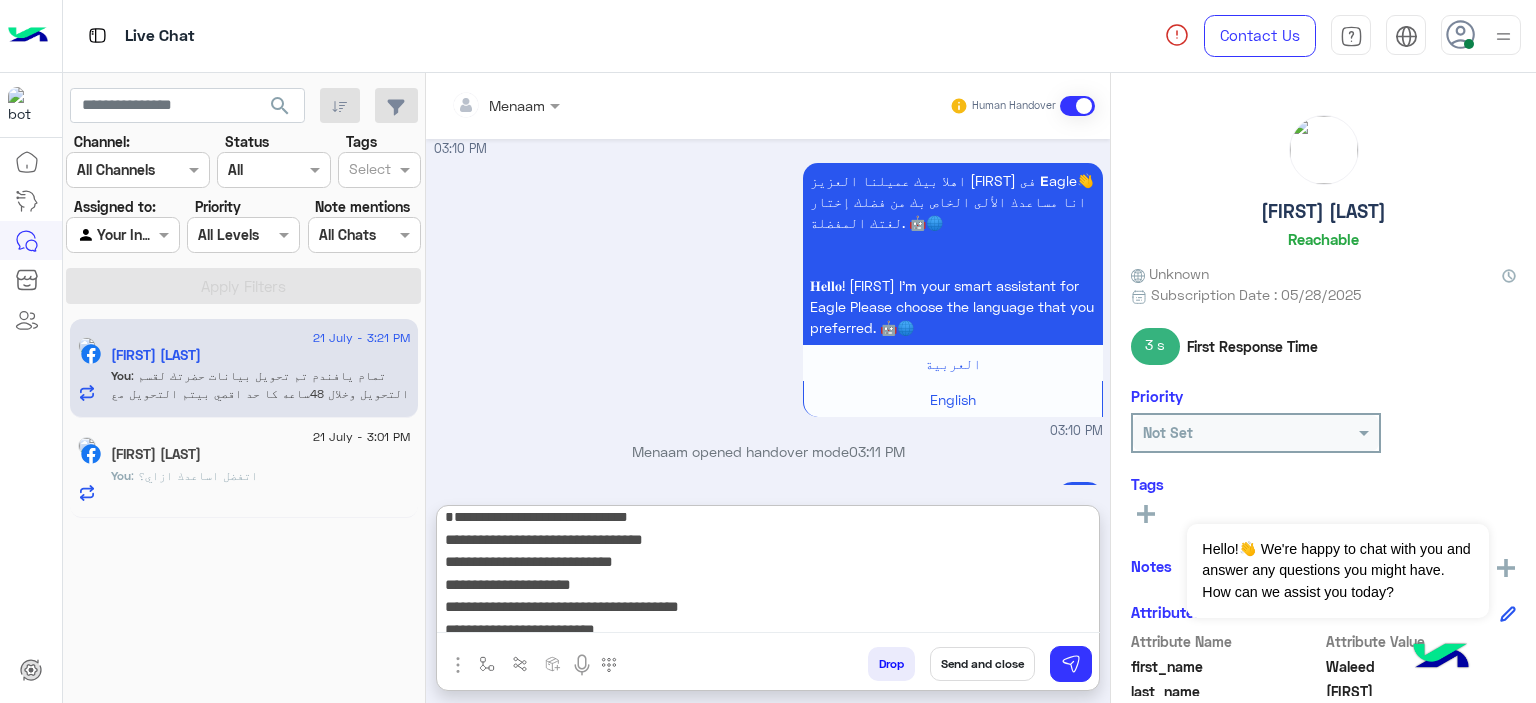 click on "**********" at bounding box center [768, 573] 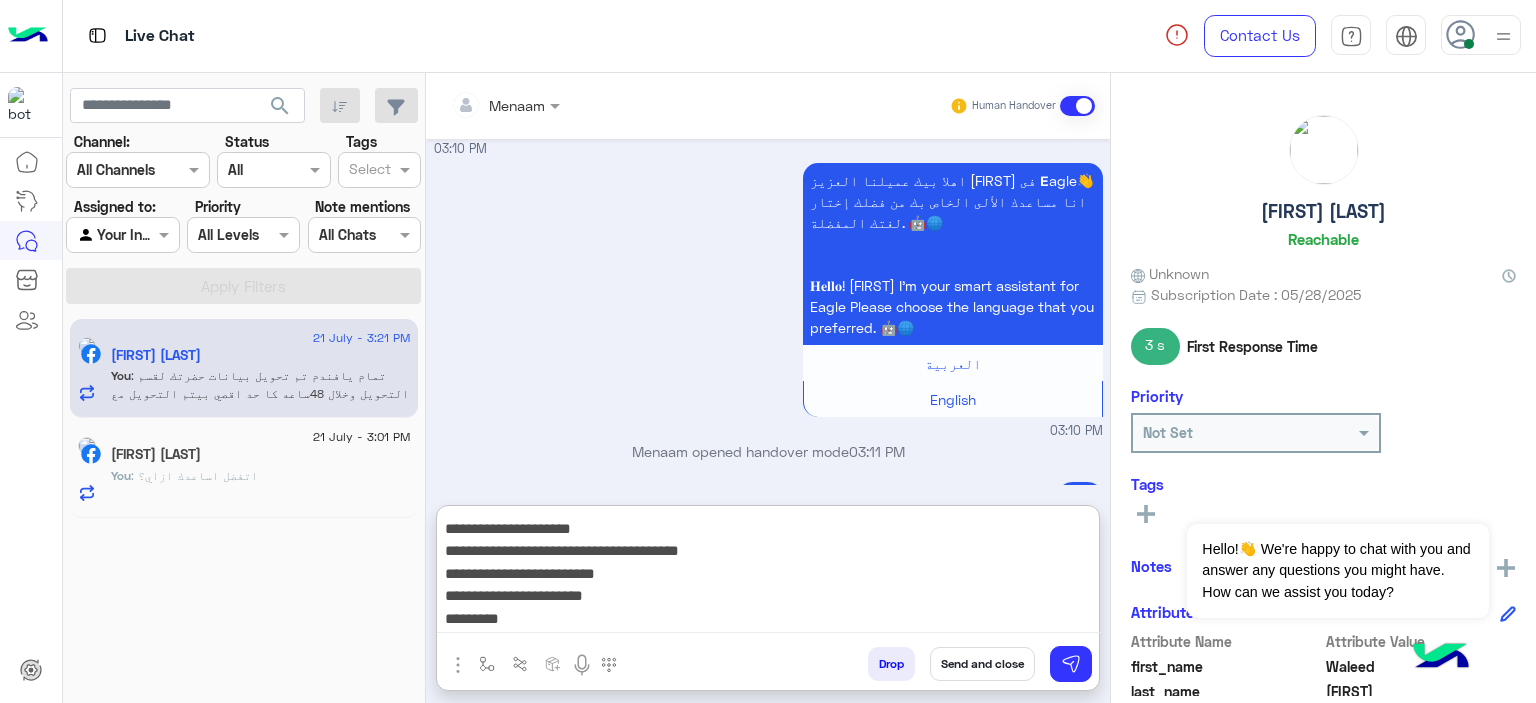 scroll, scrollTop: 109, scrollLeft: 0, axis: vertical 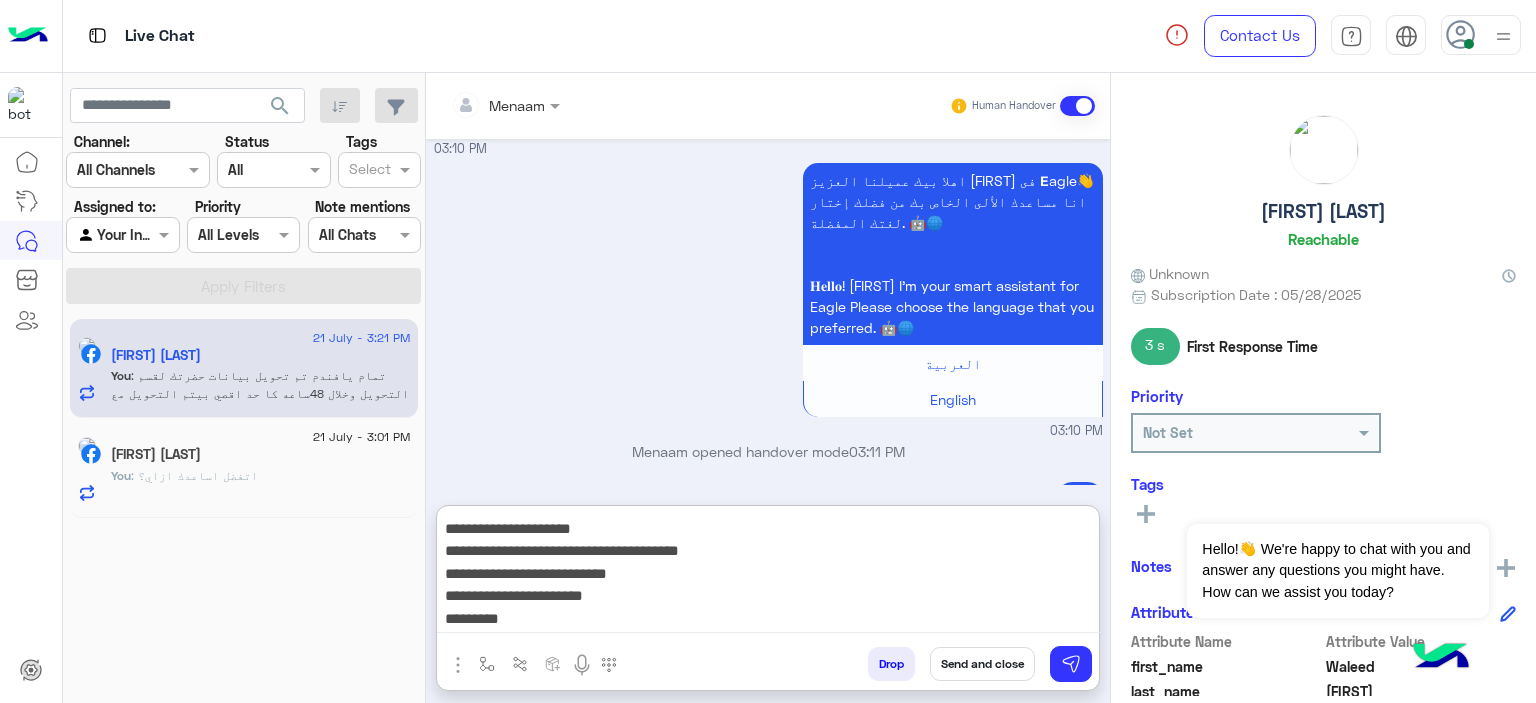 click on "**********" at bounding box center (768, 573) 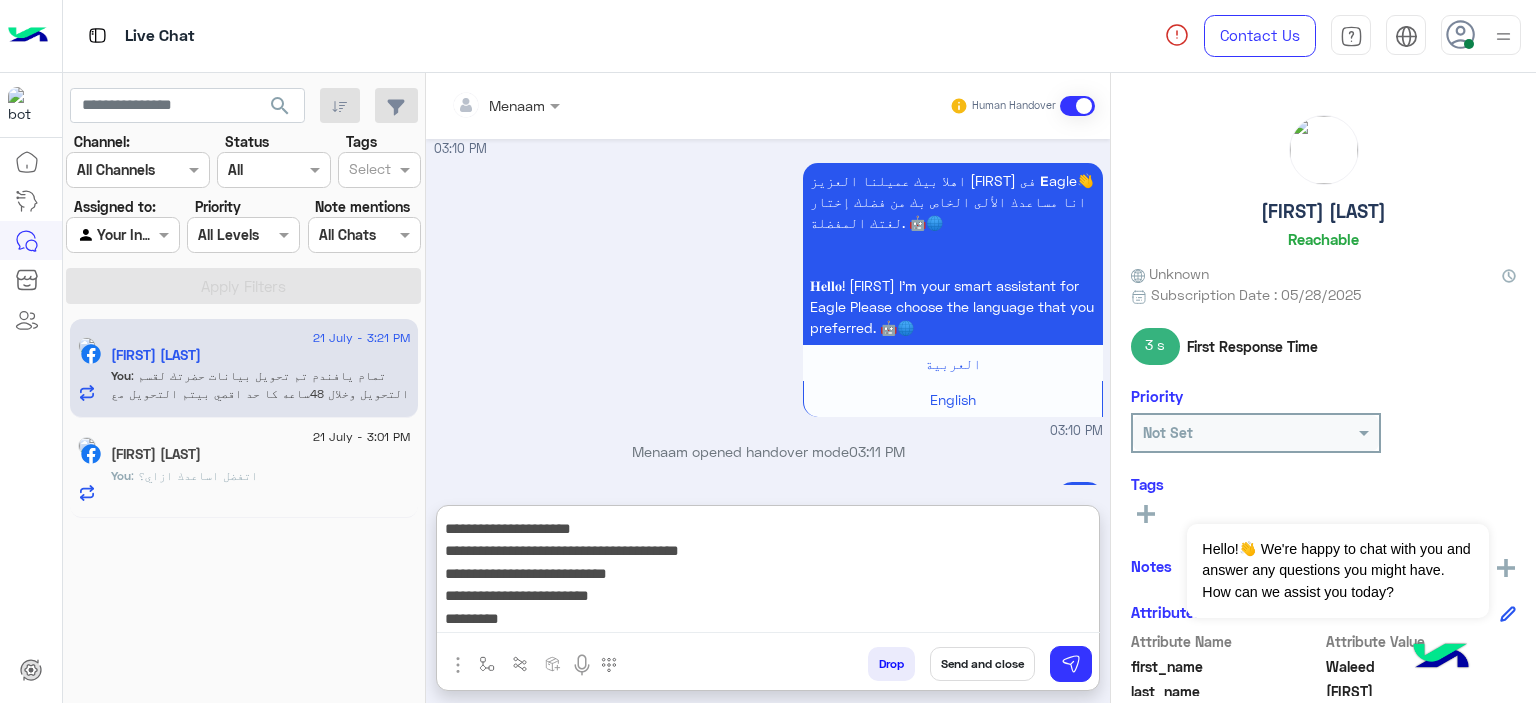 paste on "****" 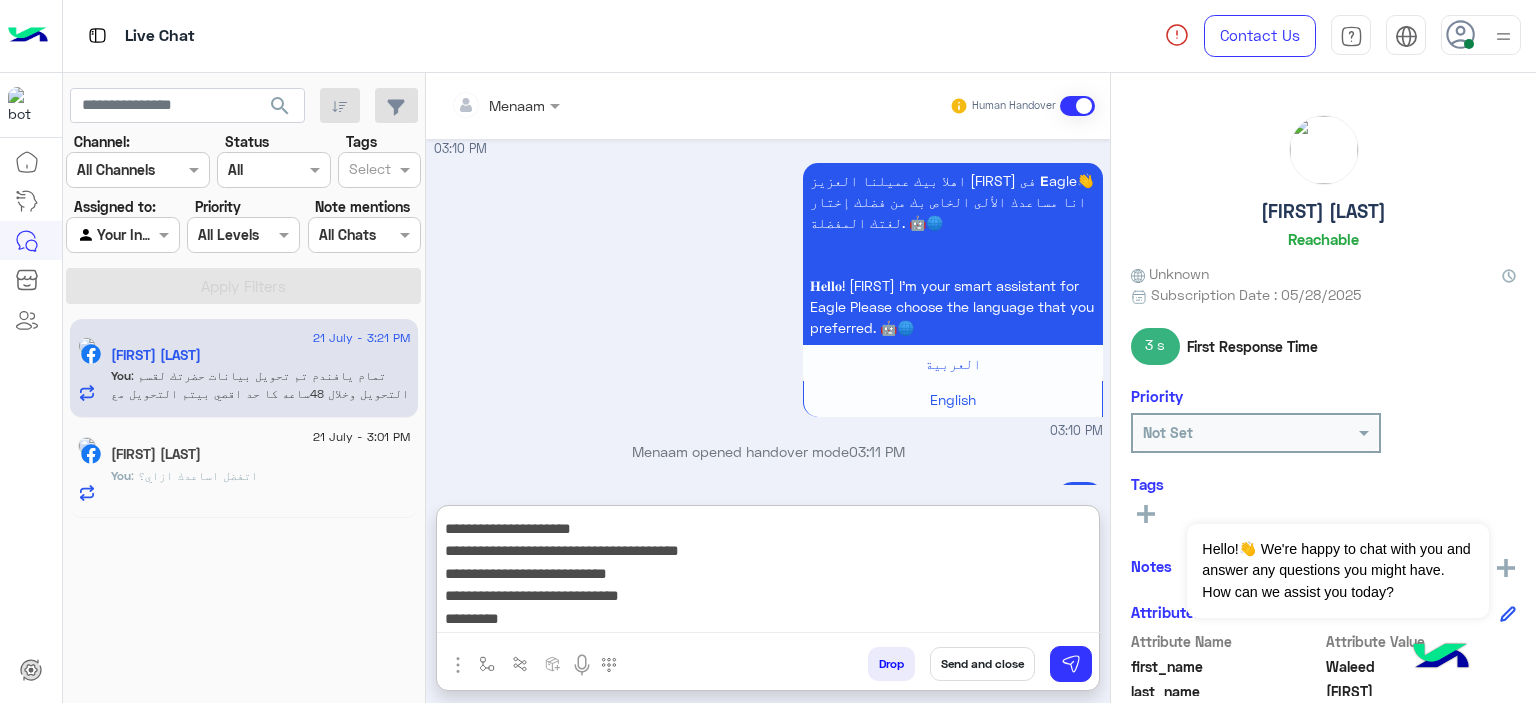 click on "**********" at bounding box center (768, 573) 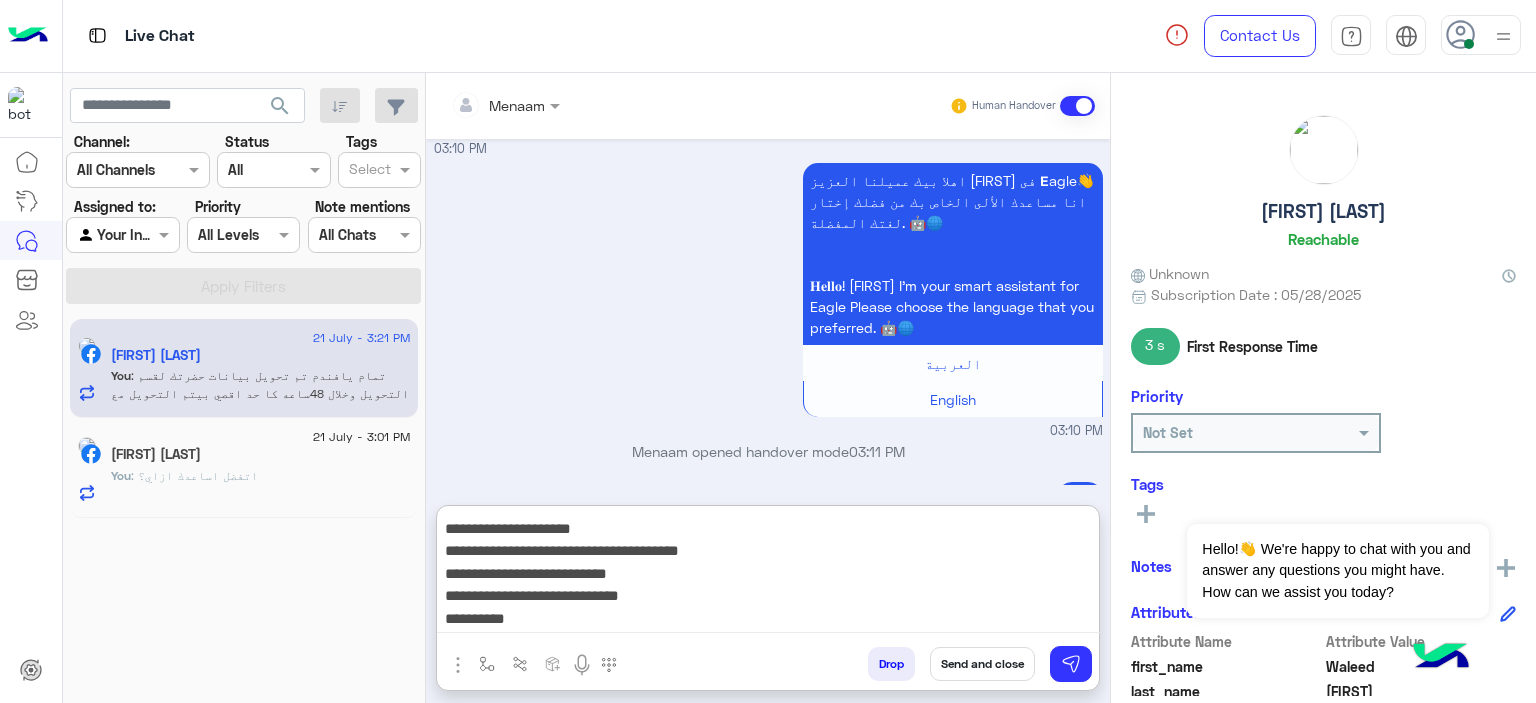 paste on "********" 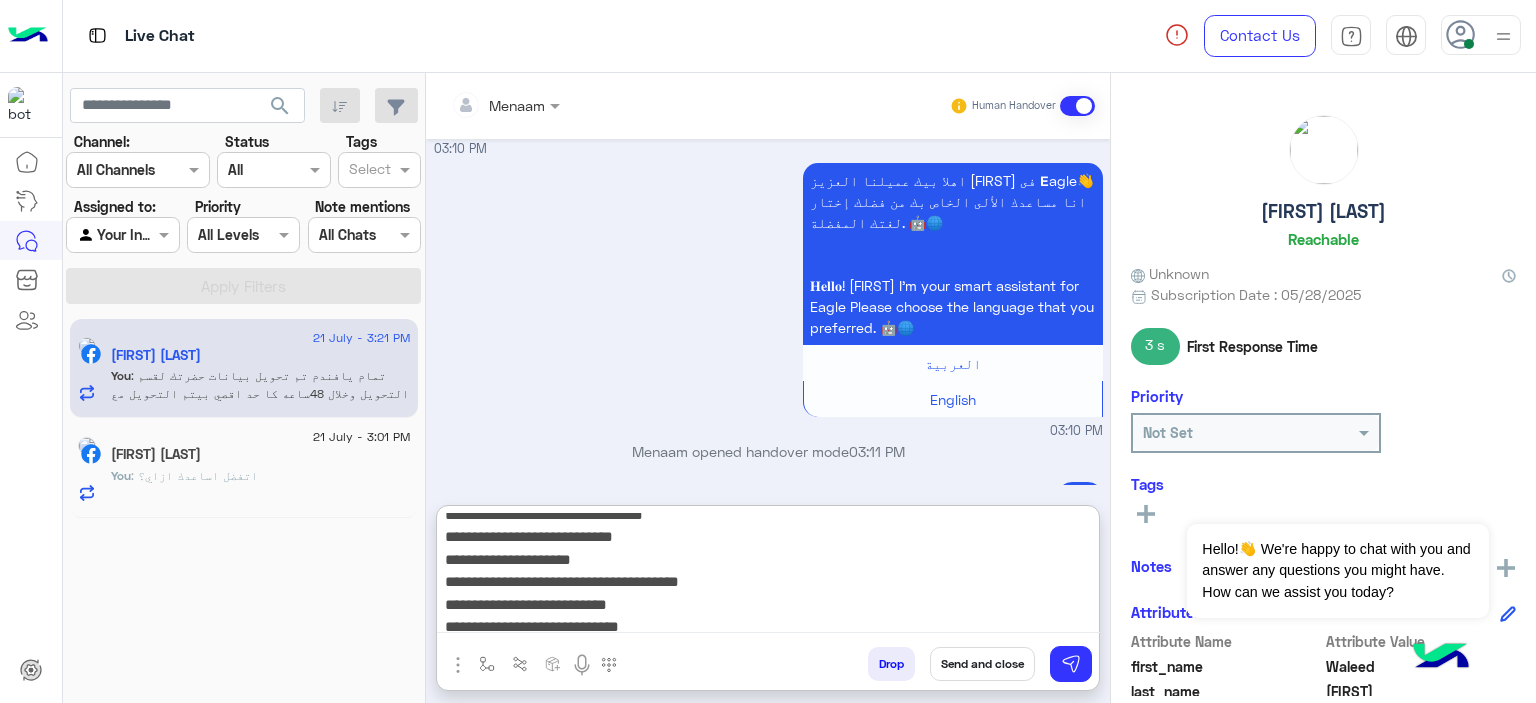 scroll, scrollTop: 0, scrollLeft: 0, axis: both 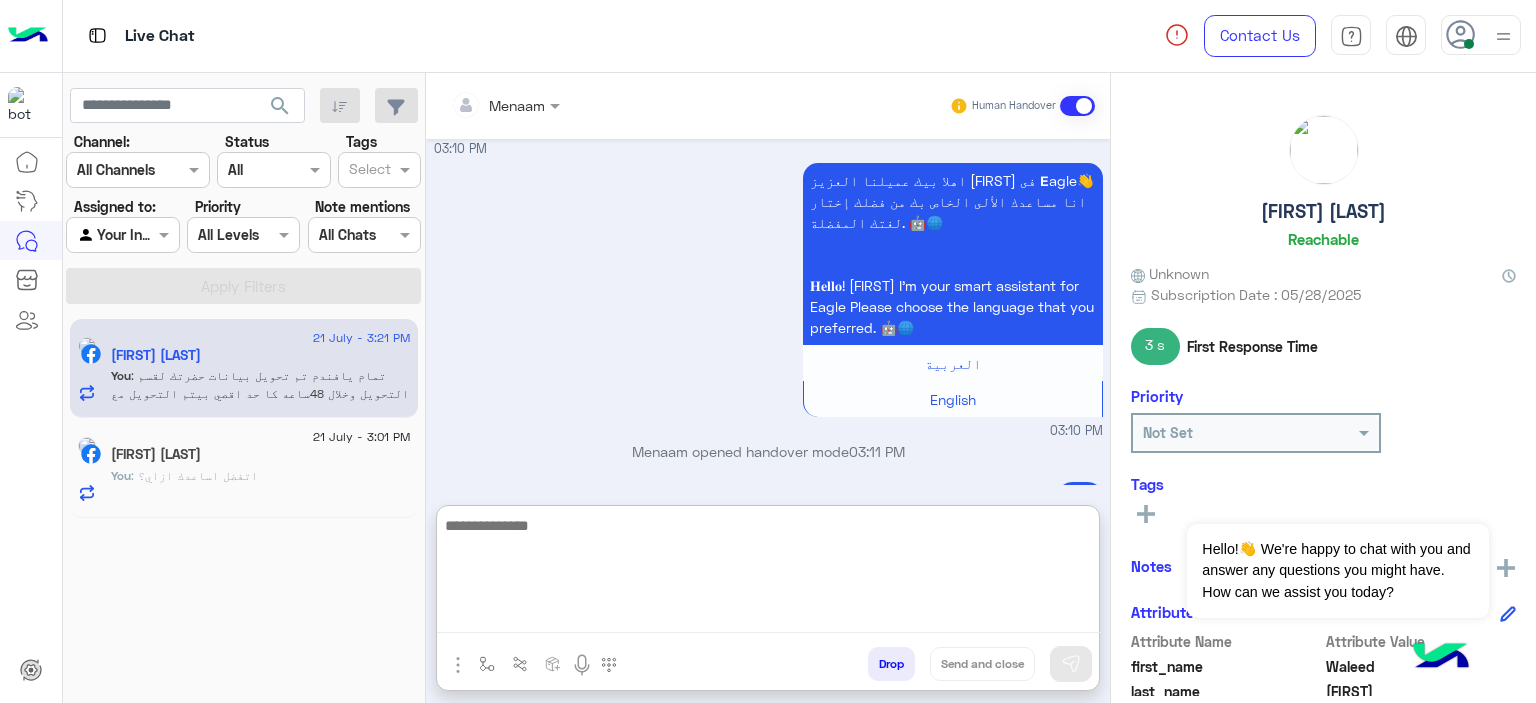 type 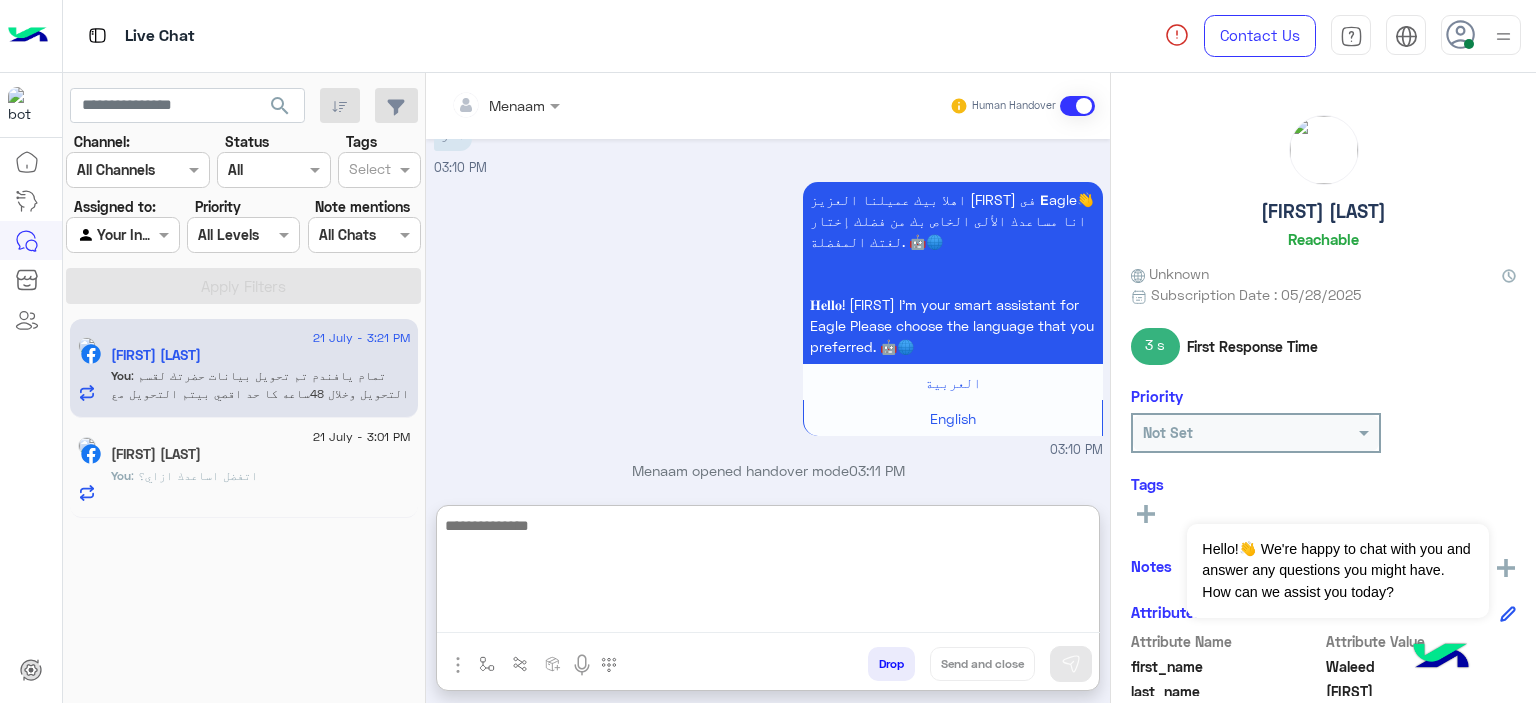 scroll, scrollTop: 4359, scrollLeft: 0, axis: vertical 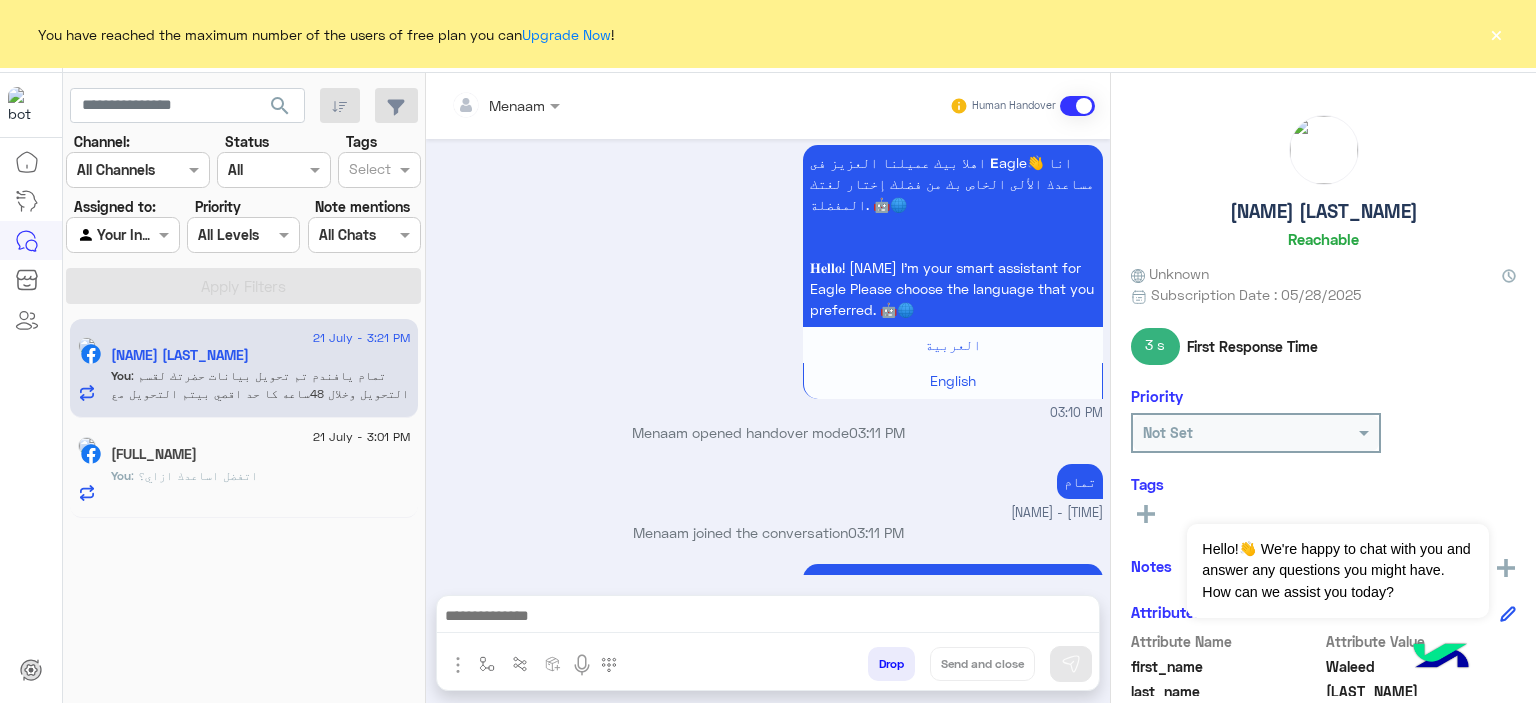 click on "Drop" at bounding box center (891, 664) 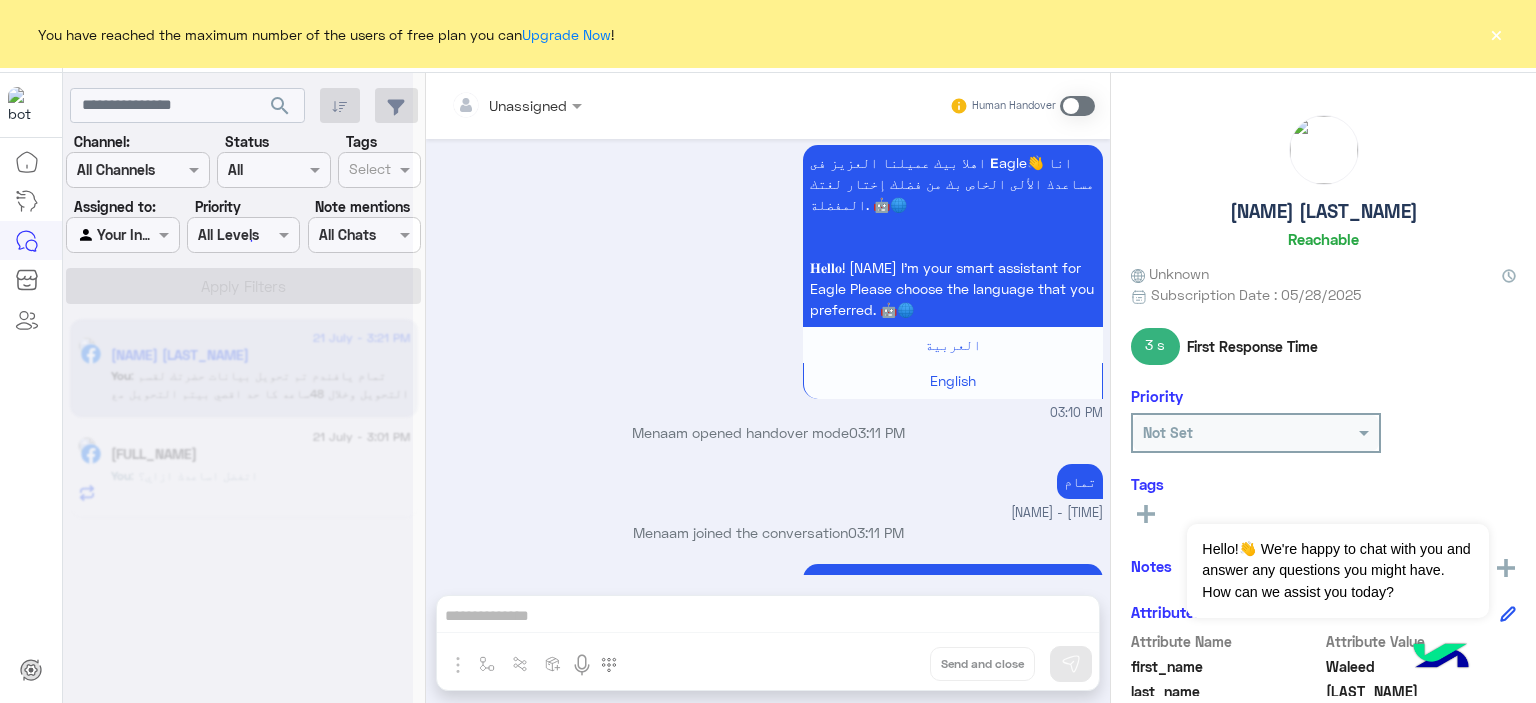 scroll, scrollTop: 1835, scrollLeft: 0, axis: vertical 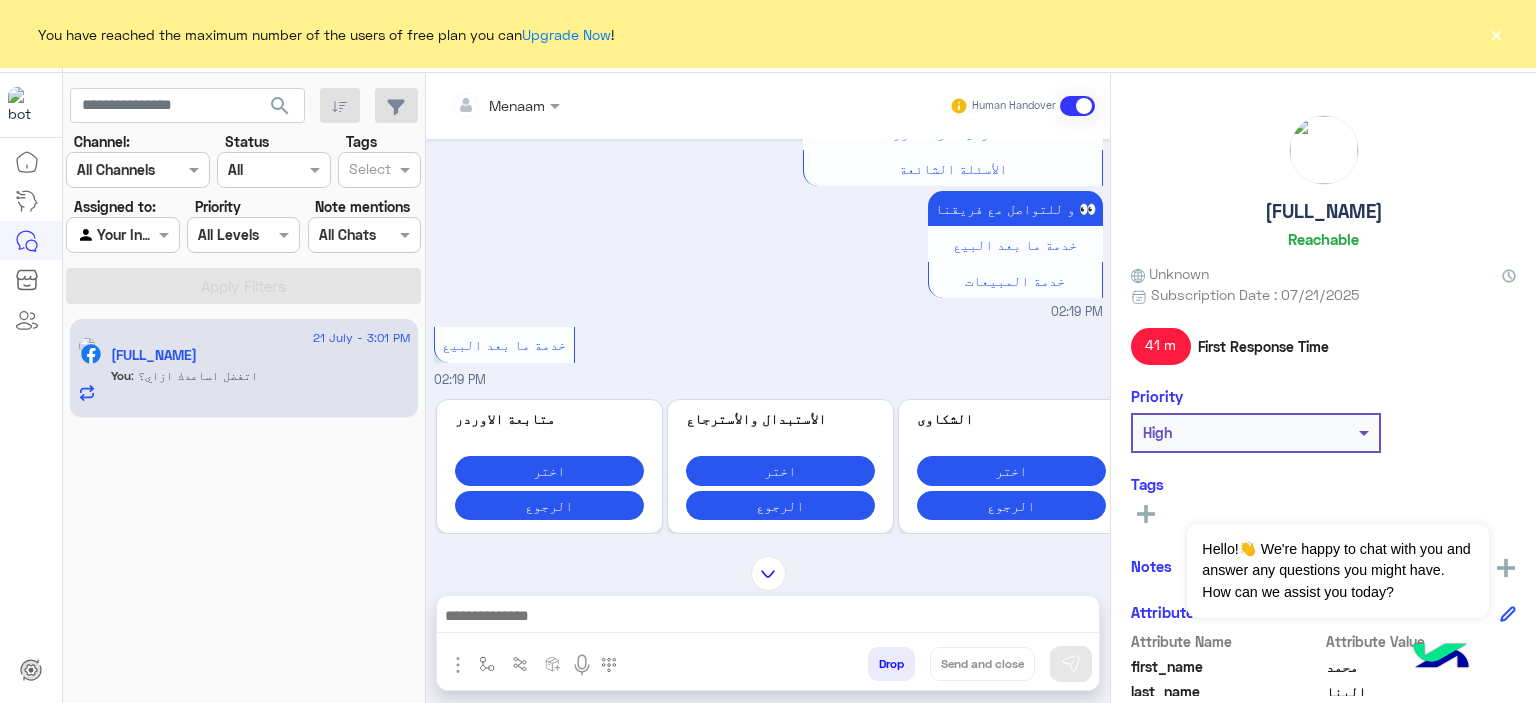 click on "×" 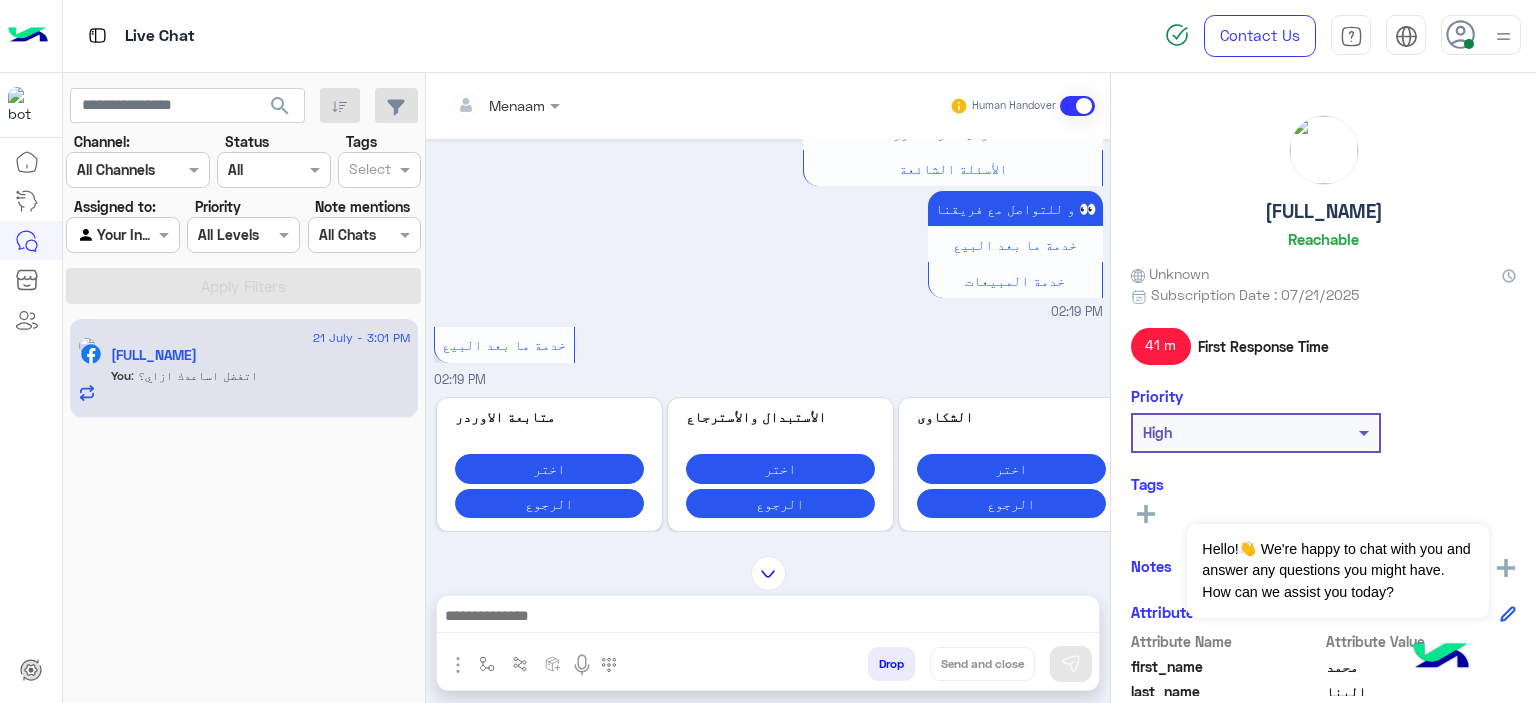 scroll, scrollTop: 0, scrollLeft: 0, axis: both 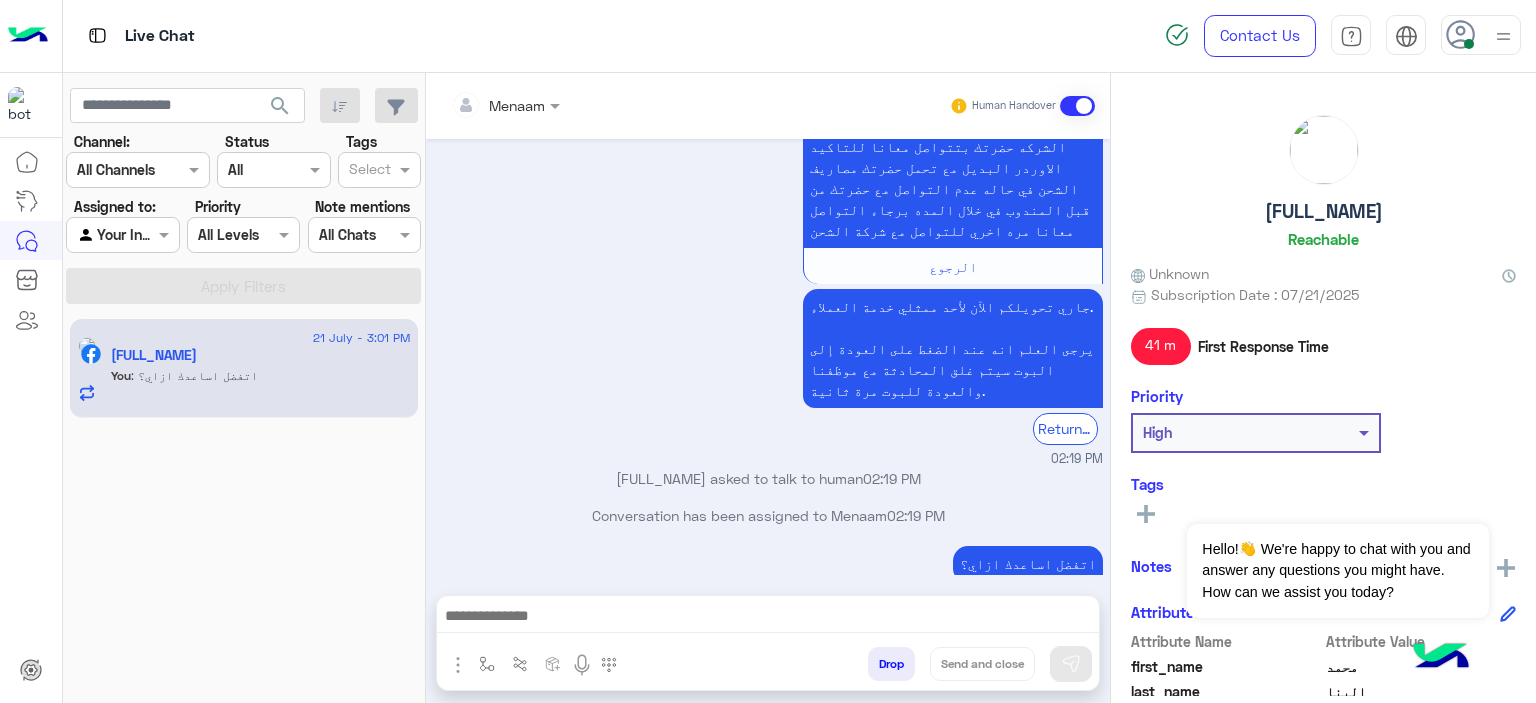 click on "Drop" at bounding box center (891, 664) 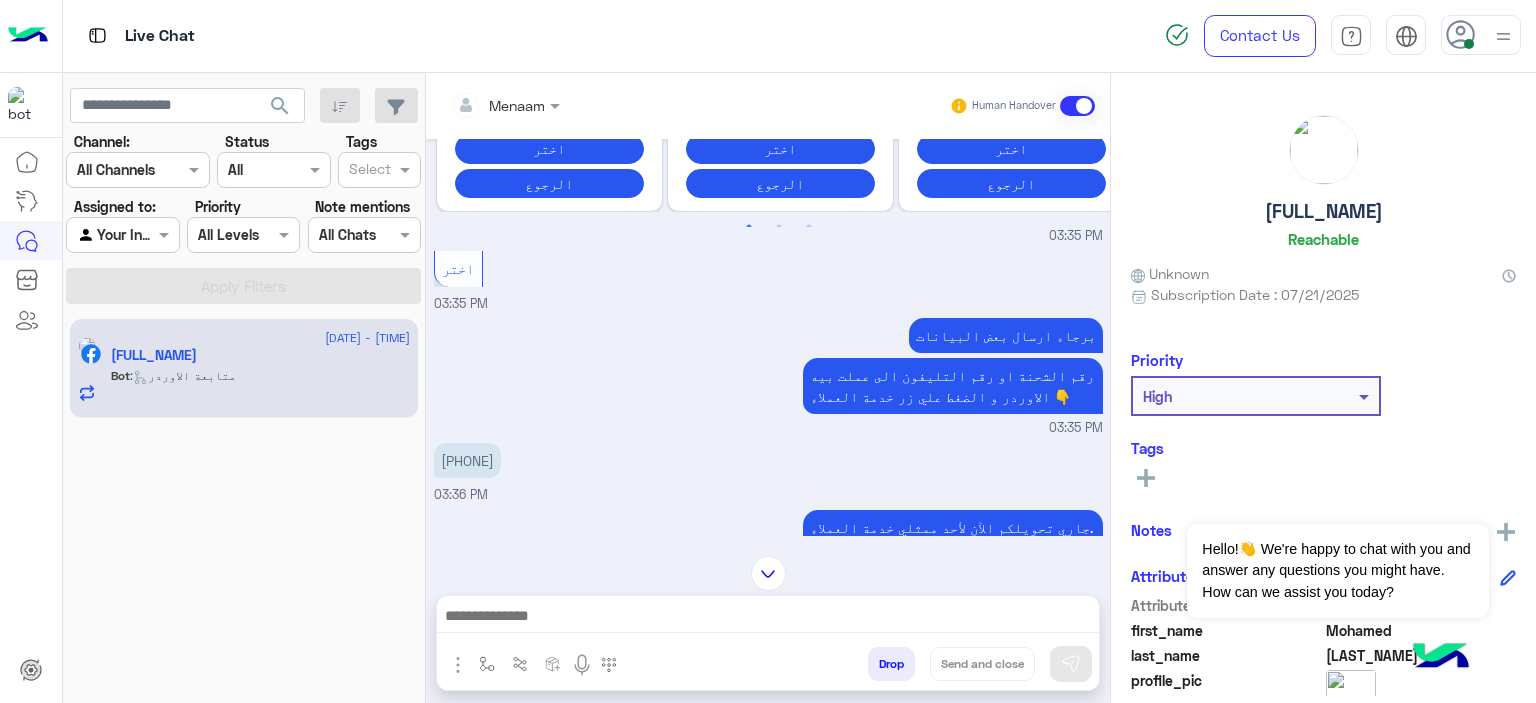 scroll, scrollTop: 1061, scrollLeft: 0, axis: vertical 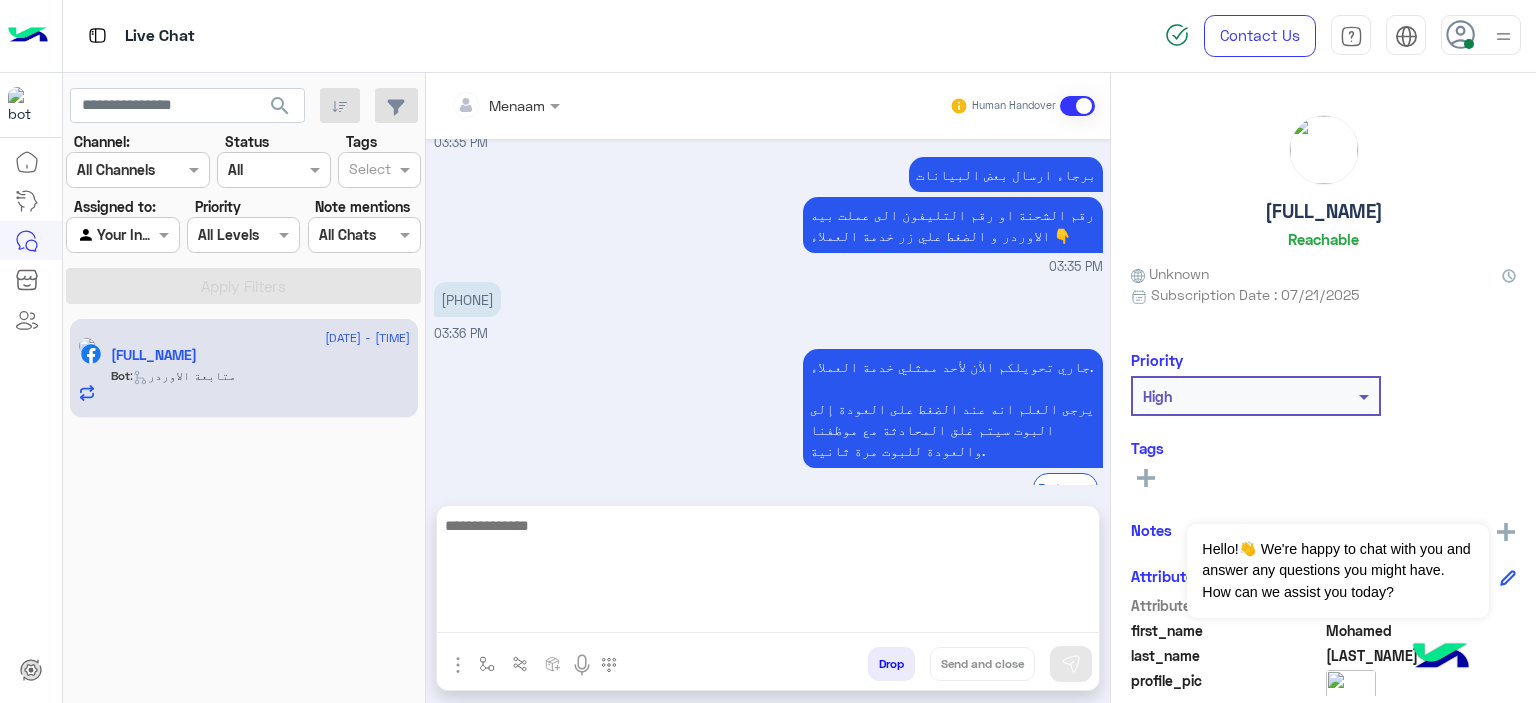 click at bounding box center [768, 573] 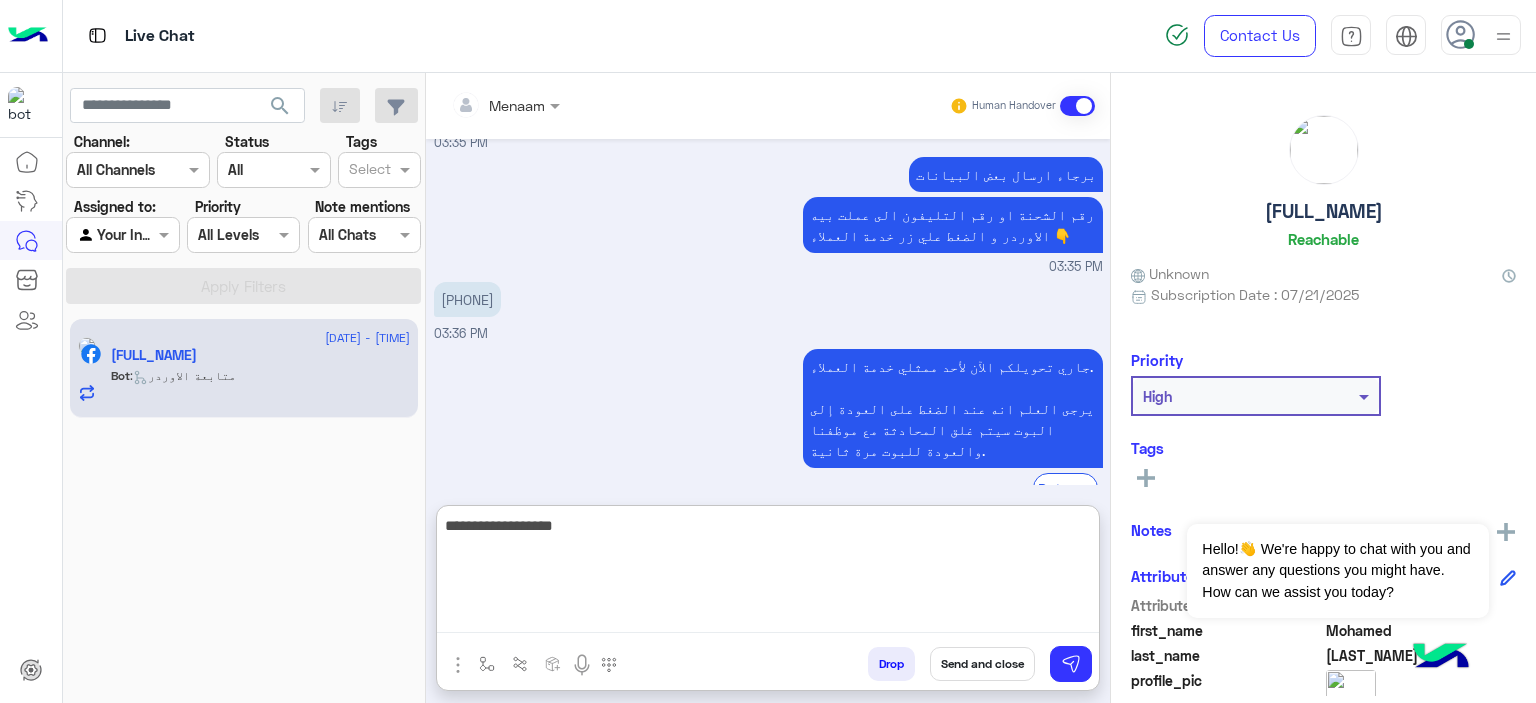 type on "**********" 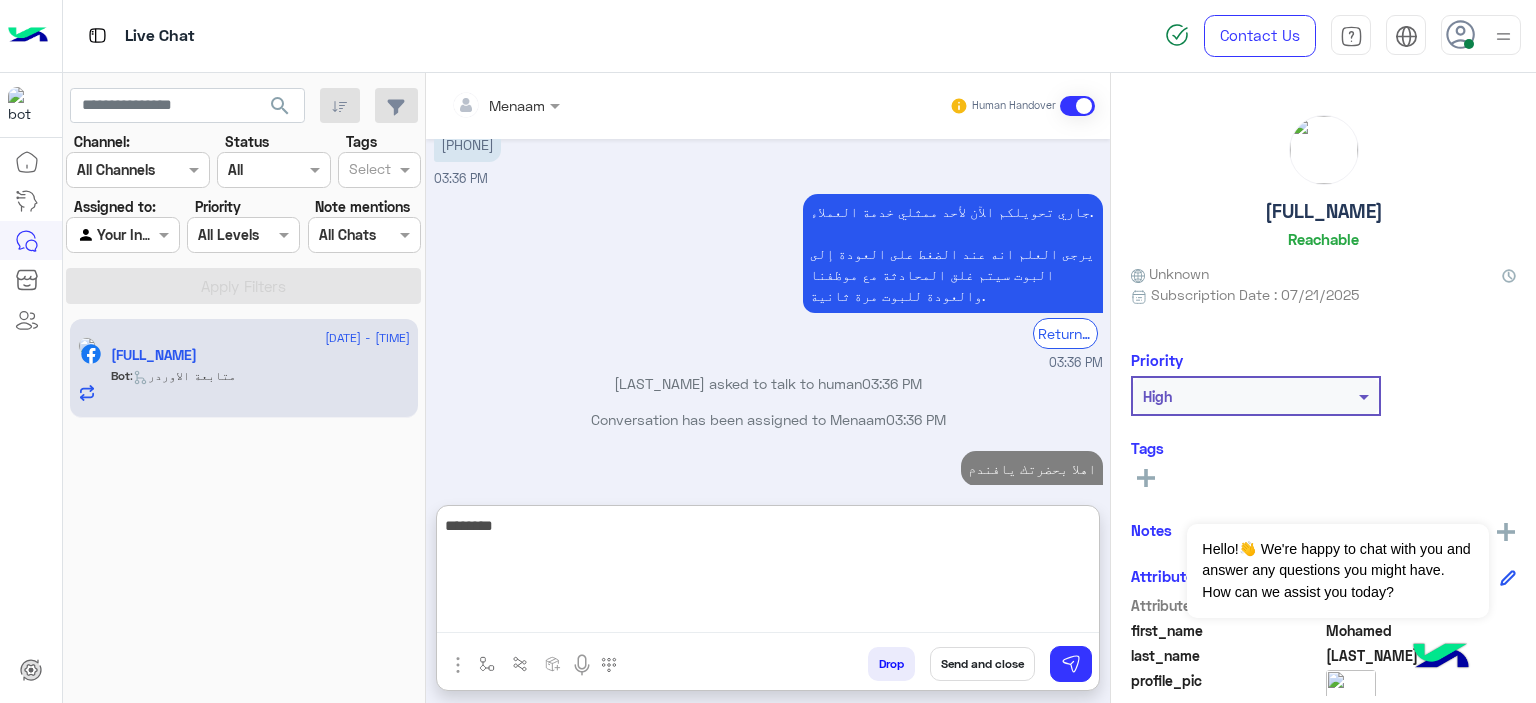 scroll, scrollTop: 1252, scrollLeft: 0, axis: vertical 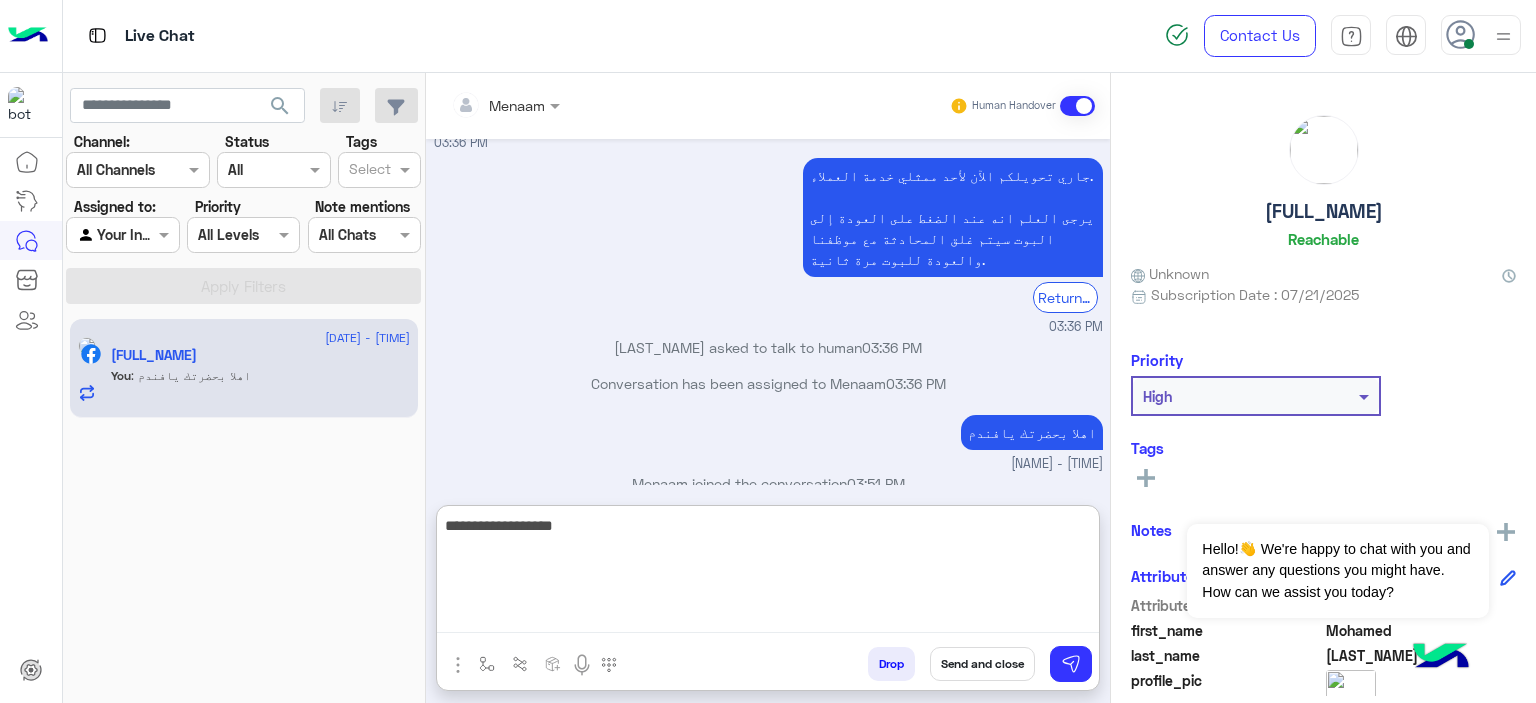type on "**********" 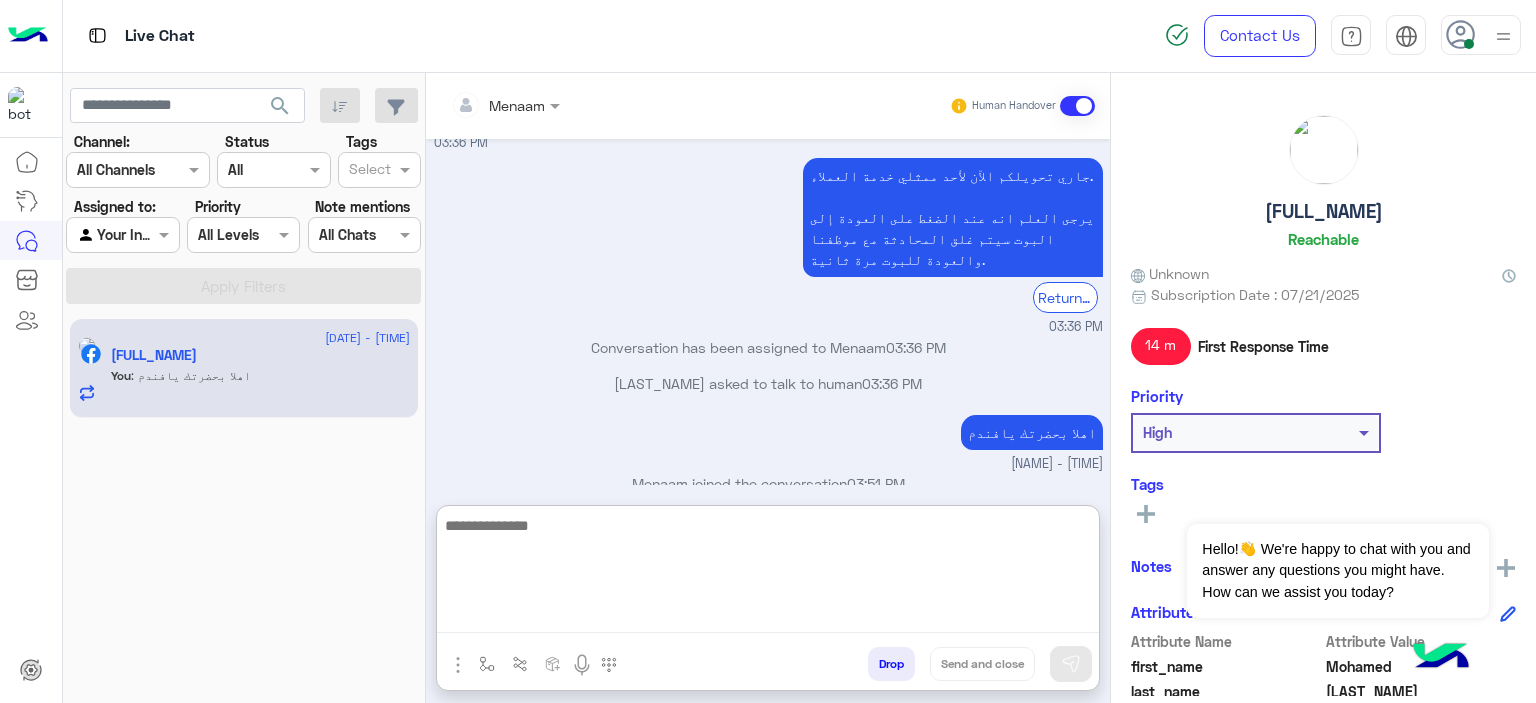 scroll, scrollTop: 1316, scrollLeft: 0, axis: vertical 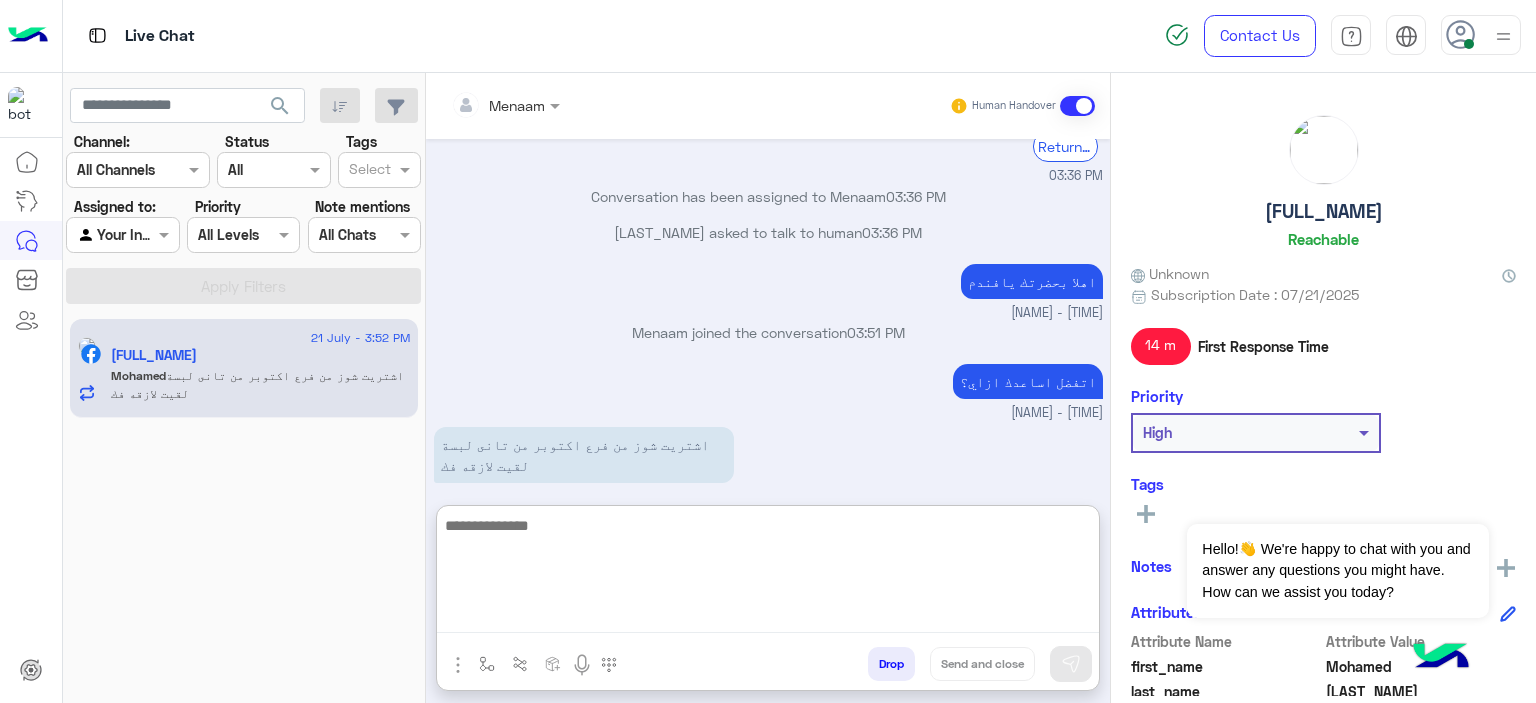click at bounding box center (768, 573) 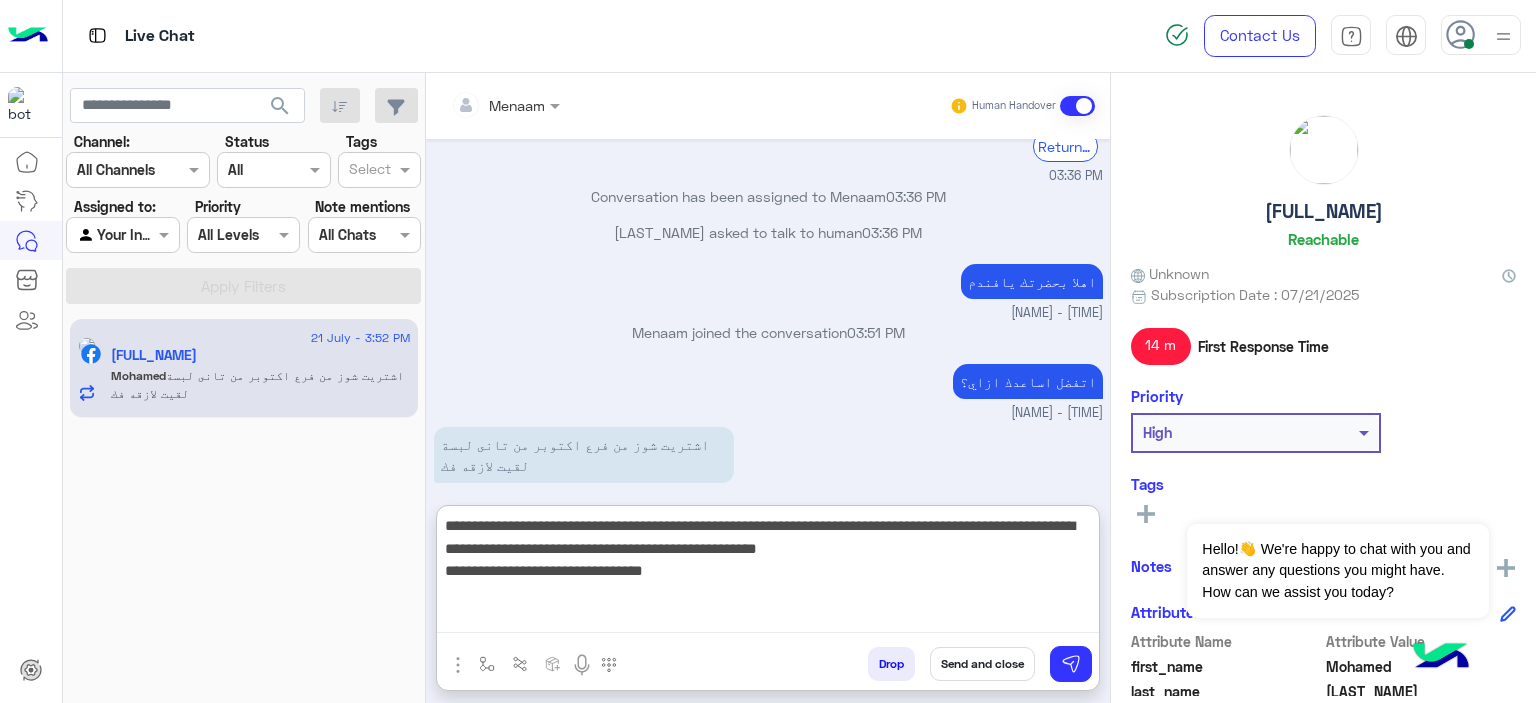 click on "**********" at bounding box center (768, 573) 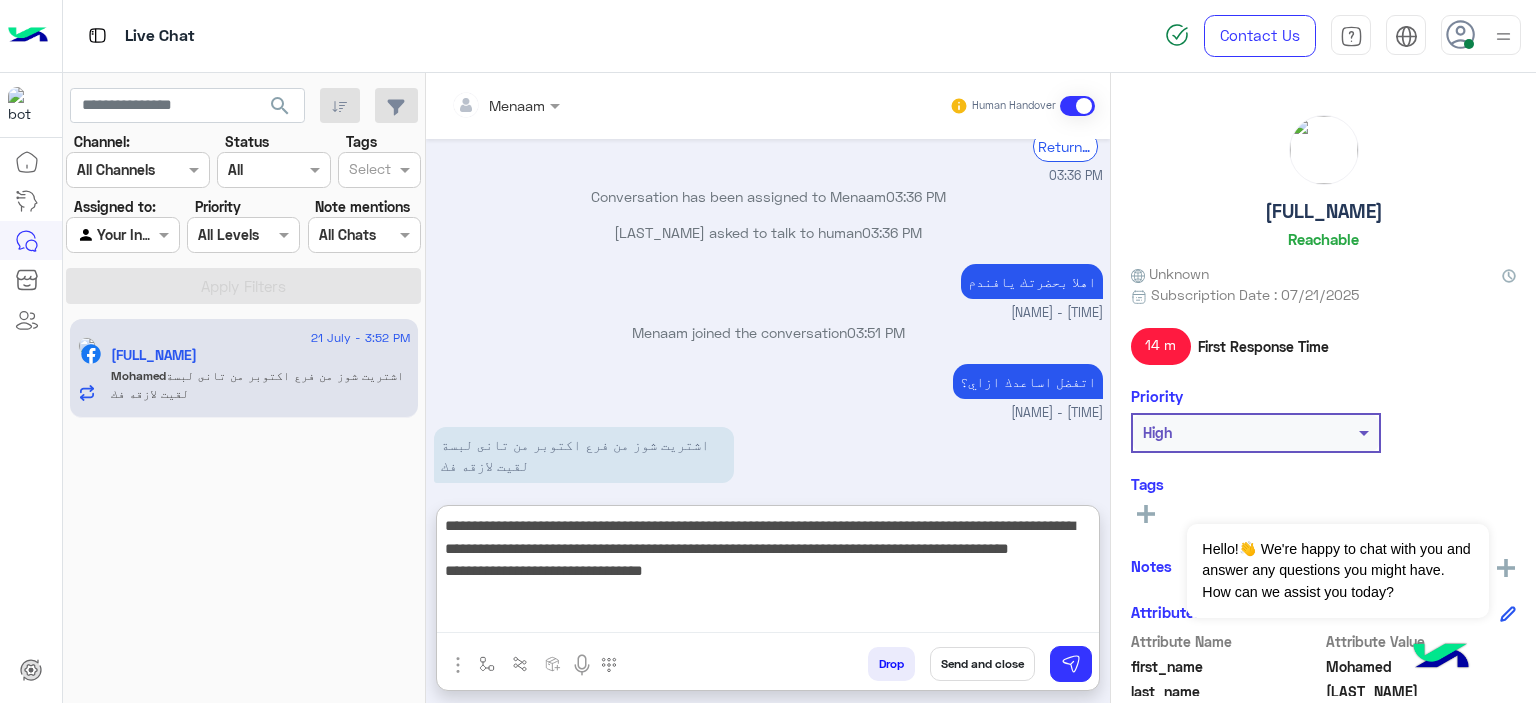 click on "**********" at bounding box center [768, 573] 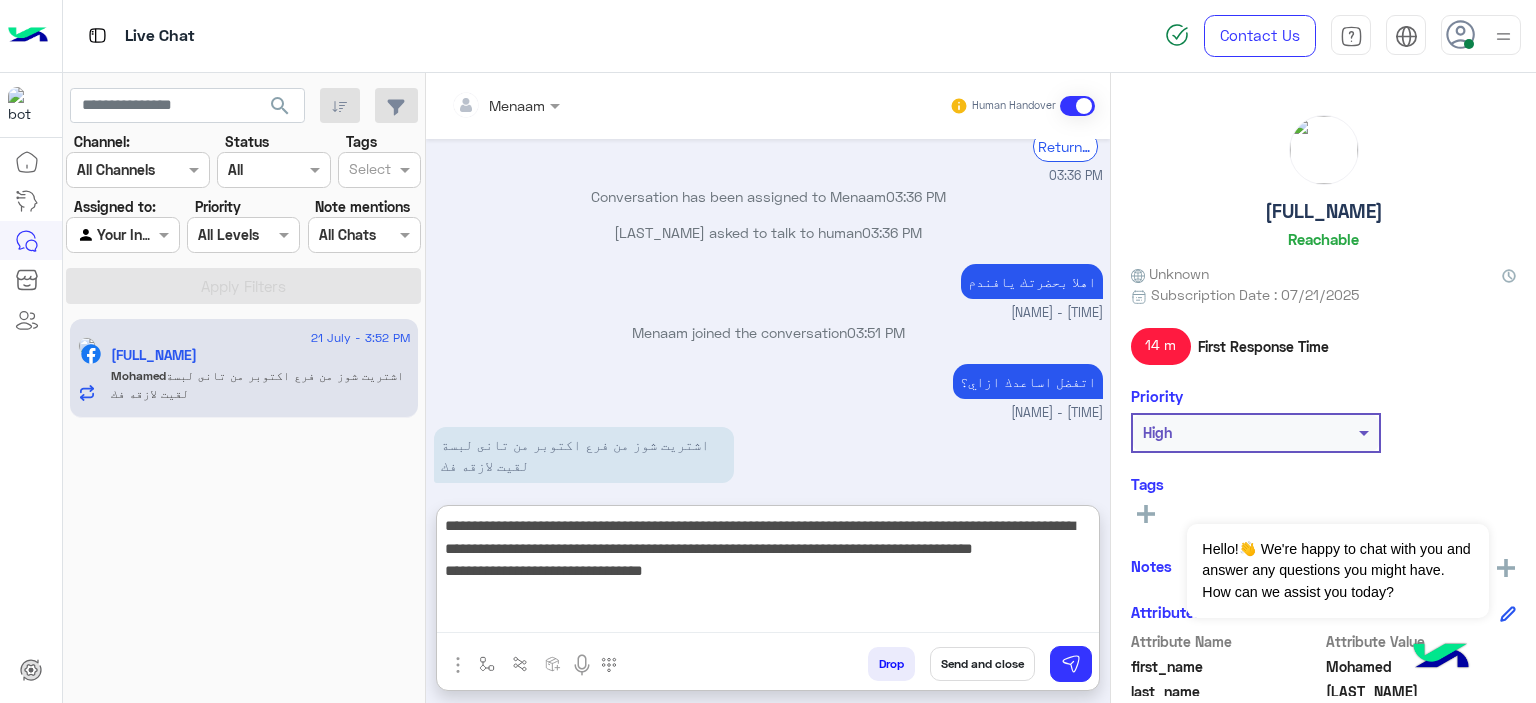 type on "**********" 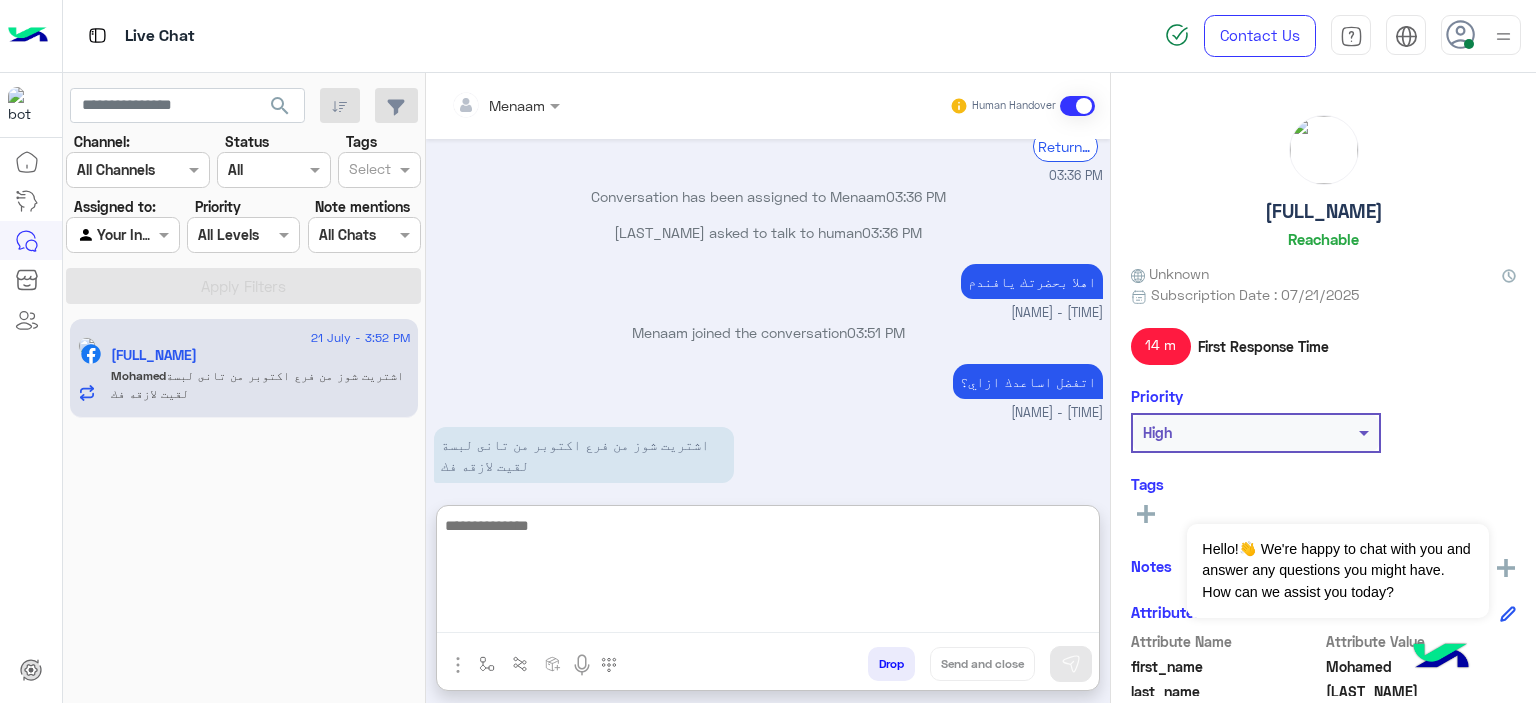 click at bounding box center [768, 573] 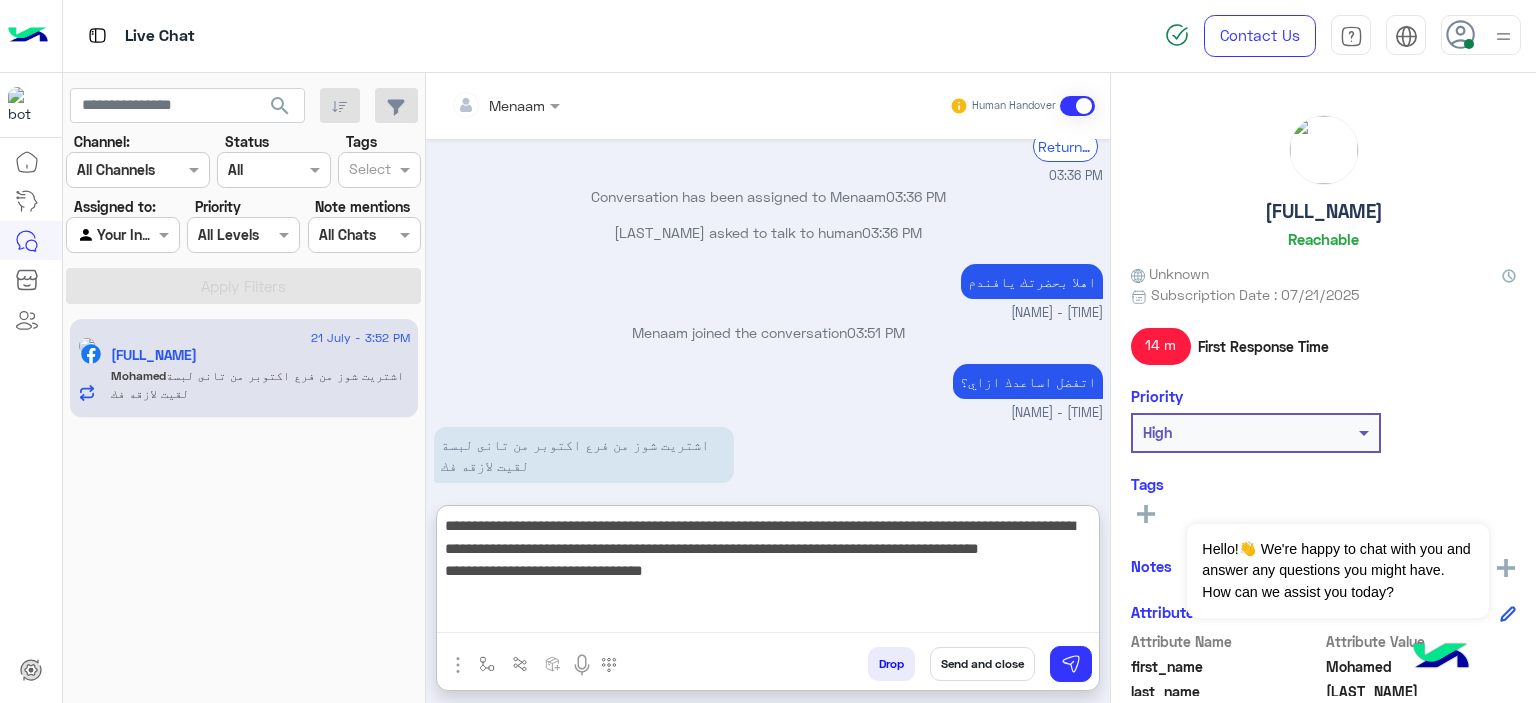 type 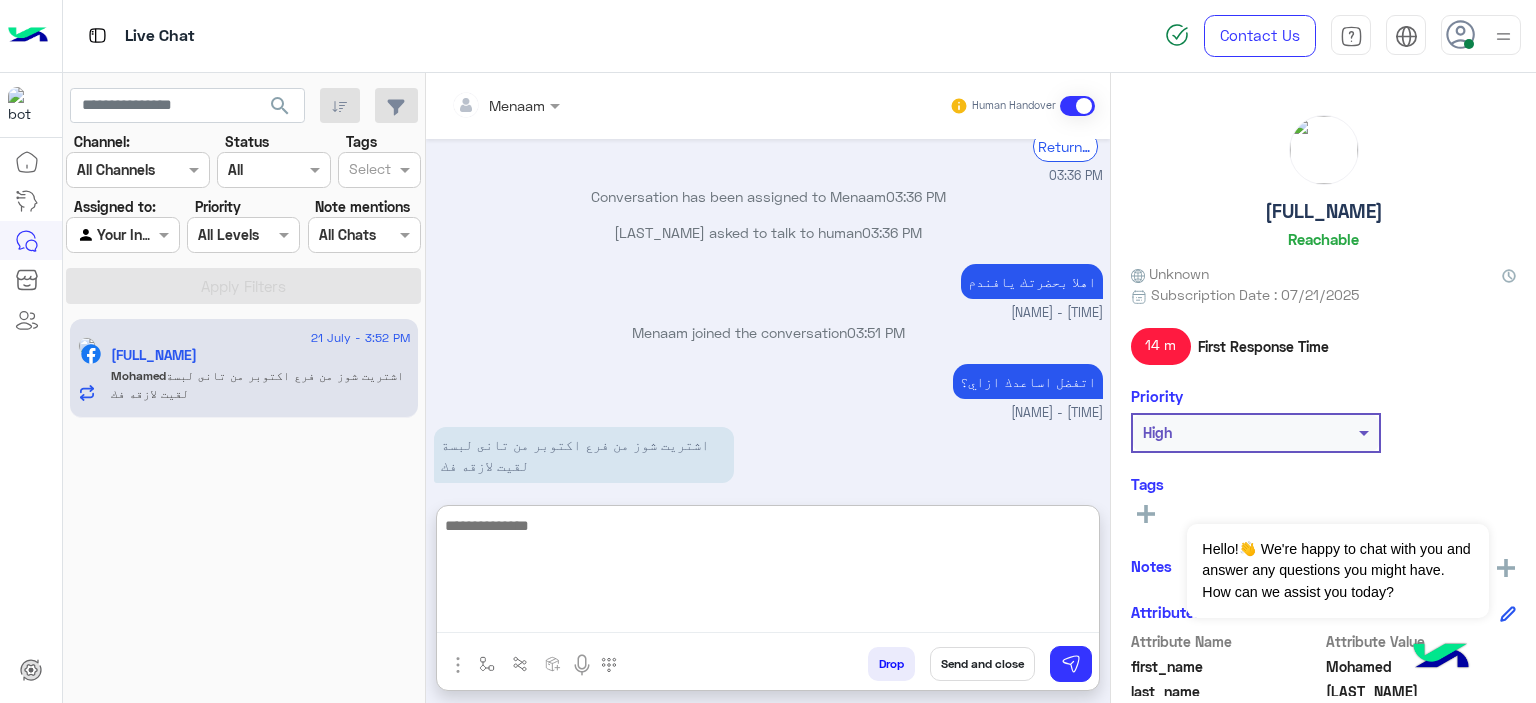 scroll, scrollTop: 1572, scrollLeft: 0, axis: vertical 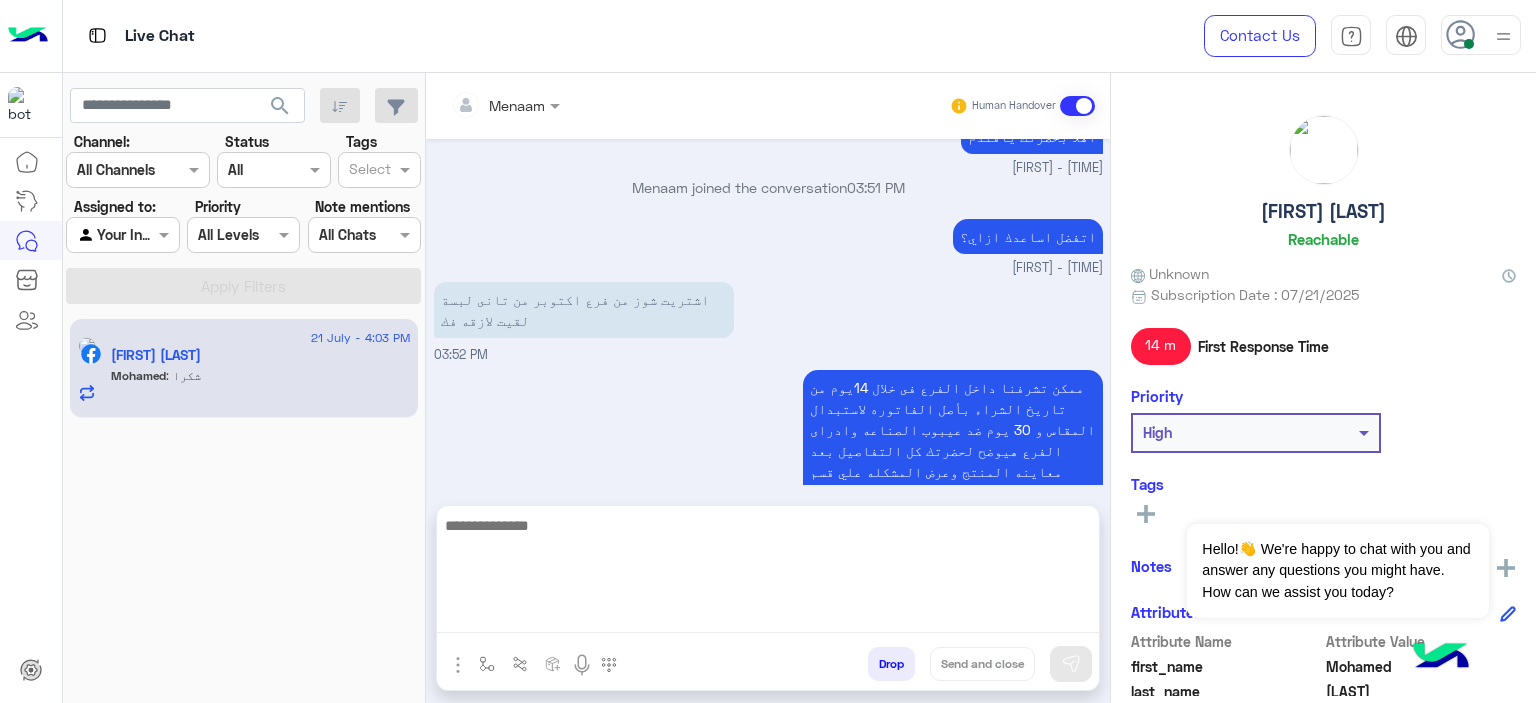 click at bounding box center (768, 573) 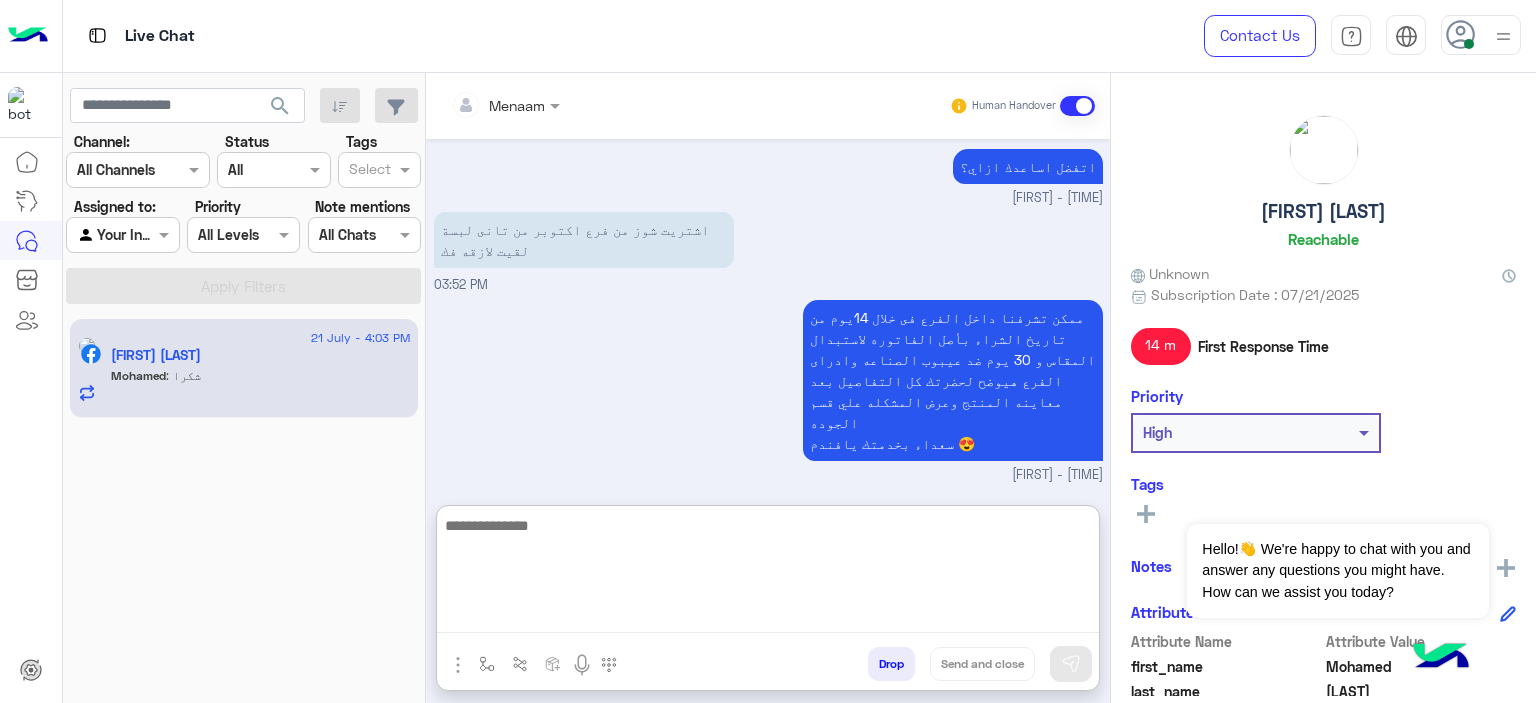 scroll, scrollTop: 1638, scrollLeft: 0, axis: vertical 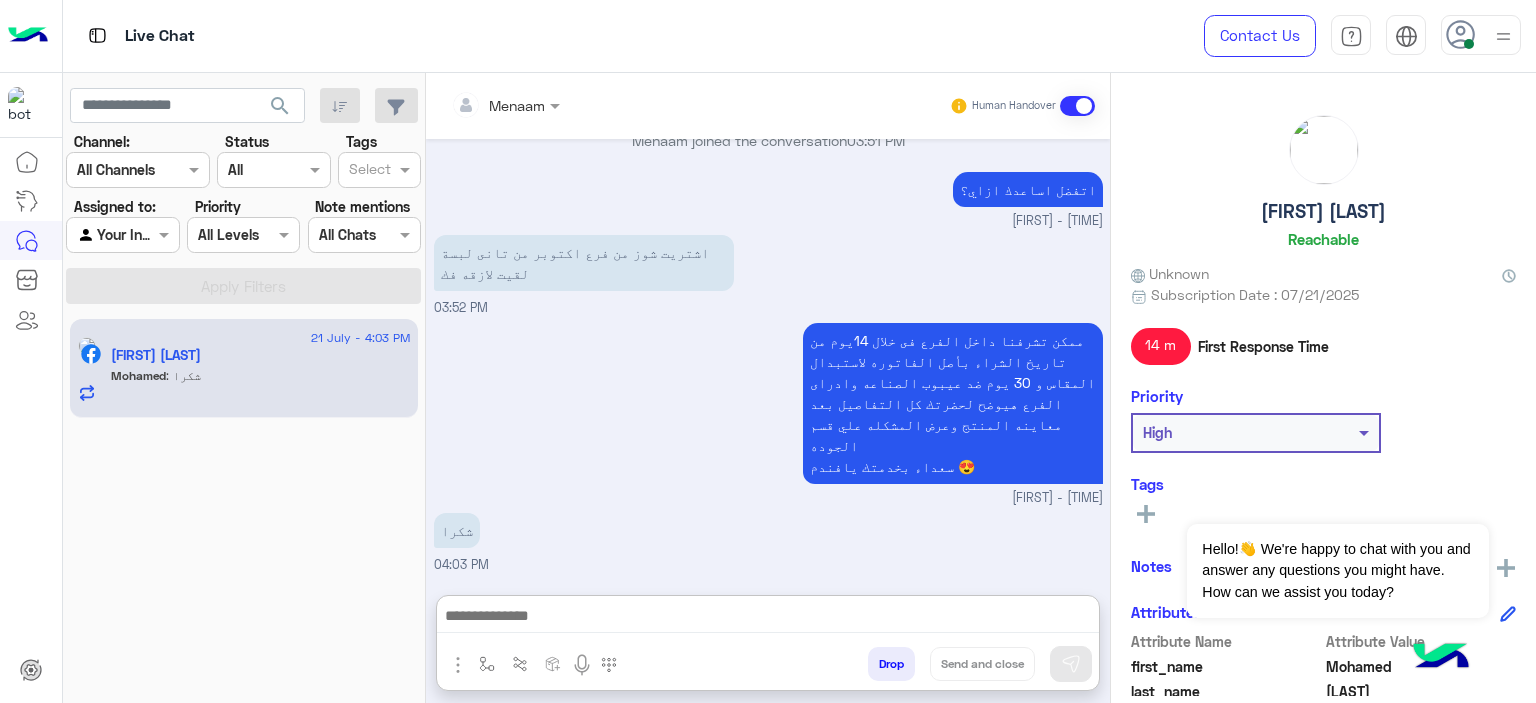 click on "Drop" at bounding box center (891, 664) 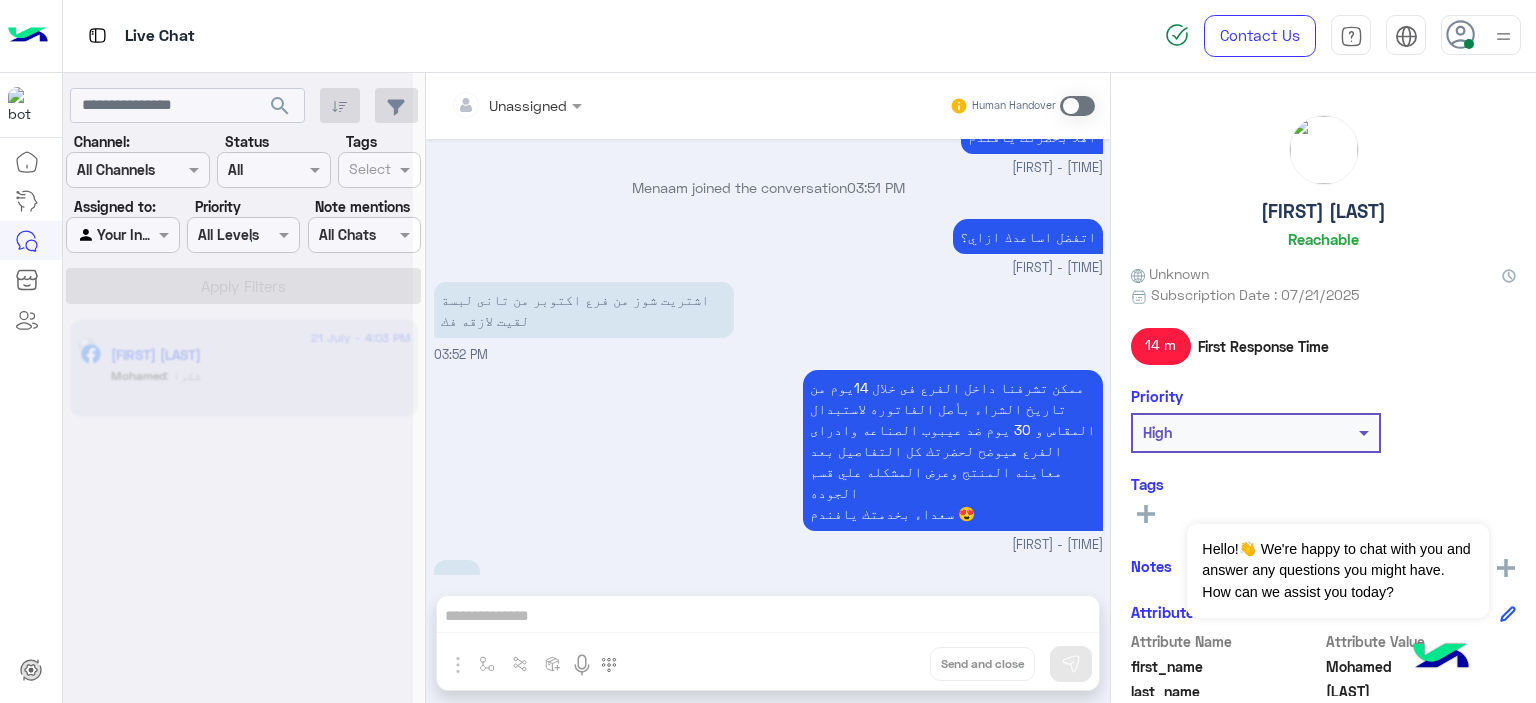 scroll, scrollTop: 1584, scrollLeft: 0, axis: vertical 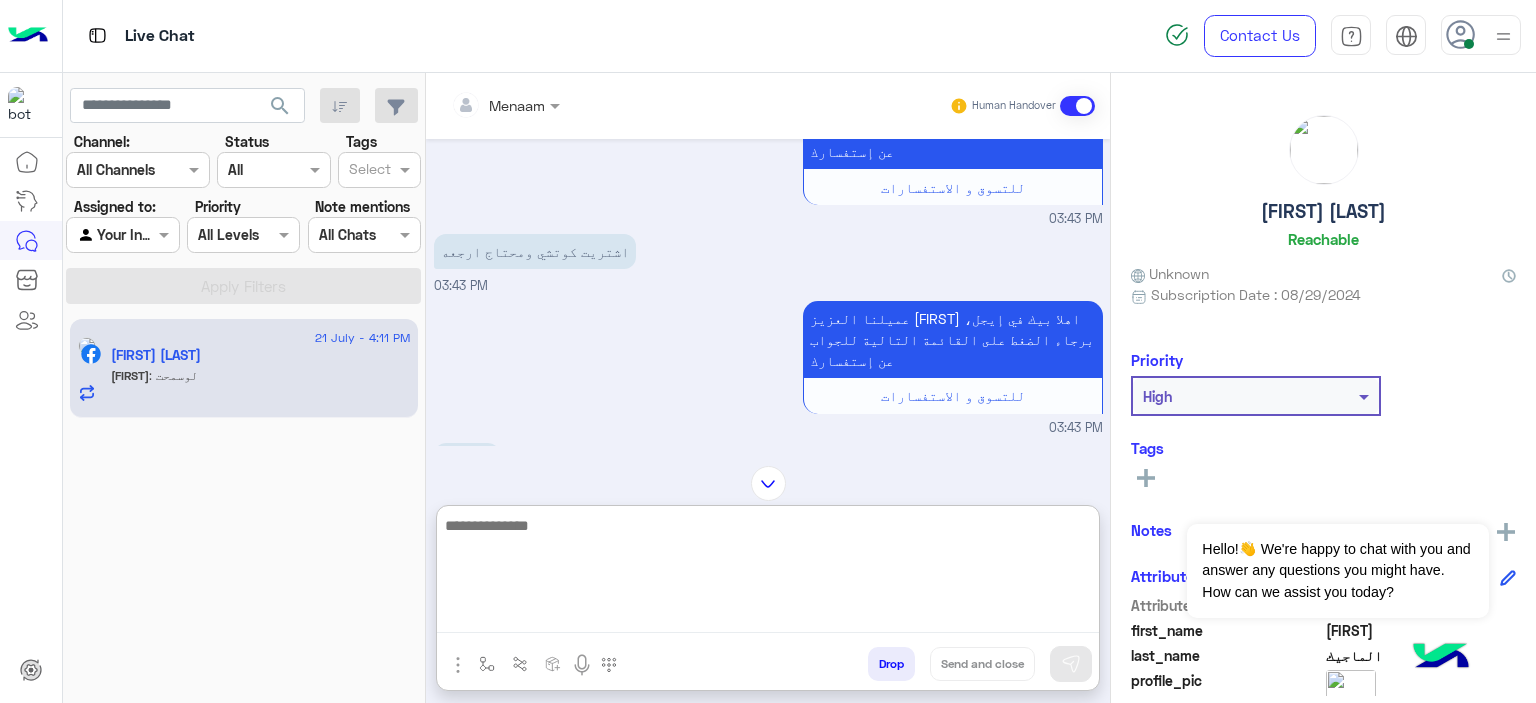 click at bounding box center [768, 573] 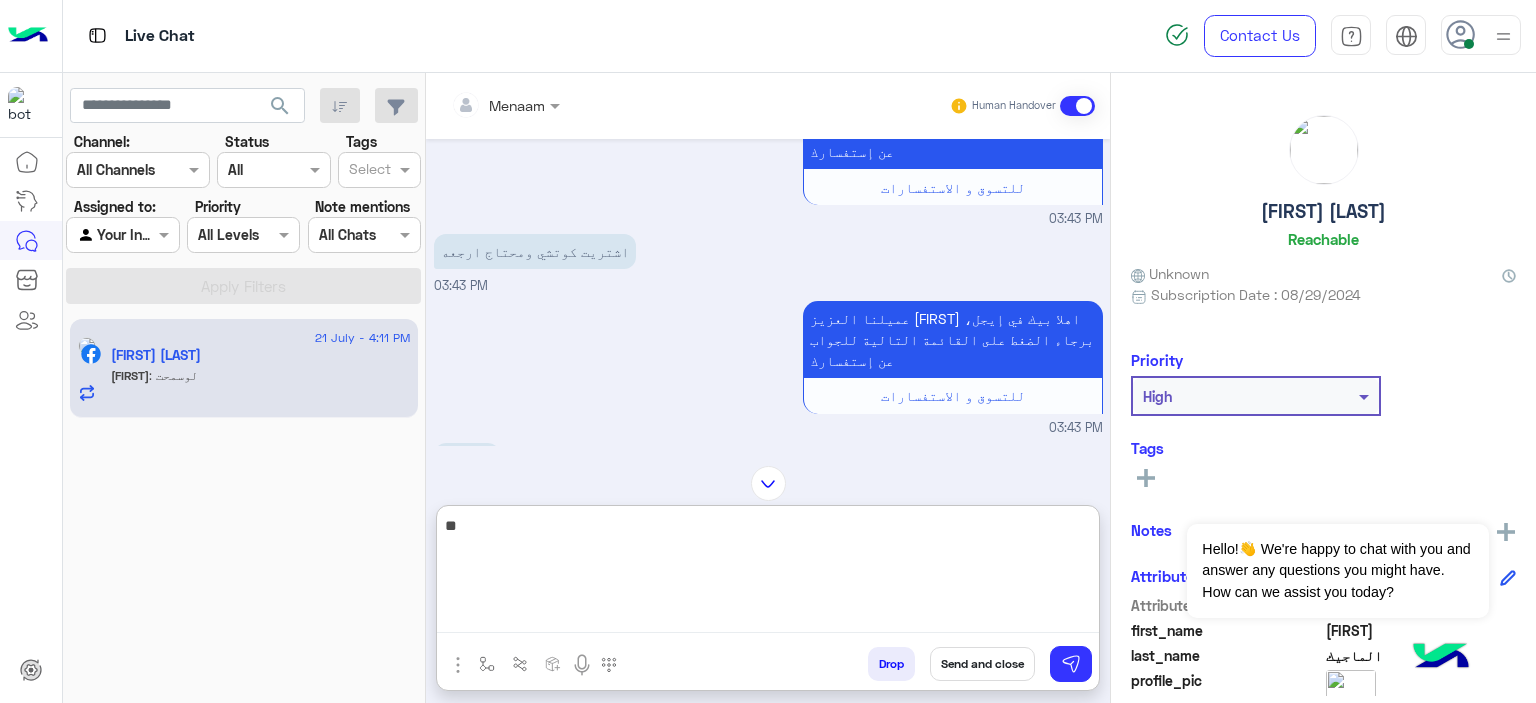type on "*" 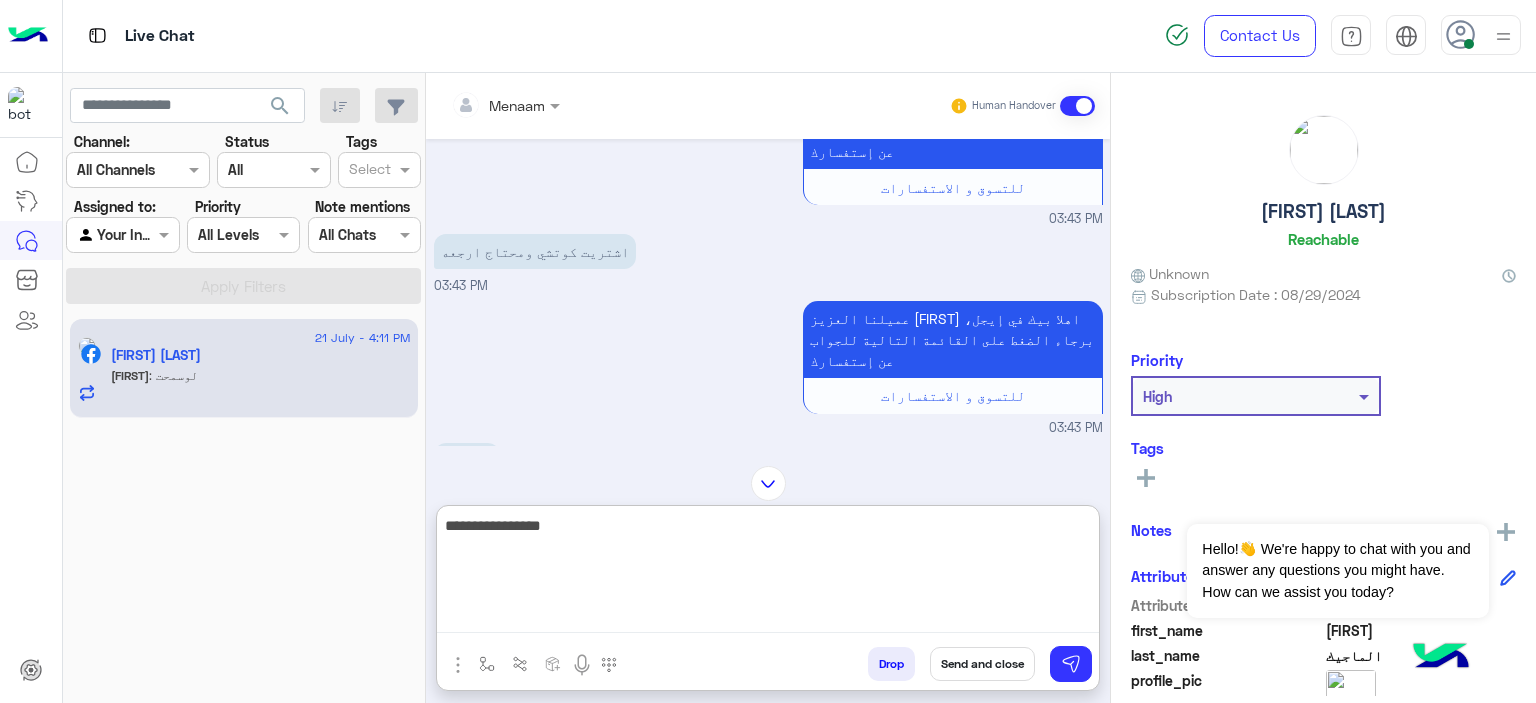 type on "**********" 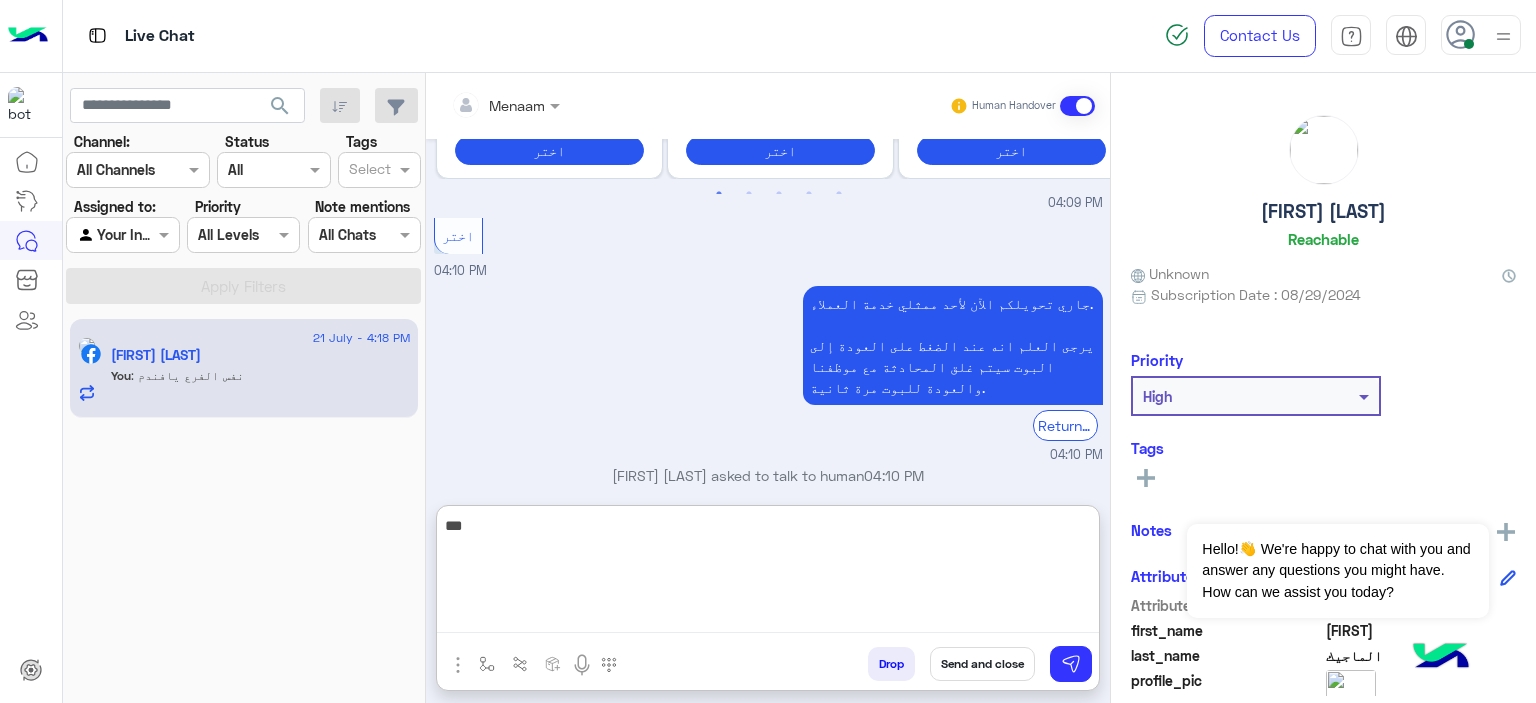 scroll, scrollTop: 6185, scrollLeft: 0, axis: vertical 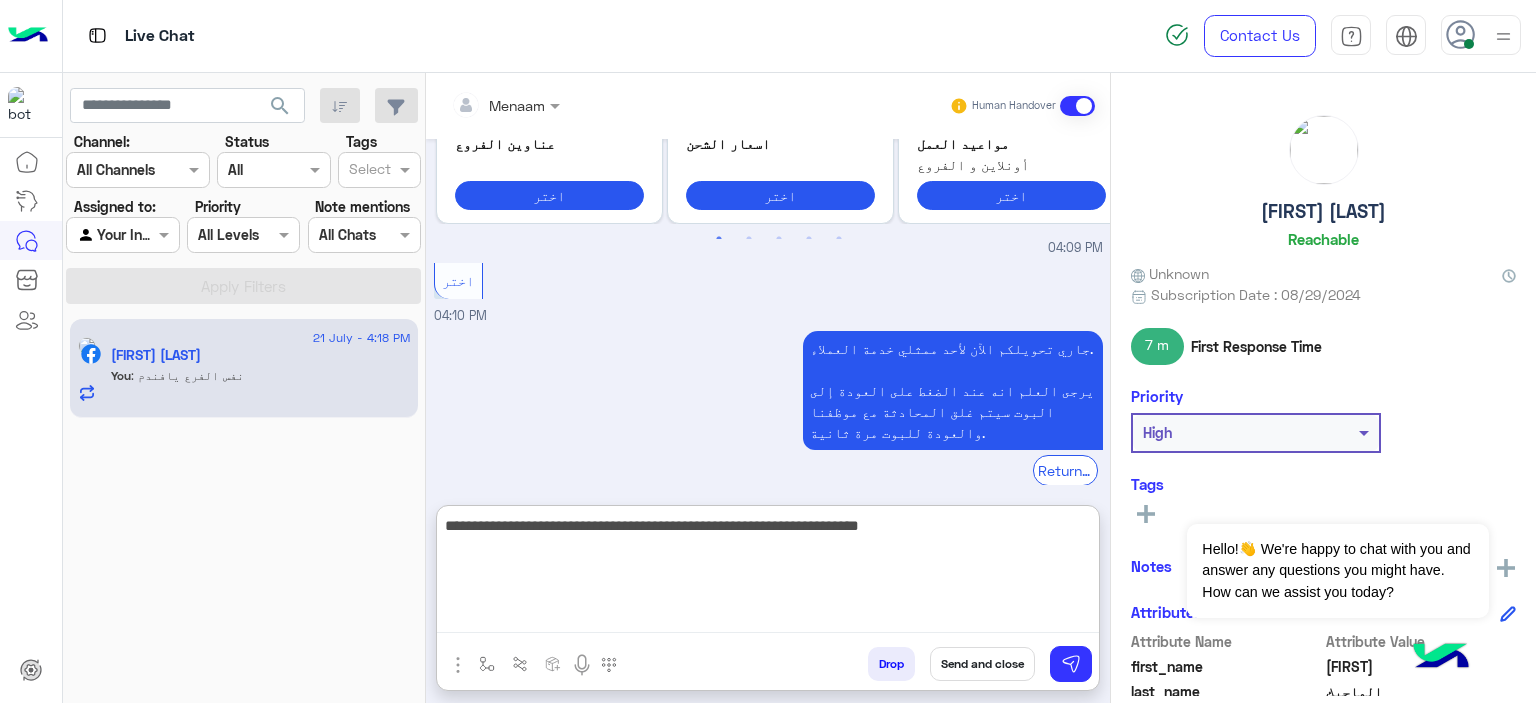 type on "**********" 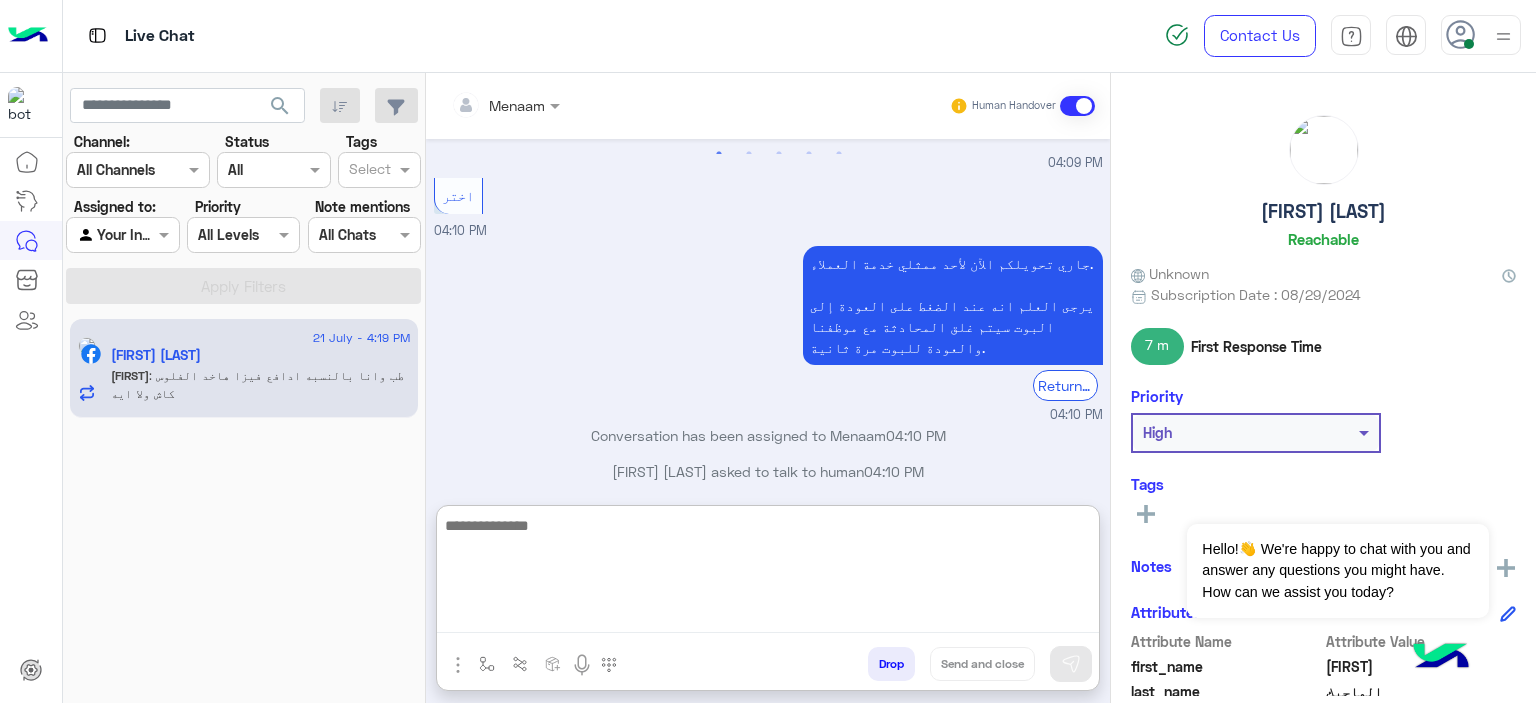 scroll, scrollTop: 6357, scrollLeft: 0, axis: vertical 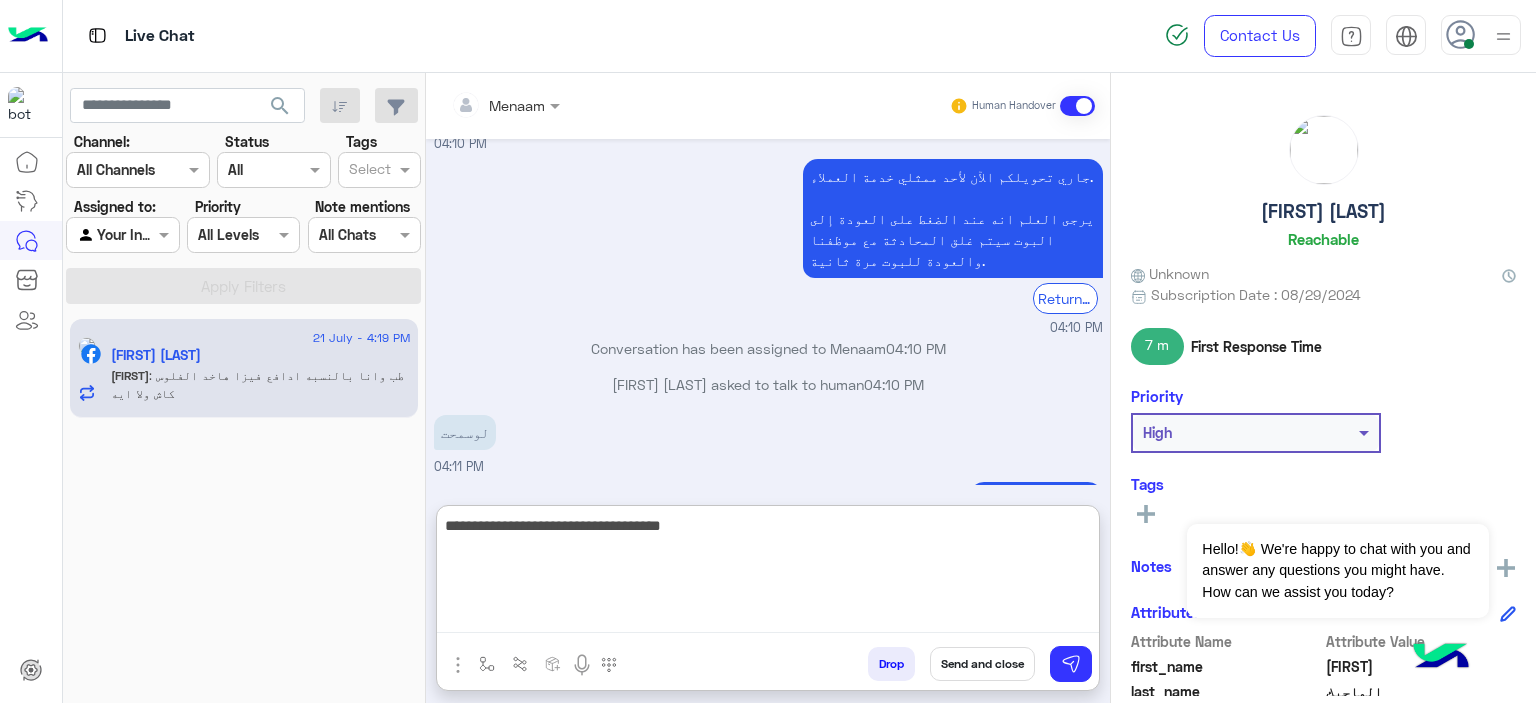 type on "**********" 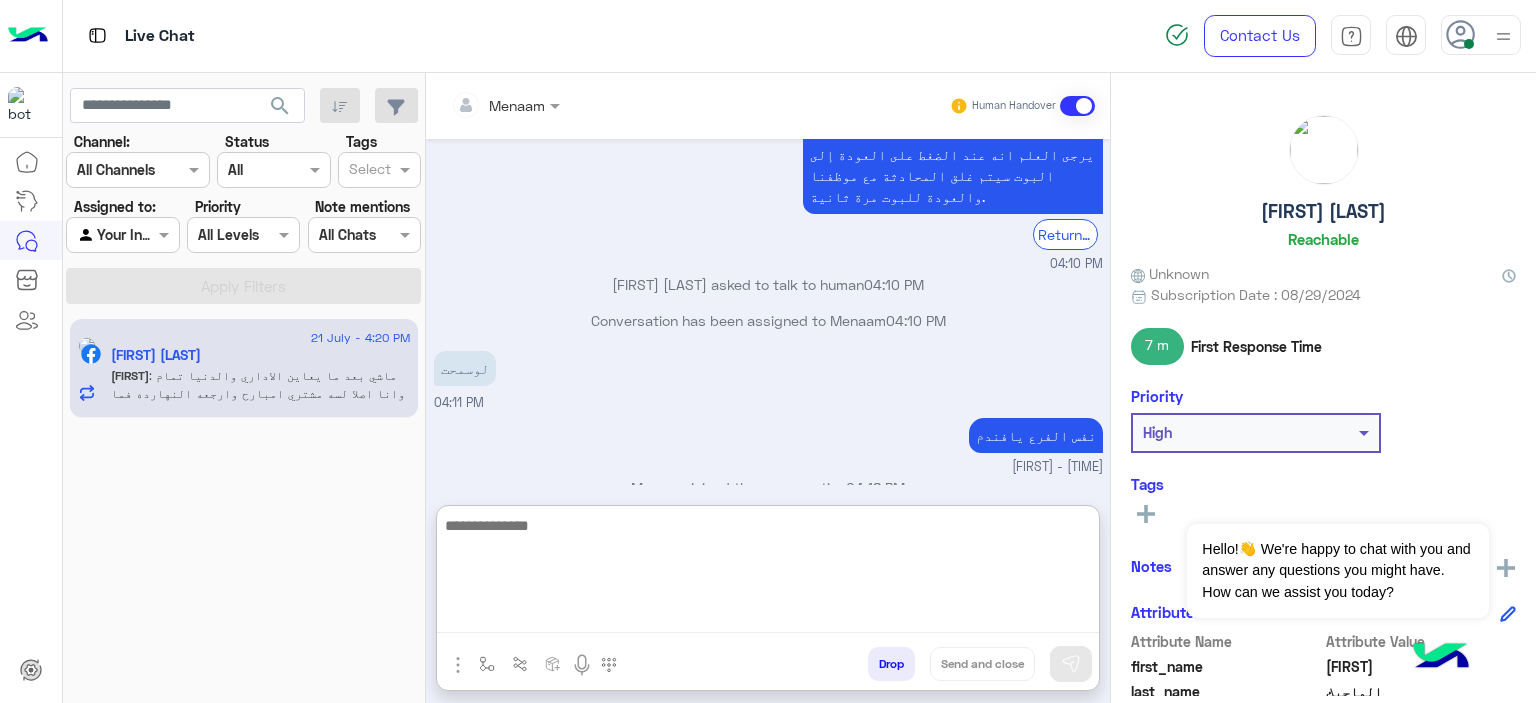 scroll, scrollTop: 6550, scrollLeft: 0, axis: vertical 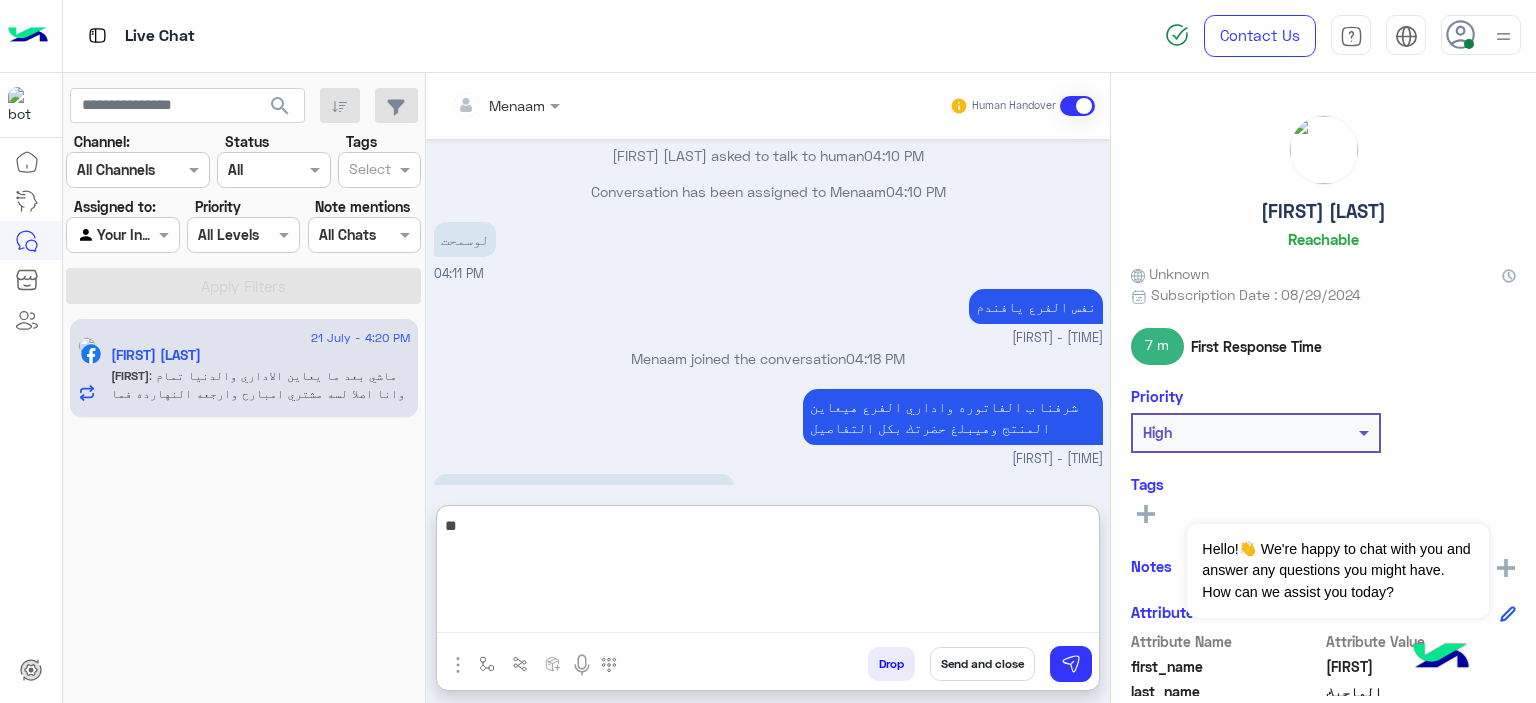 type on "*" 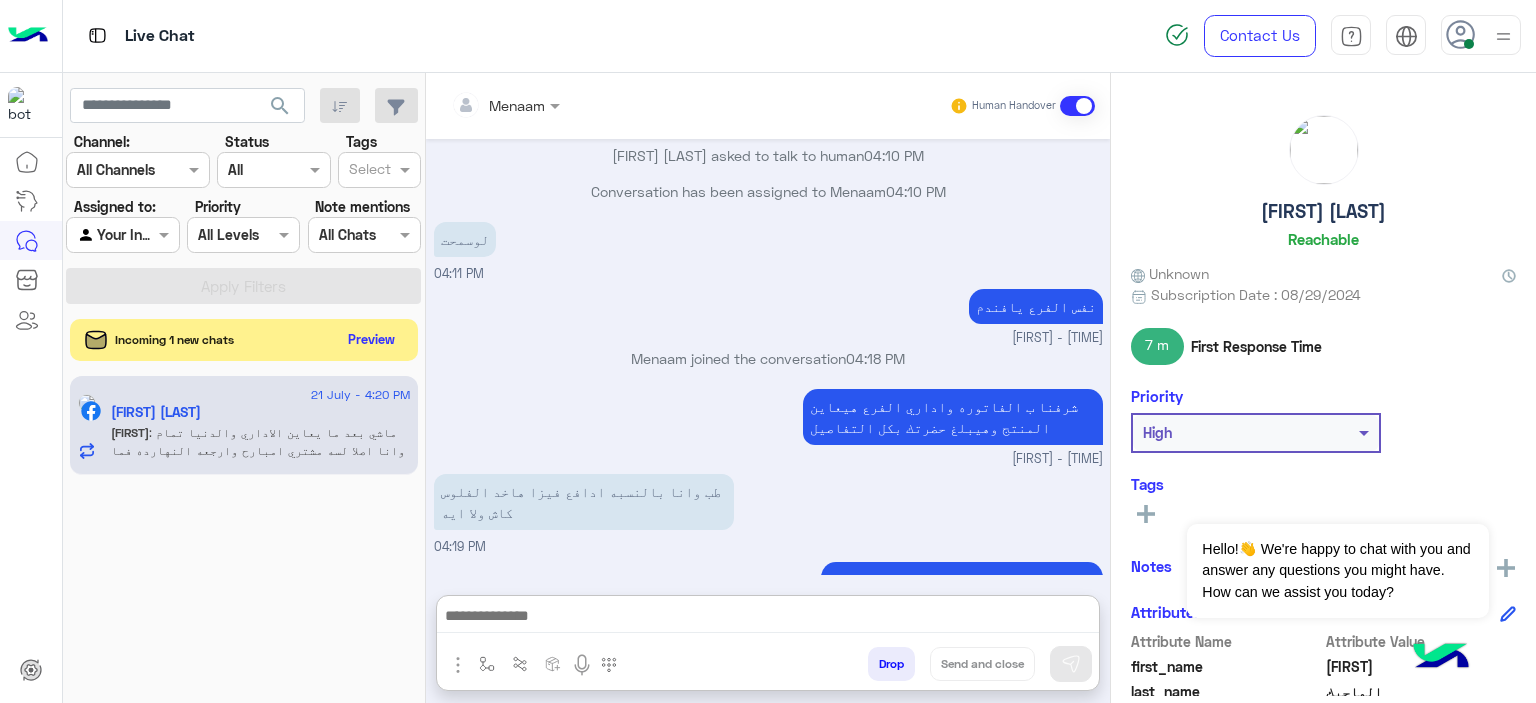 click on "Preview" 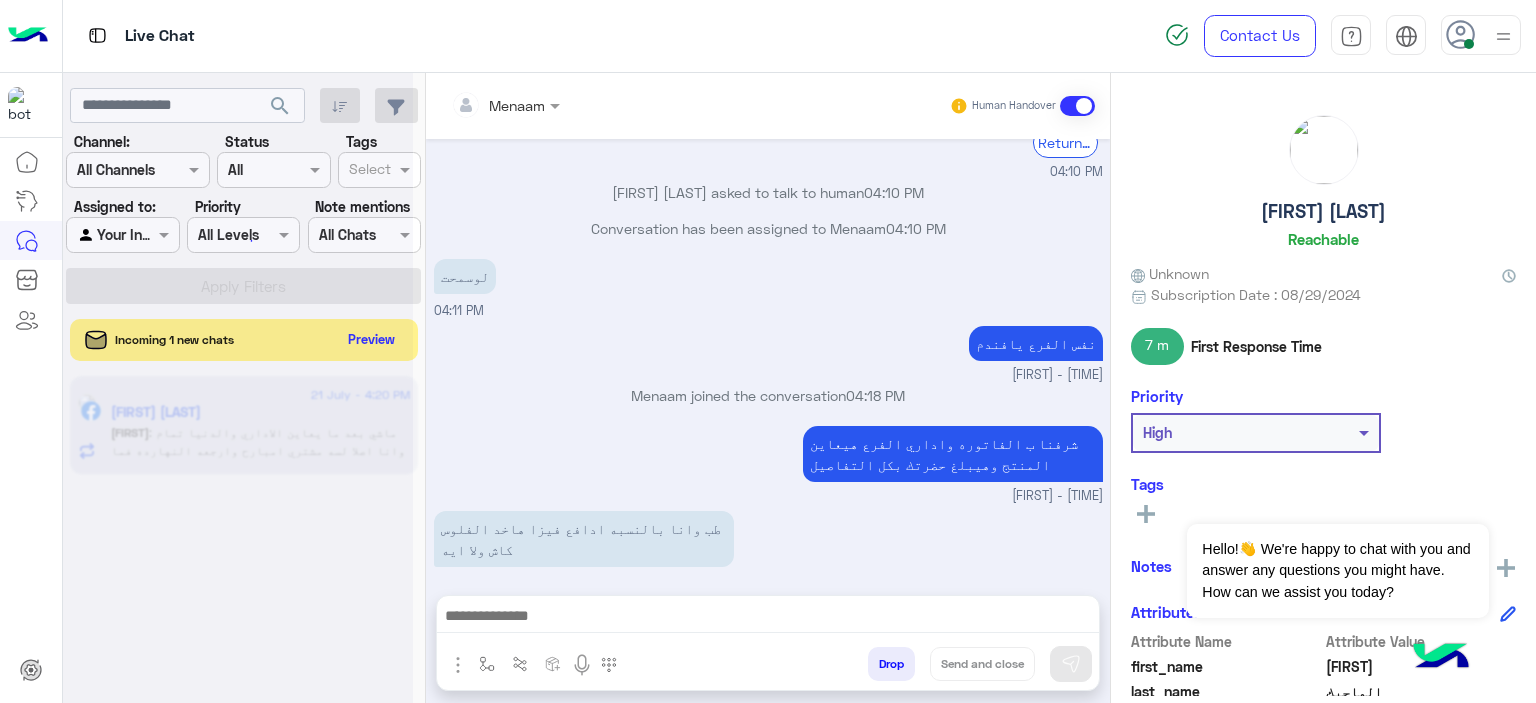 scroll, scrollTop: 6460, scrollLeft: 0, axis: vertical 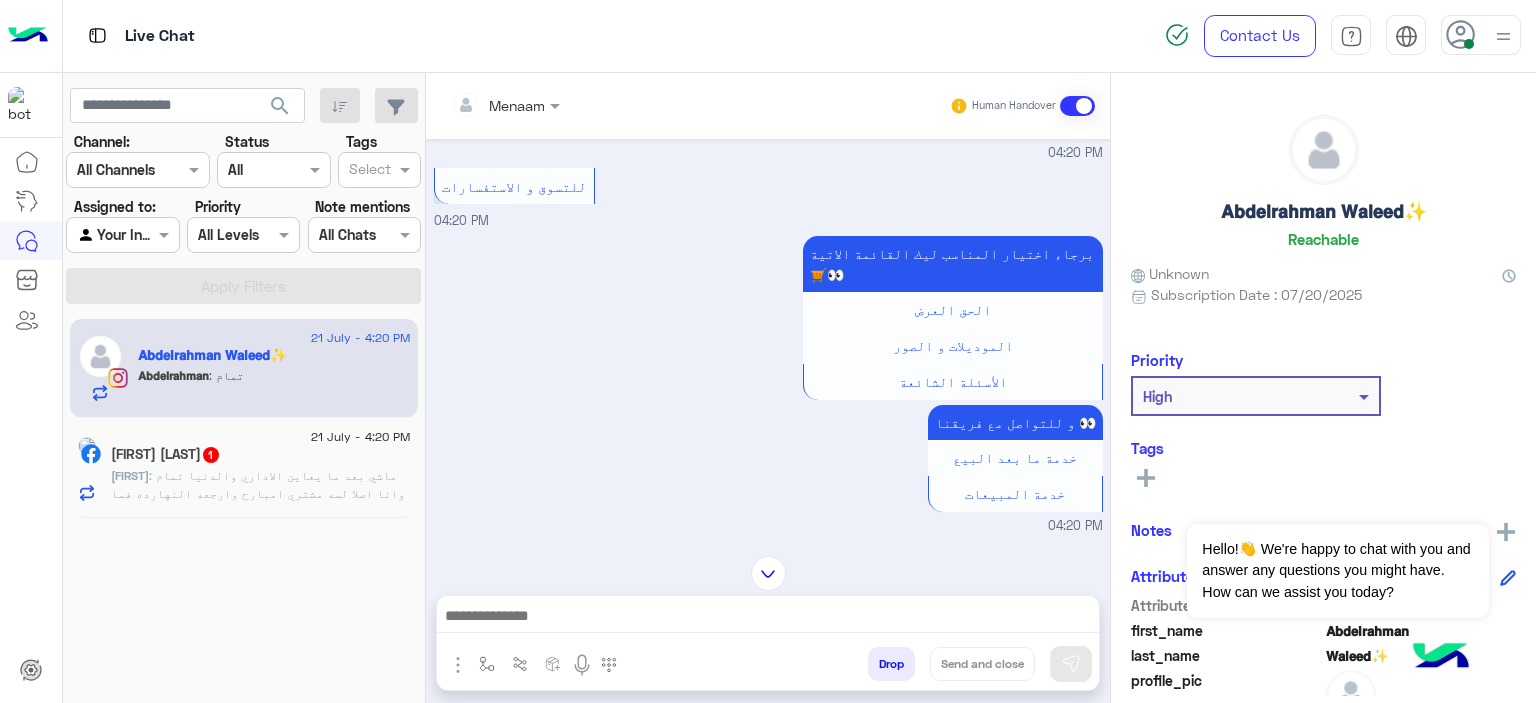 click on "مينا : ماشي بعد ما يعاين الاداري والدنيا تمام وانا اصلا لسه مشتري امبارح وارجعه النهارده فما لحقتش اعمل حاجه بس ما علينا المهم الفلوس انت على فكره رخمين قوي" 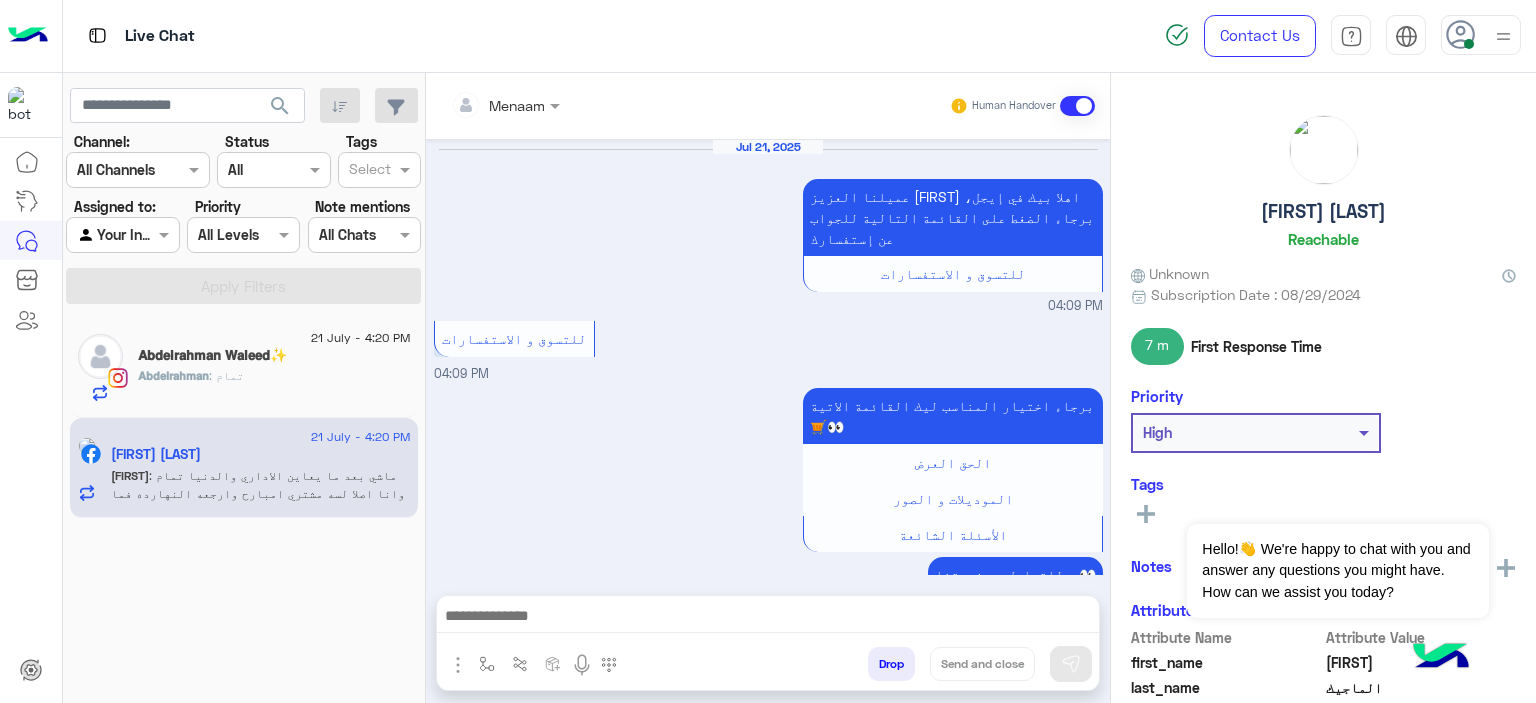 scroll, scrollTop: 1819, scrollLeft: 0, axis: vertical 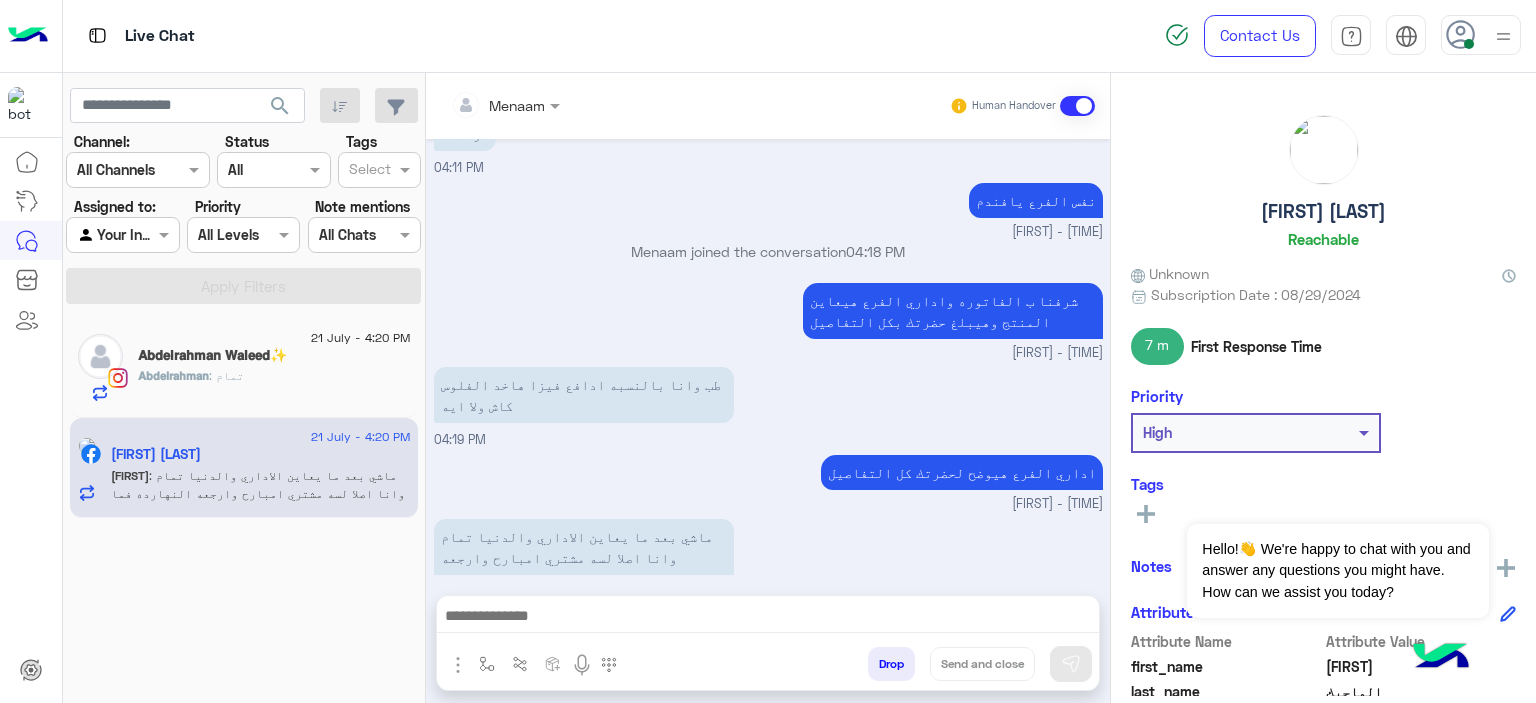 click on "𝗔𝗯𝗱𝗲𝗹𝗿𝗮𝗵𝗺𝗮𝗻 𝗪𝗮𝗹𝗲𝗲𝗱✨" 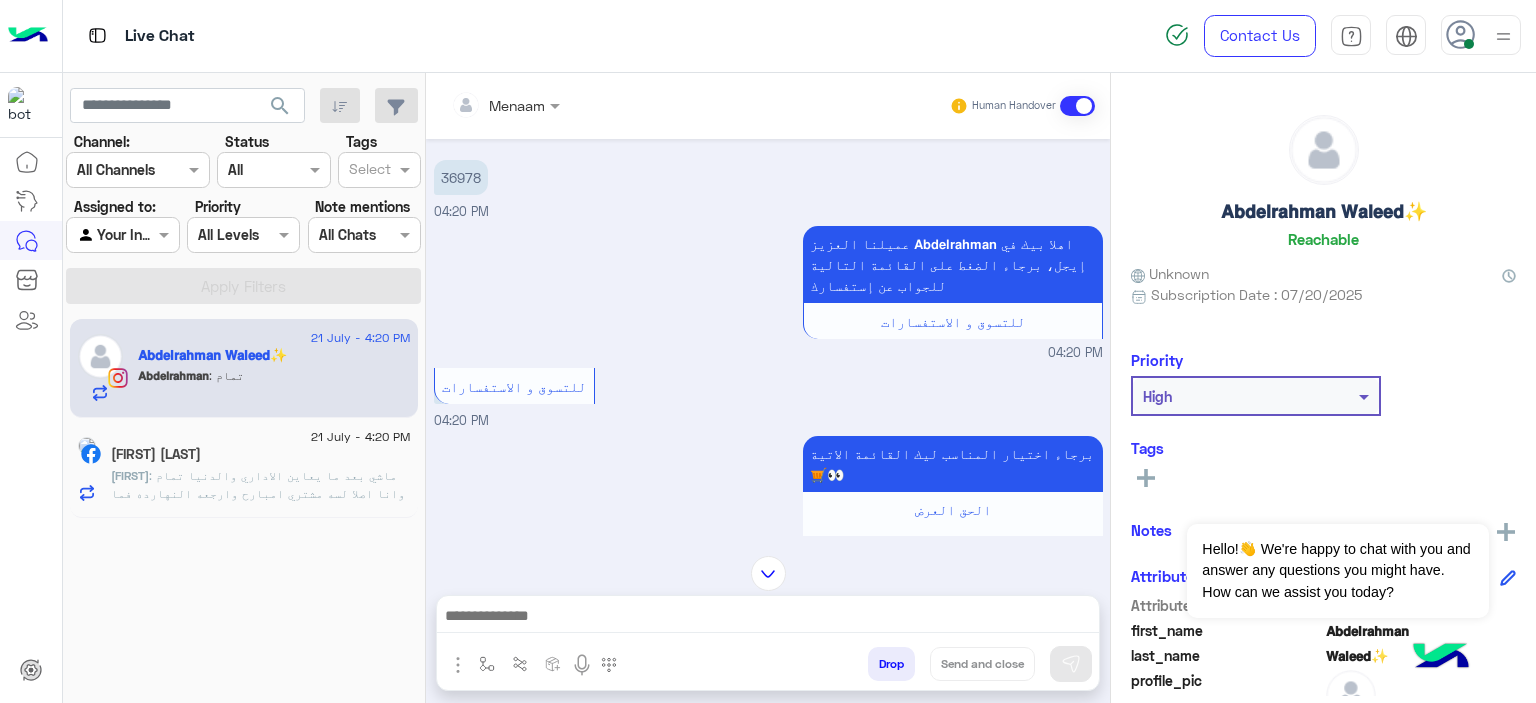 scroll, scrollTop: 476, scrollLeft: 0, axis: vertical 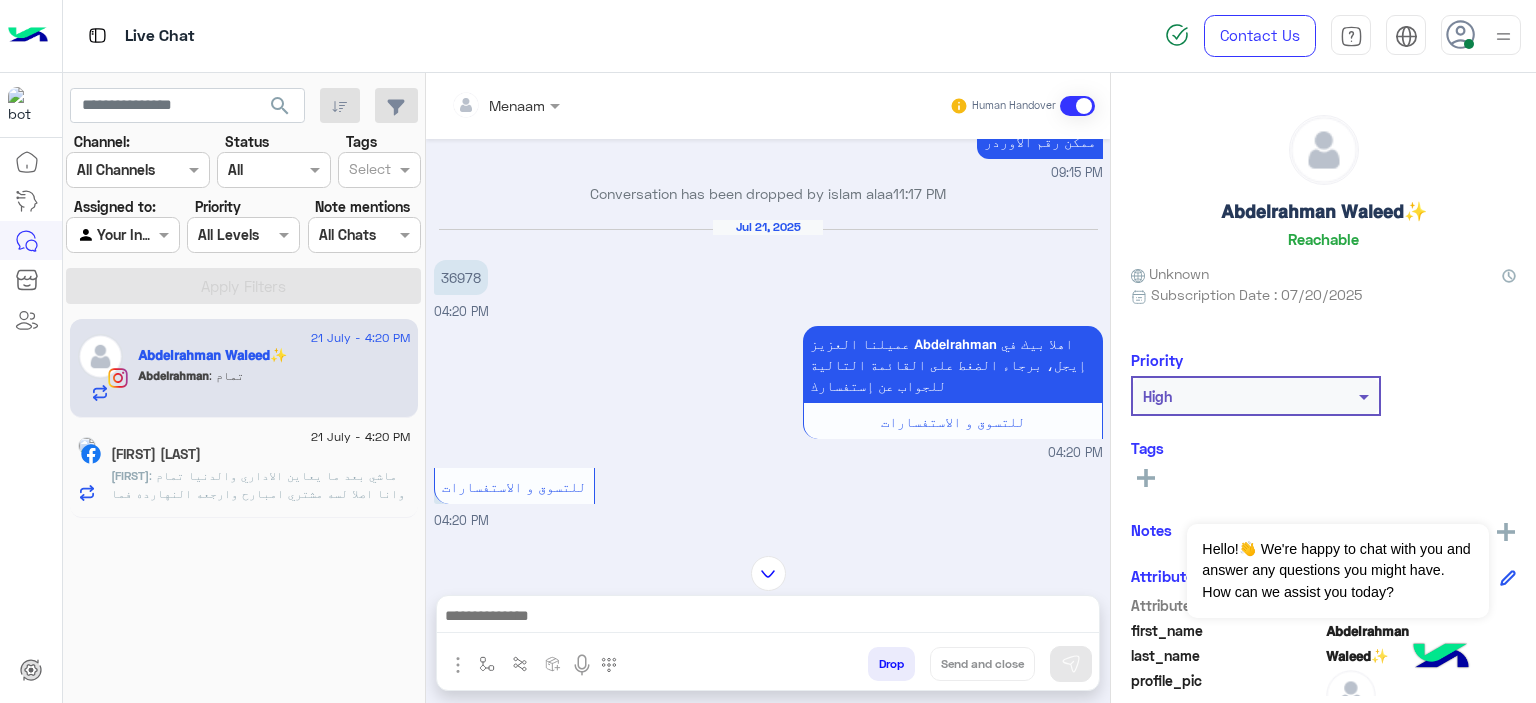 click on "36978" at bounding box center (461, 277) 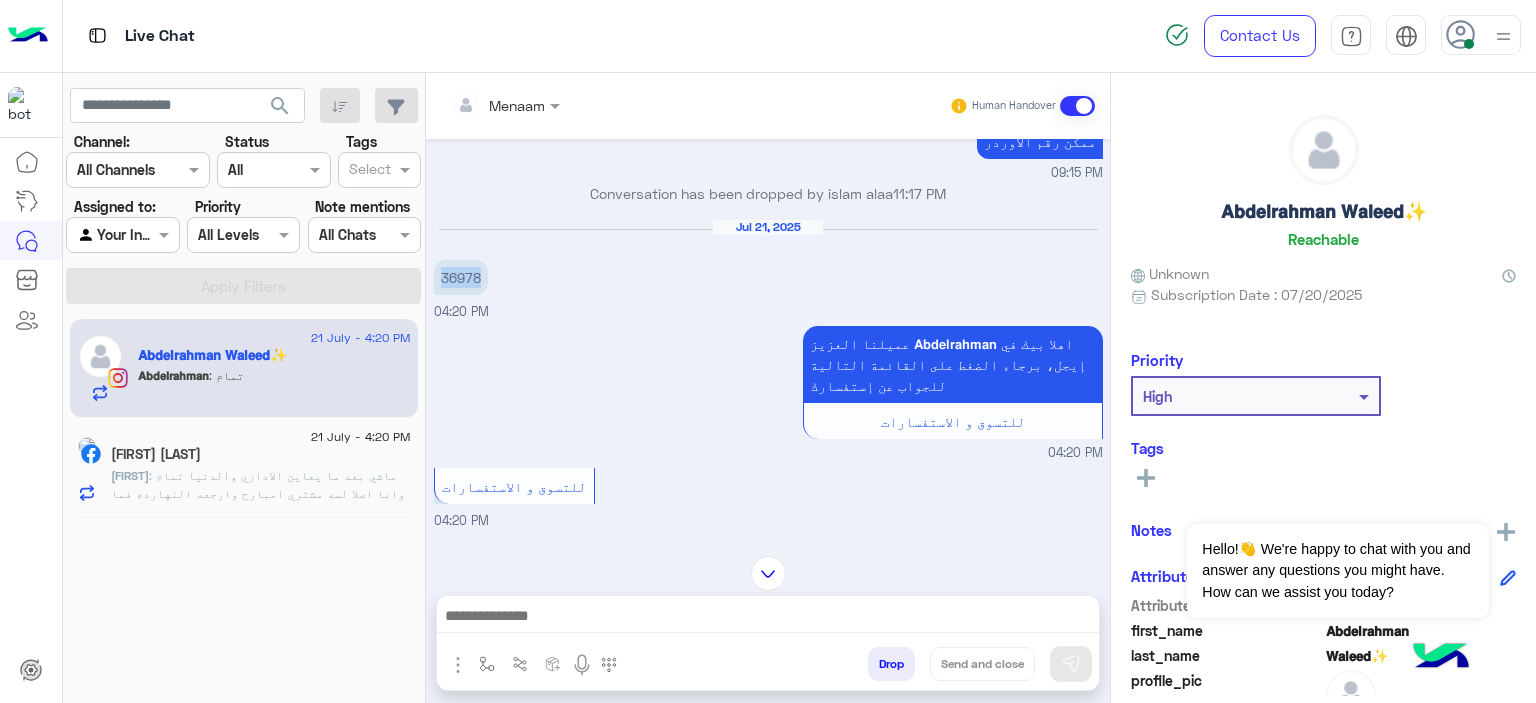 click on "36978" at bounding box center [461, 277] 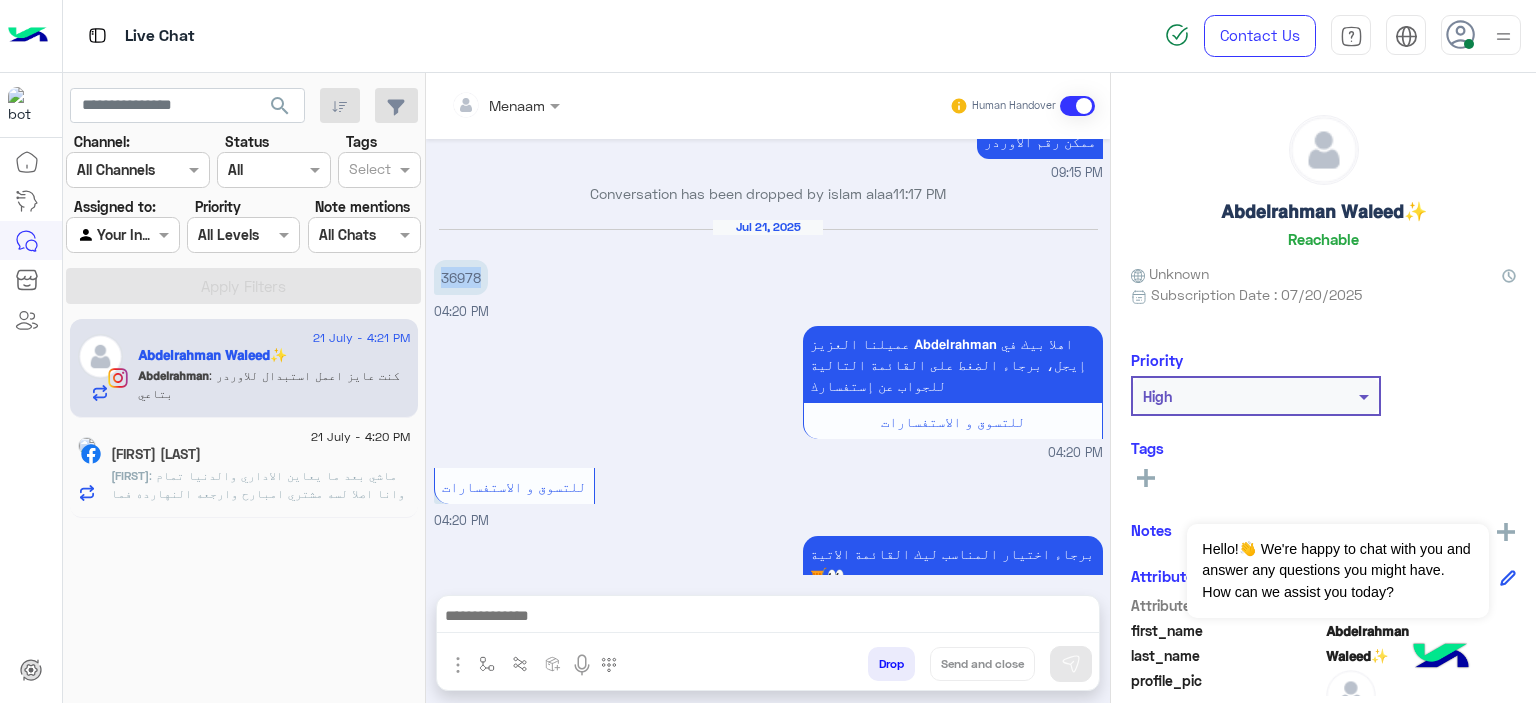 scroll, scrollTop: 1808, scrollLeft: 0, axis: vertical 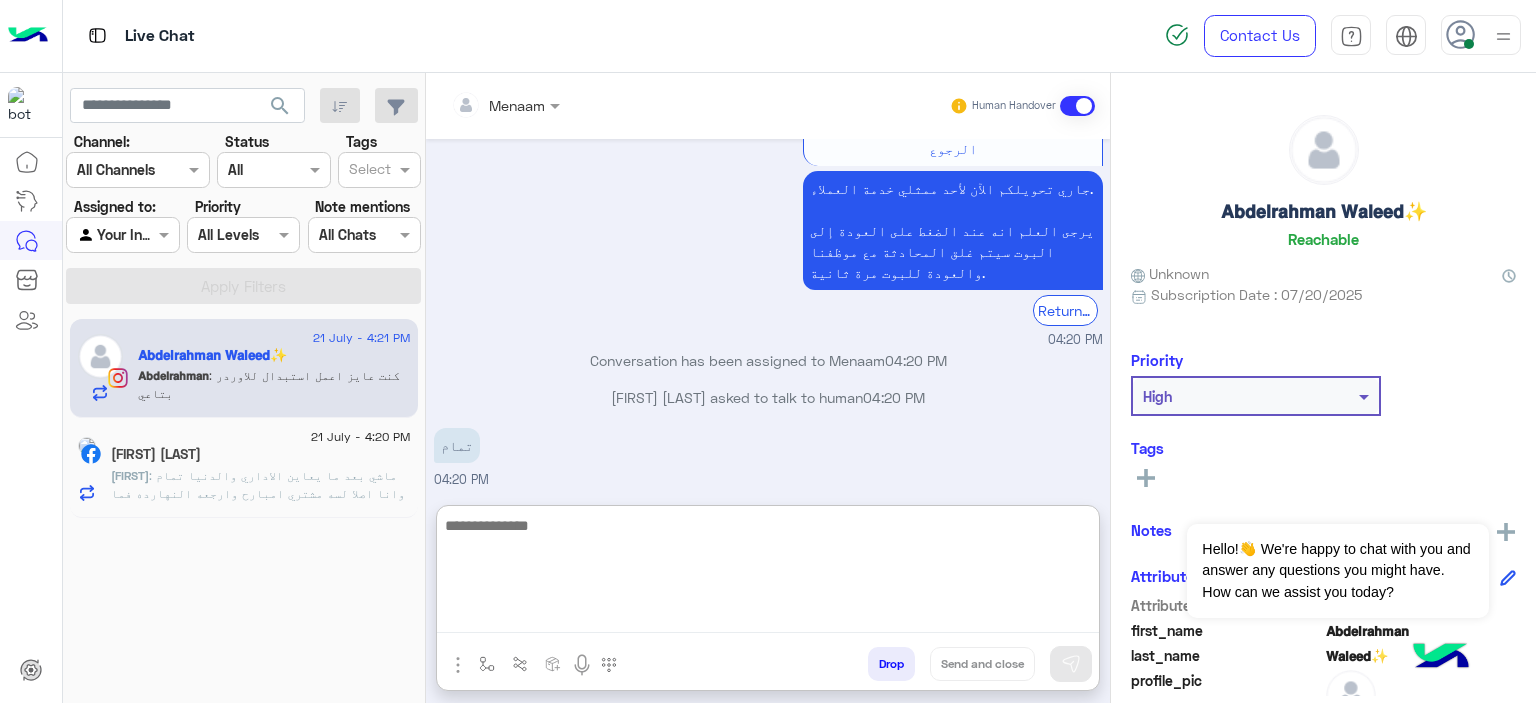 click at bounding box center (768, 573) 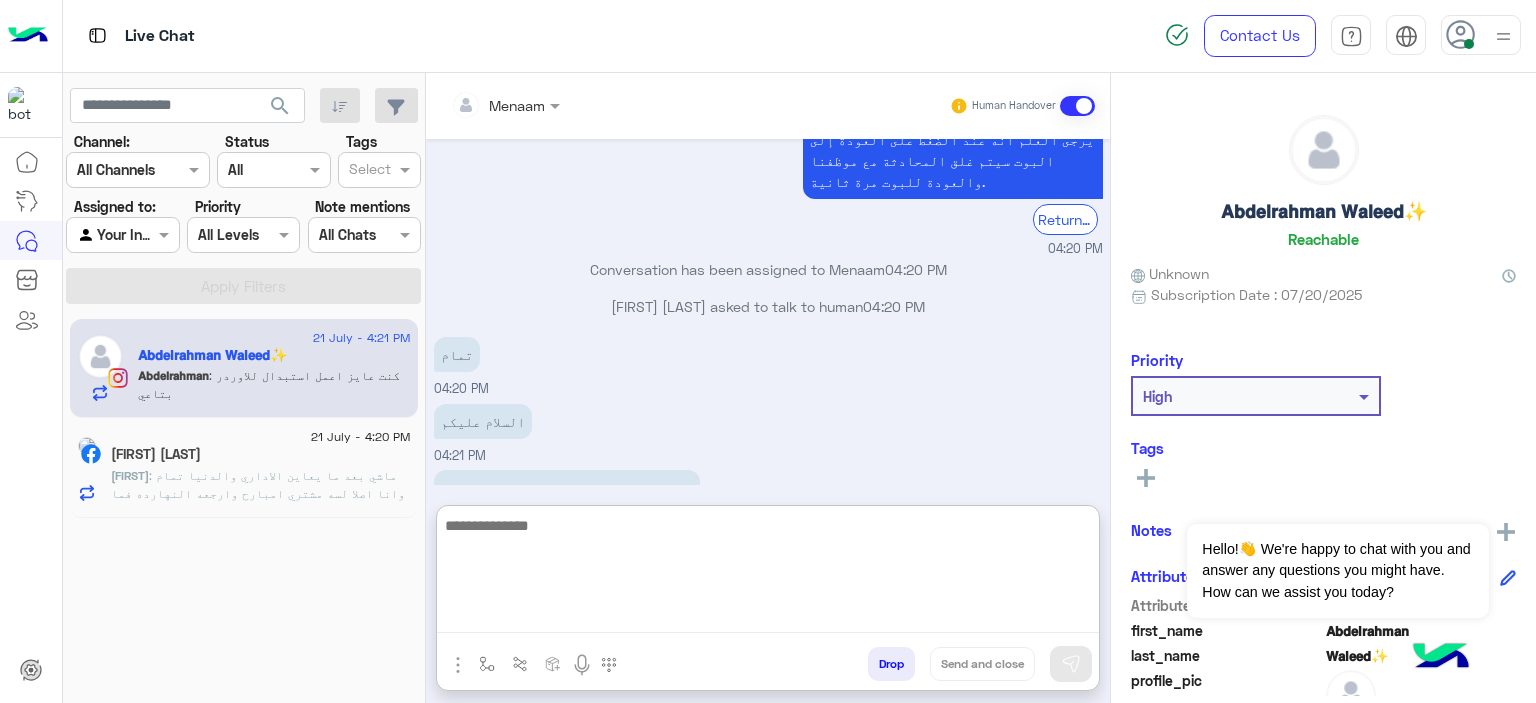 click at bounding box center (768, 573) 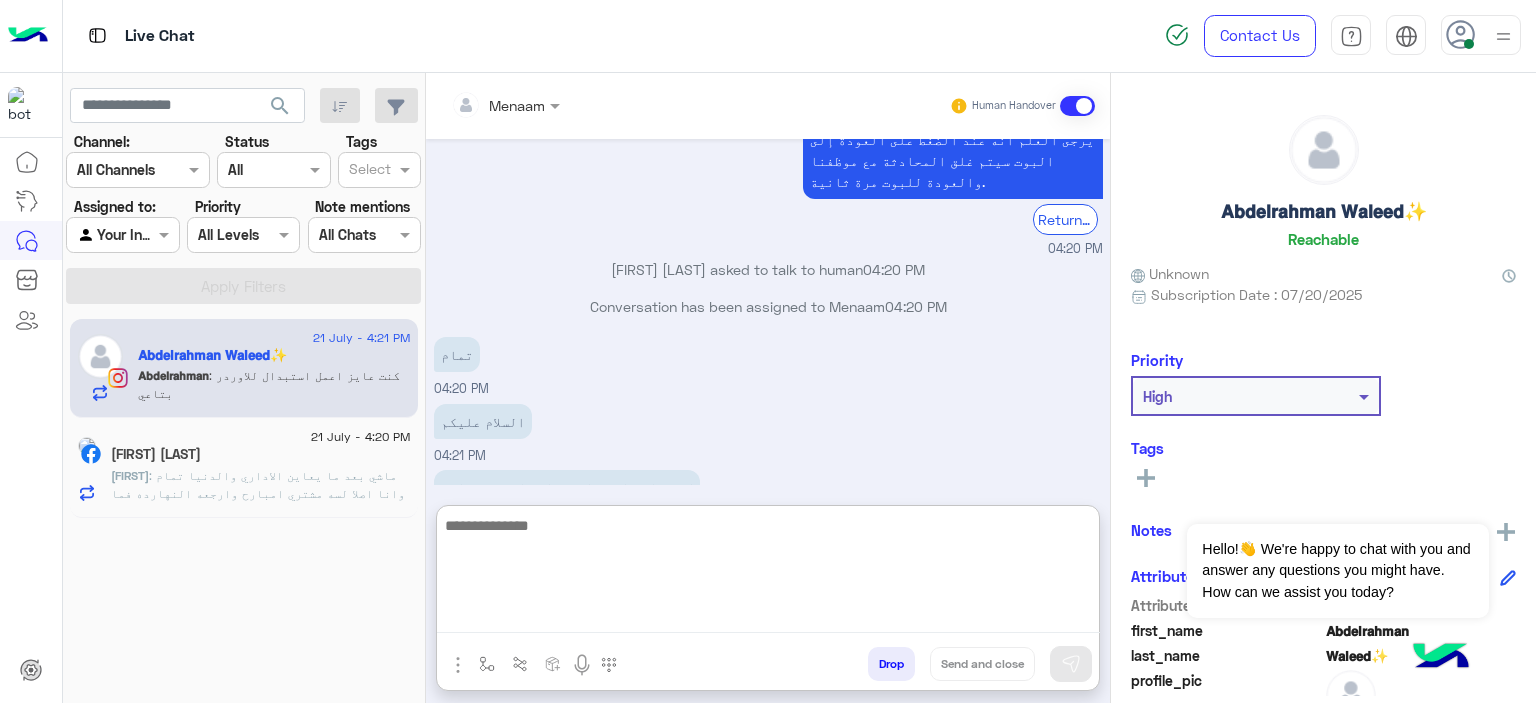 scroll, scrollTop: 0, scrollLeft: 0, axis: both 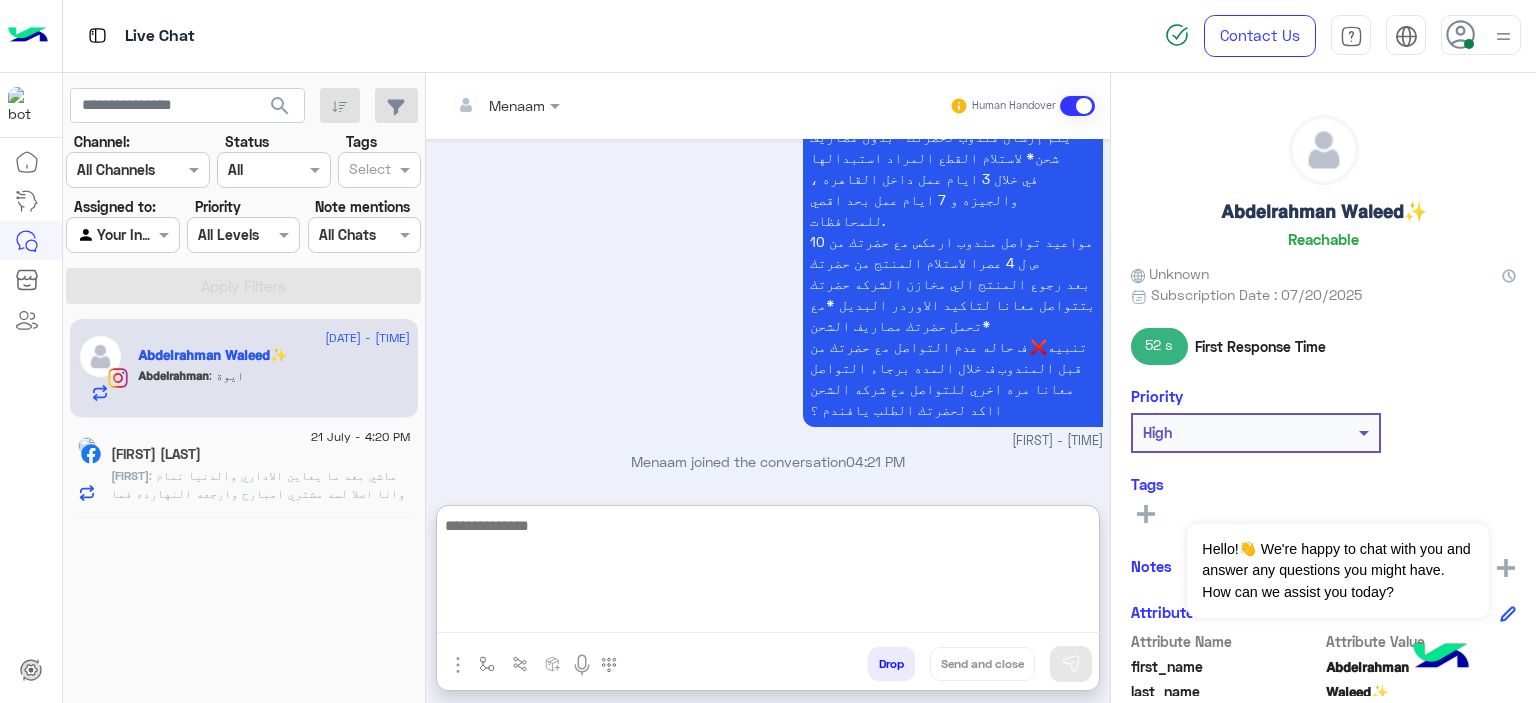 click at bounding box center (768, 573) 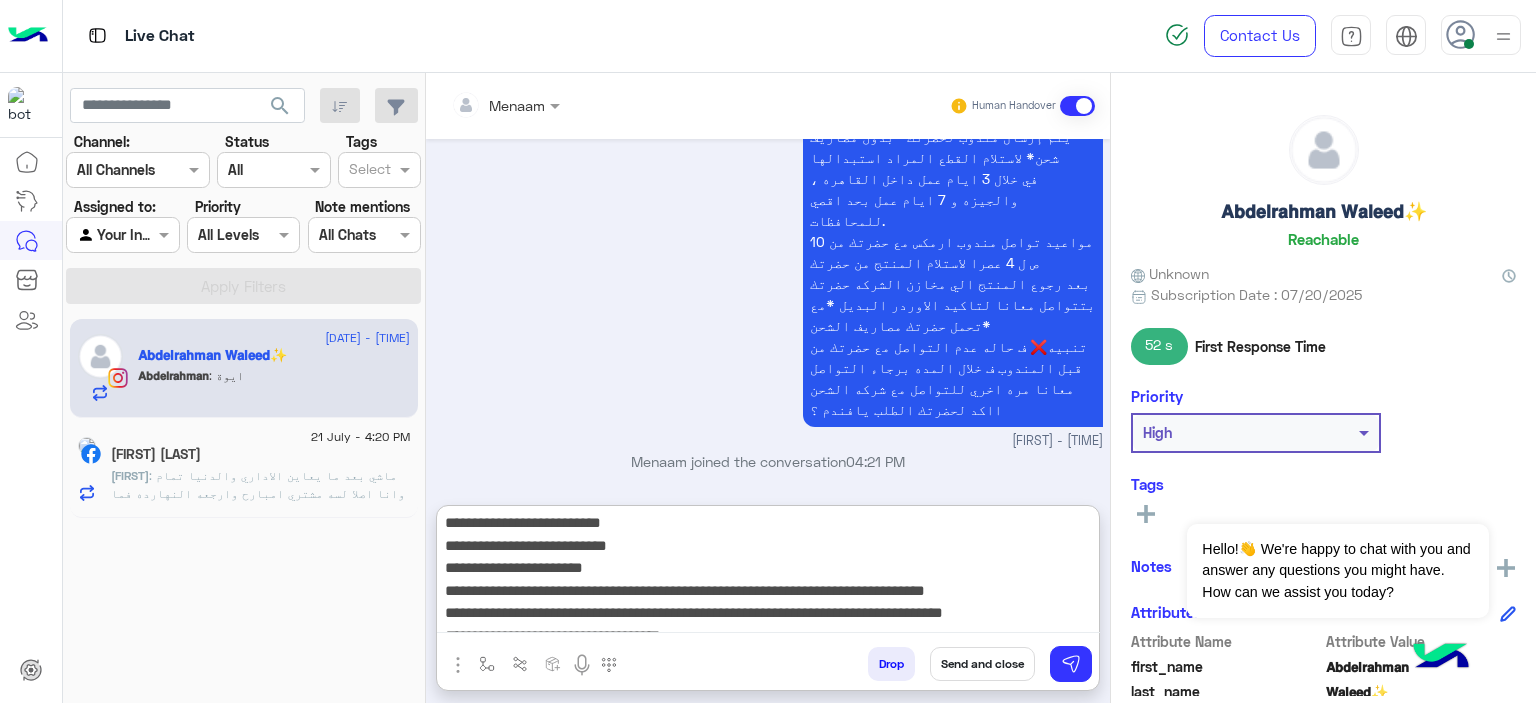scroll, scrollTop: 0, scrollLeft: 0, axis: both 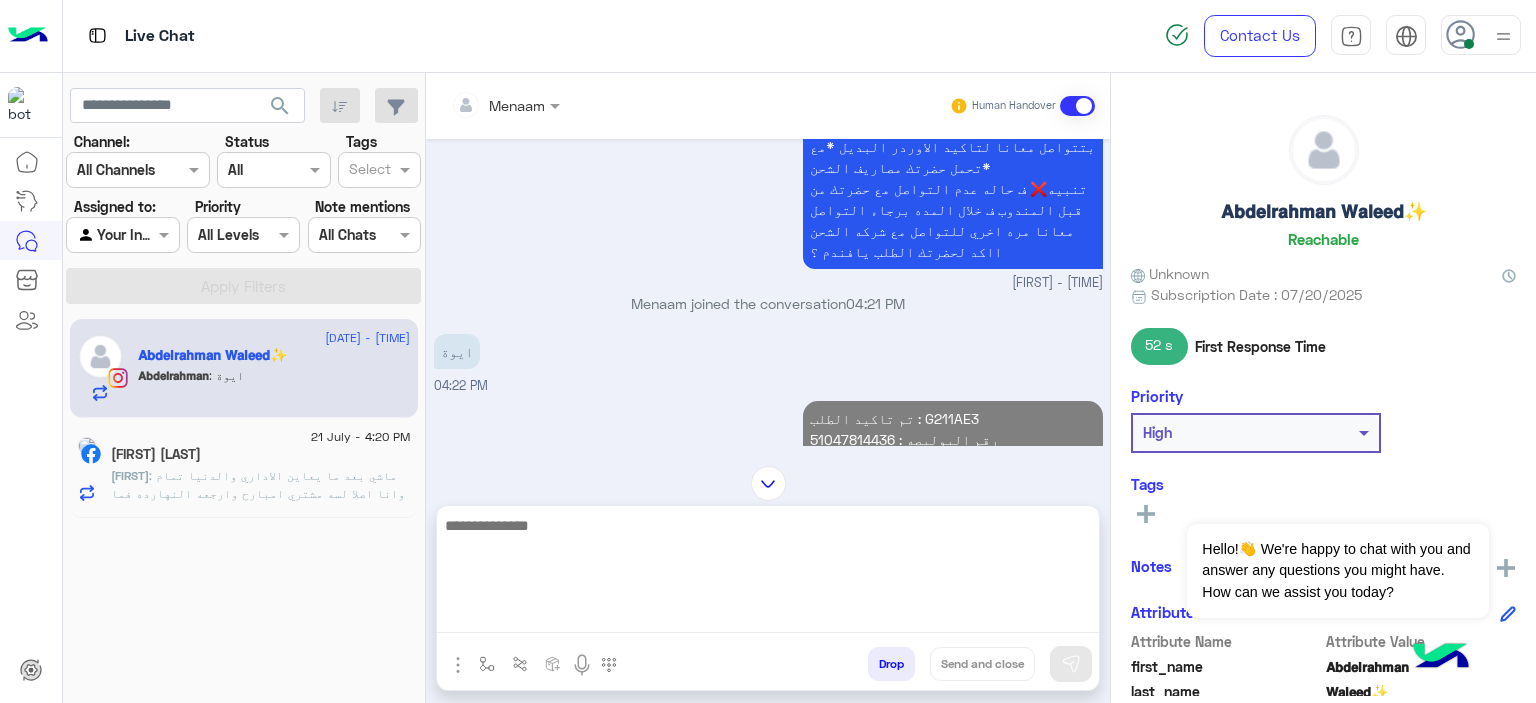 click on "تم تاكيد الطلب :   G211AE3 رقم البوليصه :  51047814436 يوجد ف حسابك :   تيشرت  المرتجع بيوصل لينا ف خلال 3 ايام عمل من تاني يوم تسليمو للمندوب للقاهره والجيزه  و5 ايام عمل من تاني يوم تسليمو للمندوب للمحافظات تقدر تتابع معانا بعد المده الموضحه اول ما المنتج يرجع ل مخازن الشركه    حضرتك بتتواصل معانا  ومسؤل التبديلات بيتابع مع حضرتك لتاكيد اوردر جديد  المندوب هيتواصل معاك خلال 3 ايام عمل بحد اقصي لاستلام المنتج من حضرتك  تنبيه❌  ف حاله عدم التواصل مع حضرتك من قبل المندوب ف خلال المده برجاء التواصل معانا مره اخري للتواصل مع شركه الشحن" at bounding box center [953, 586] 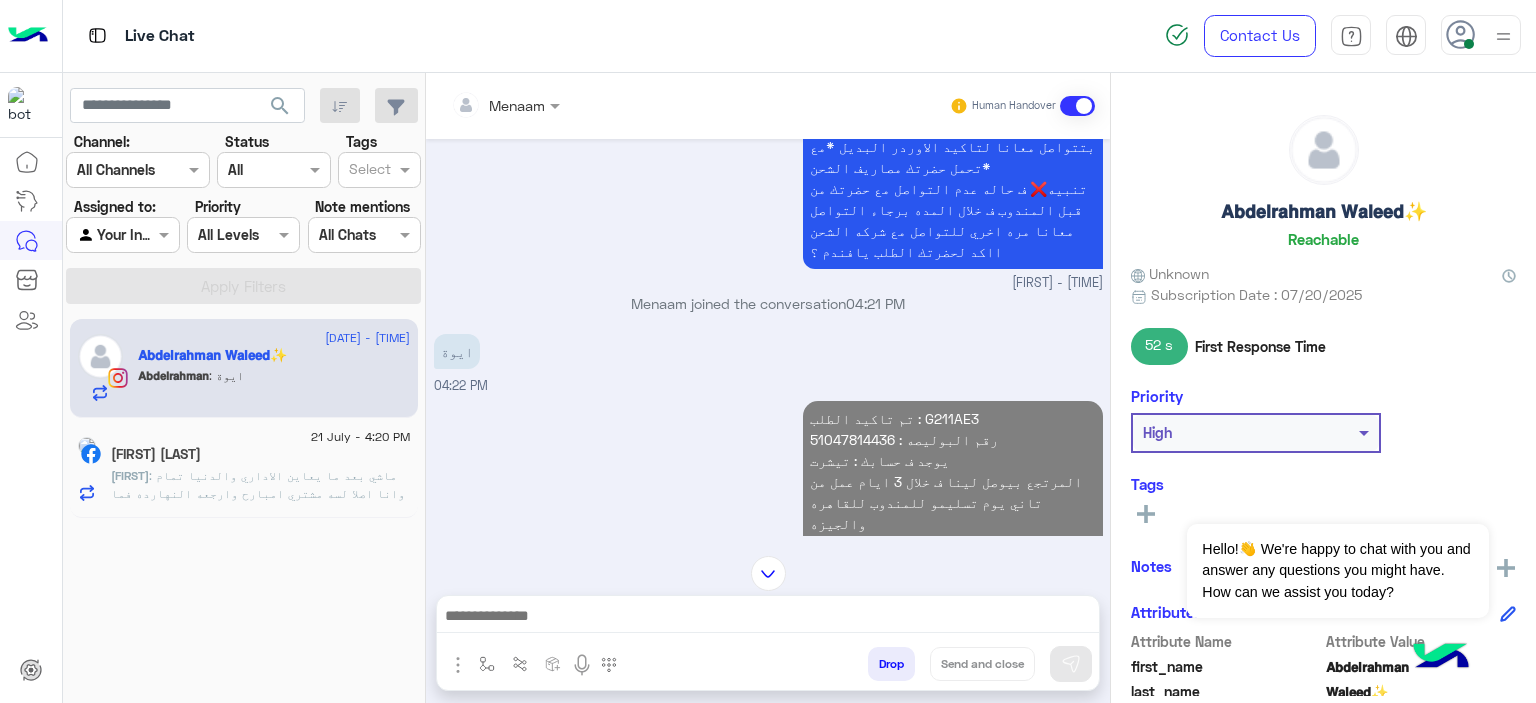 click on "تم تاكيد الطلب :   G211AE3 رقم البوليصه :  51047814436 يوجد ف حسابك :   تيشرت  المرتجع بيوصل لينا ف خلال 3 ايام عمل من تاني يوم تسليمو للمندوب للقاهره والجيزه  و5 ايام عمل من تاني يوم تسليمو للمندوب للمحافظات تقدر تتابع معانا بعد المده الموضحه اول ما المنتج يرجع ل مخازن الشركه    حضرتك بتتواصل معانا  ومسؤل التبديلات بيتابع مع حضرتك لتاكيد اوردر جديد  المندوب هيتواصل معاك خلال 3 ايام عمل بحد اقصي لاستلام المنتج من حضرتك  تنبيه❌  ف حاله عدم التواصل مع حضرتك من قبل المندوب ف خلال المده برجاء التواصل معانا مره اخري للتواصل مع شركه الشحن" at bounding box center (953, 586) 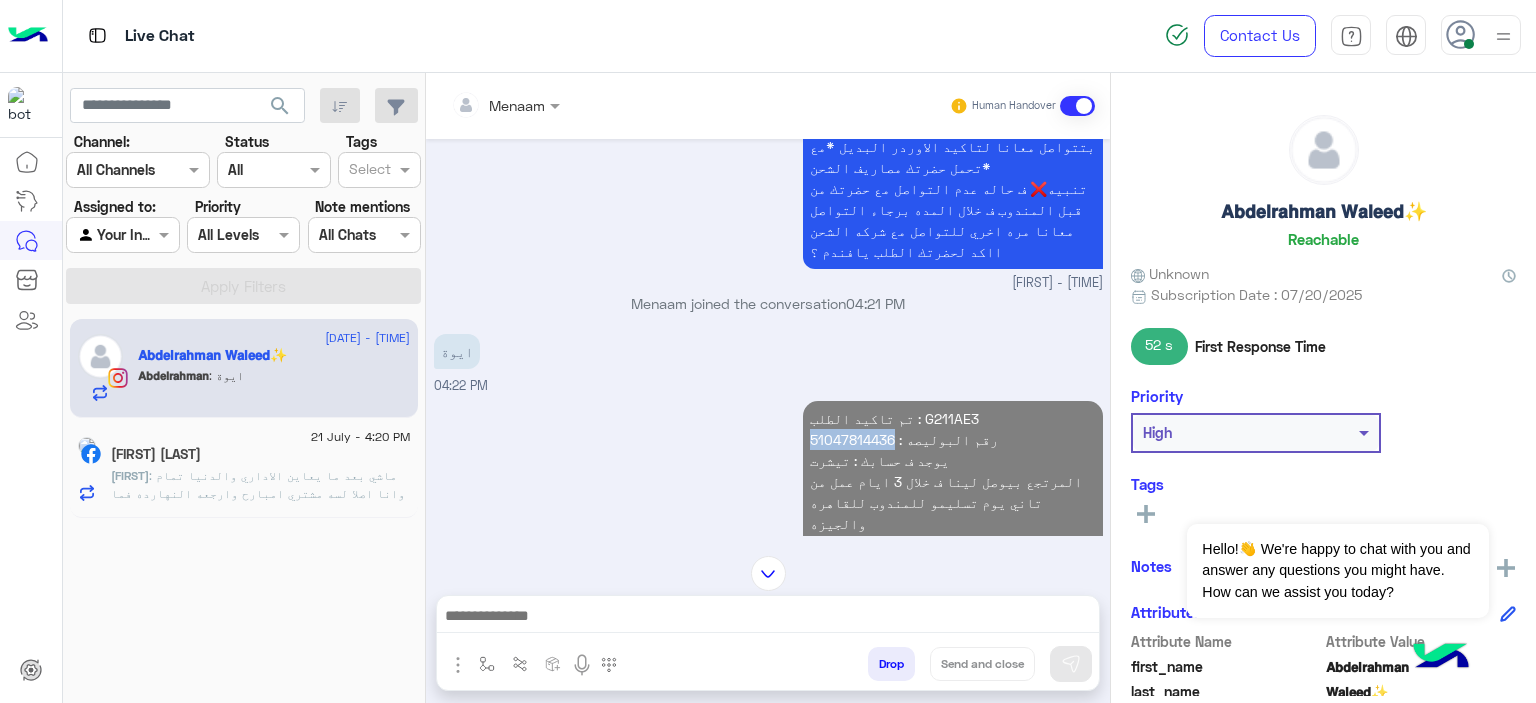 copy on "51047814436" 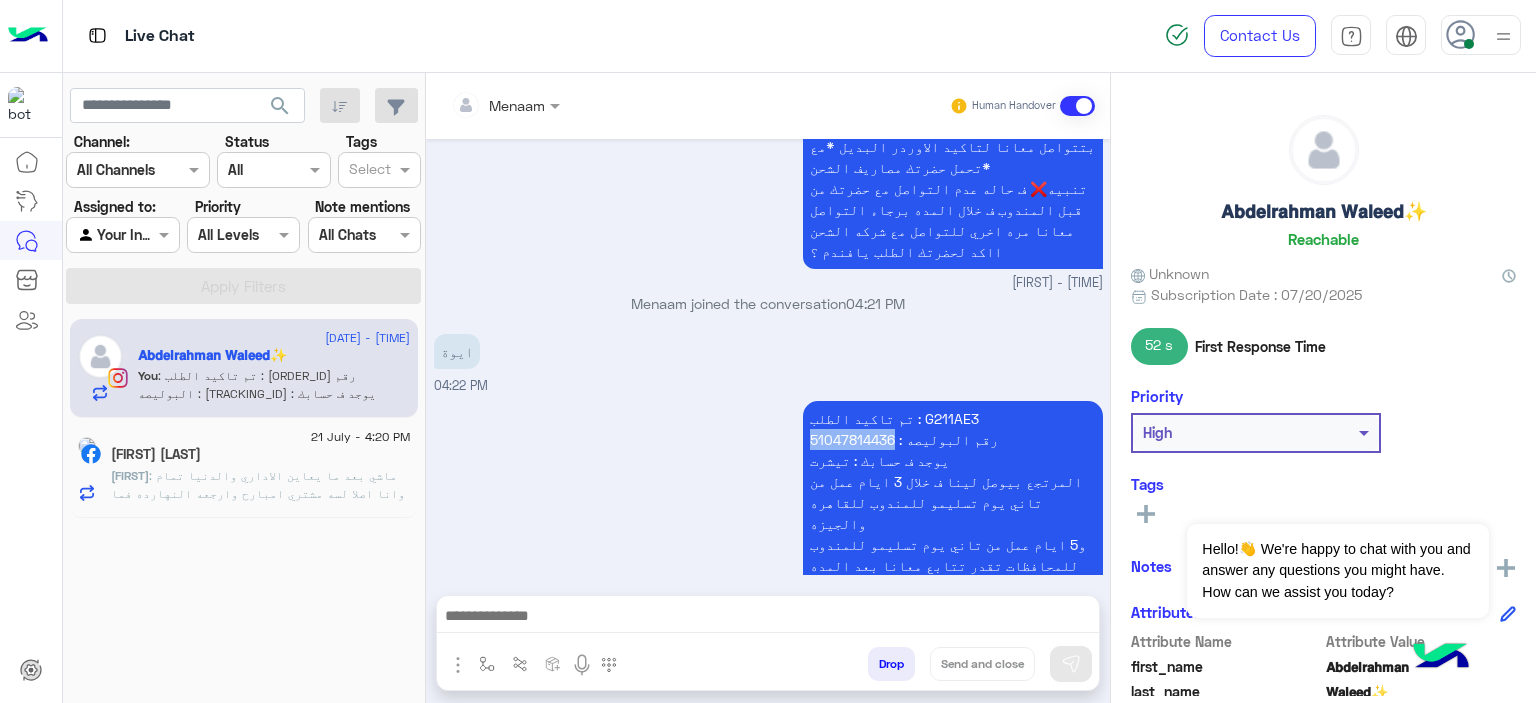 scroll, scrollTop: 2605, scrollLeft: 0, axis: vertical 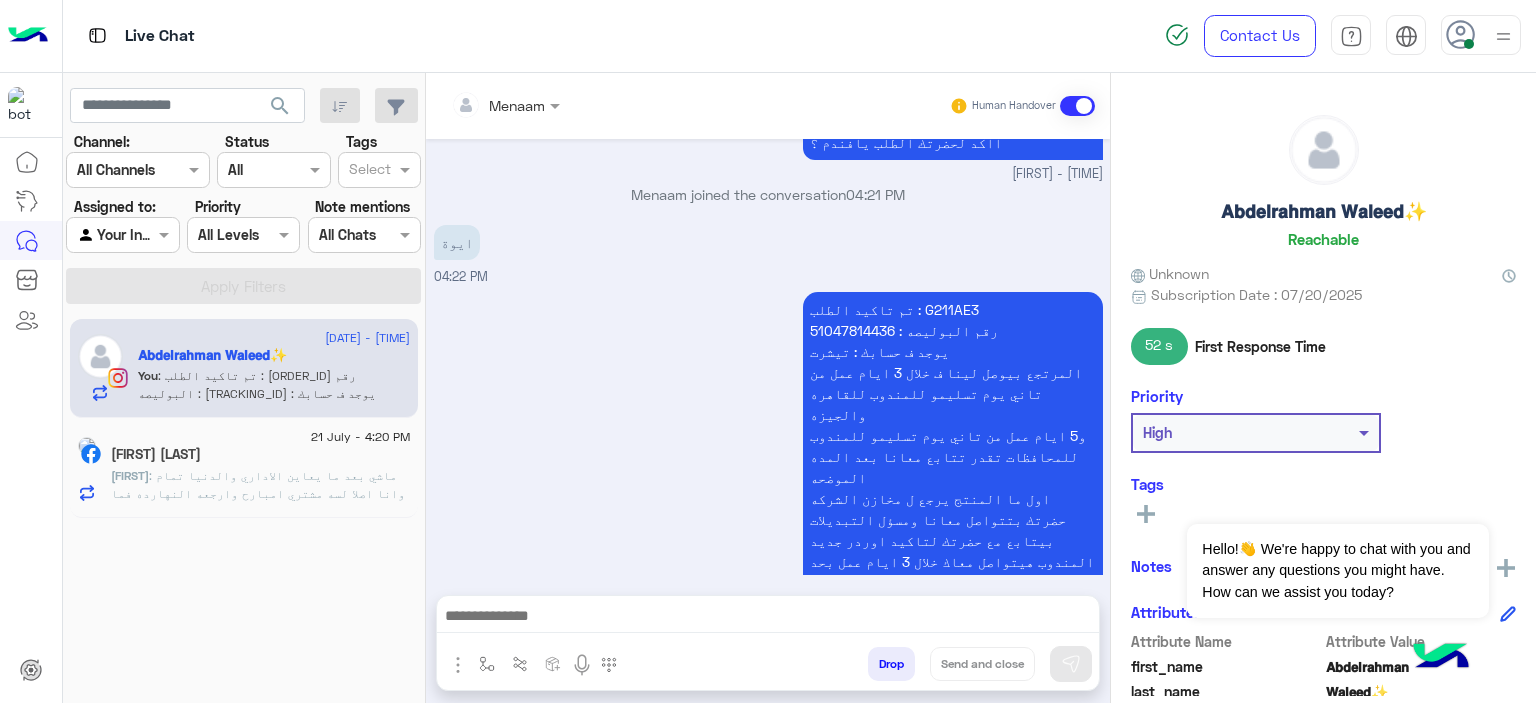 click on "21 July - 4:20 PM  مينا الماجيك  مينا : ماشي بعد ما يعاين الاداري والدنيا تمام وانا اصلا لسه مشتري امبارح وارجعه النهارده فما لحقتش اعمل حاجه بس ما علينا المهم الفلوس انت على فكره رخمين قوي" 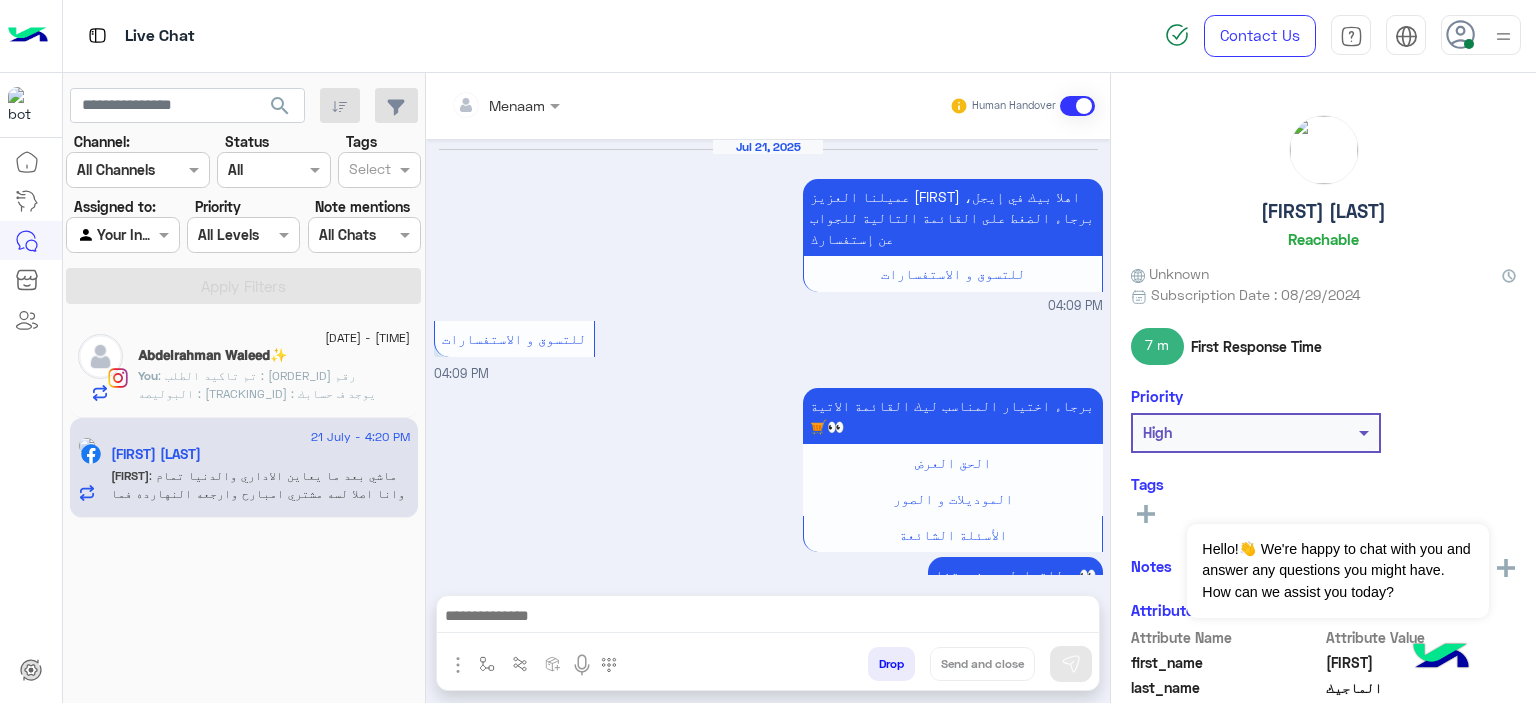 scroll, scrollTop: 1819, scrollLeft: 0, axis: vertical 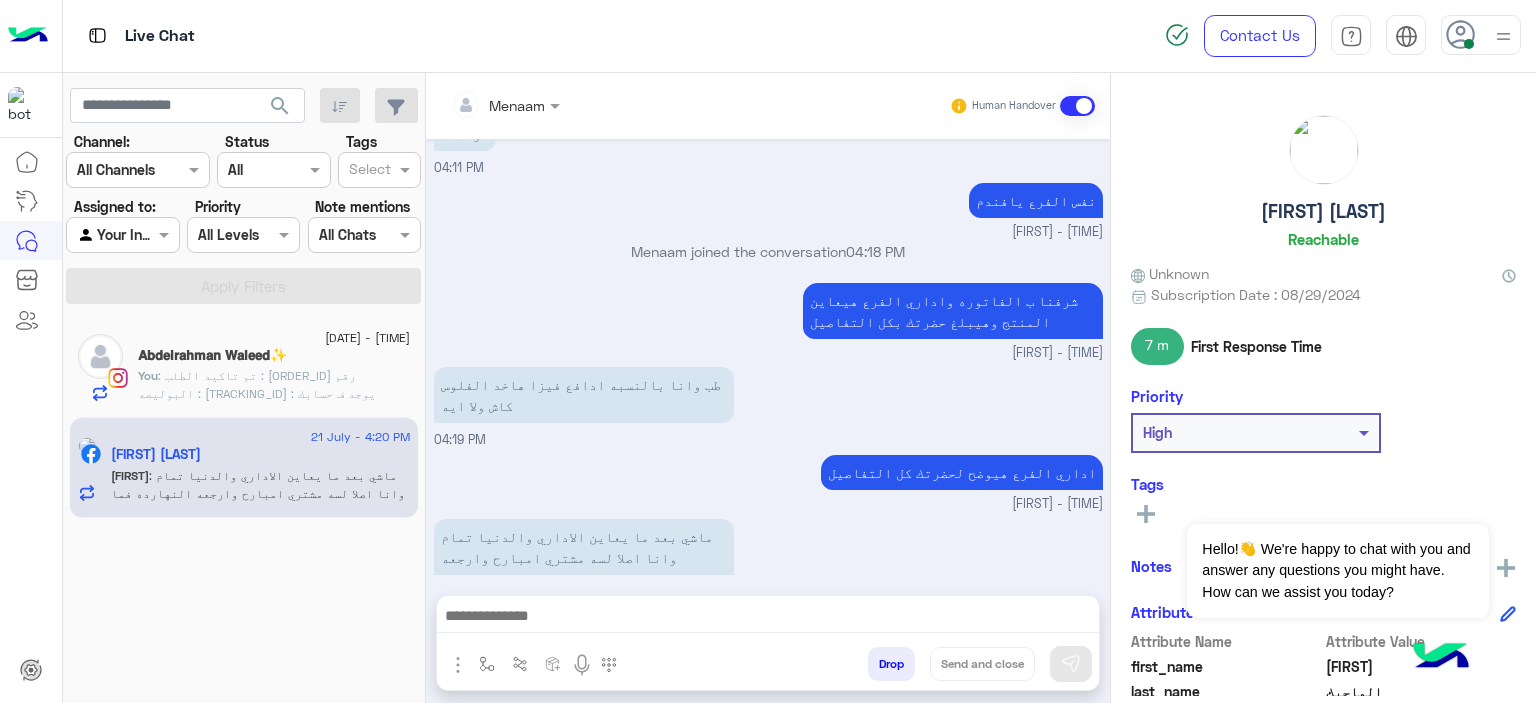 drag, startPoint x: 868, startPoint y: 658, endPoint x: 880, endPoint y: 667, distance: 15 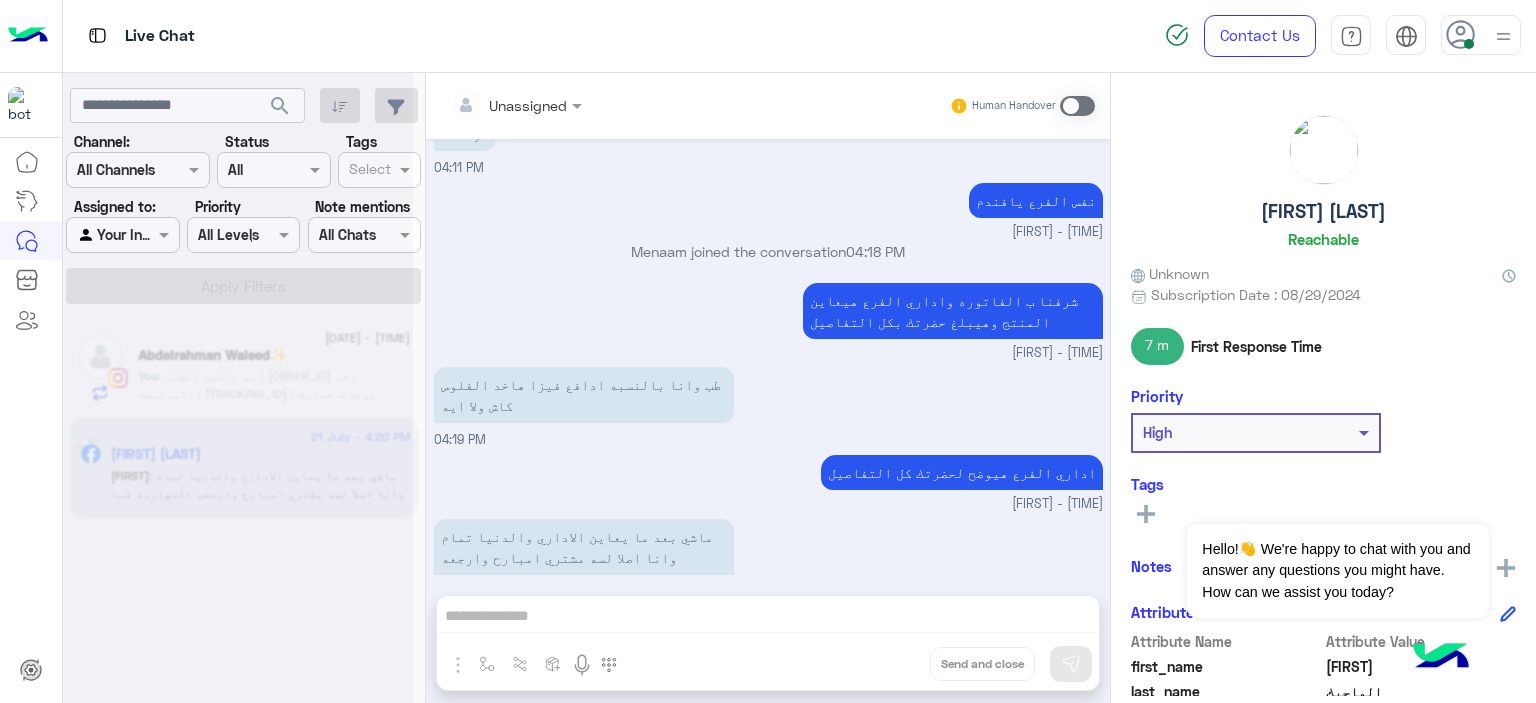 scroll, scrollTop: 1856, scrollLeft: 0, axis: vertical 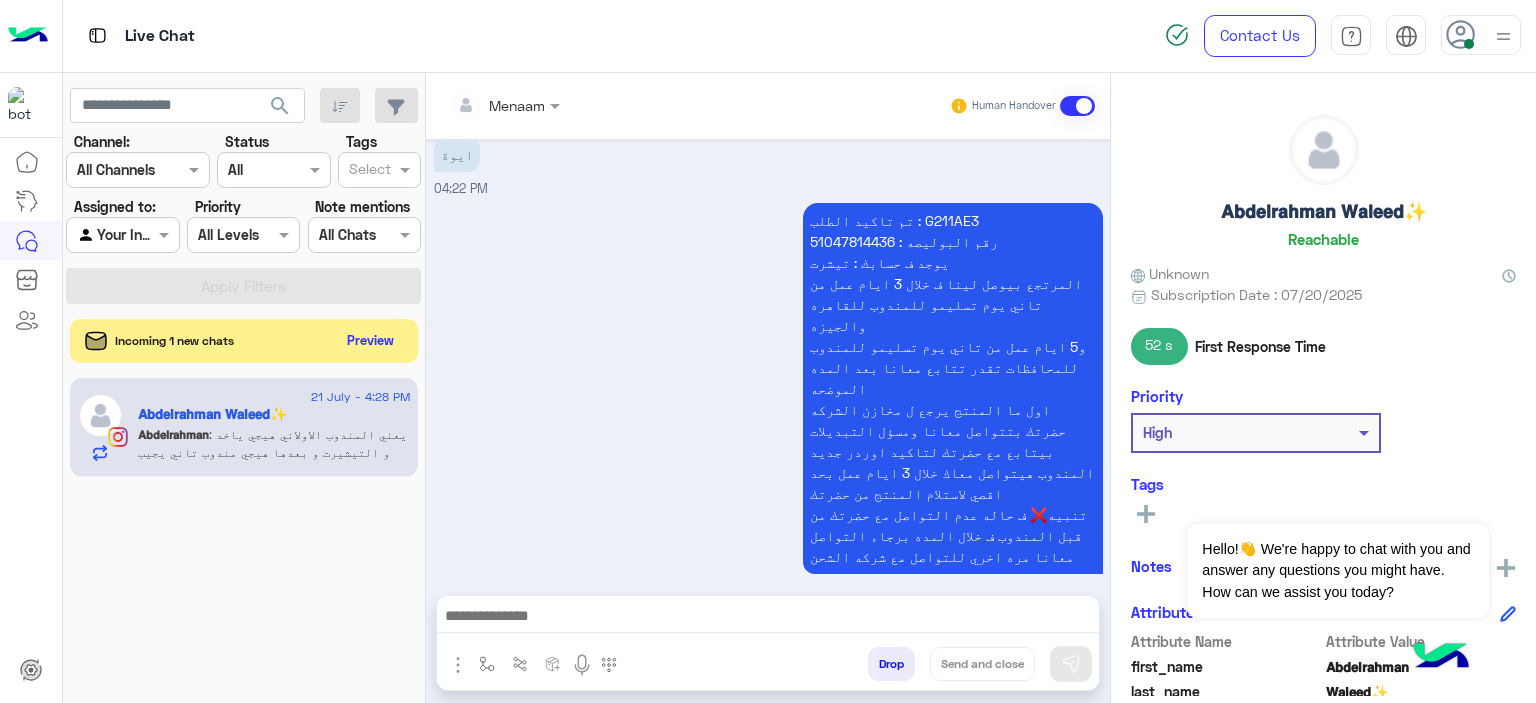 click at bounding box center (768, 618) 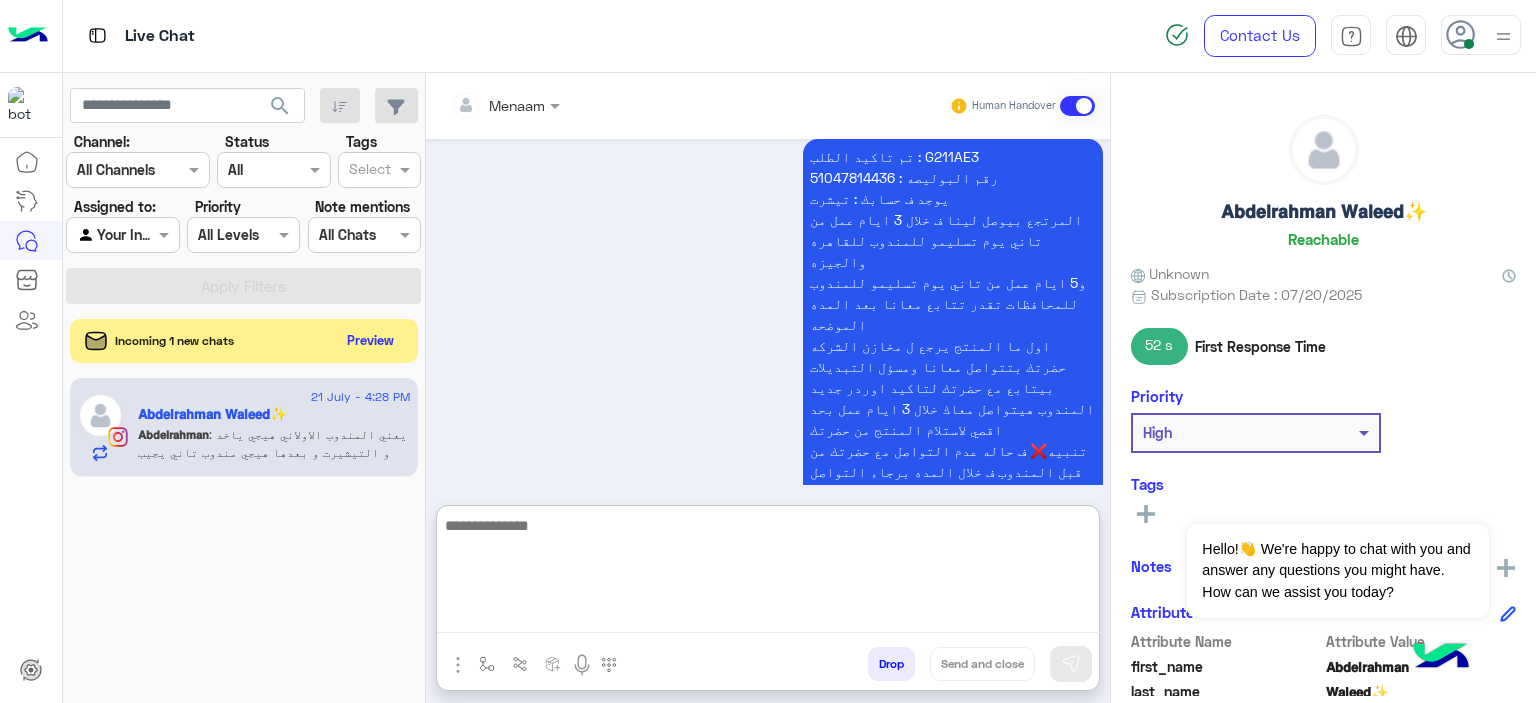scroll, scrollTop: 2427, scrollLeft: 0, axis: vertical 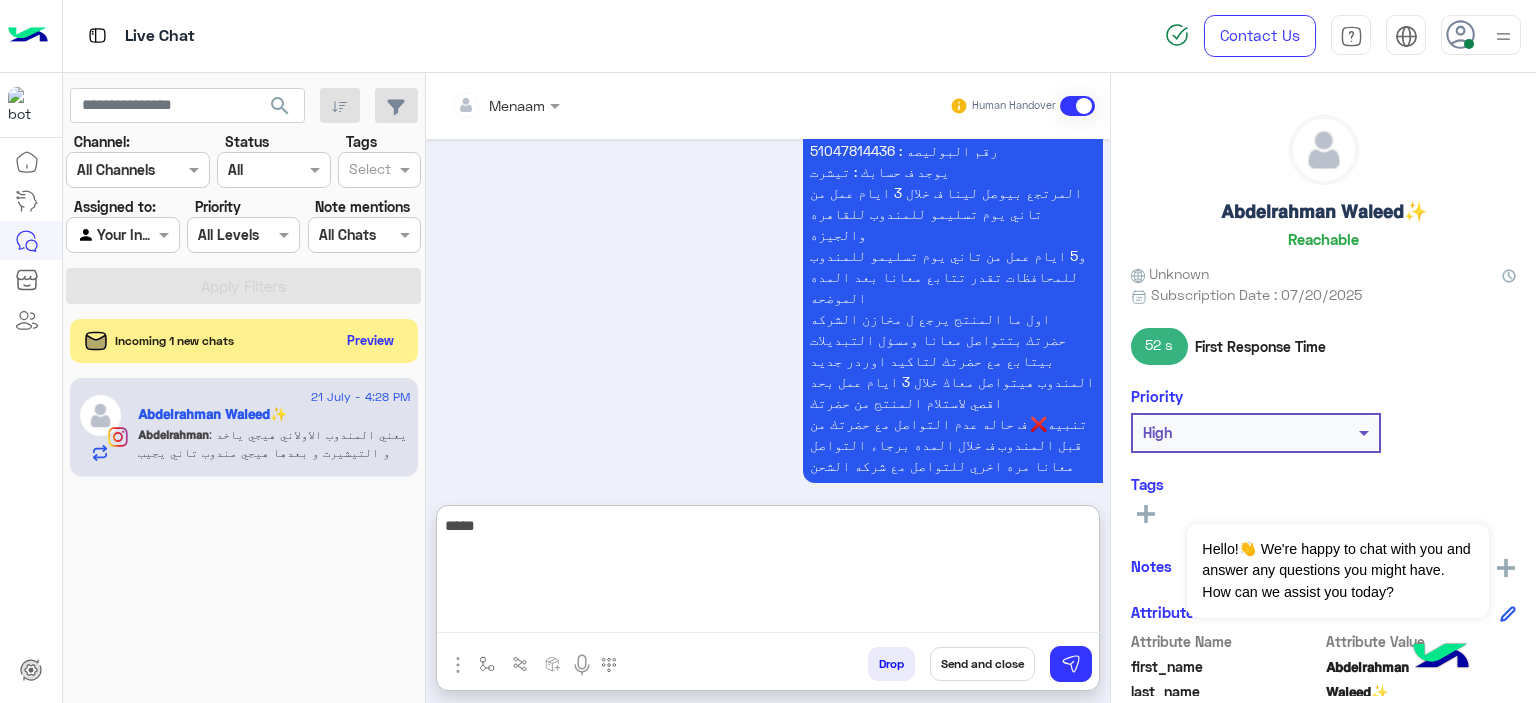 type on "*****" 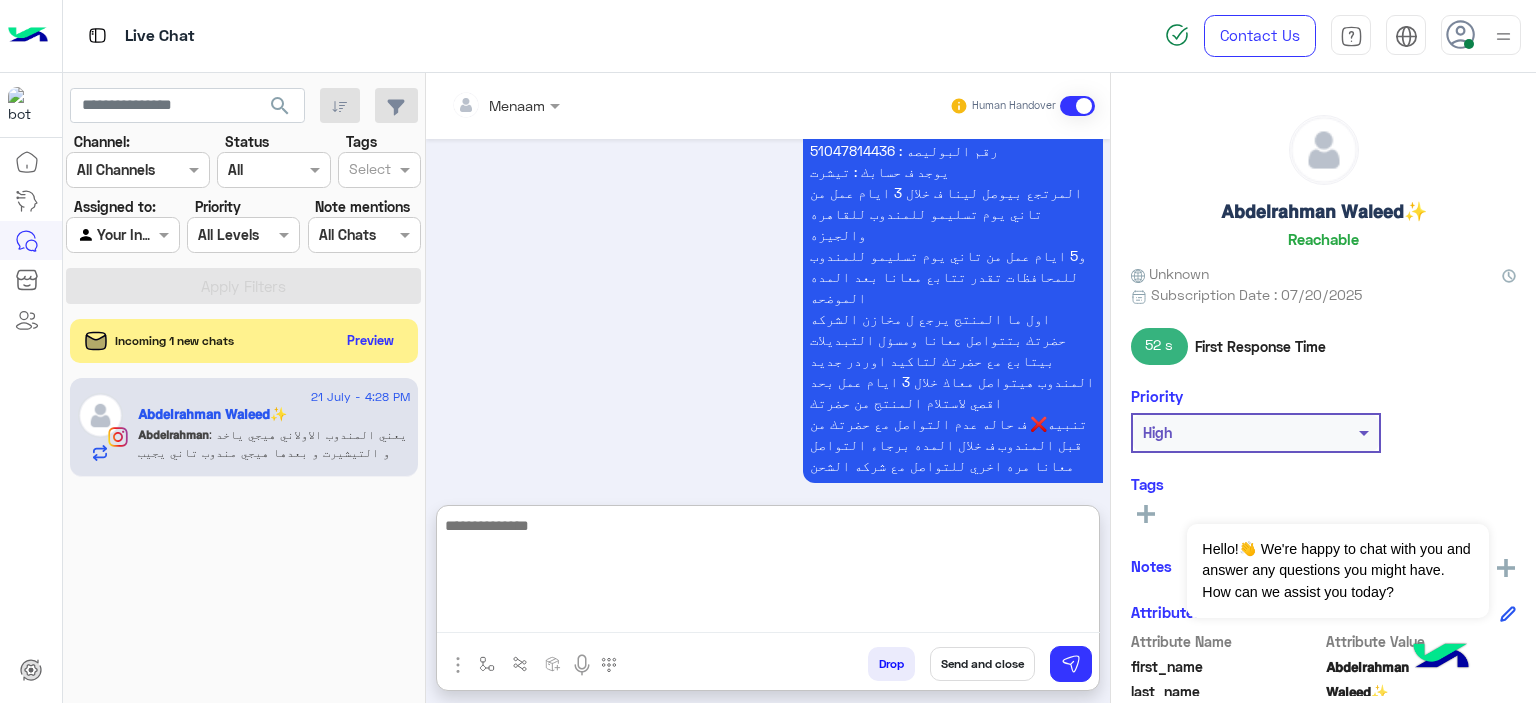 scroll, scrollTop: 2490, scrollLeft: 0, axis: vertical 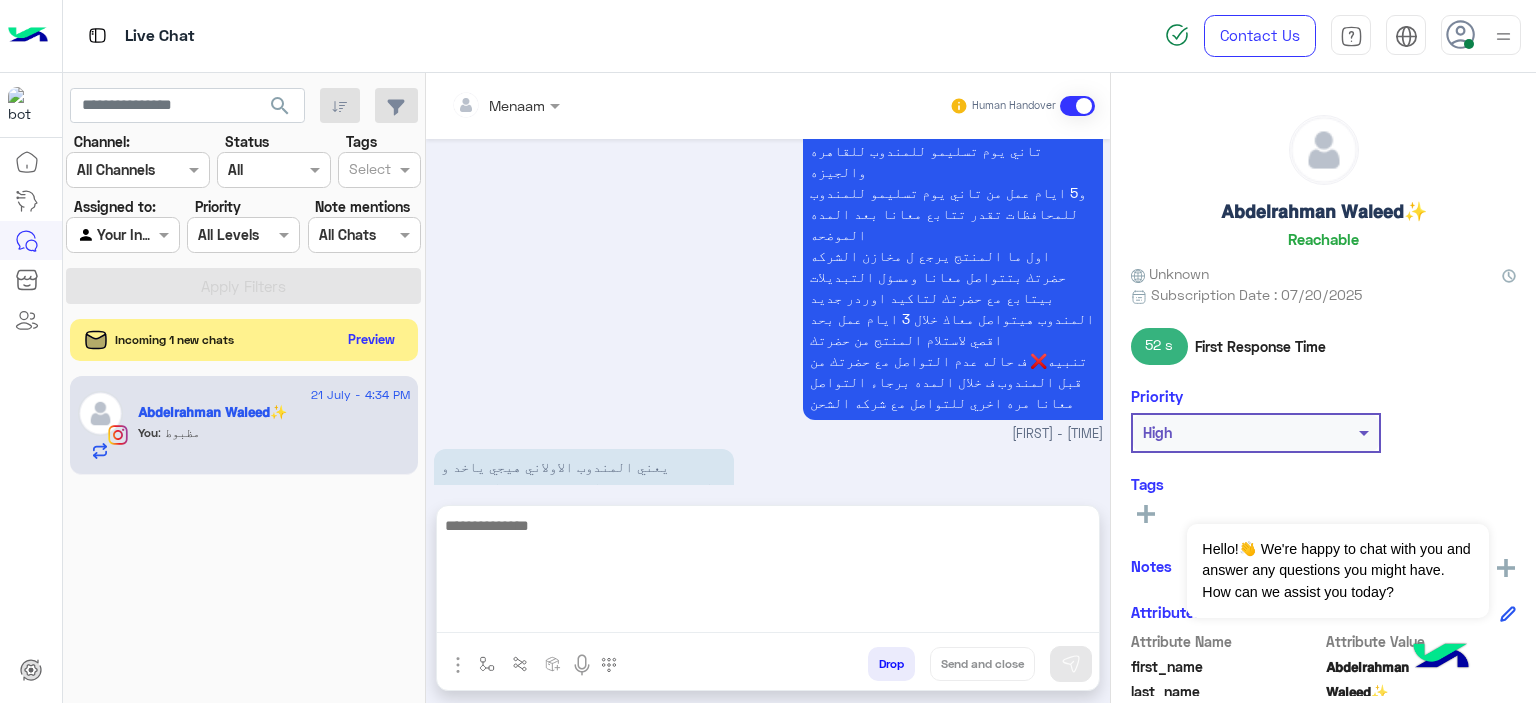 click on "Preview" 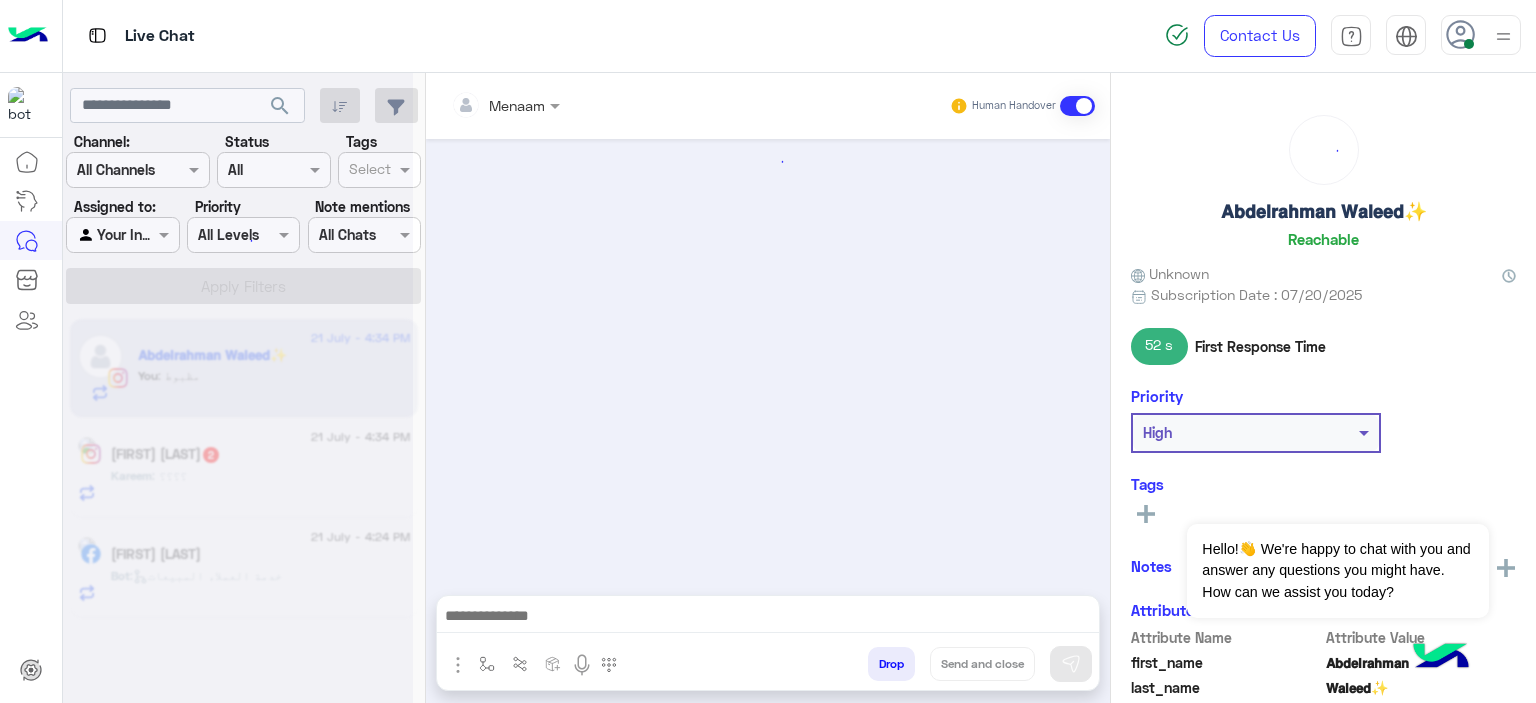 scroll, scrollTop: 2272, scrollLeft: 0, axis: vertical 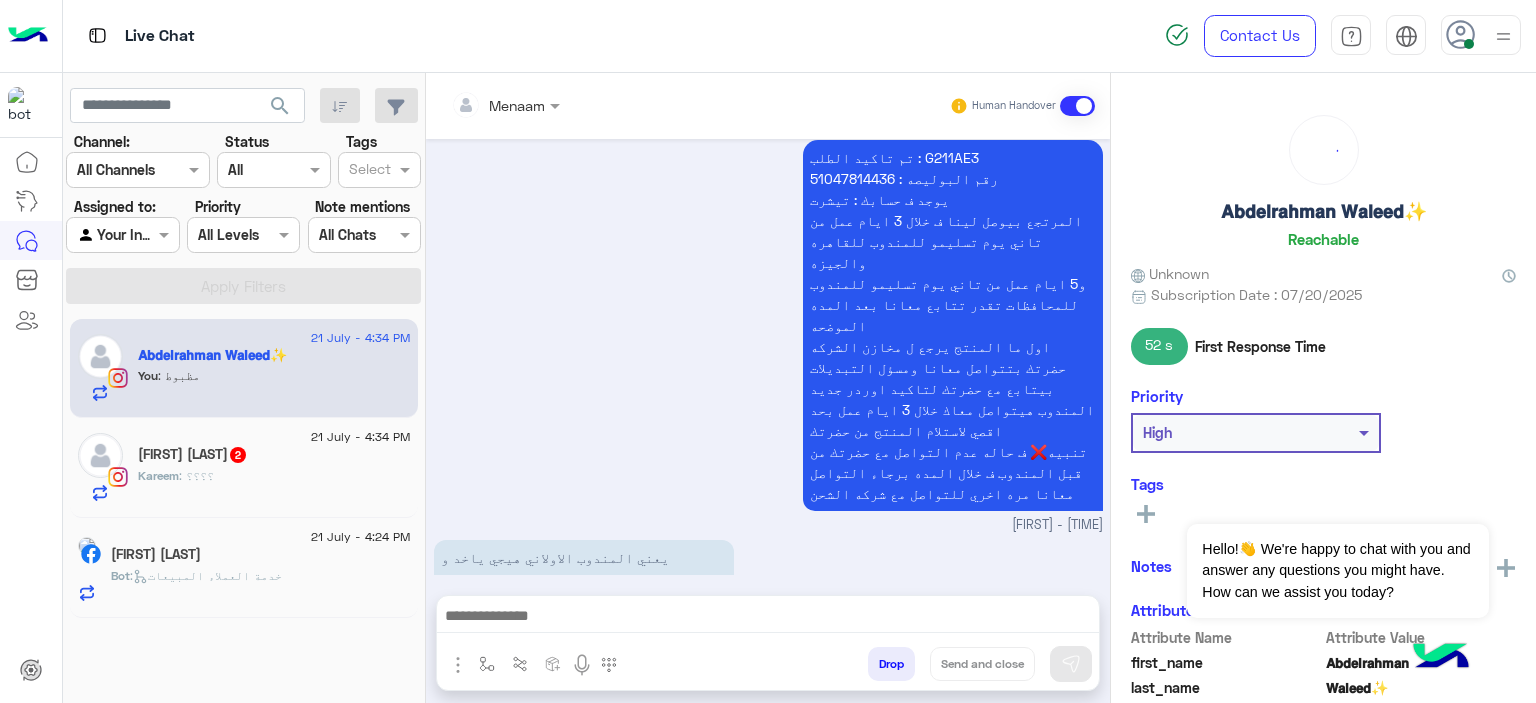 click on "Kareem Gabr  2" 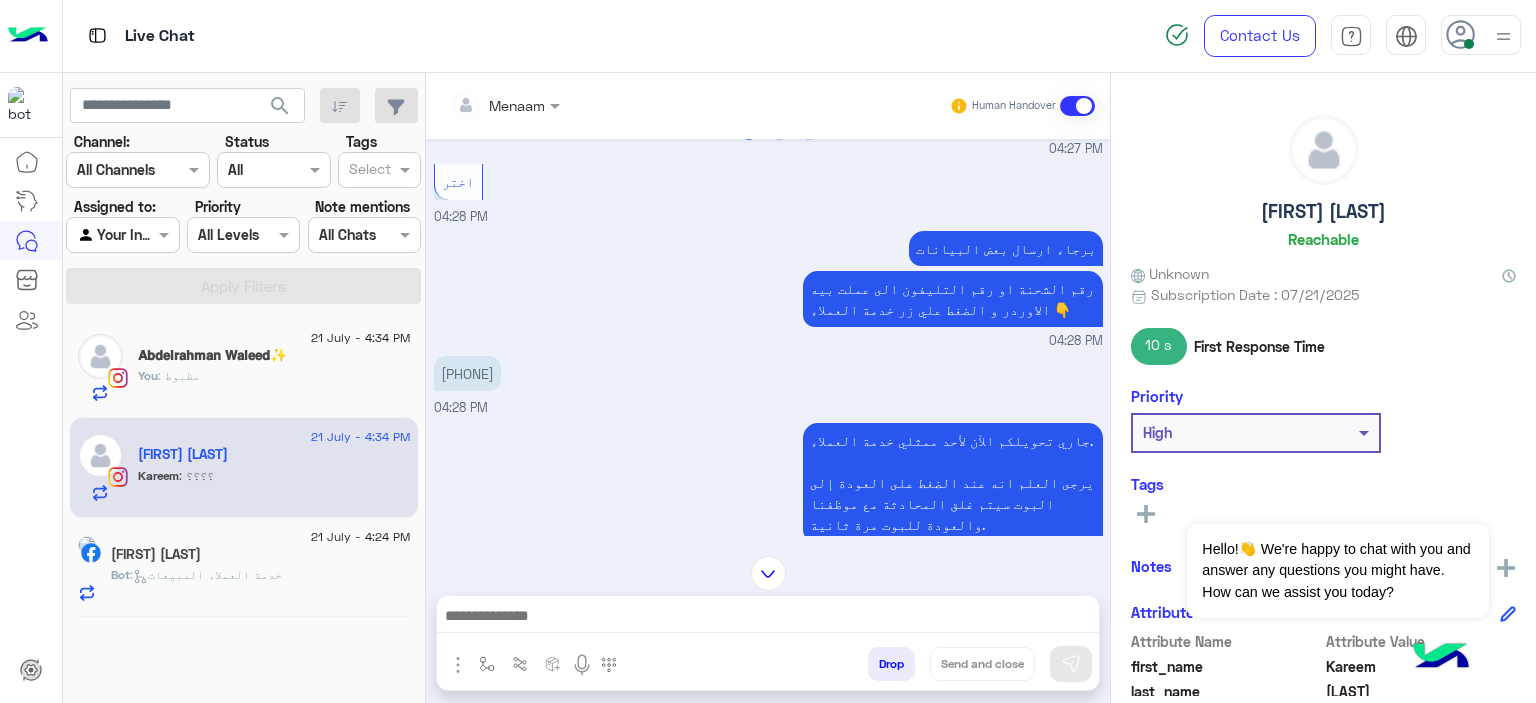scroll, scrollTop: 596, scrollLeft: 0, axis: vertical 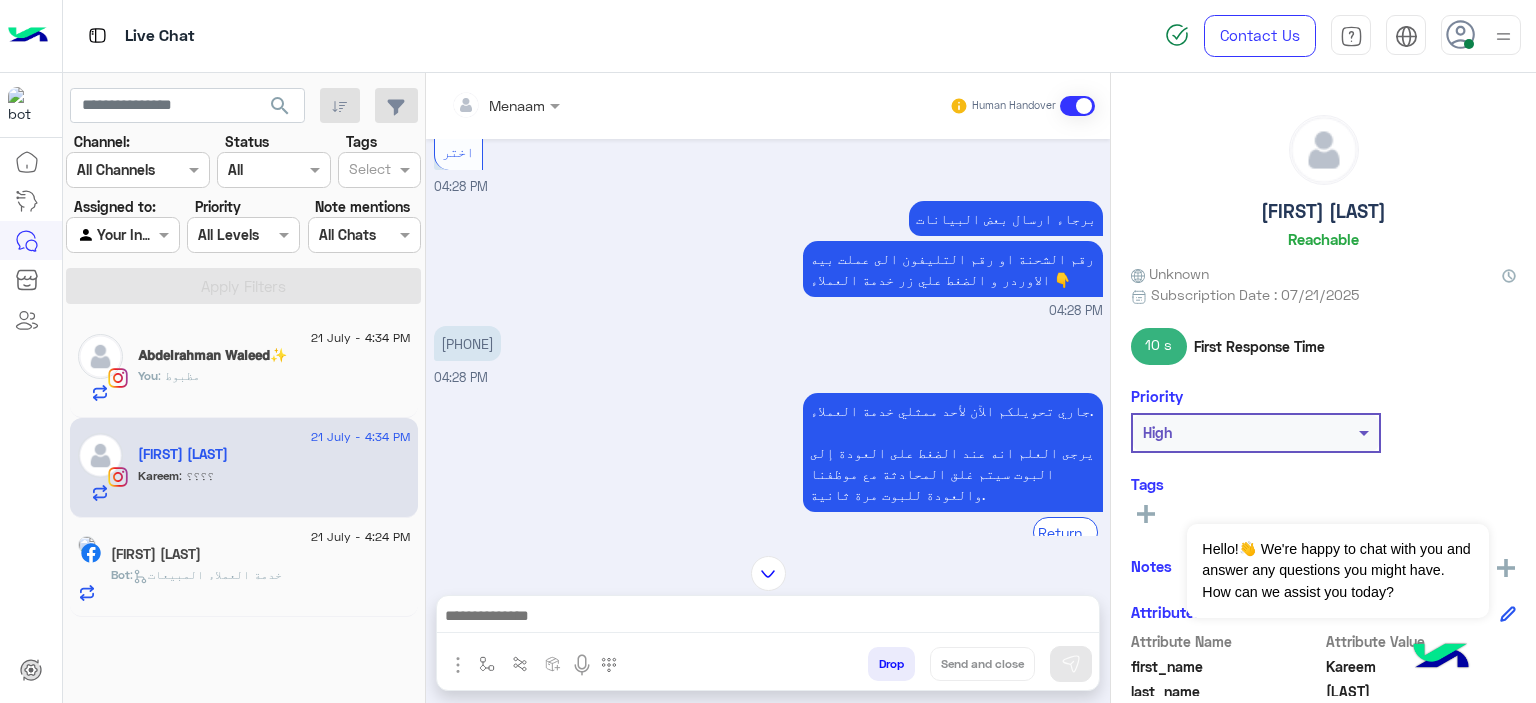 click on "01060031392" at bounding box center [467, 343] 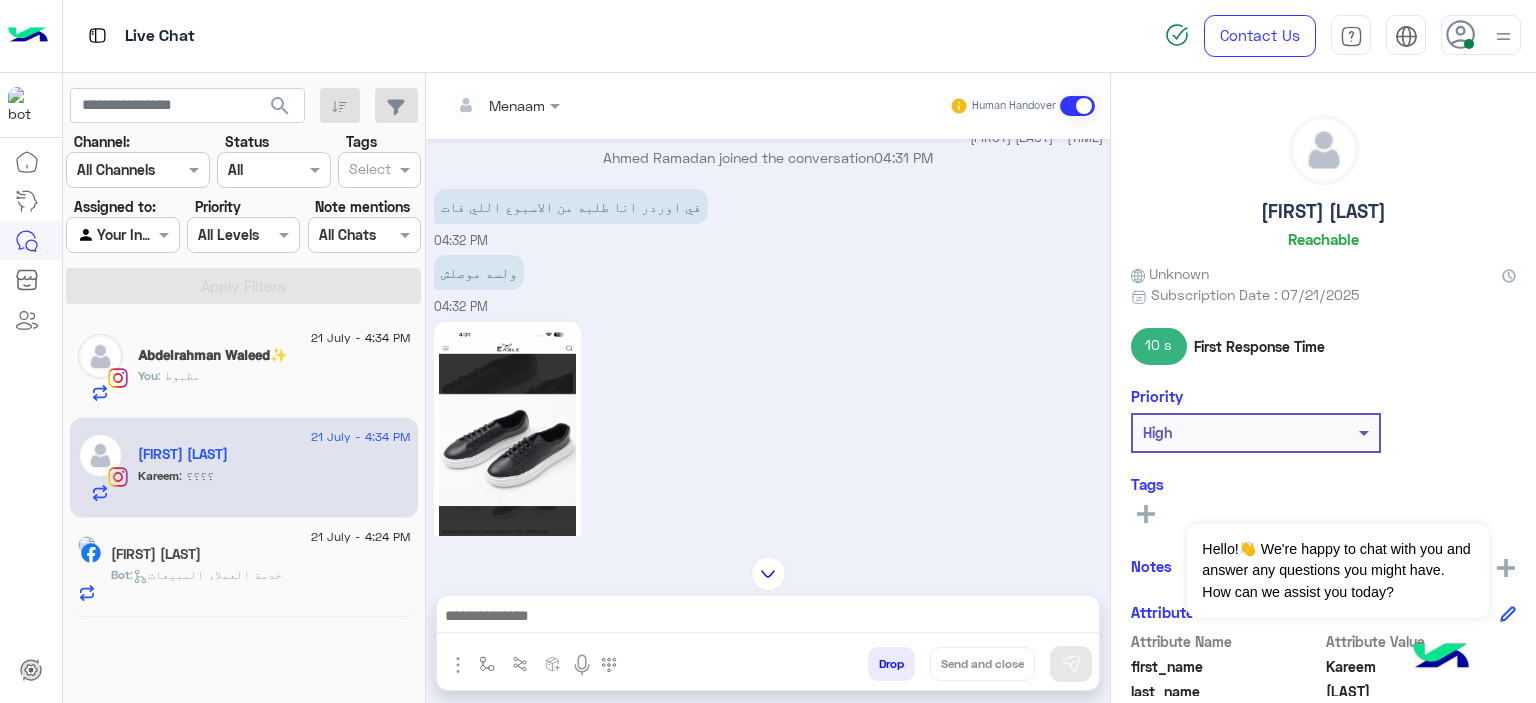 scroll, scrollTop: 1496, scrollLeft: 0, axis: vertical 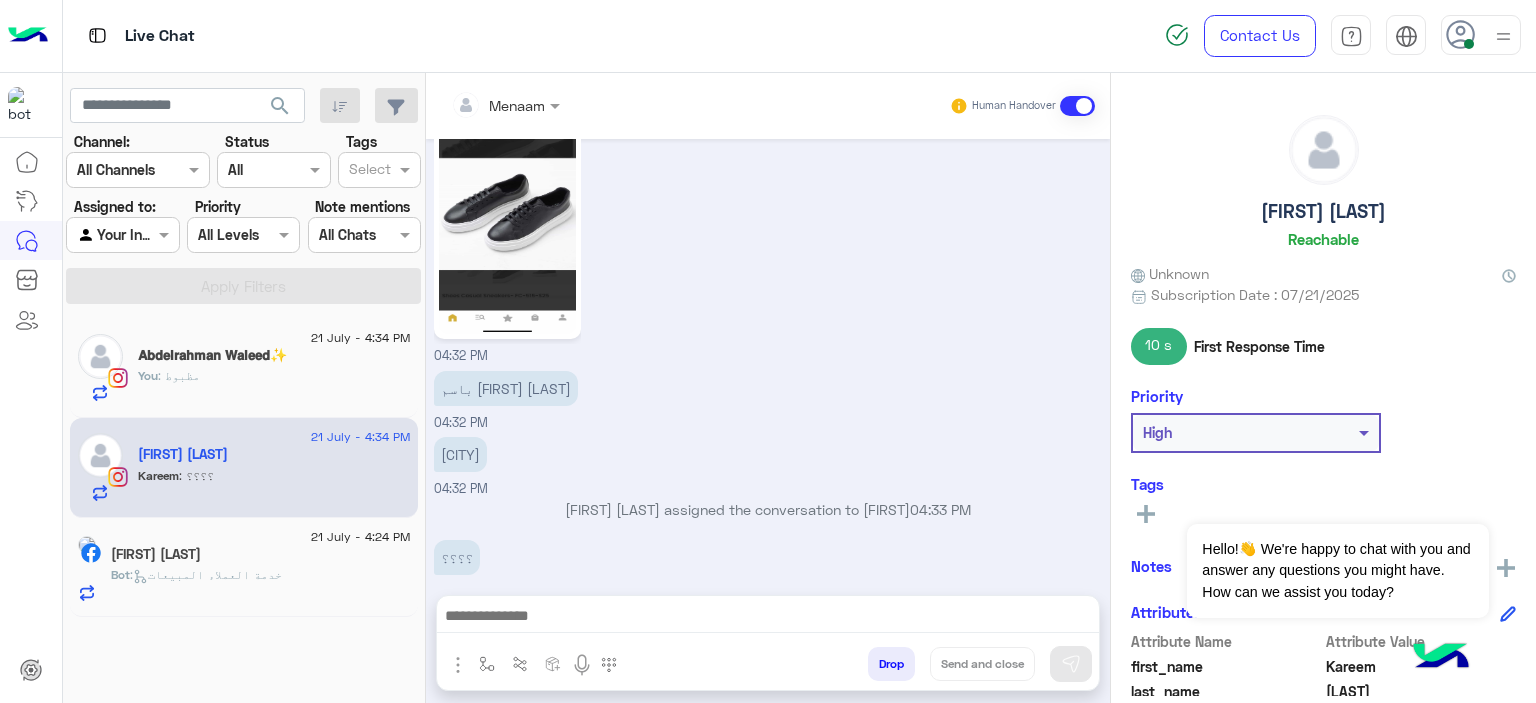 click at bounding box center (768, 618) 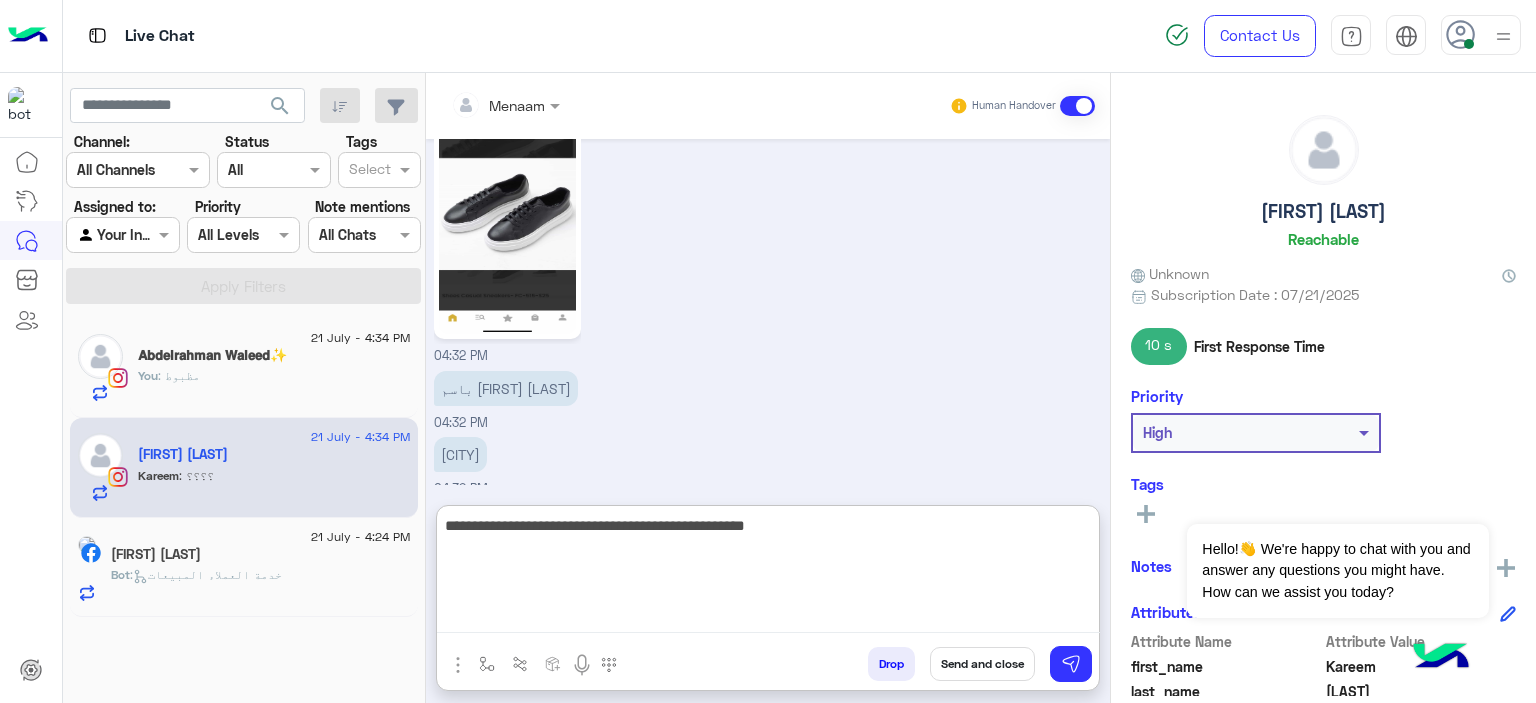 type on "**********" 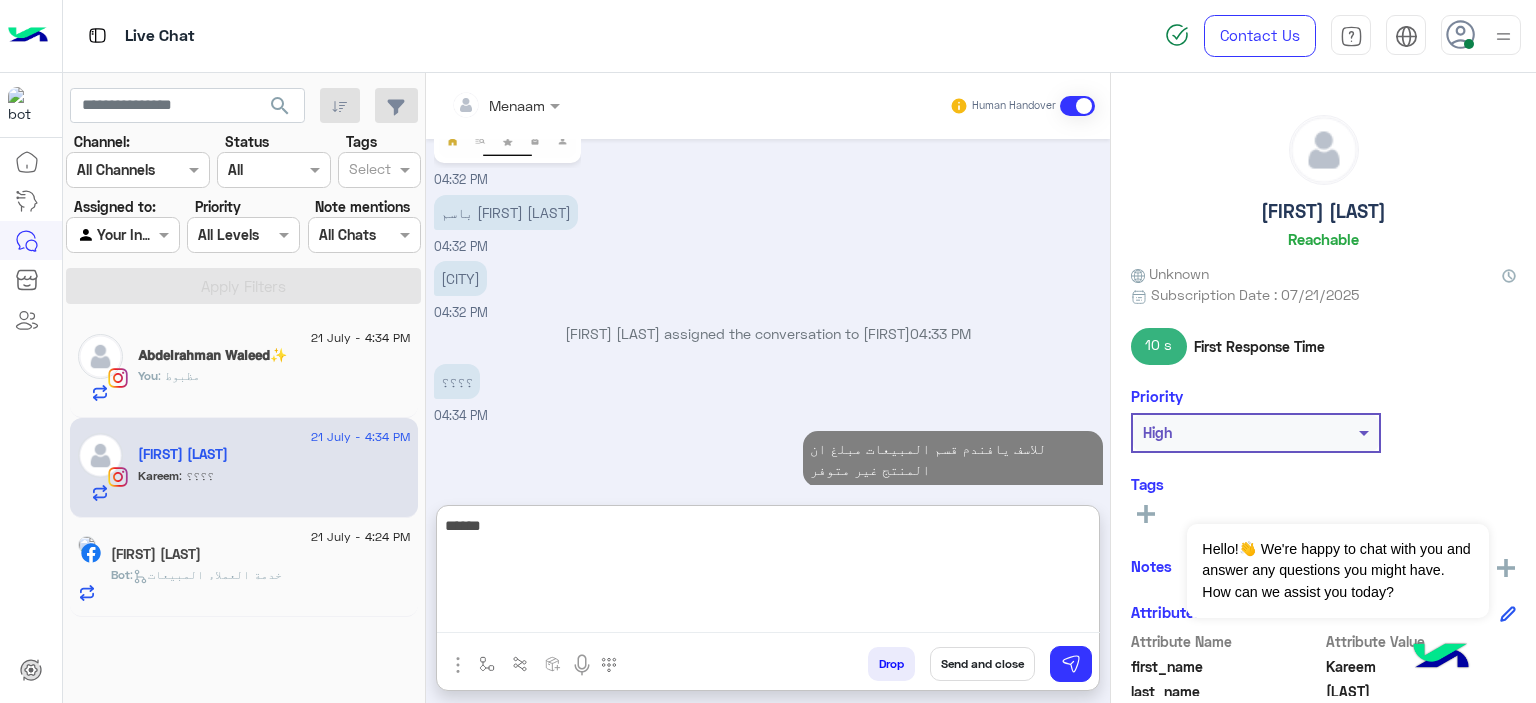 scroll, scrollTop: 1708, scrollLeft: 0, axis: vertical 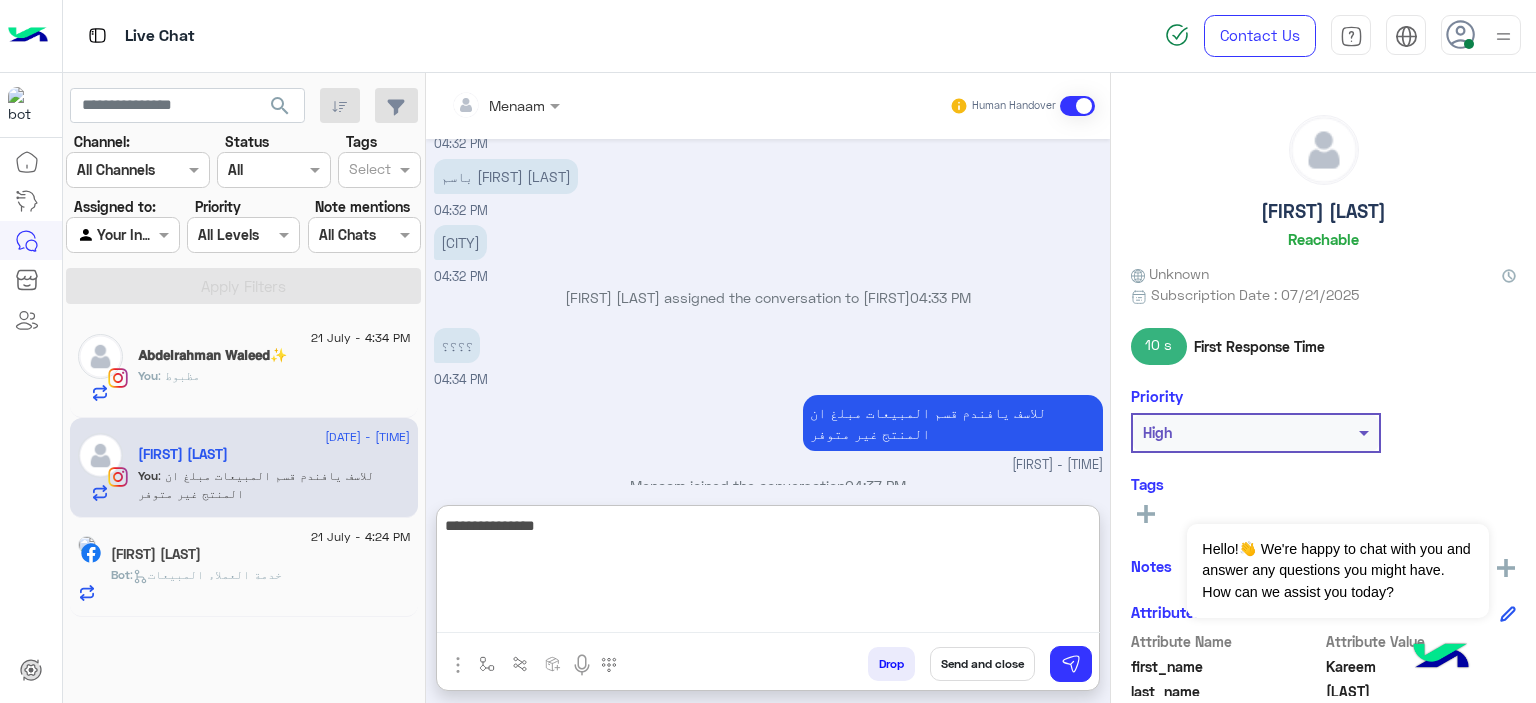type on "**********" 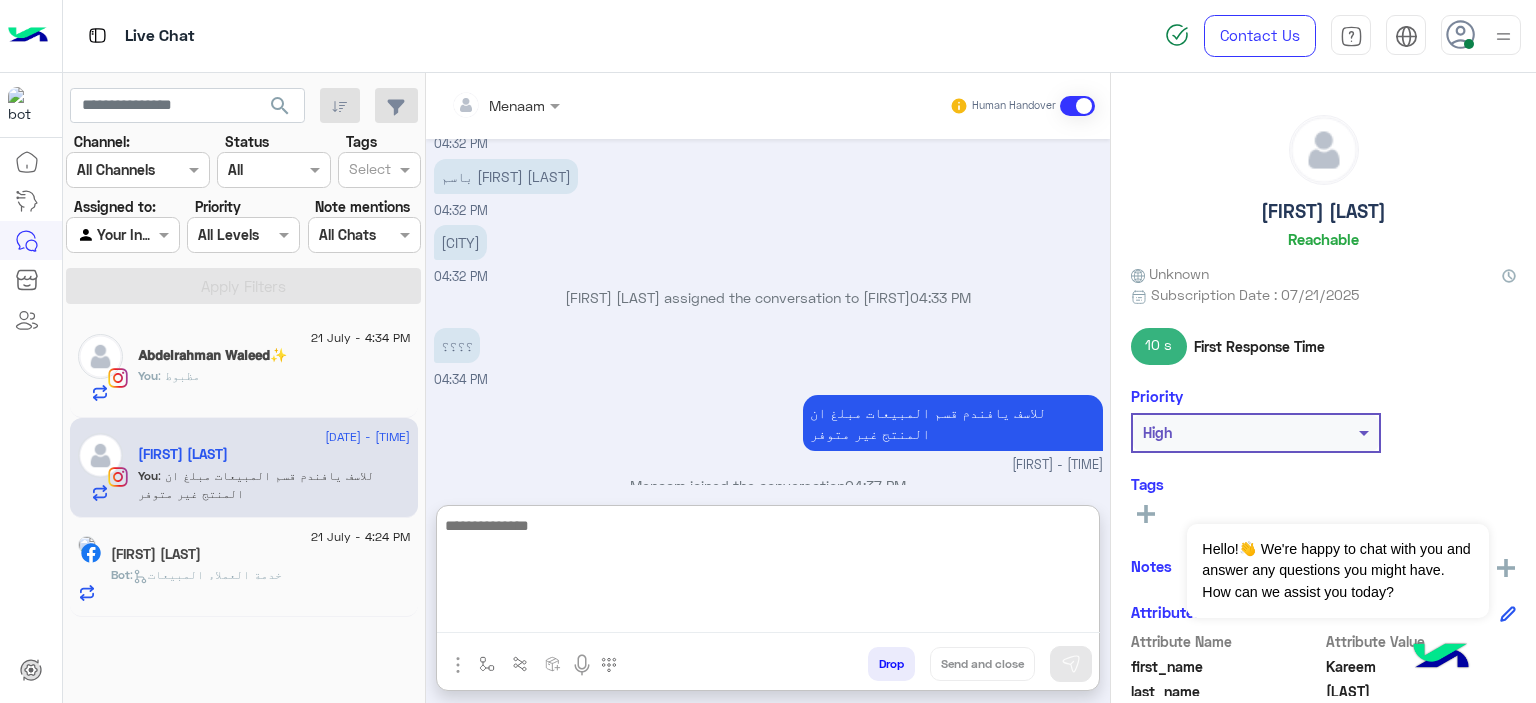 scroll, scrollTop: 1772, scrollLeft: 0, axis: vertical 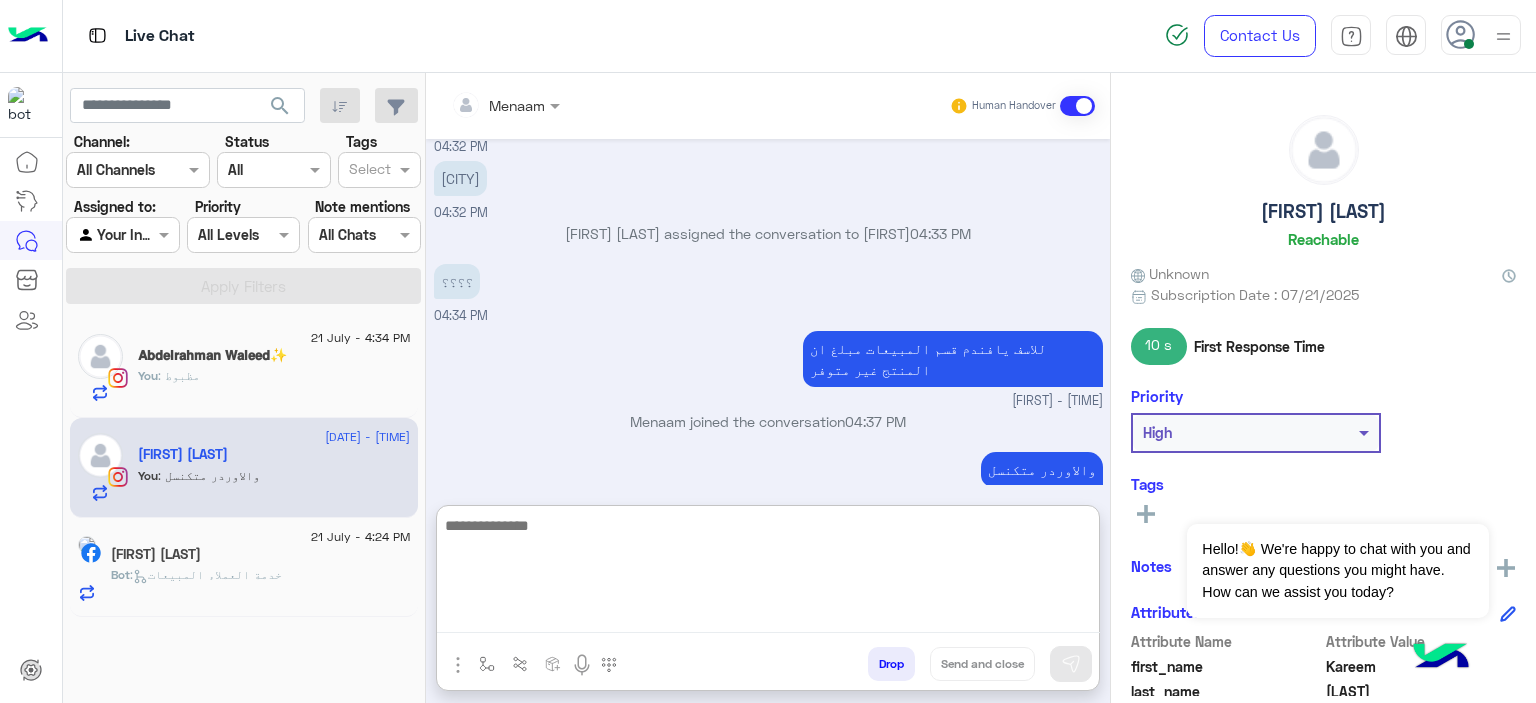 click on "Ahmed Elhamal" 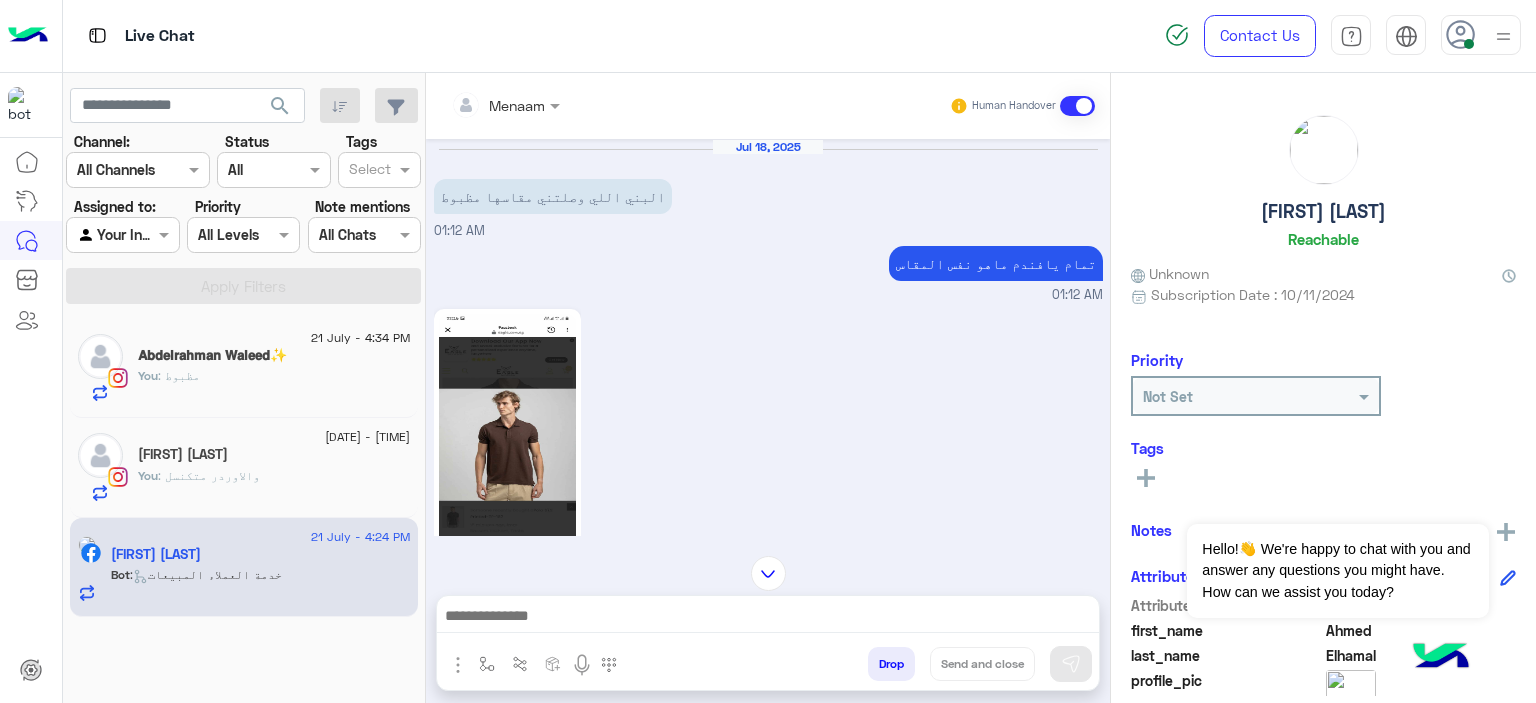 scroll, scrollTop: 2212, scrollLeft: 0, axis: vertical 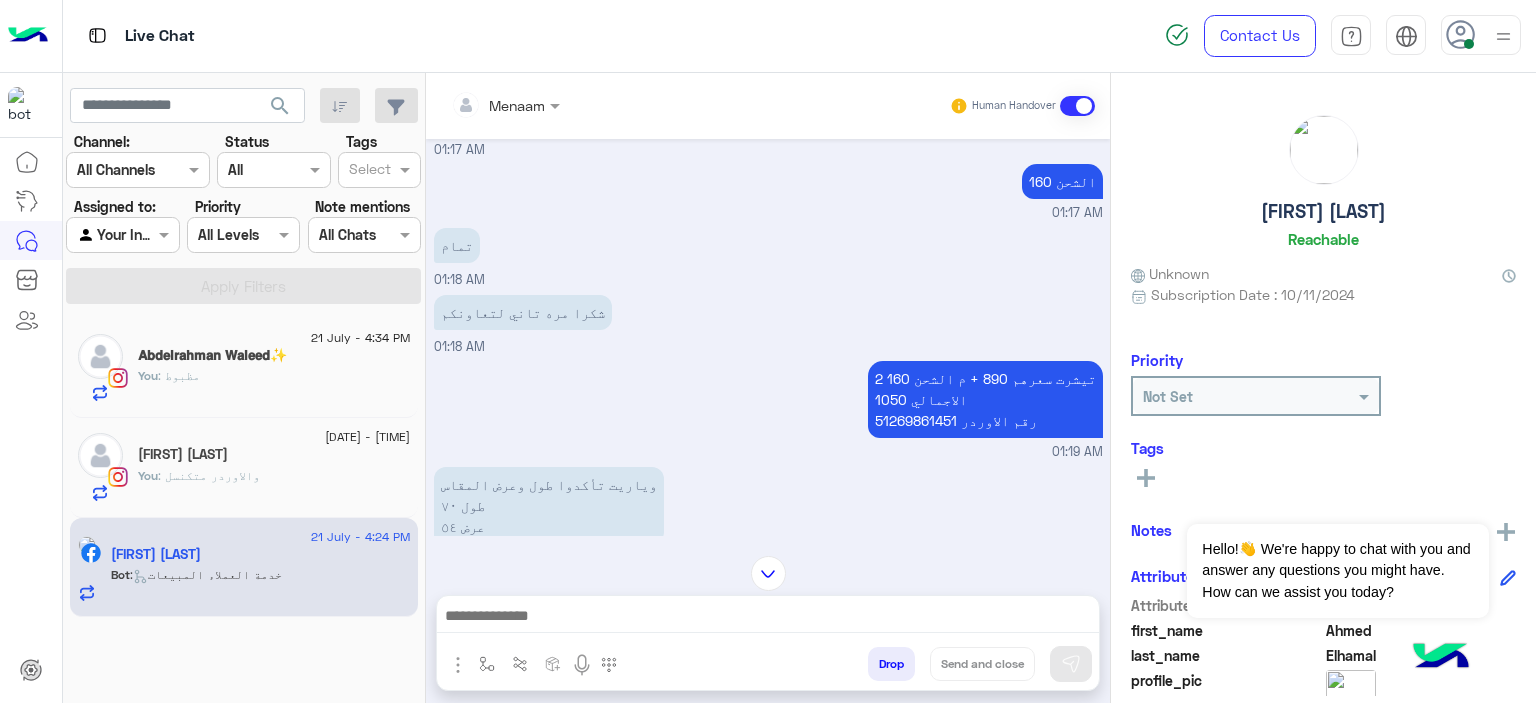 click on "2 تيشرت سعرهم 890 + م الشحن 160 الاجمالي 1050 رقم الاوردر  51269861451" at bounding box center (985, 399) 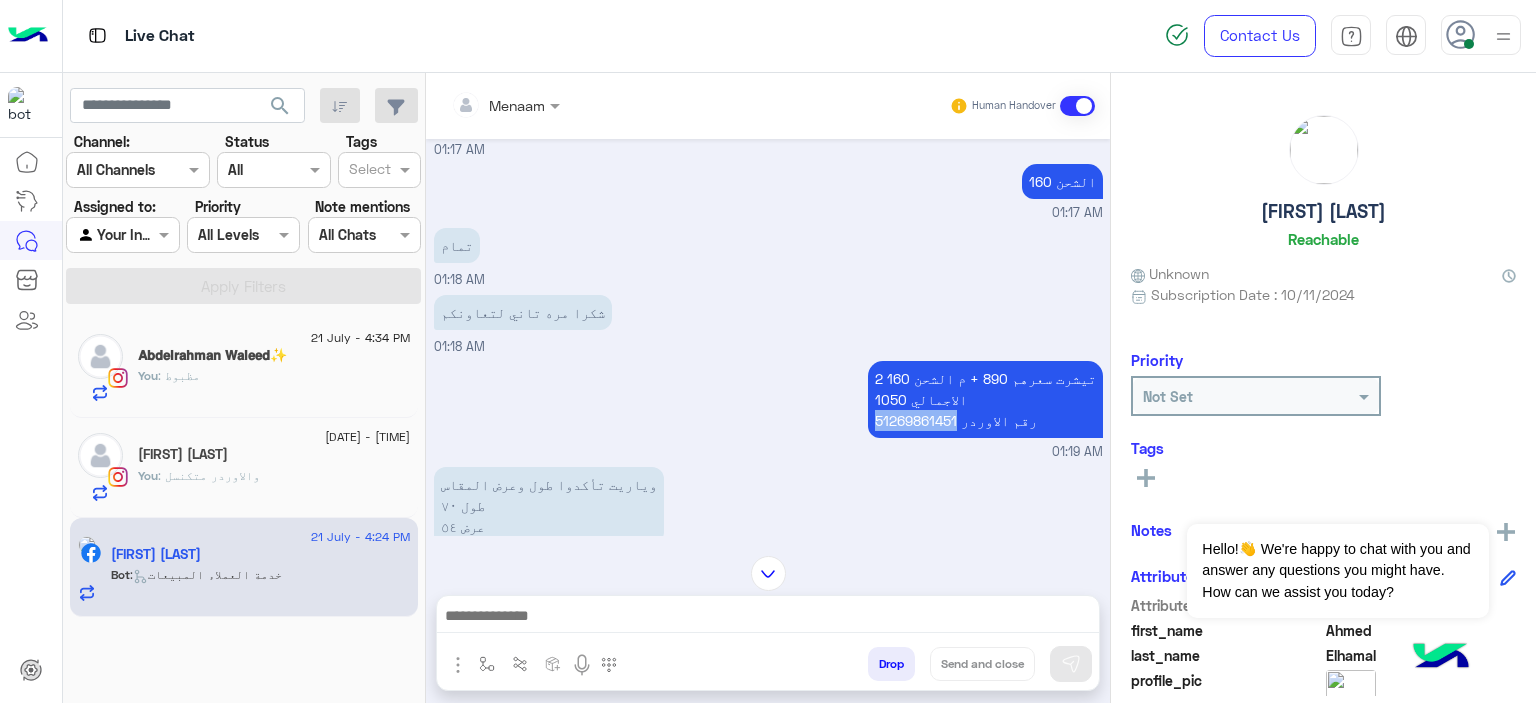 click on "2 تيشرت سعرهم 890 + م الشحن 160 الاجمالي 1050 رقم الاوردر  51269861451" at bounding box center (985, 399) 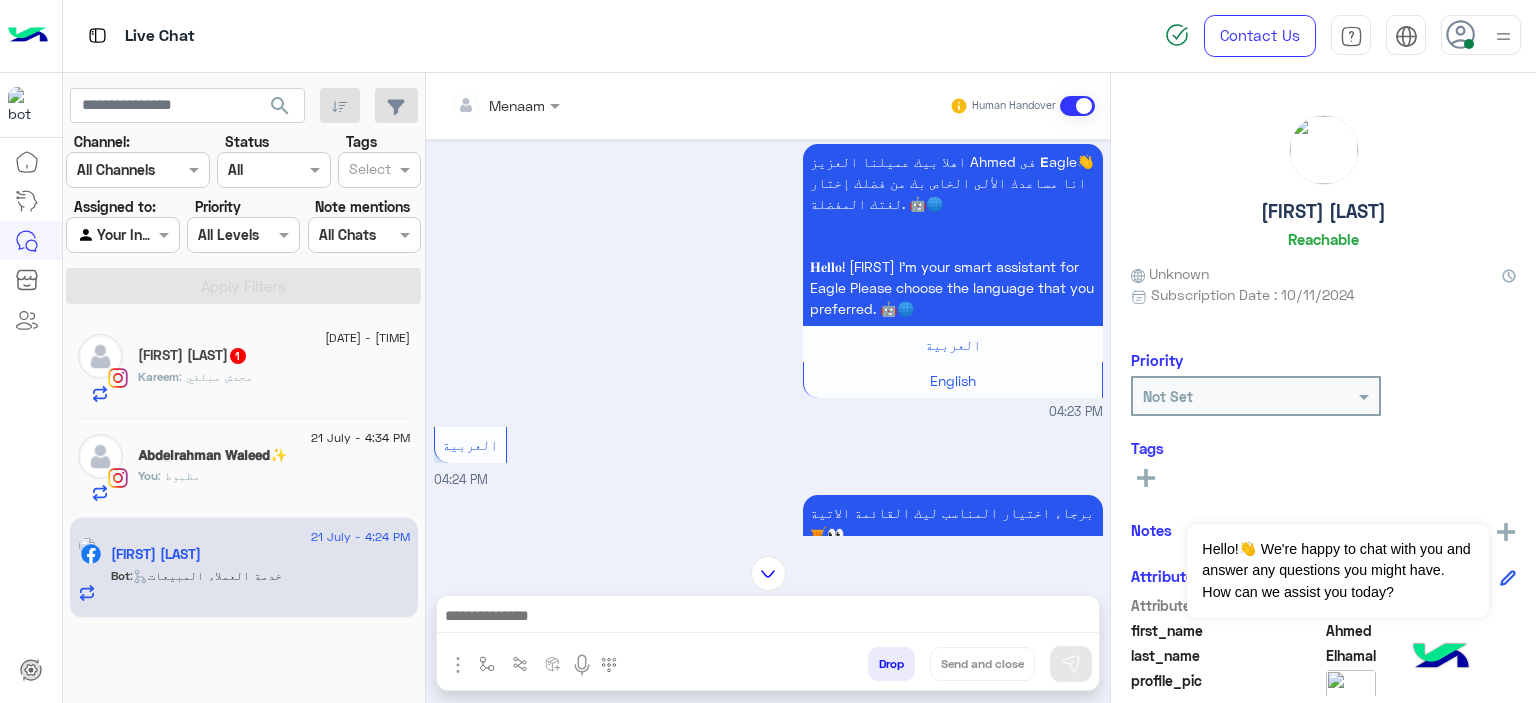 scroll, scrollTop: 3112, scrollLeft: 0, axis: vertical 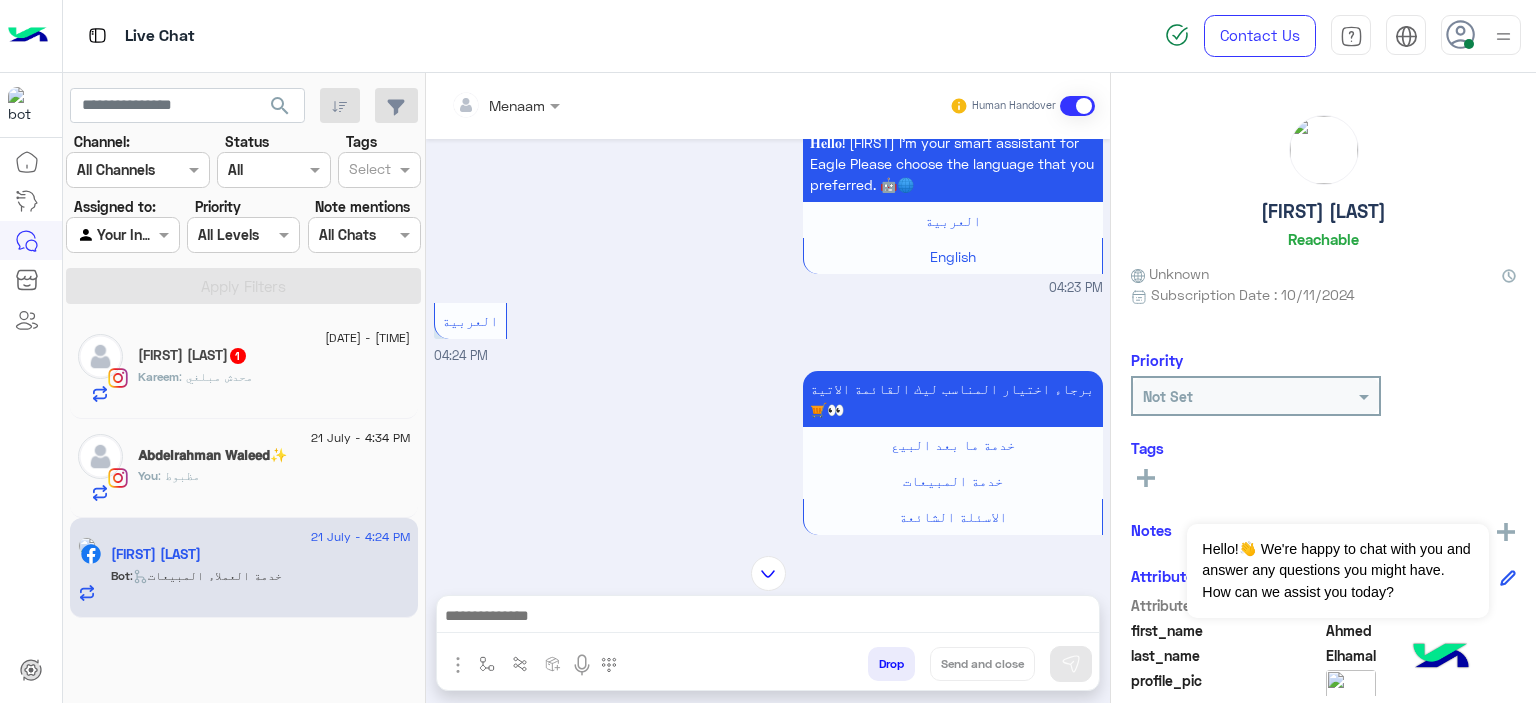 click at bounding box center [768, 618] 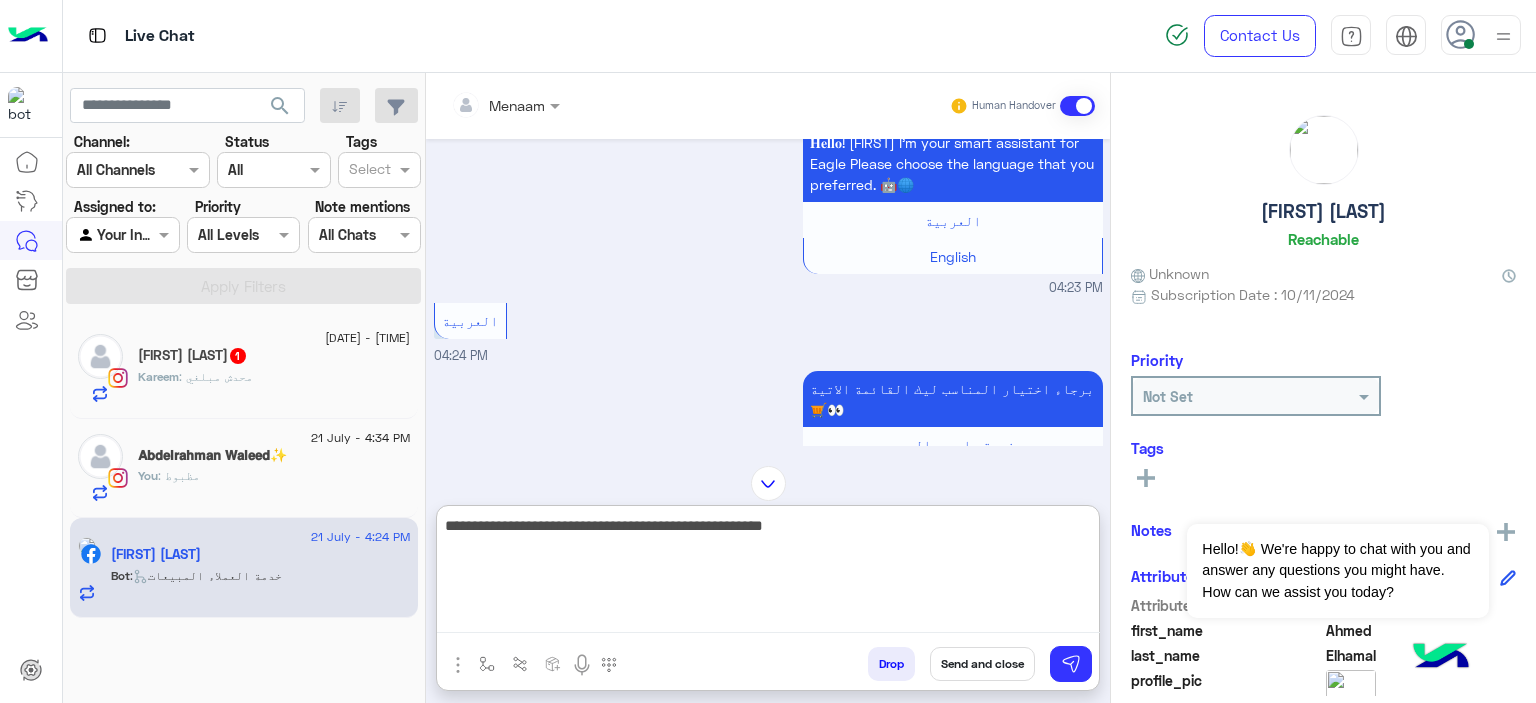 type on "**********" 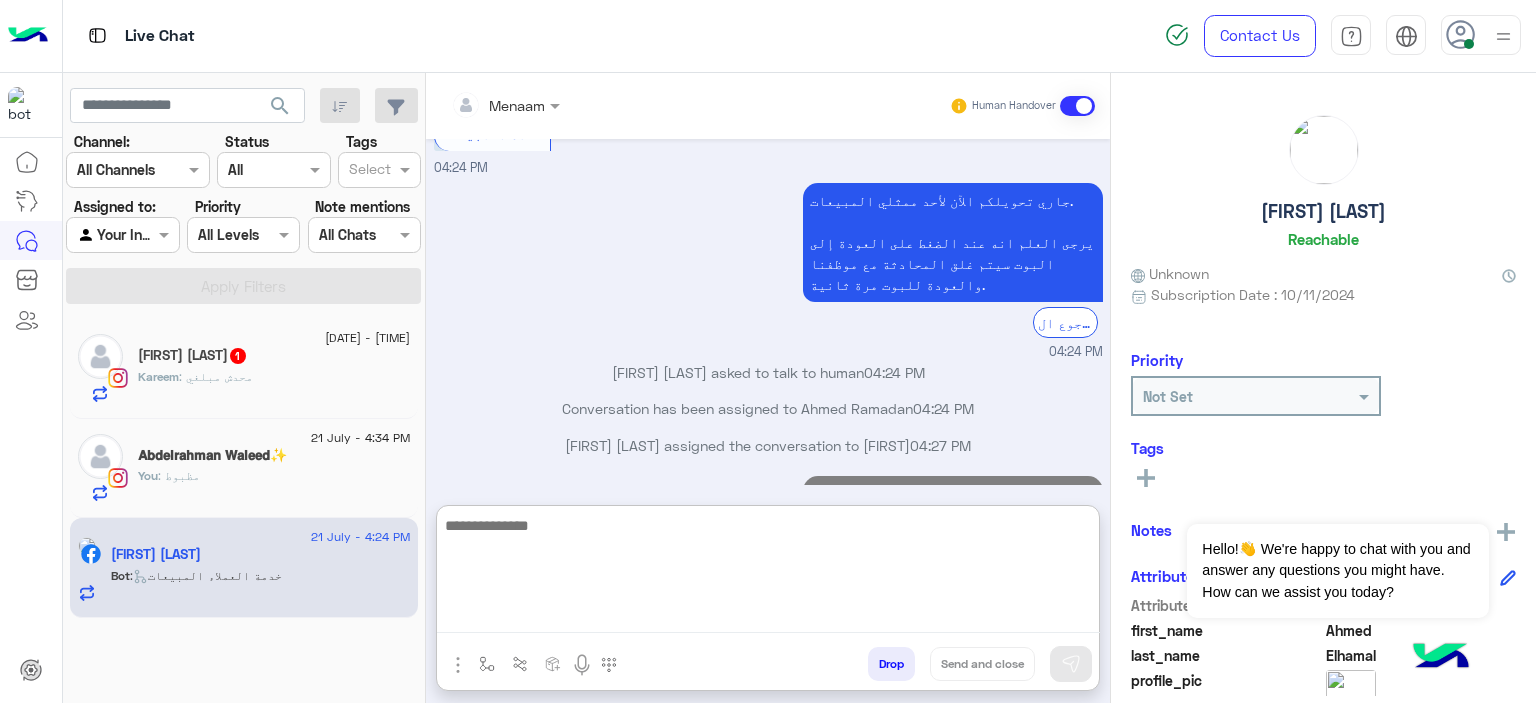 scroll, scrollTop: 4250, scrollLeft: 0, axis: vertical 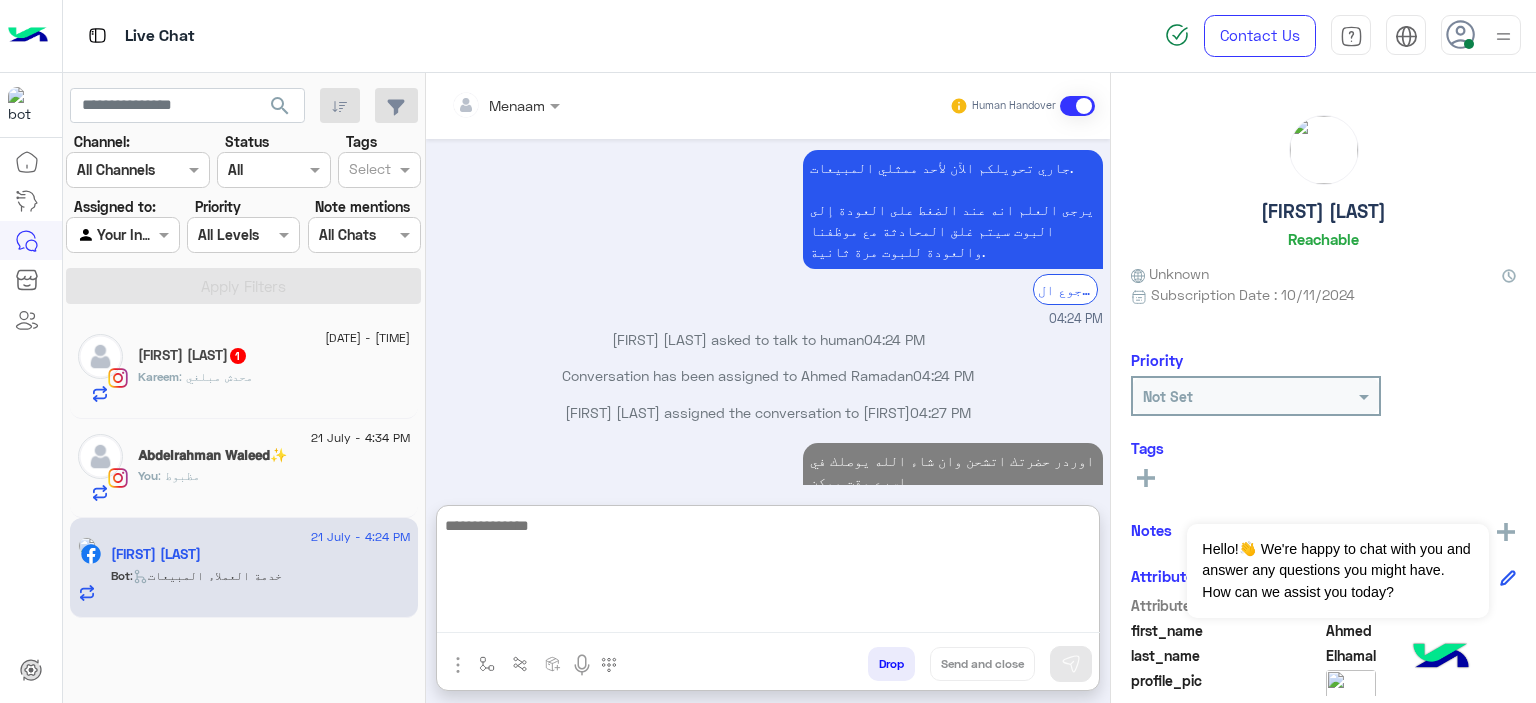 click on "Kareem : محدش مبلغي" 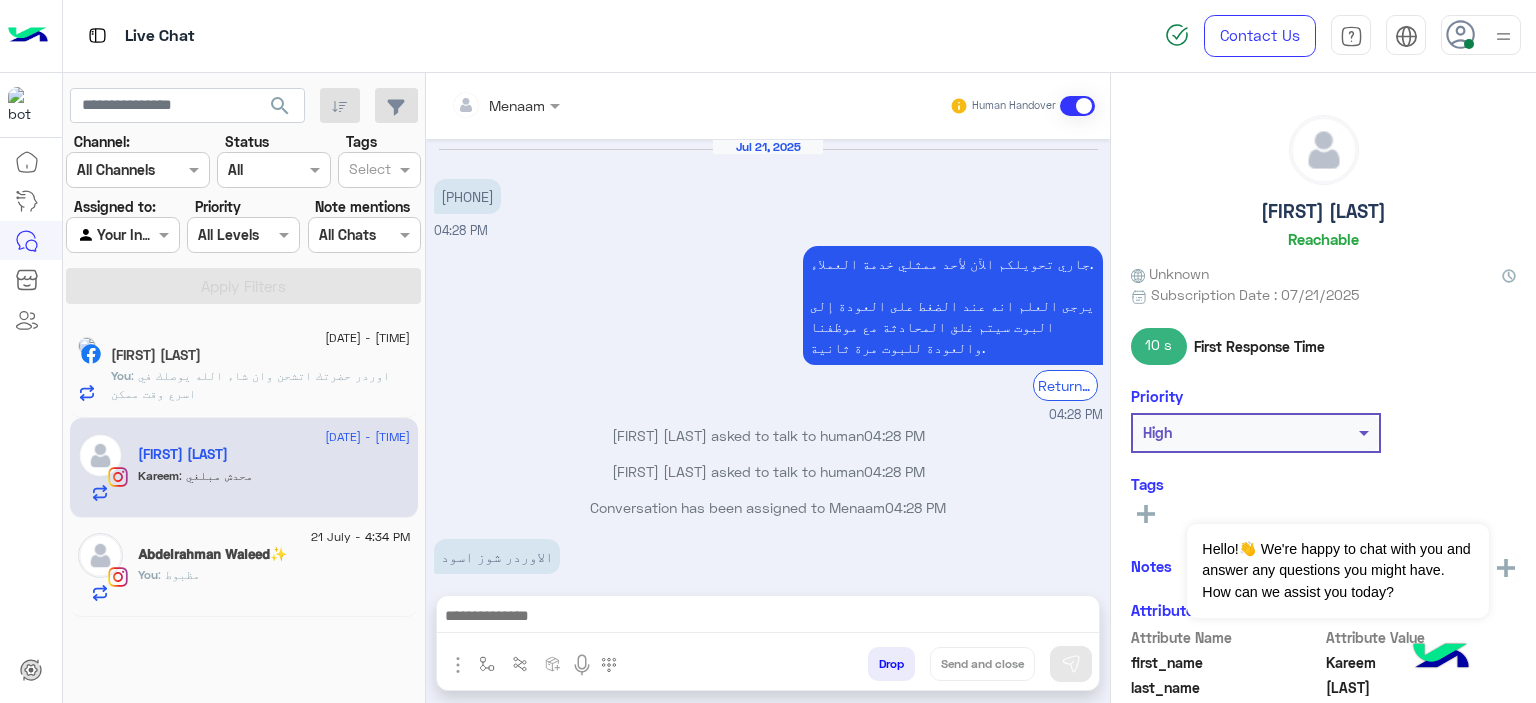scroll, scrollTop: 1094, scrollLeft: 0, axis: vertical 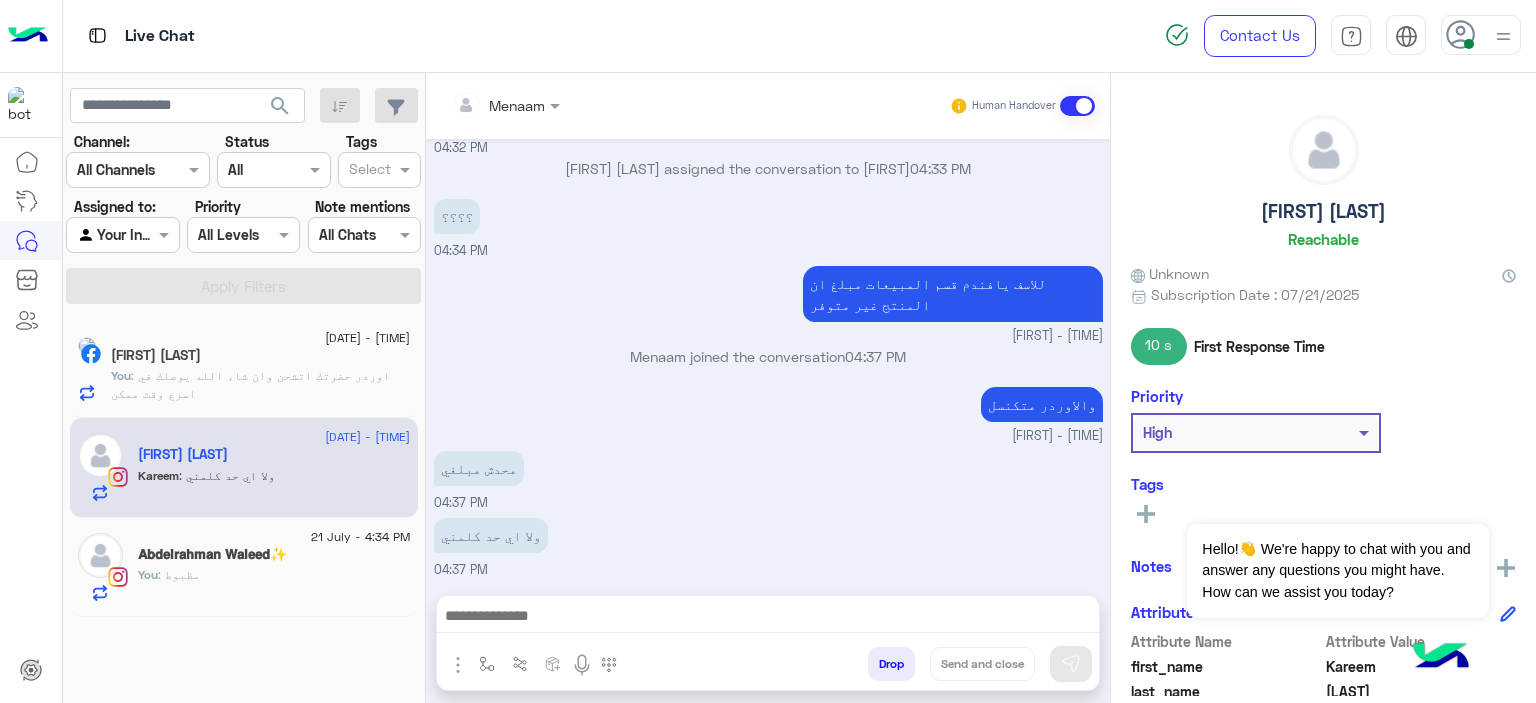 click at bounding box center (768, 618) 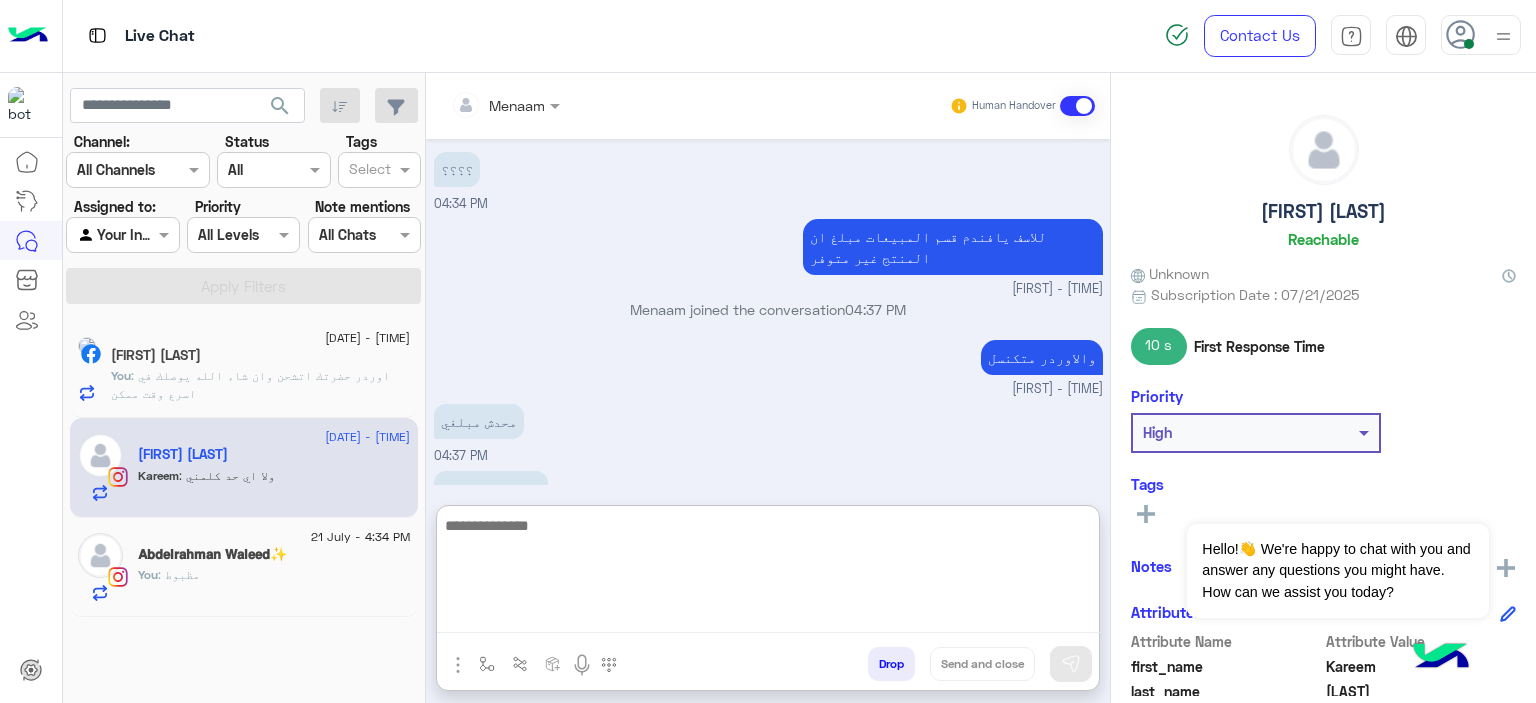 scroll, scrollTop: 1184, scrollLeft: 0, axis: vertical 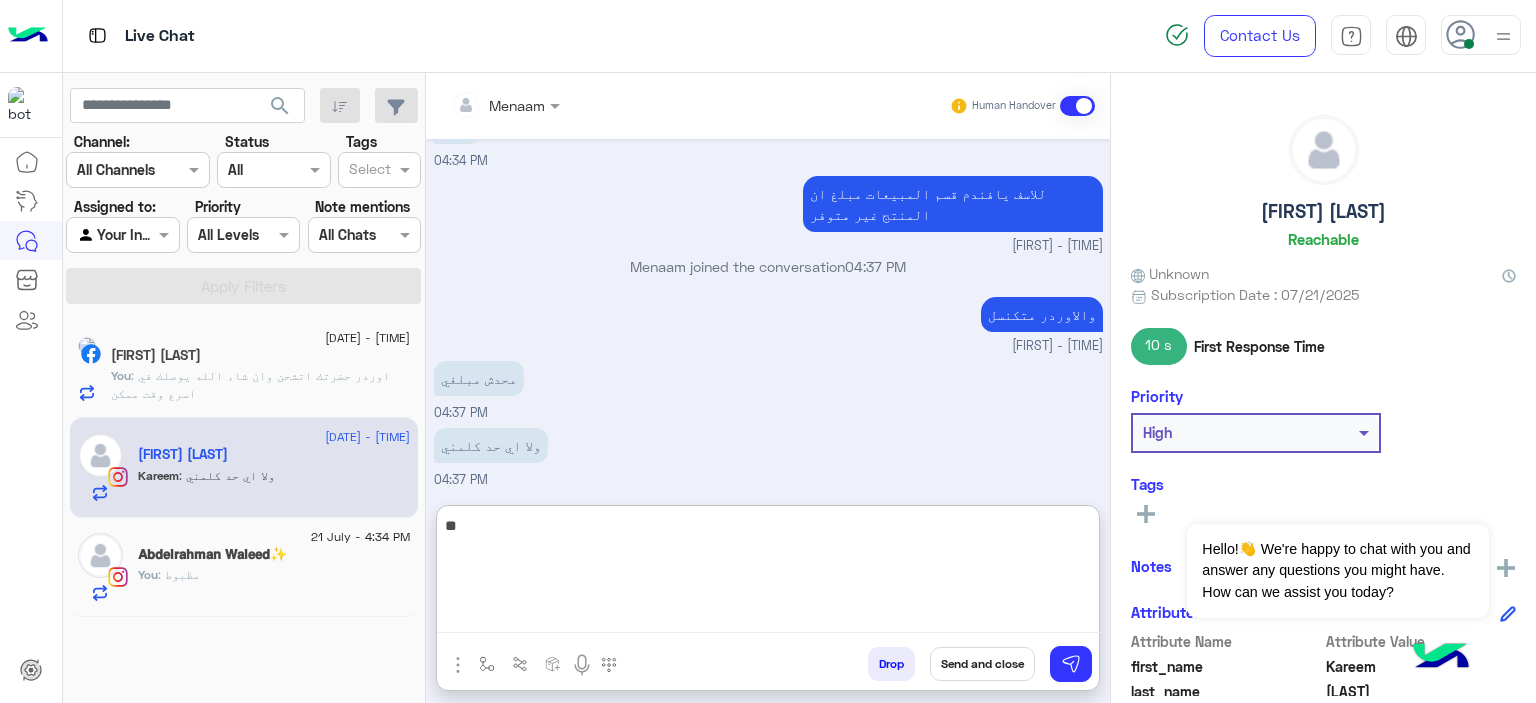 type on "*" 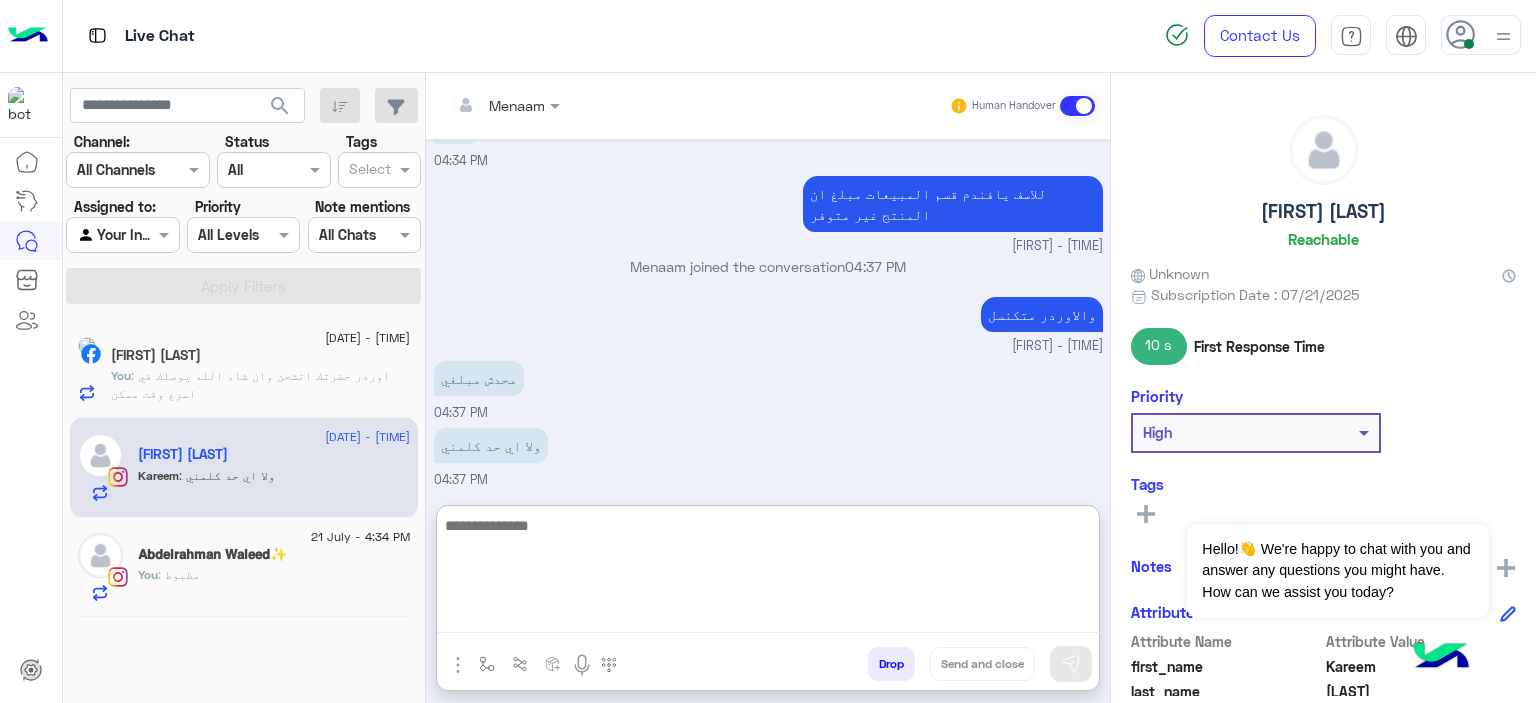 type on "*" 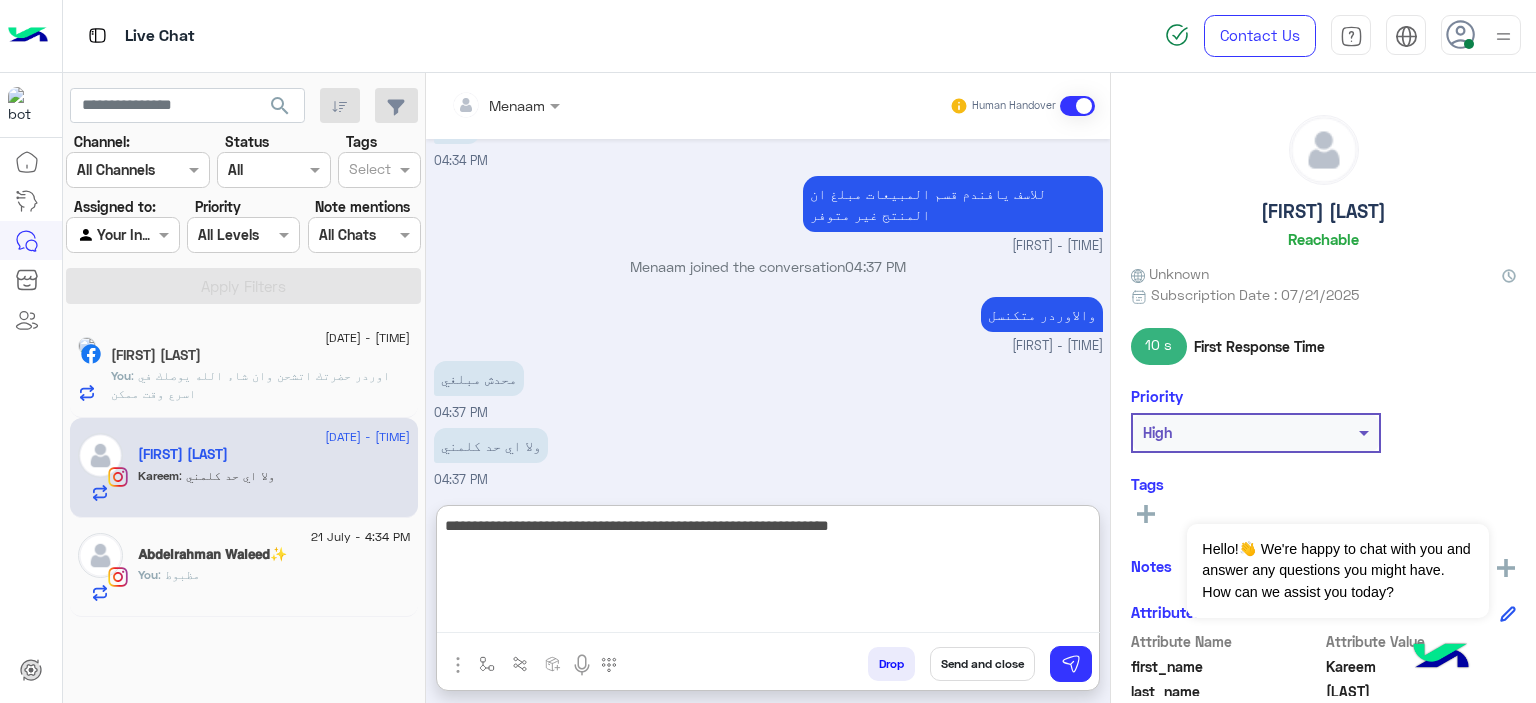 type on "**********" 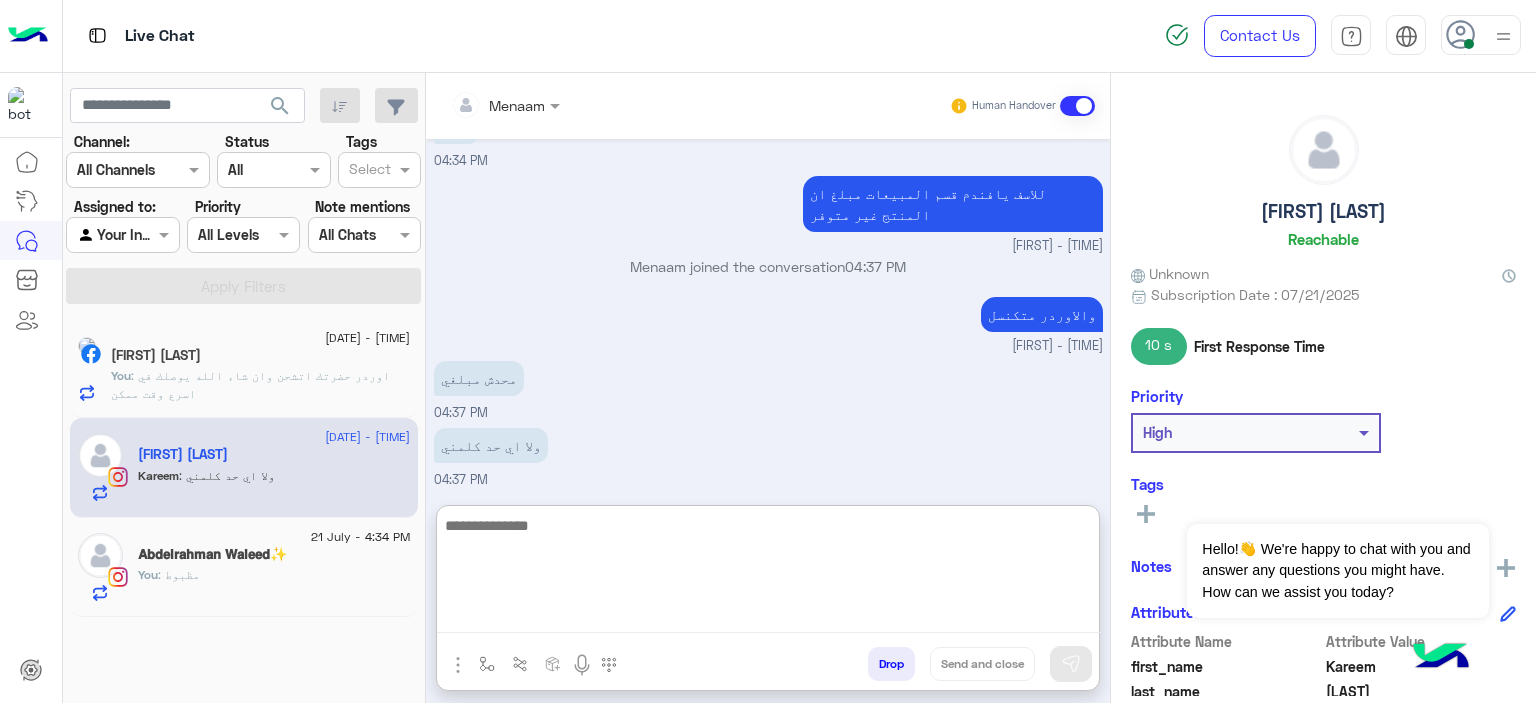 scroll, scrollTop: 1269, scrollLeft: 0, axis: vertical 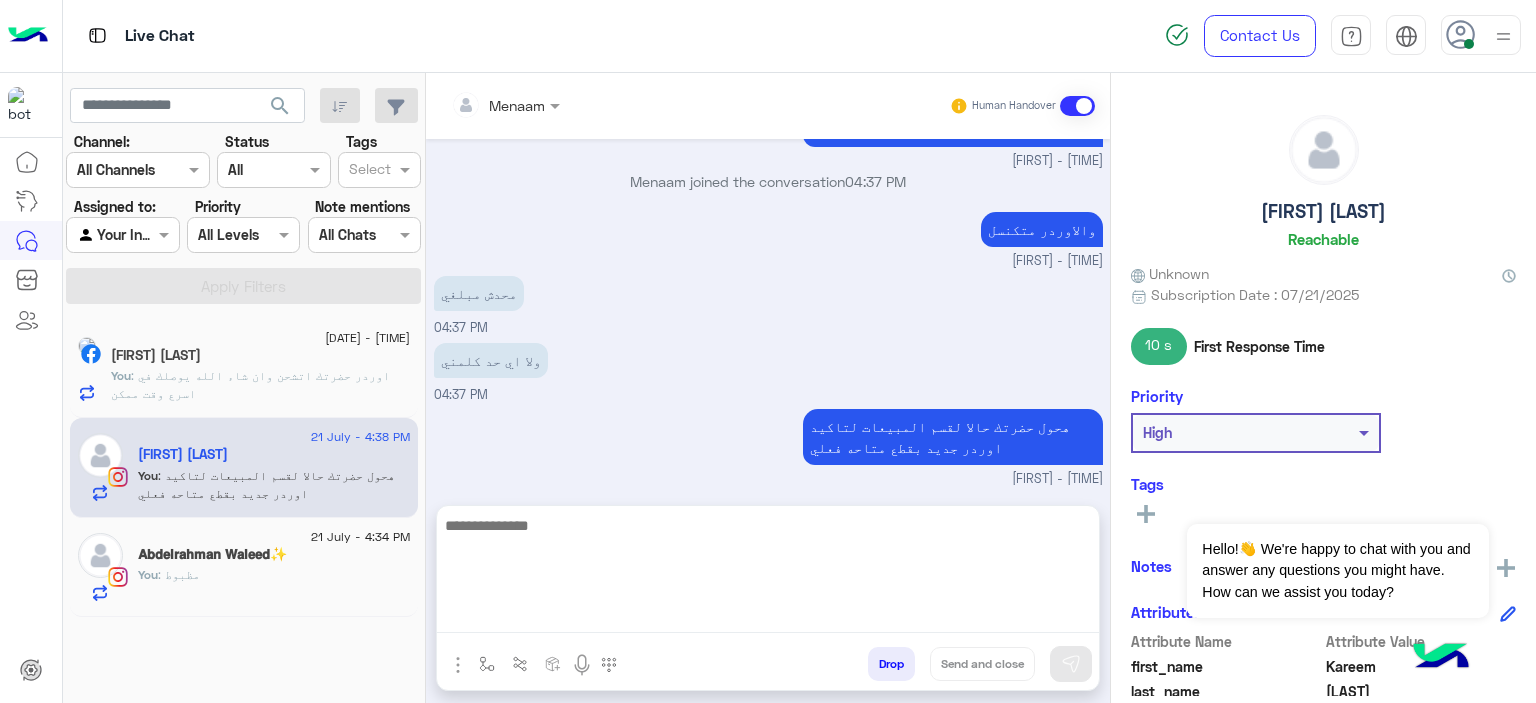 click on "You  : مظبوط" 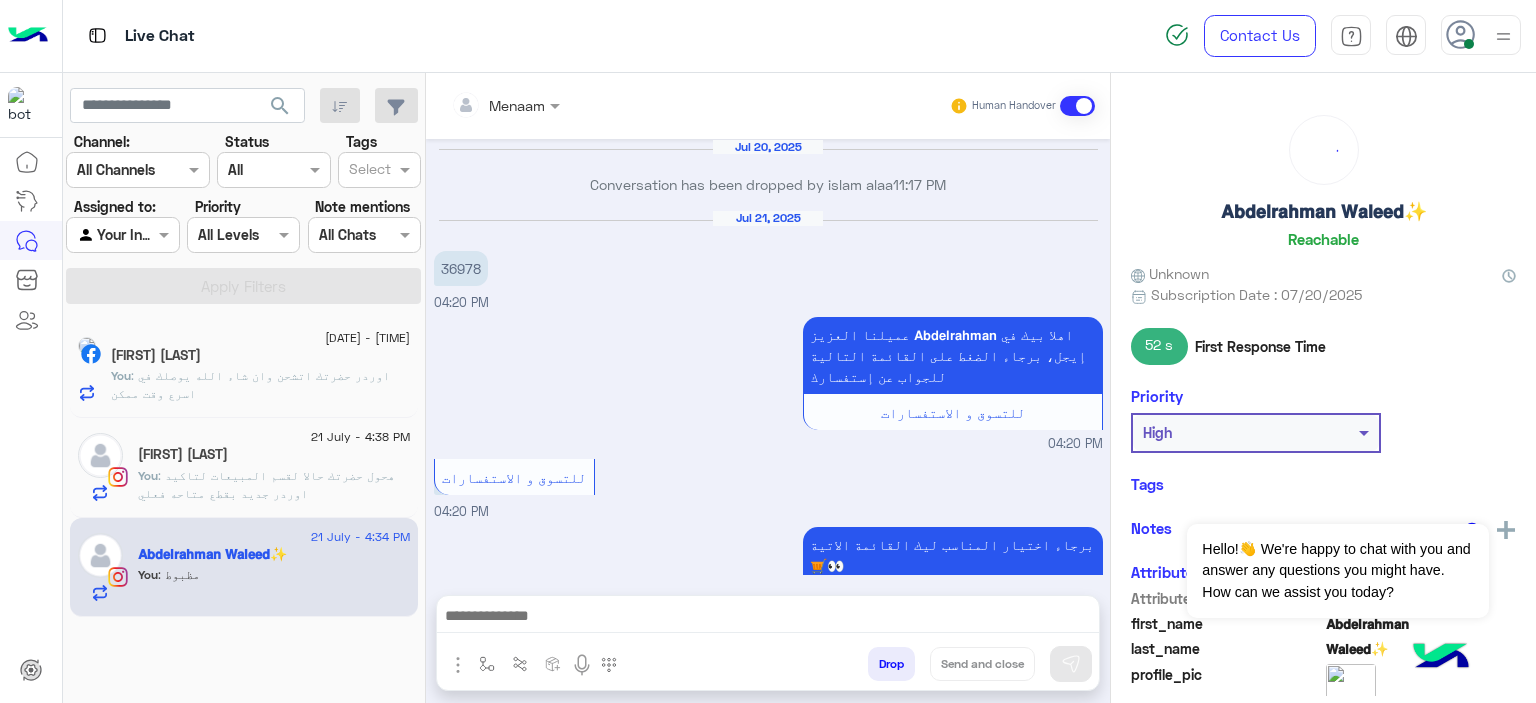 scroll, scrollTop: 2272, scrollLeft: 0, axis: vertical 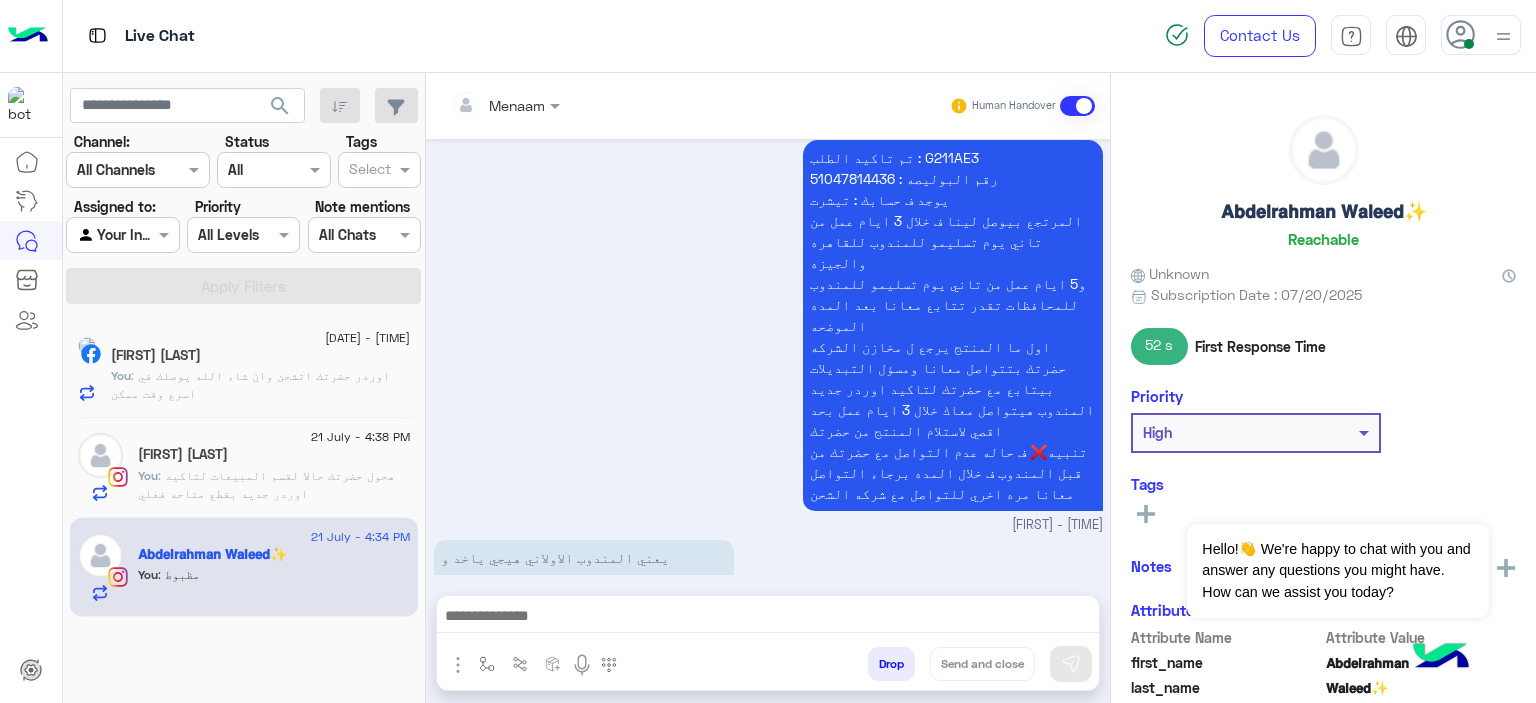 click on ": اوردر حضرتك اتشحن وان شاء الله يوصلك في اسرع وقت ممكن" 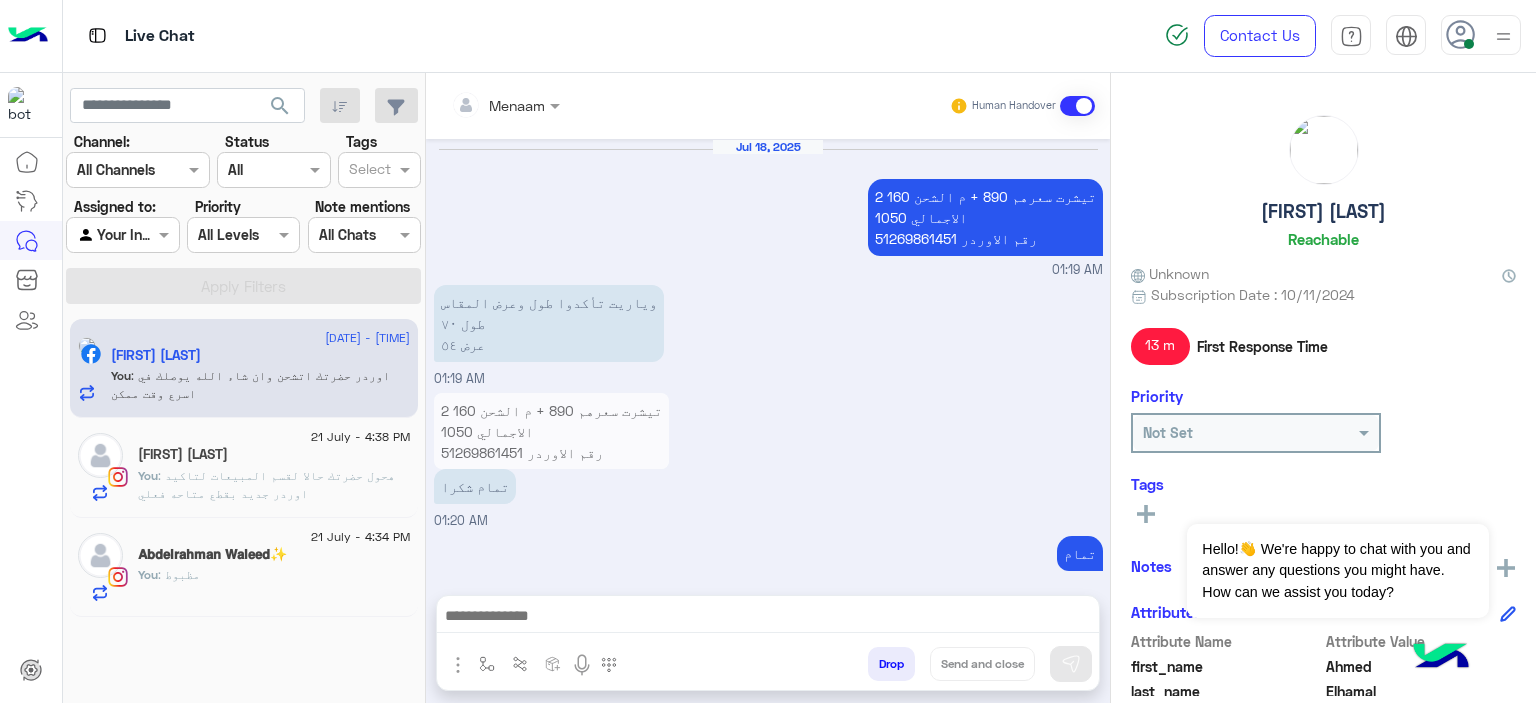 scroll, scrollTop: 1773, scrollLeft: 0, axis: vertical 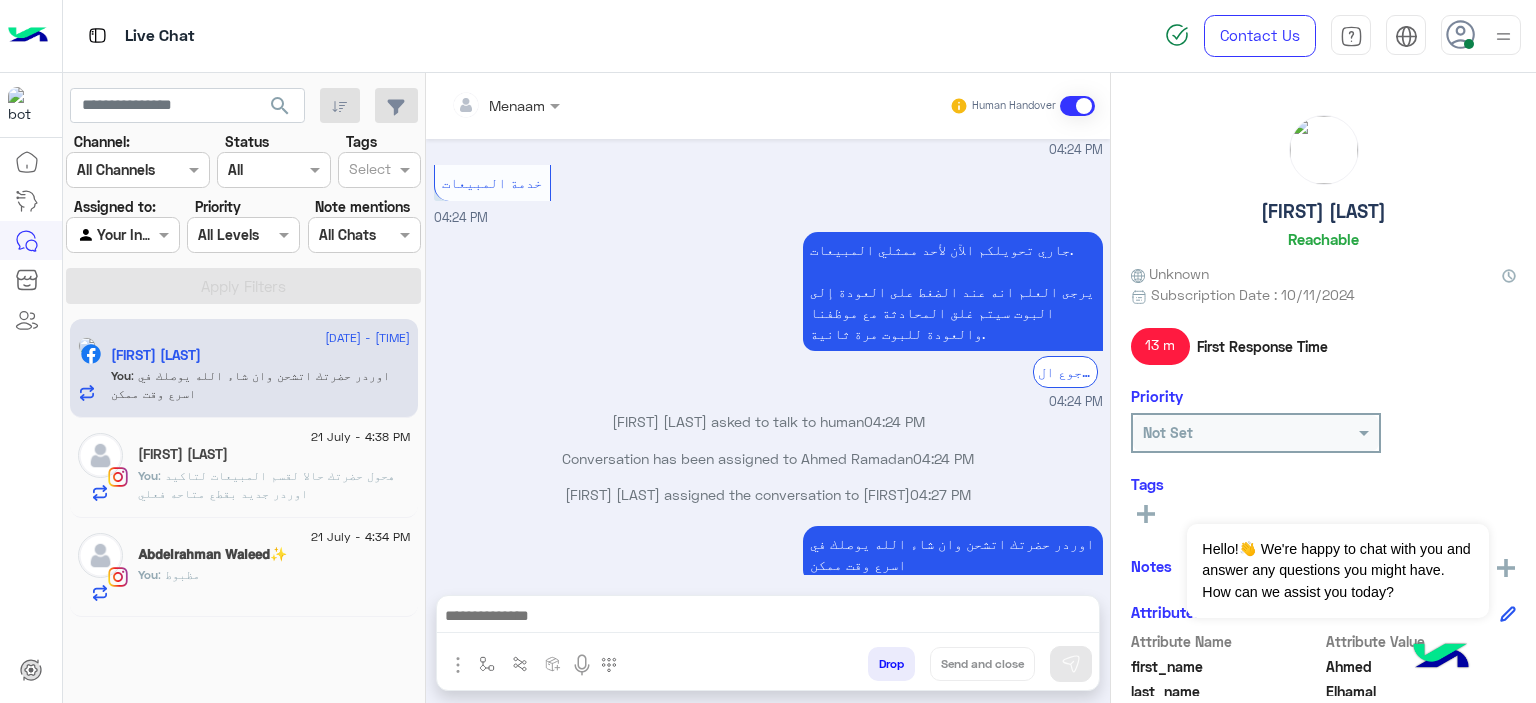 click on "Kareem Gabr" 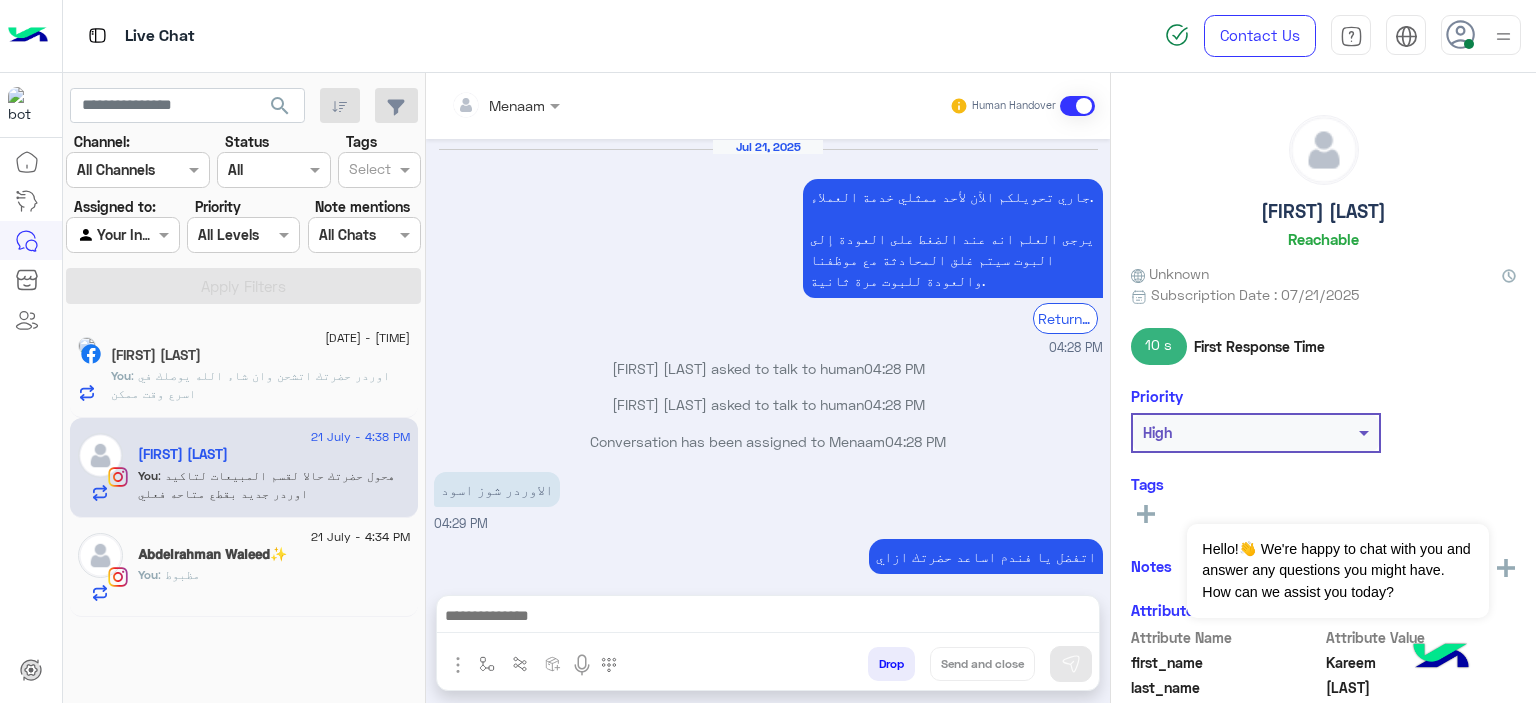 scroll, scrollTop: 1112, scrollLeft: 0, axis: vertical 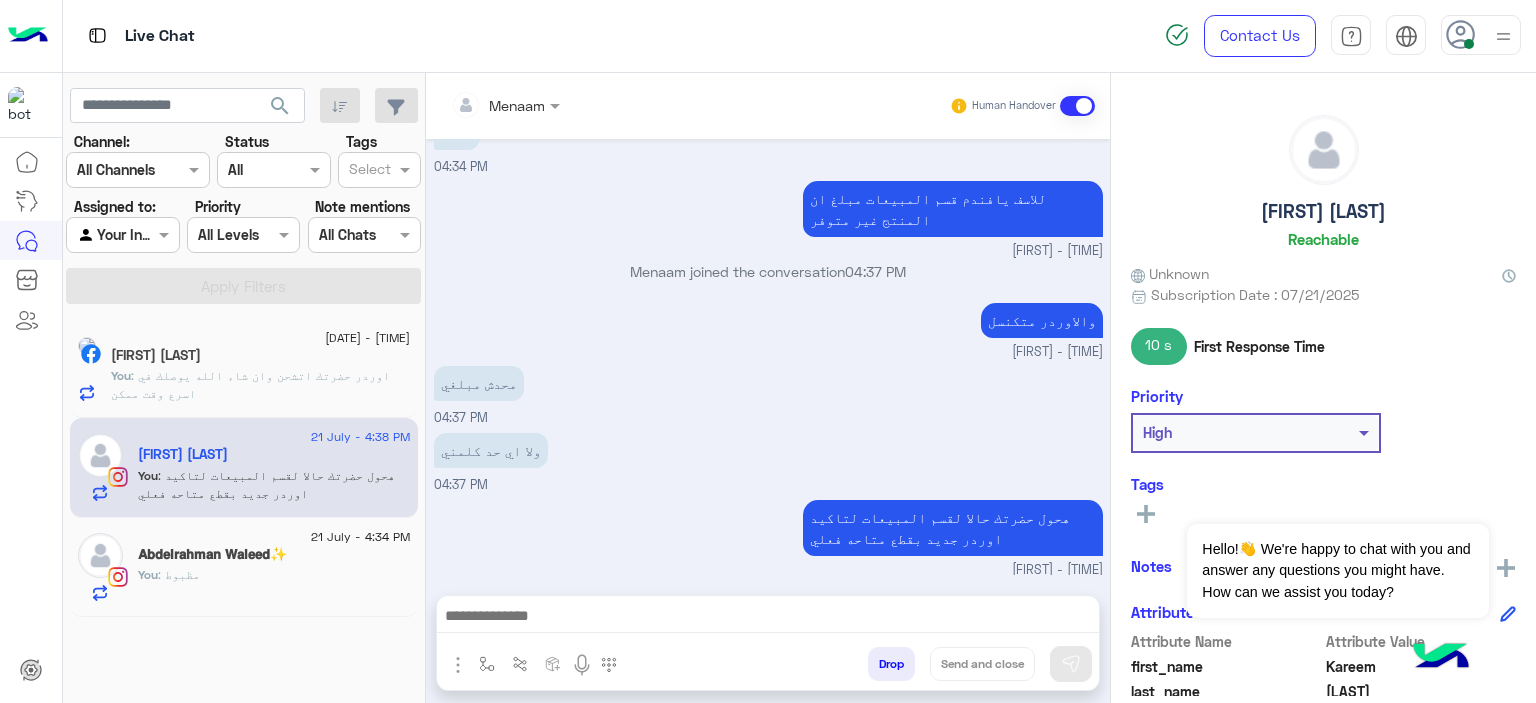 click at bounding box center [505, 104] 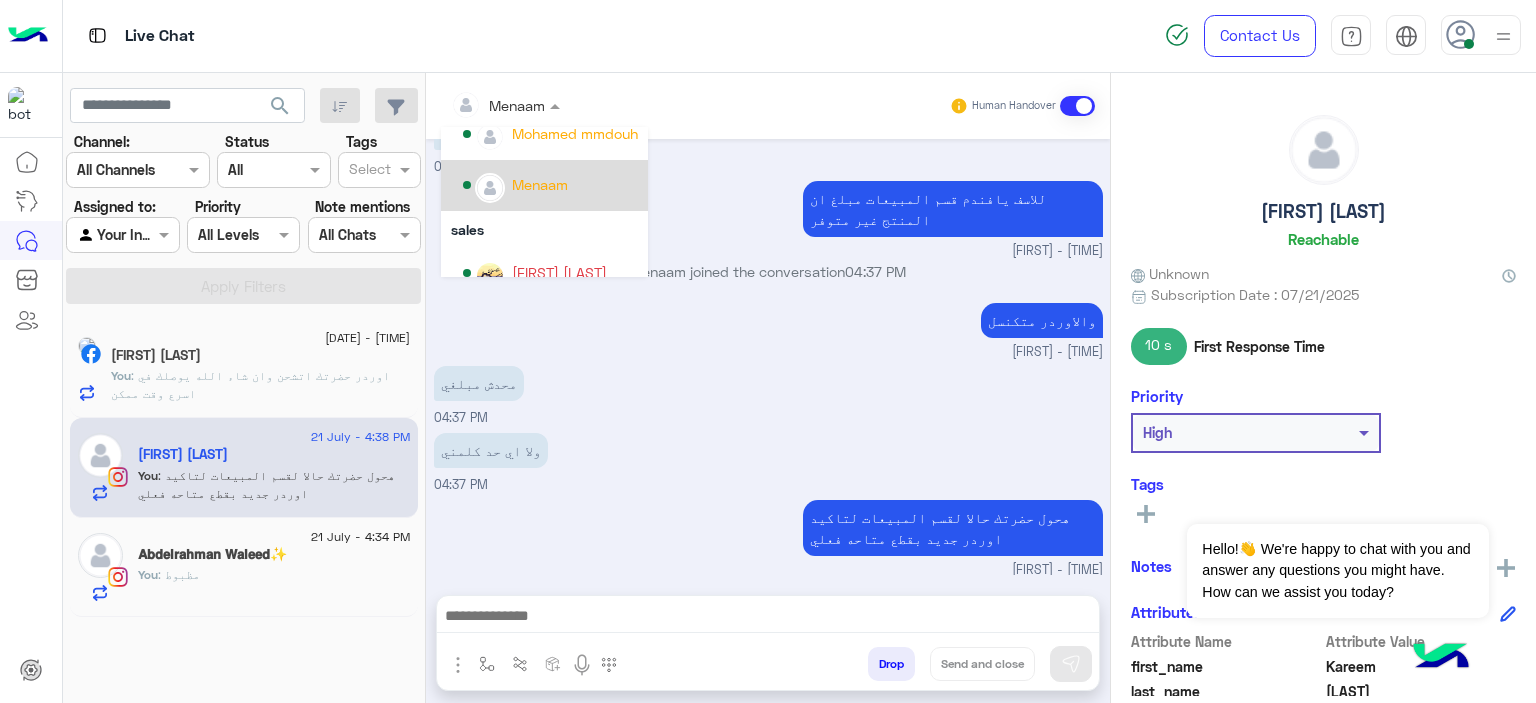 scroll, scrollTop: 178, scrollLeft: 0, axis: vertical 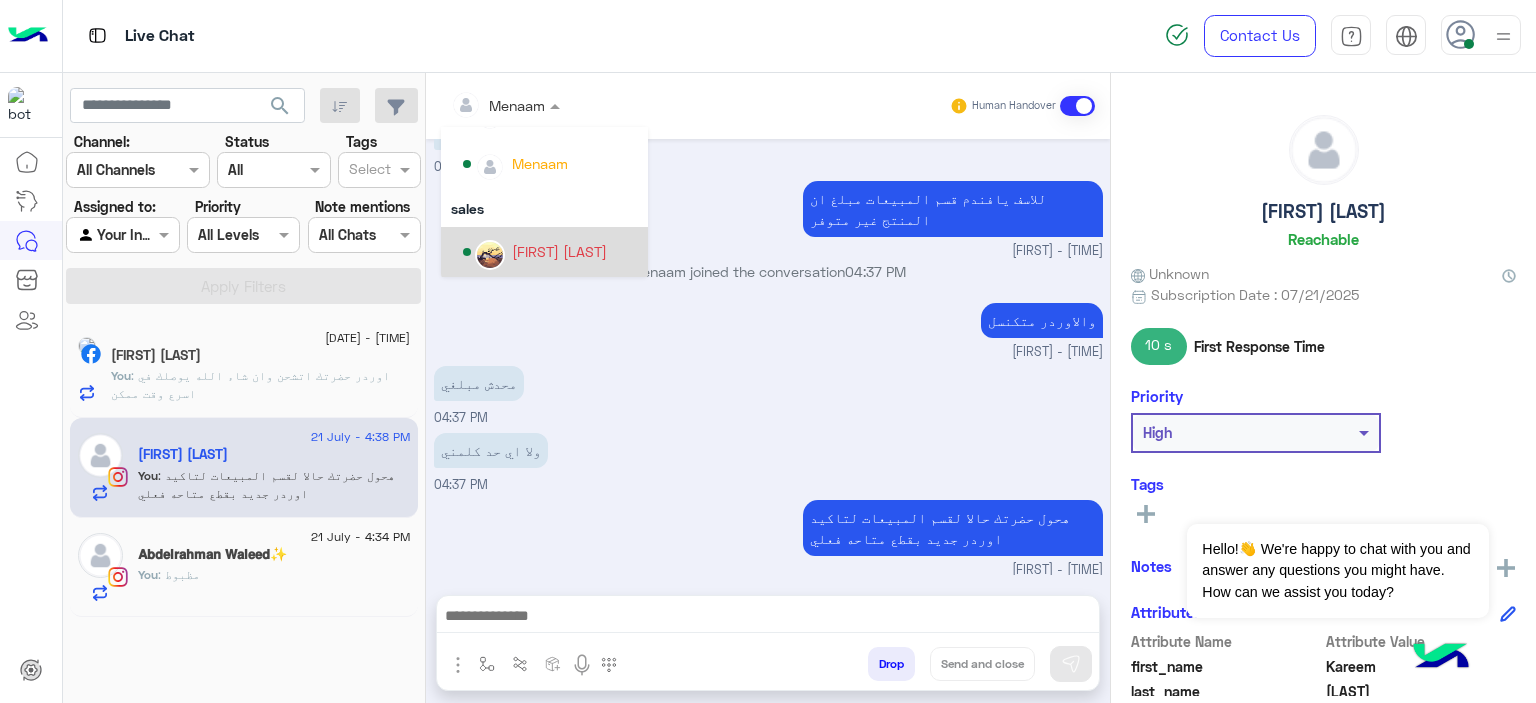 click on "Ahmed Ramadan" at bounding box center (559, 251) 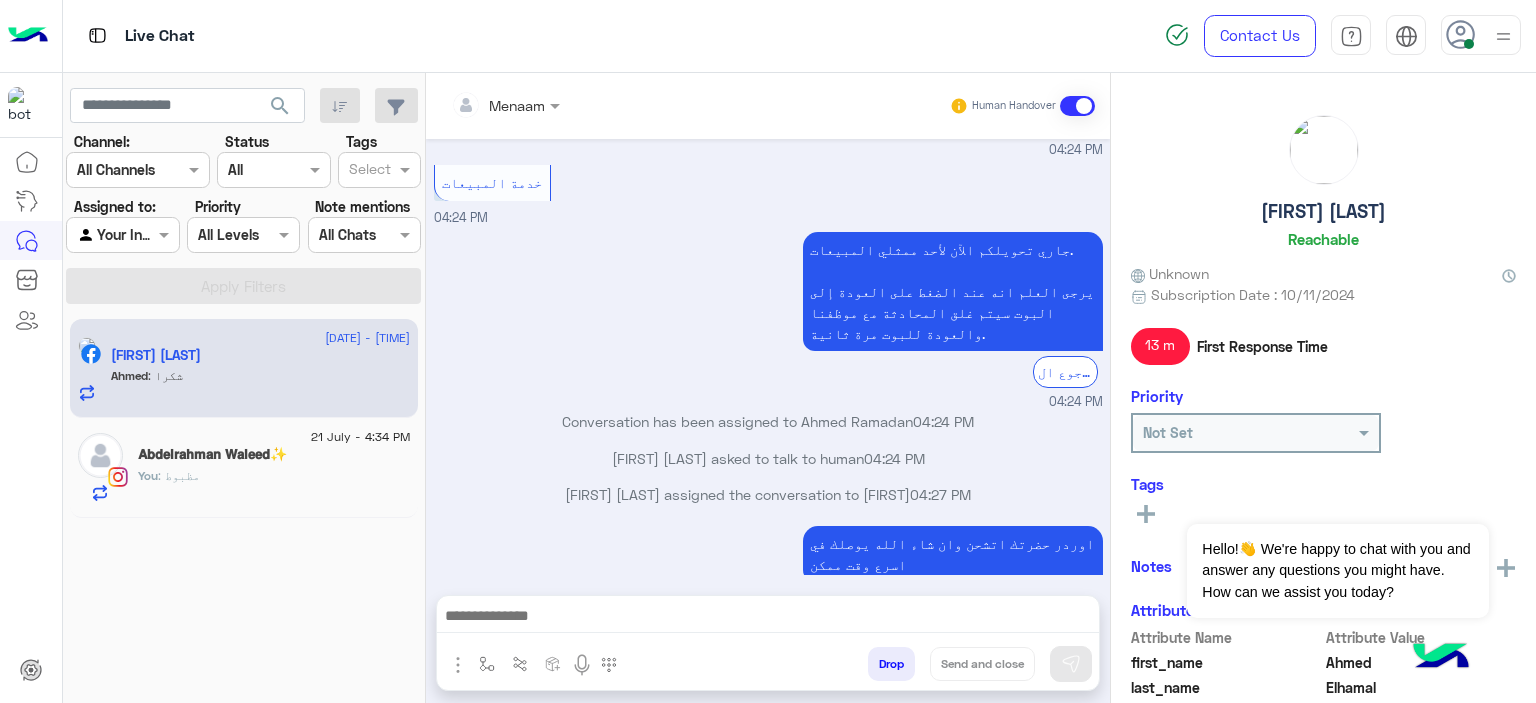 scroll, scrollTop: 1840, scrollLeft: 0, axis: vertical 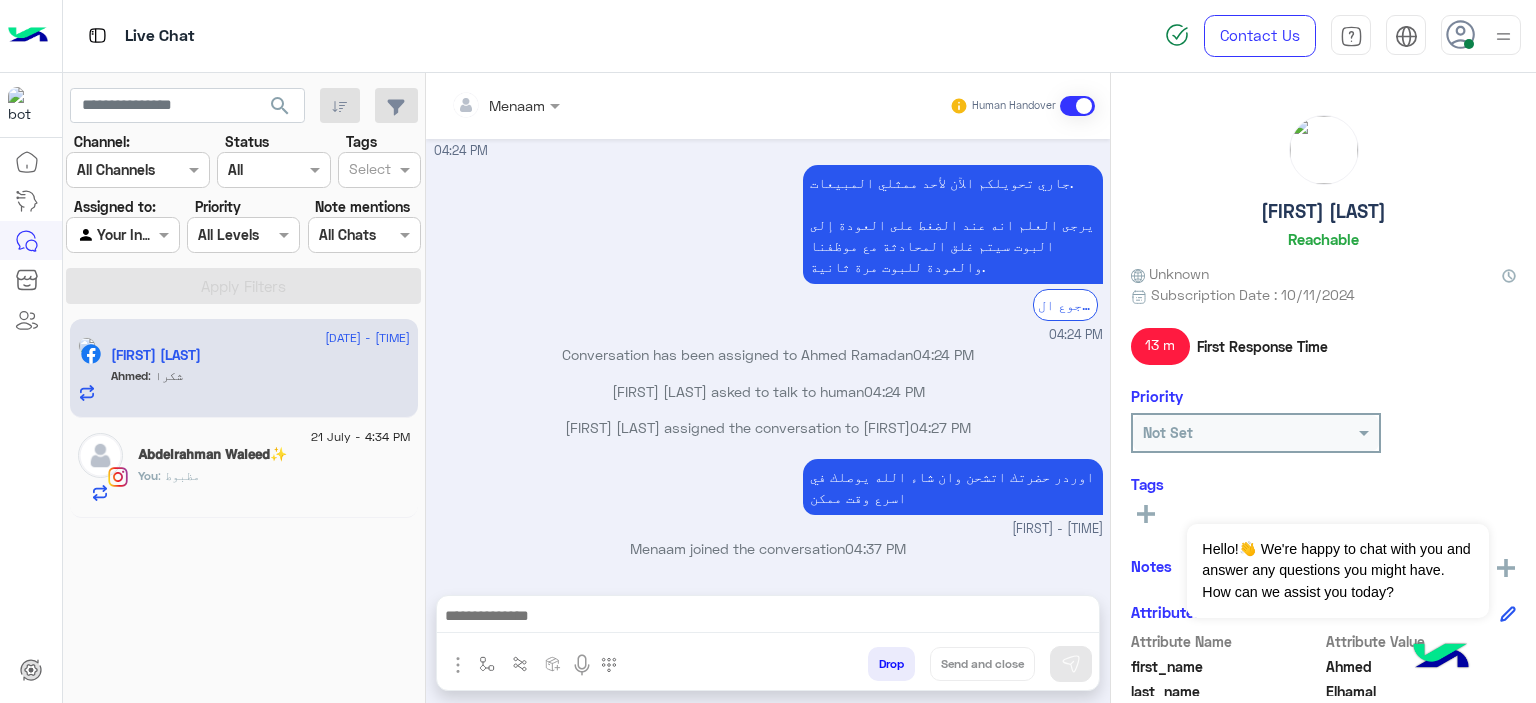 click at bounding box center [768, 618] 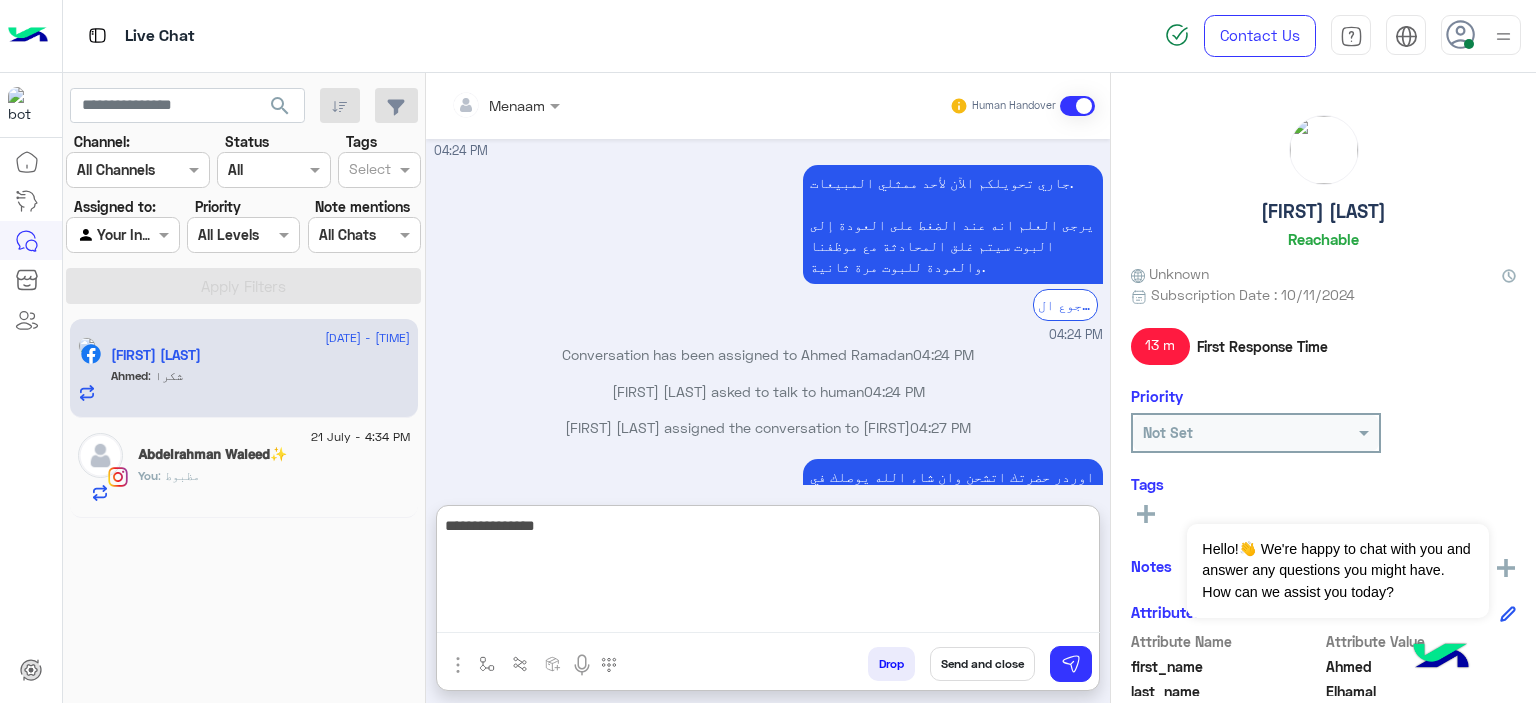 type on "**********" 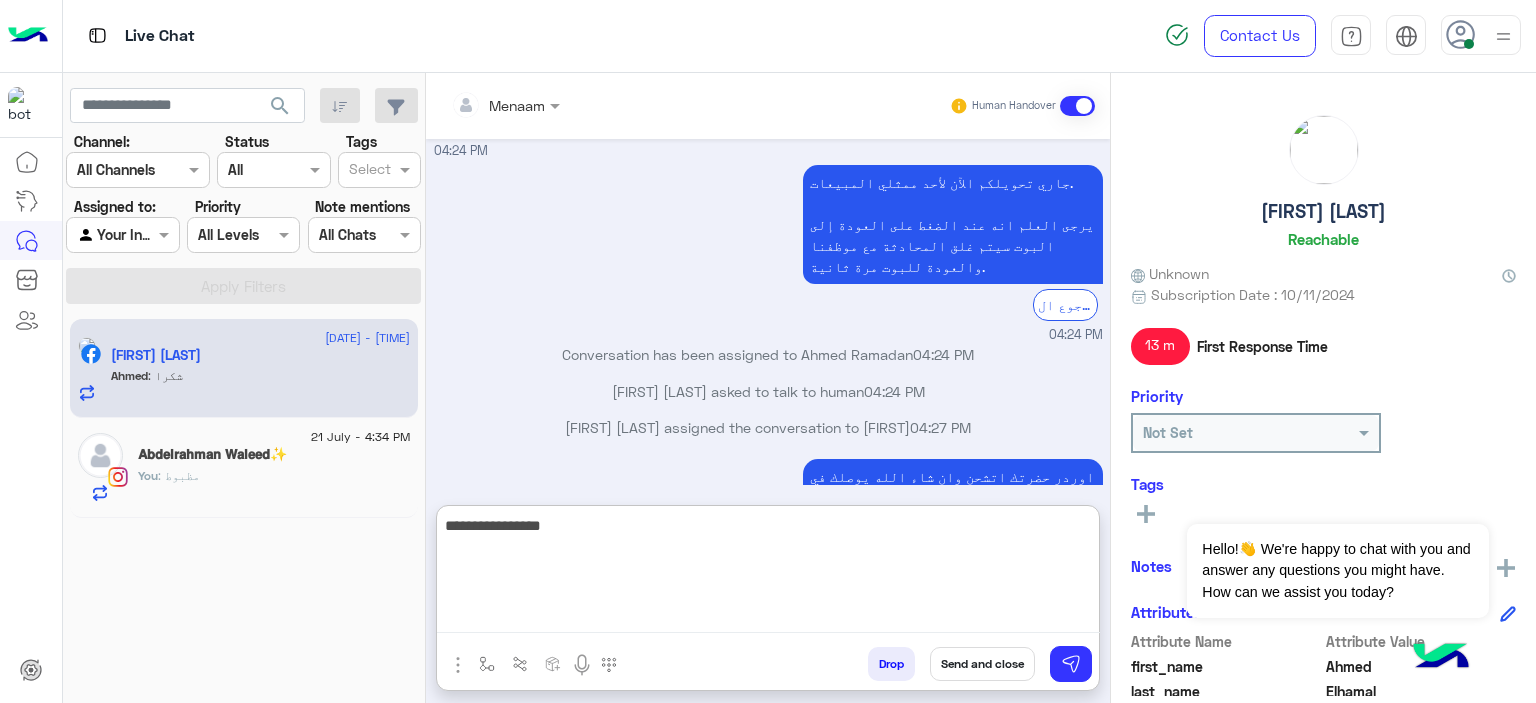 type 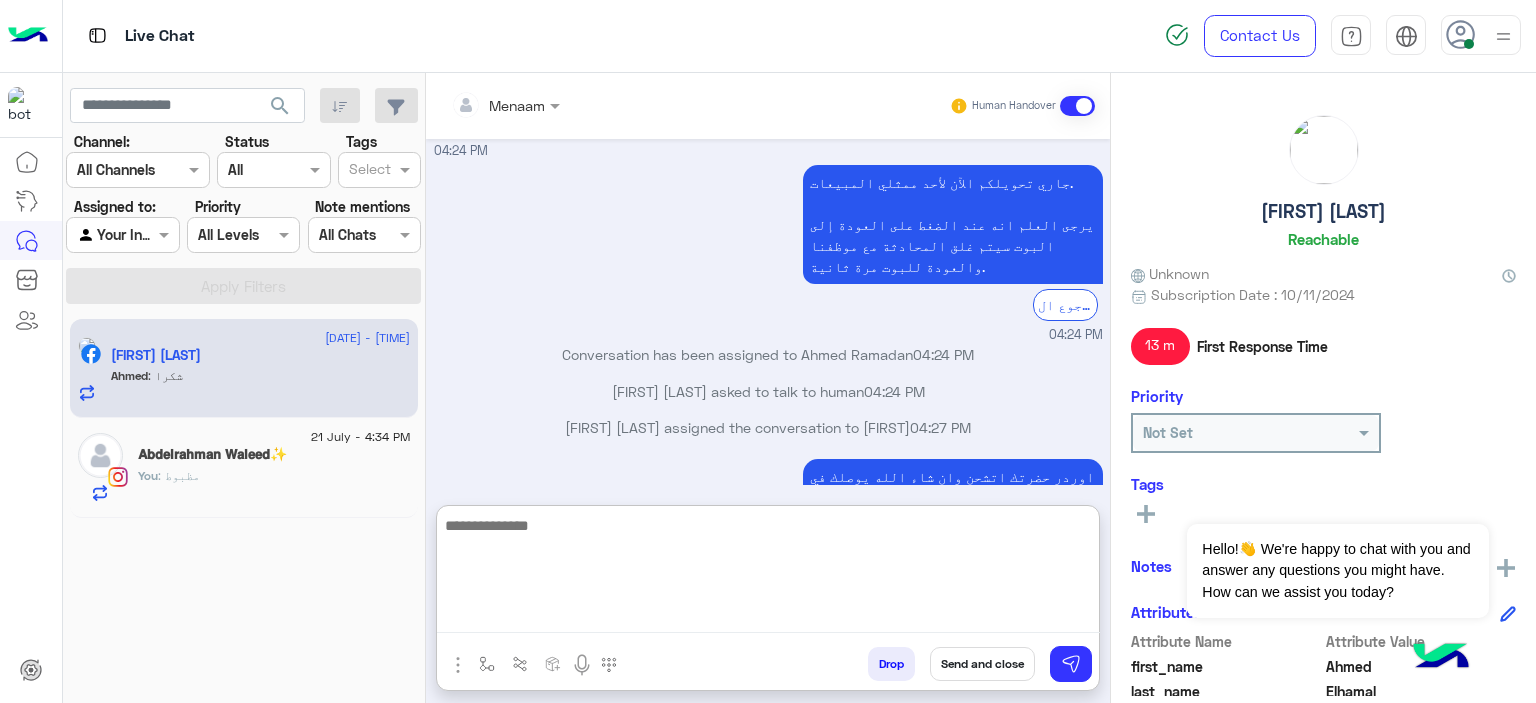 scroll, scrollTop: 1993, scrollLeft: 0, axis: vertical 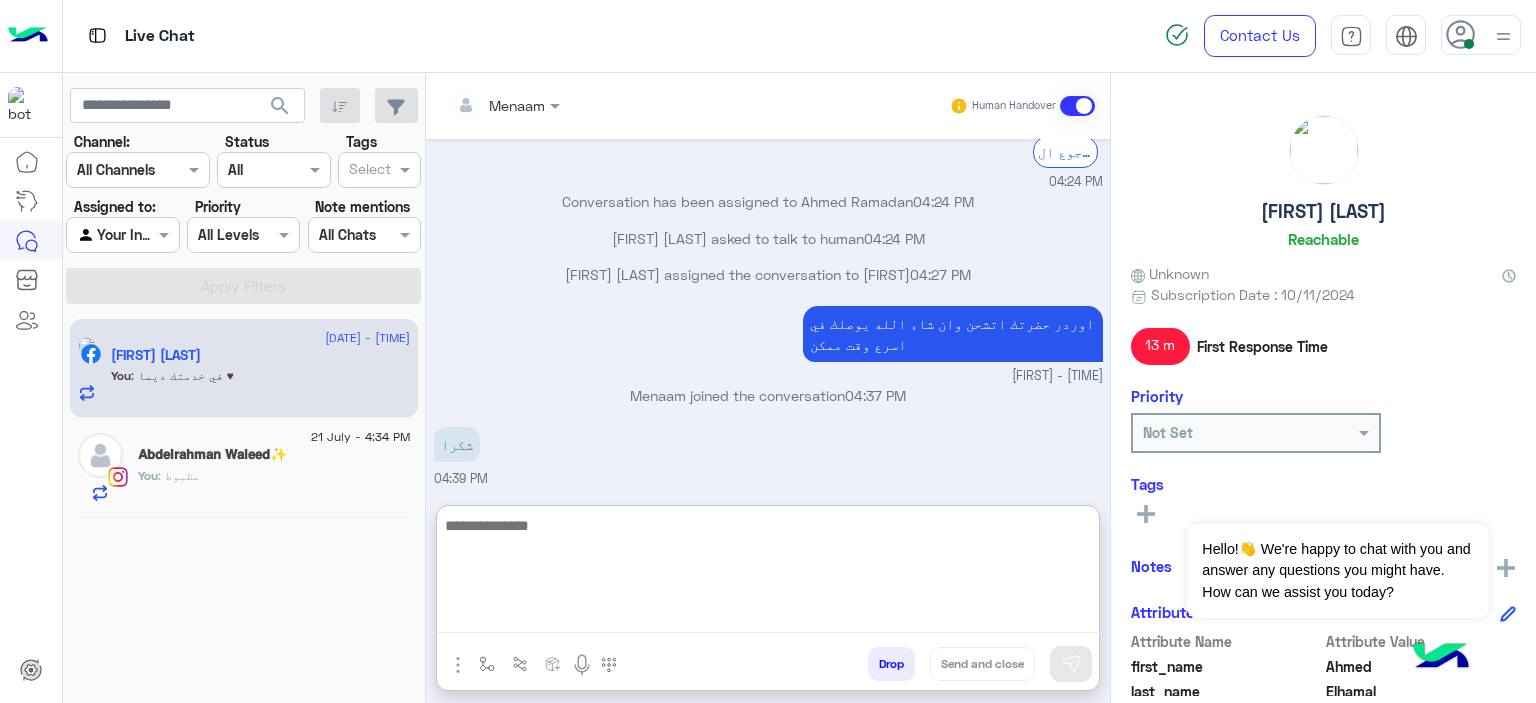 click on "Drop" at bounding box center (891, 664) 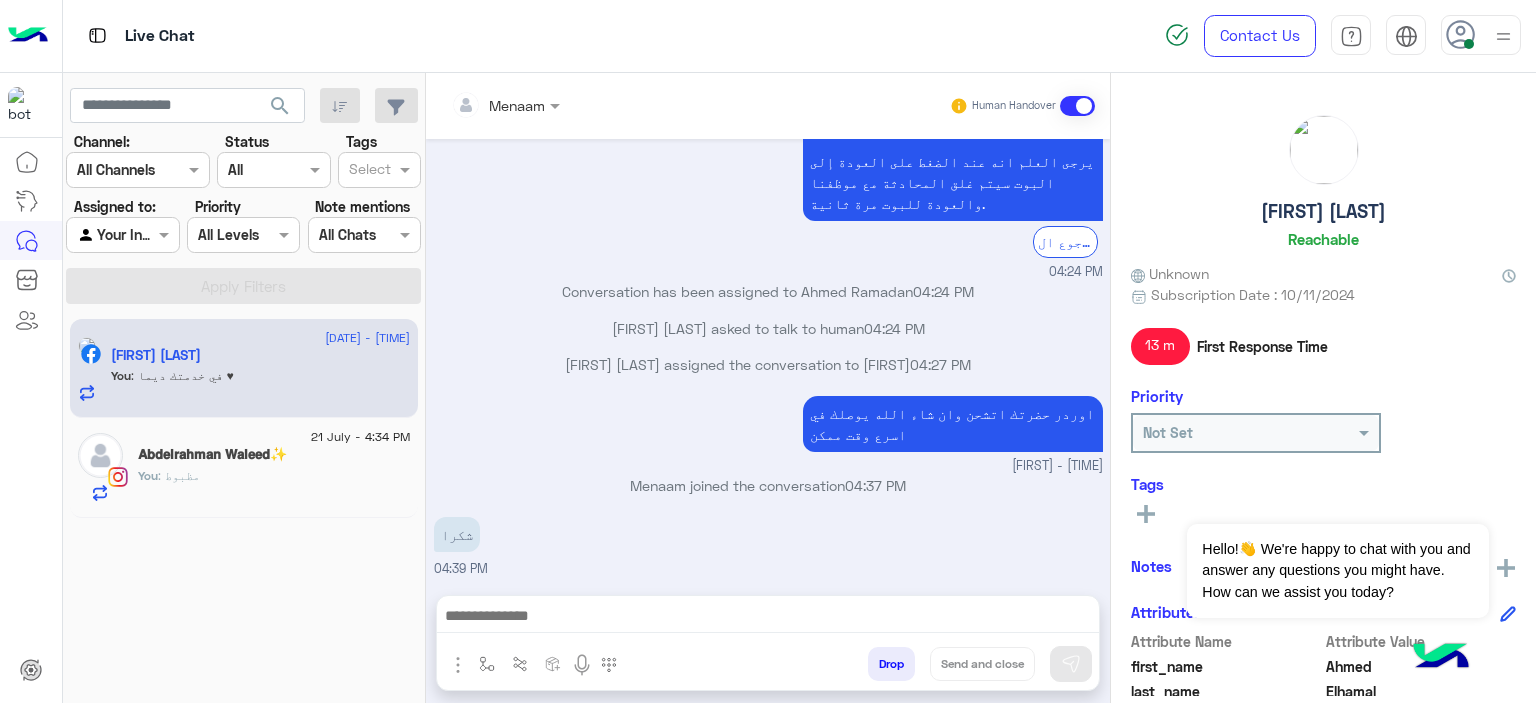 scroll, scrollTop: 1940, scrollLeft: 0, axis: vertical 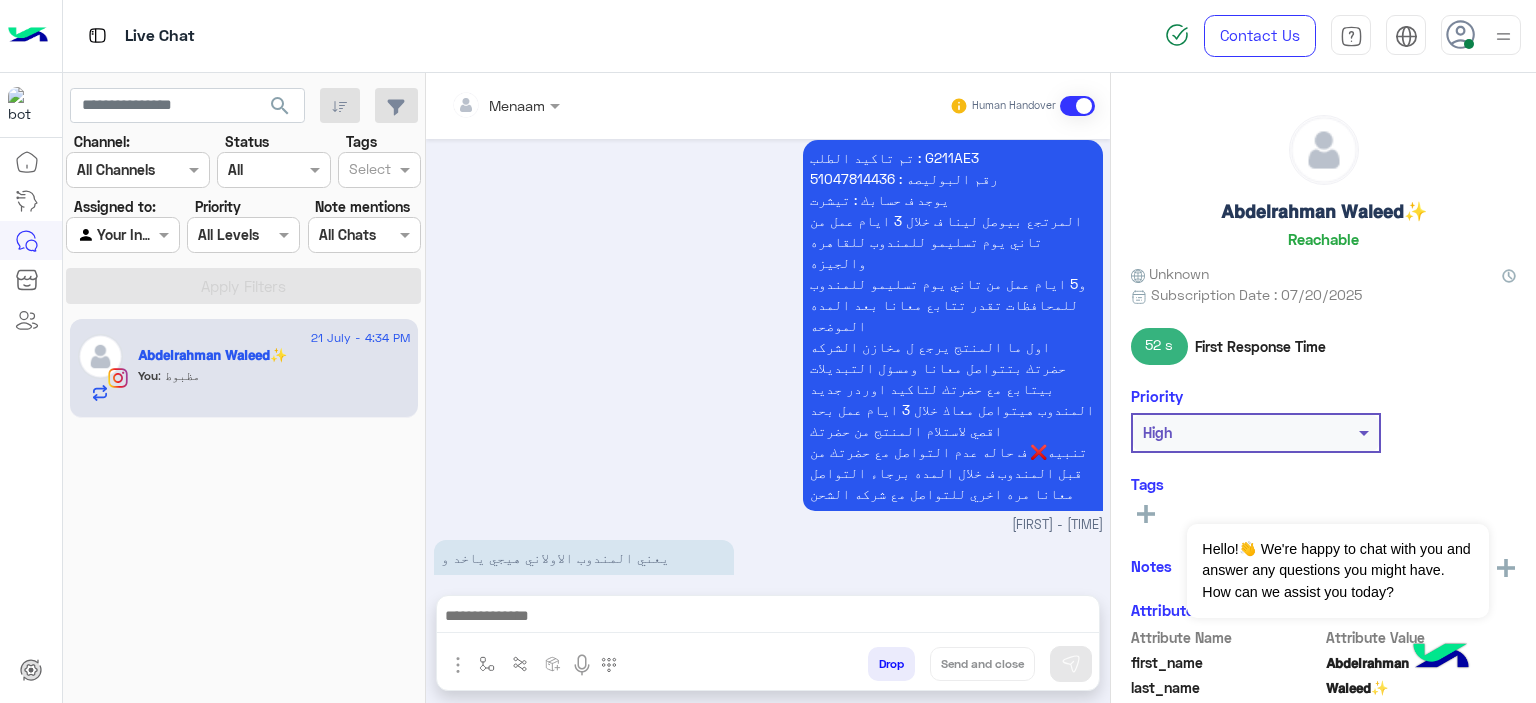 click on "Drop" at bounding box center (891, 664) 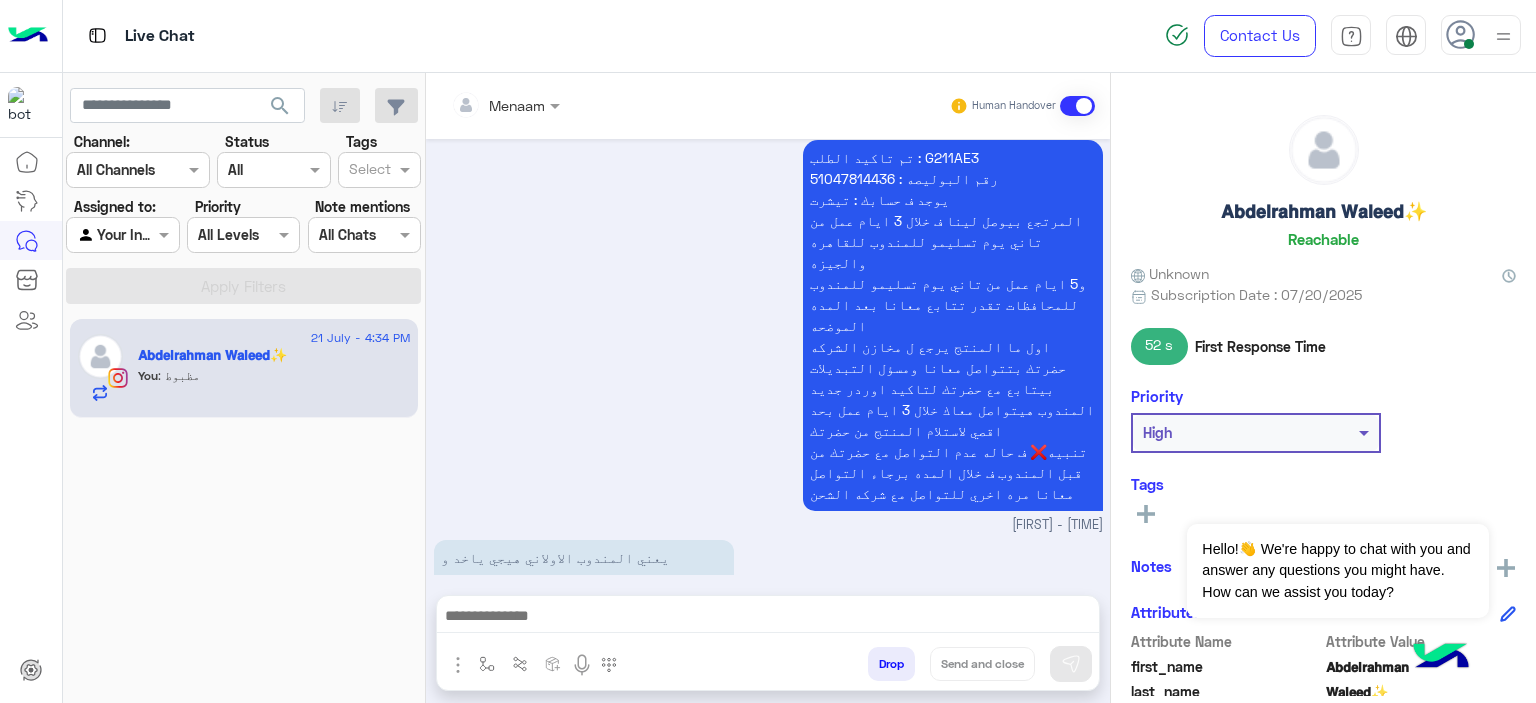 scroll, scrollTop: 0, scrollLeft: 0, axis: both 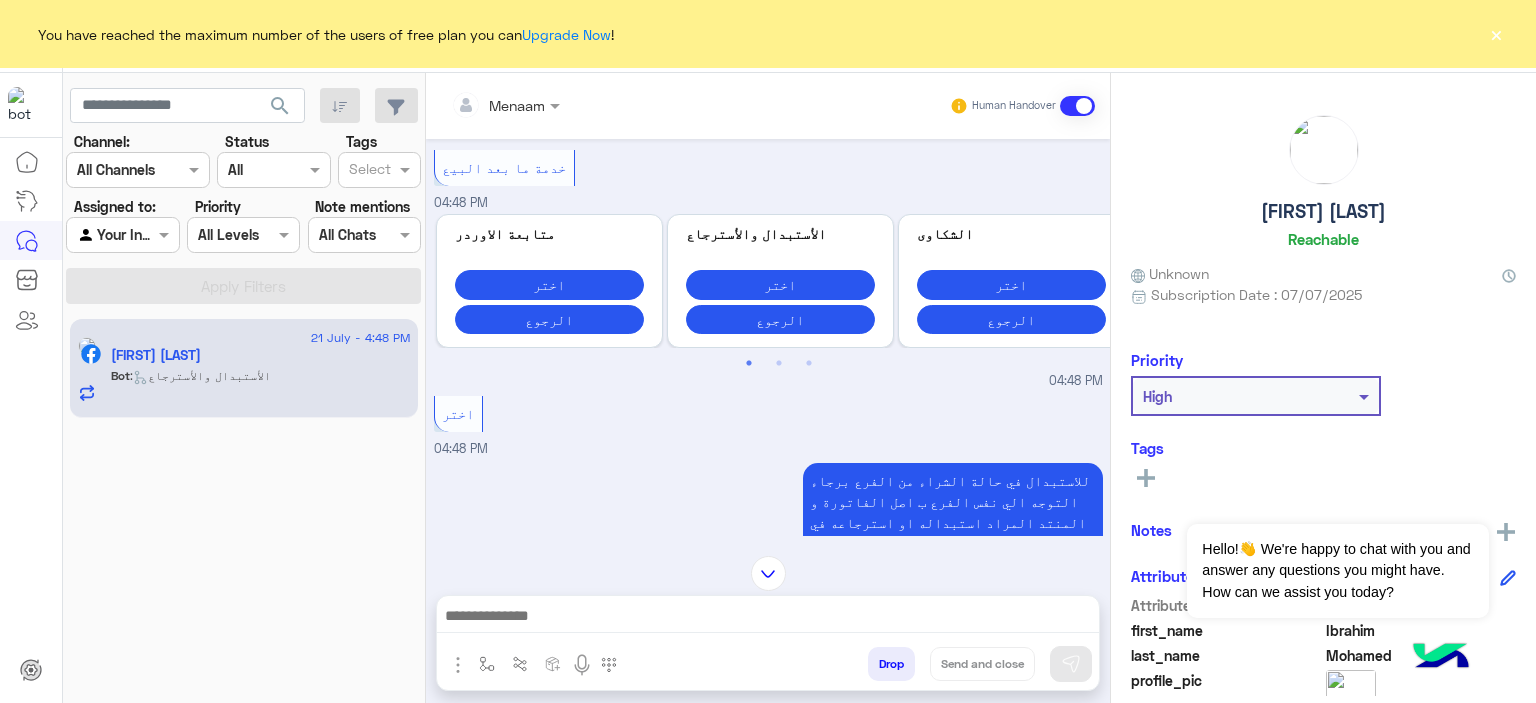 click on "×" 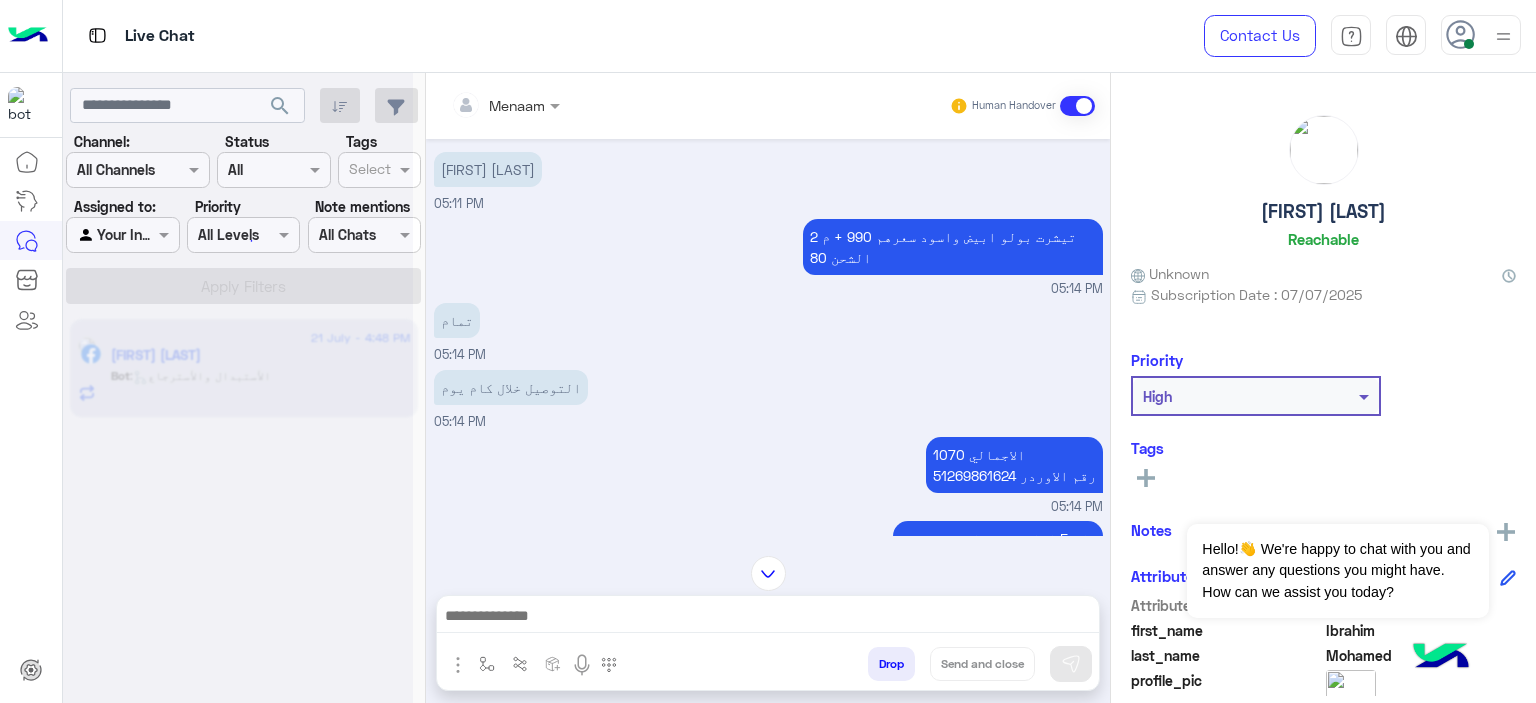 scroll, scrollTop: 100, scrollLeft: 0, axis: vertical 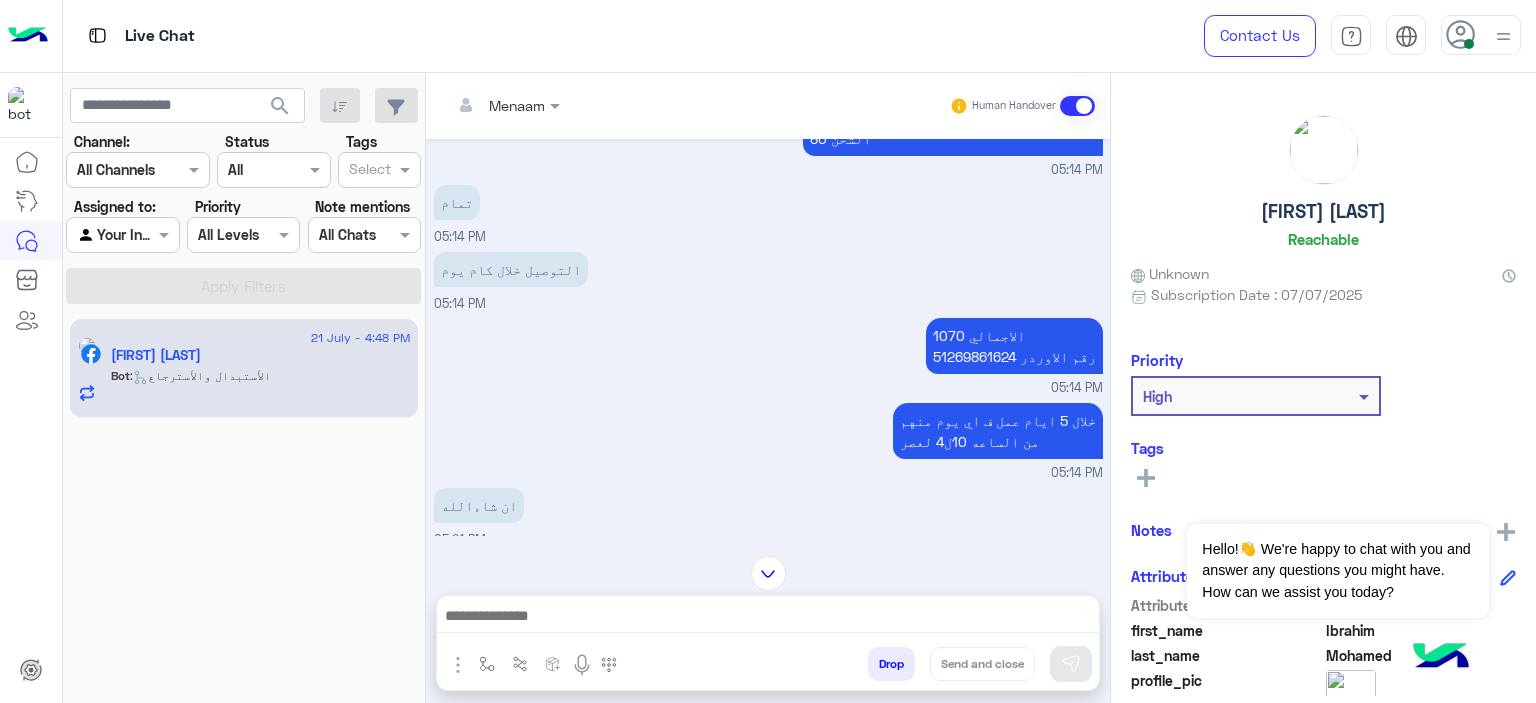 click on "الاجمالي 1070 رقم الاوردر  51269861624" at bounding box center [1014, 346] 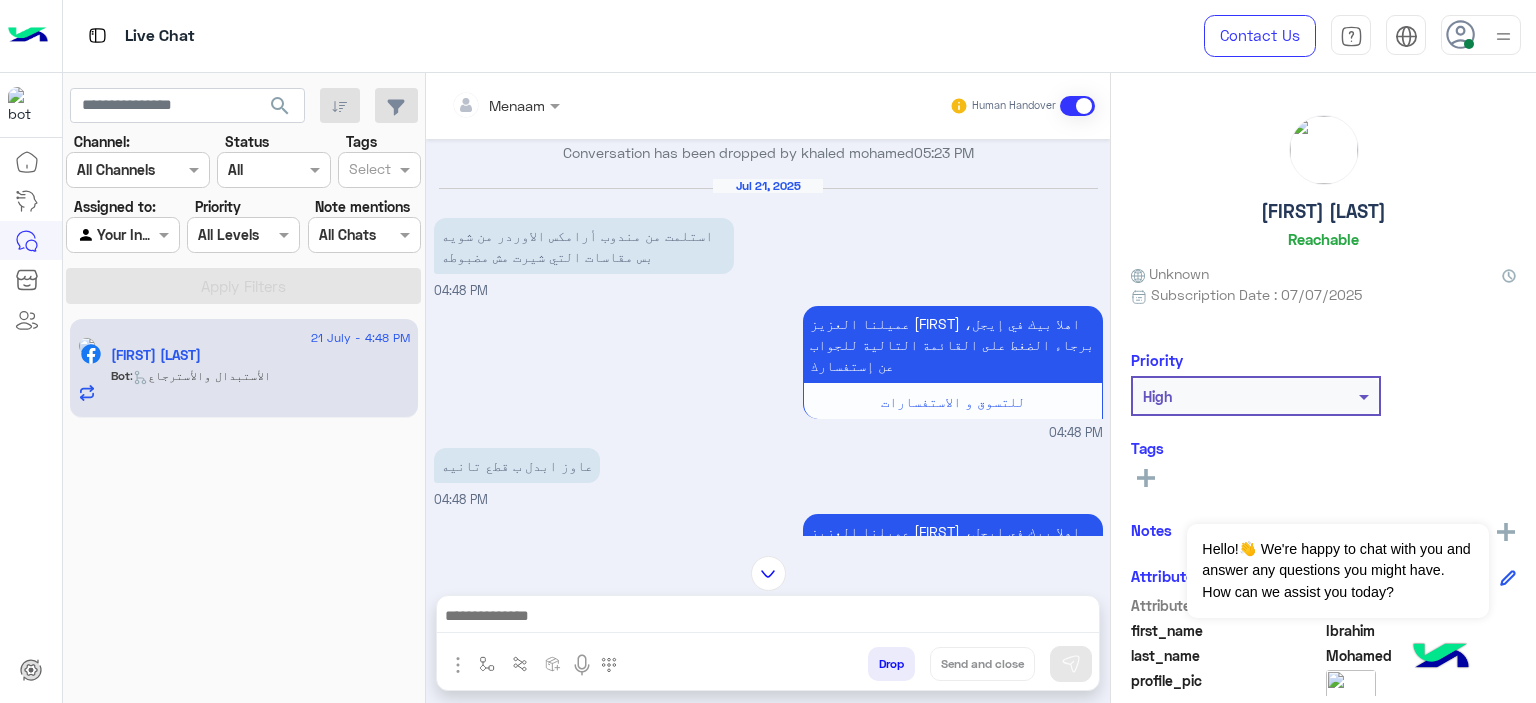 scroll, scrollTop: 2915, scrollLeft: 0, axis: vertical 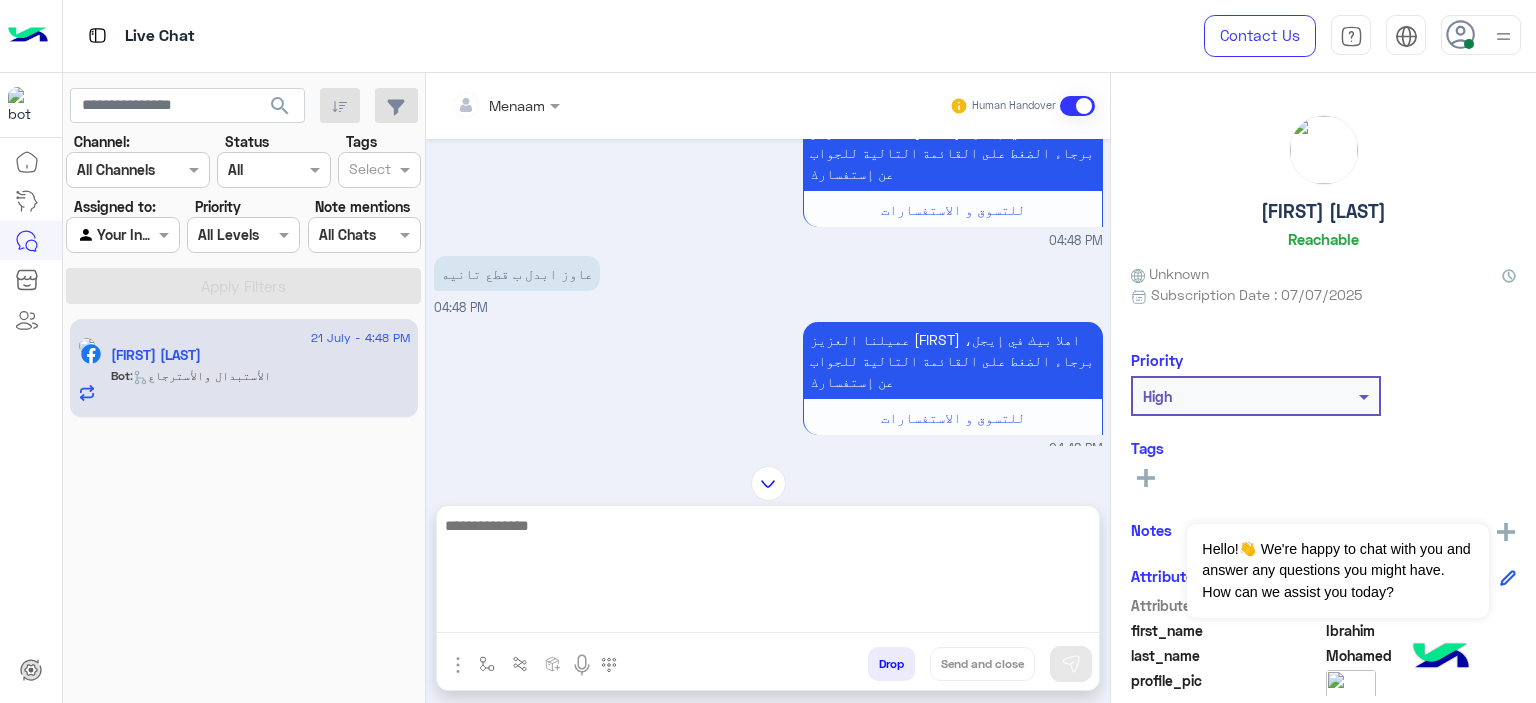 click at bounding box center (768, 573) 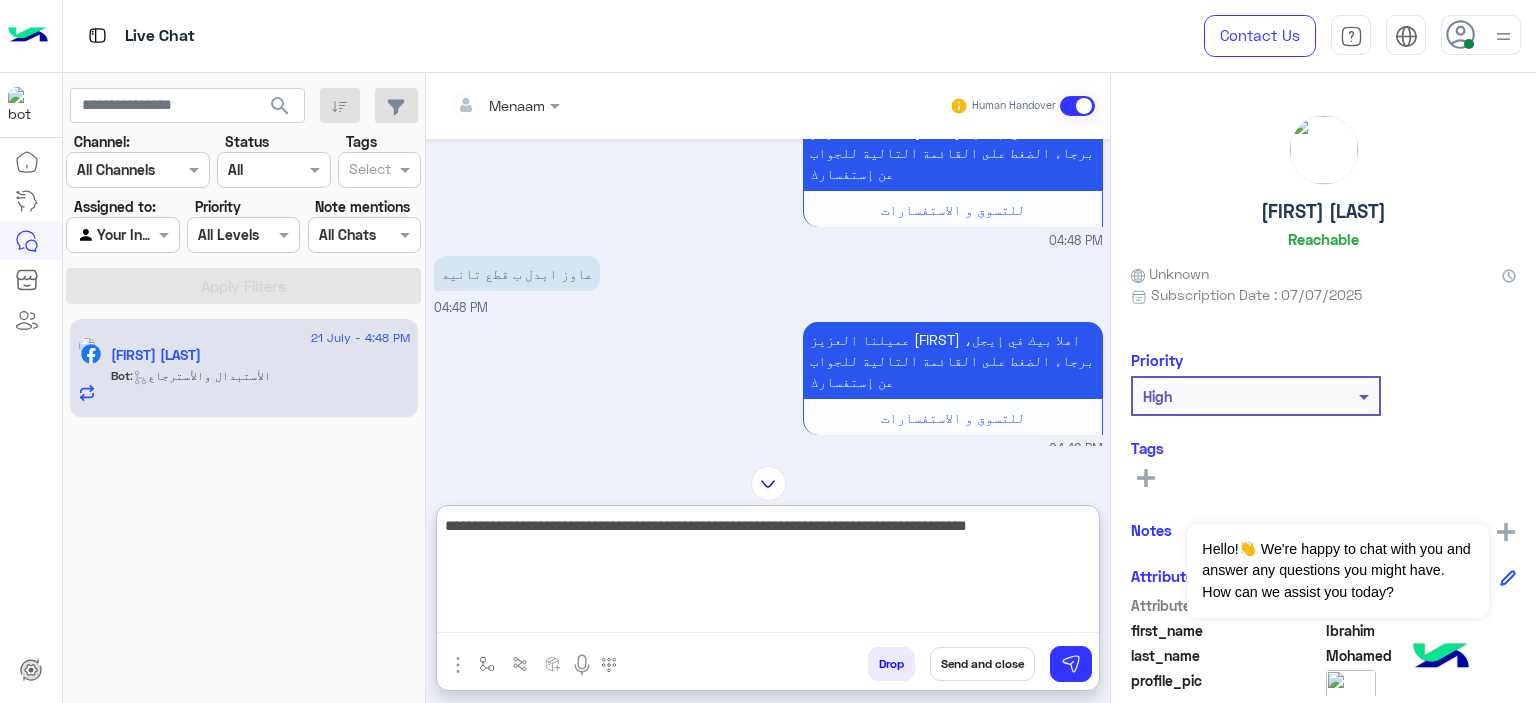 type on "**********" 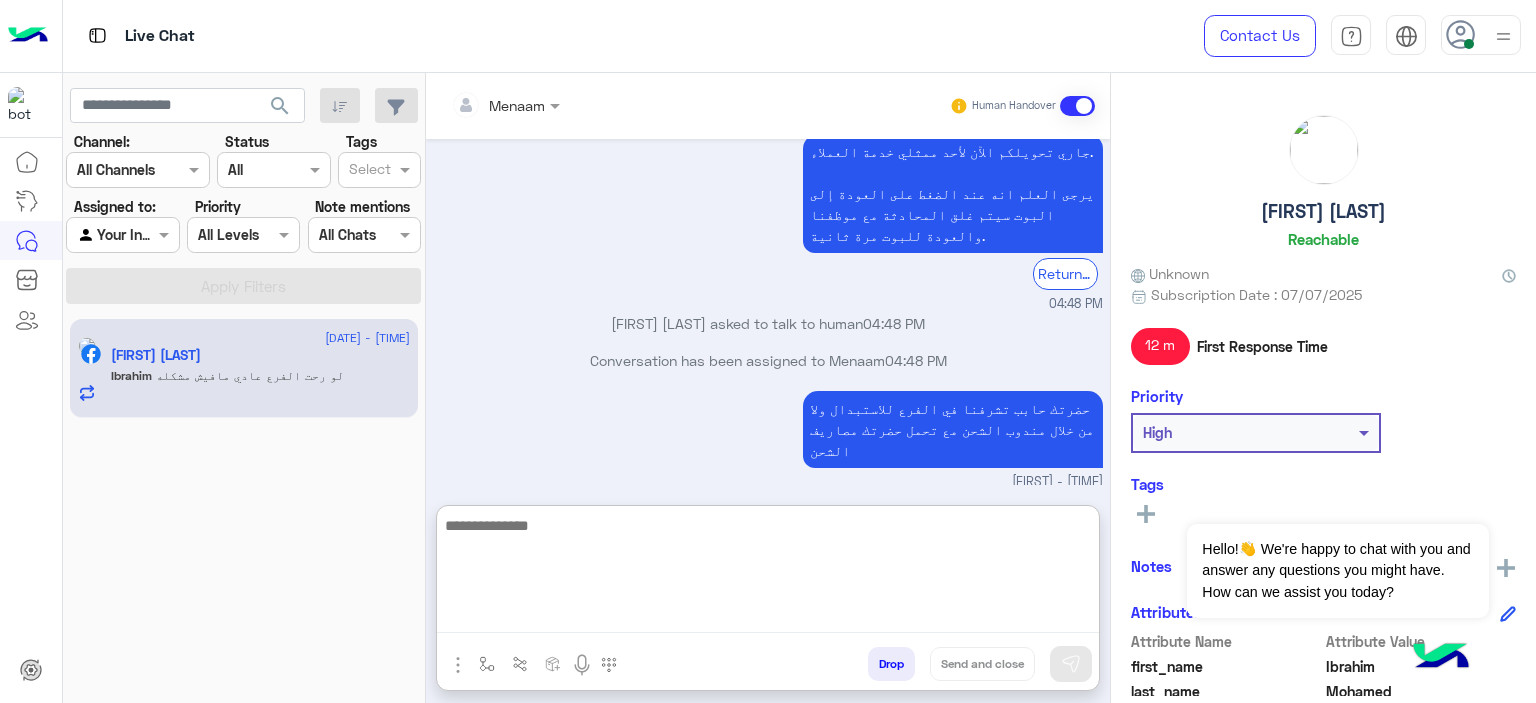 scroll, scrollTop: 4347, scrollLeft: 0, axis: vertical 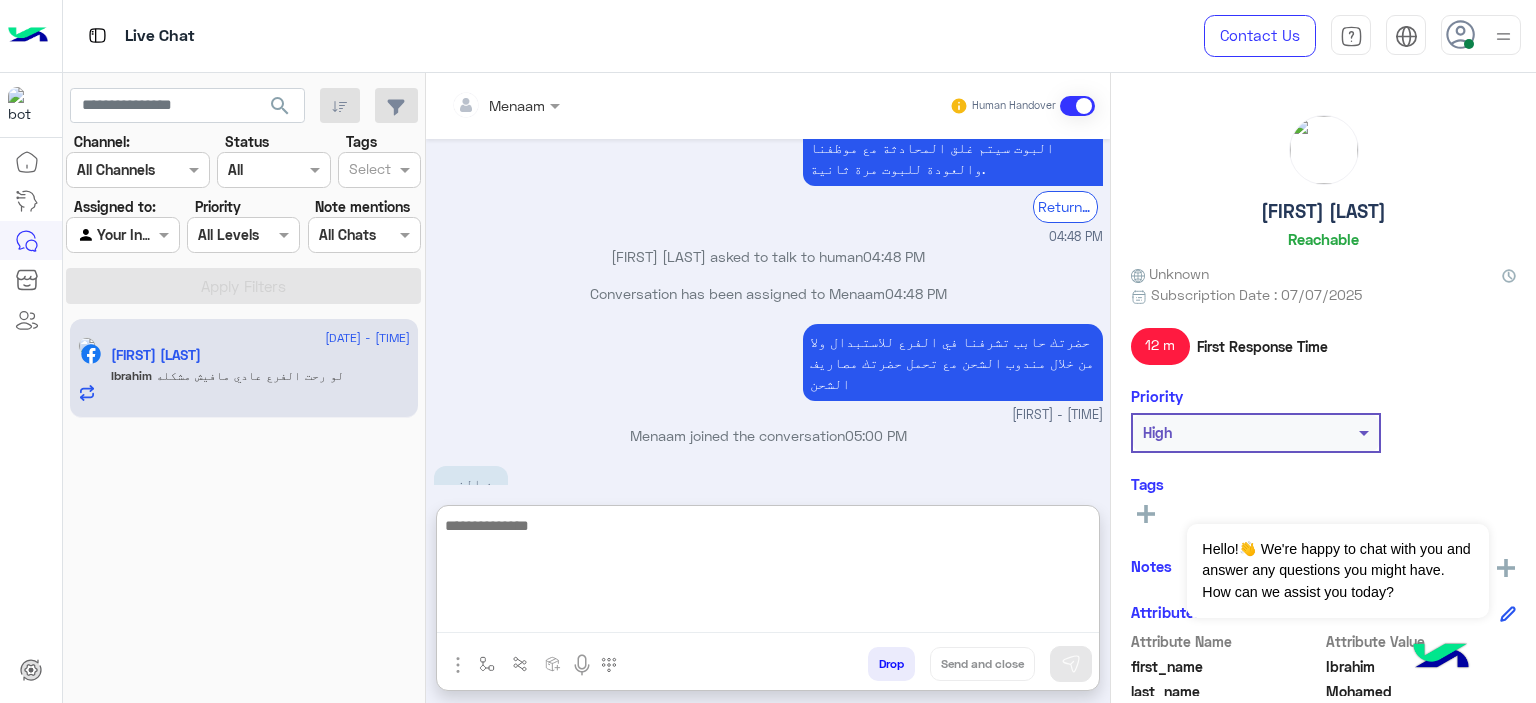 click at bounding box center (768, 573) 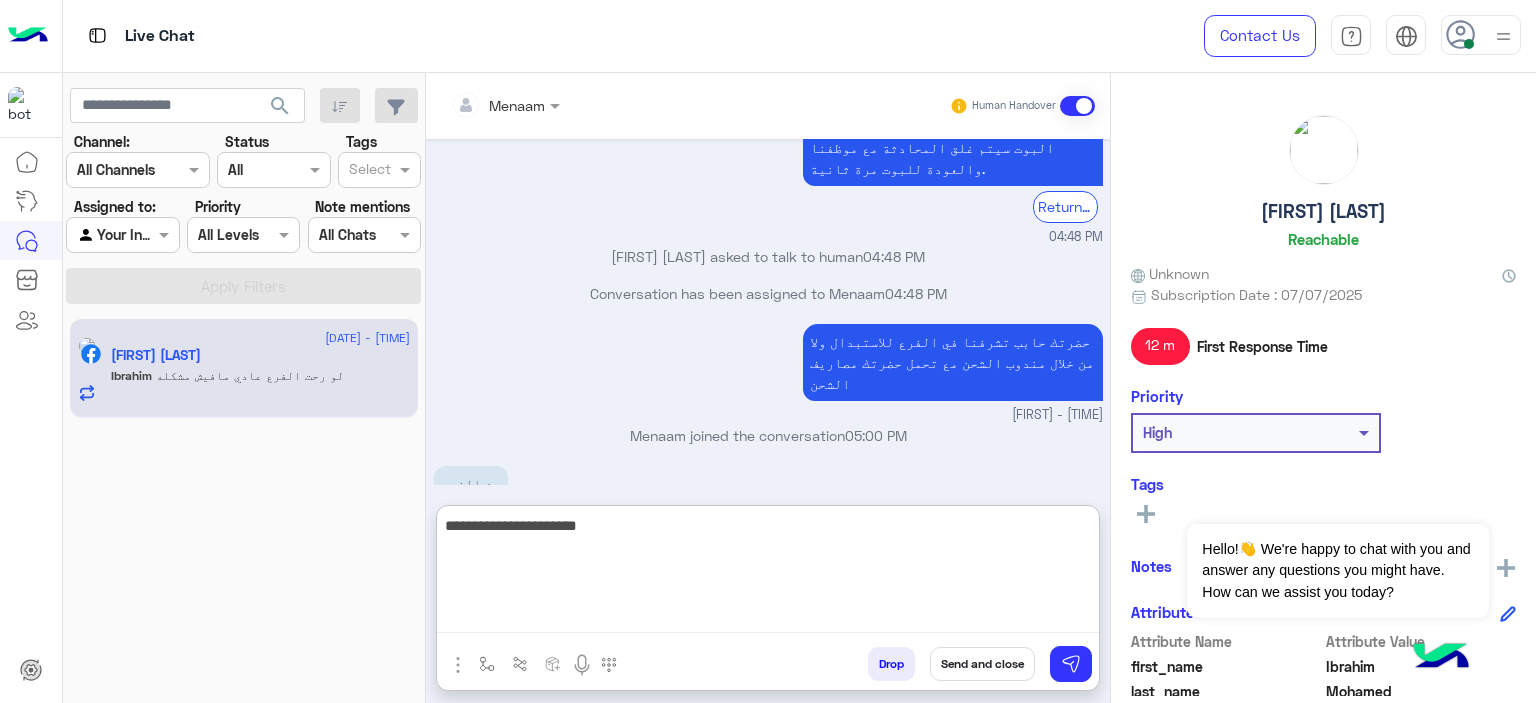 type on "**********" 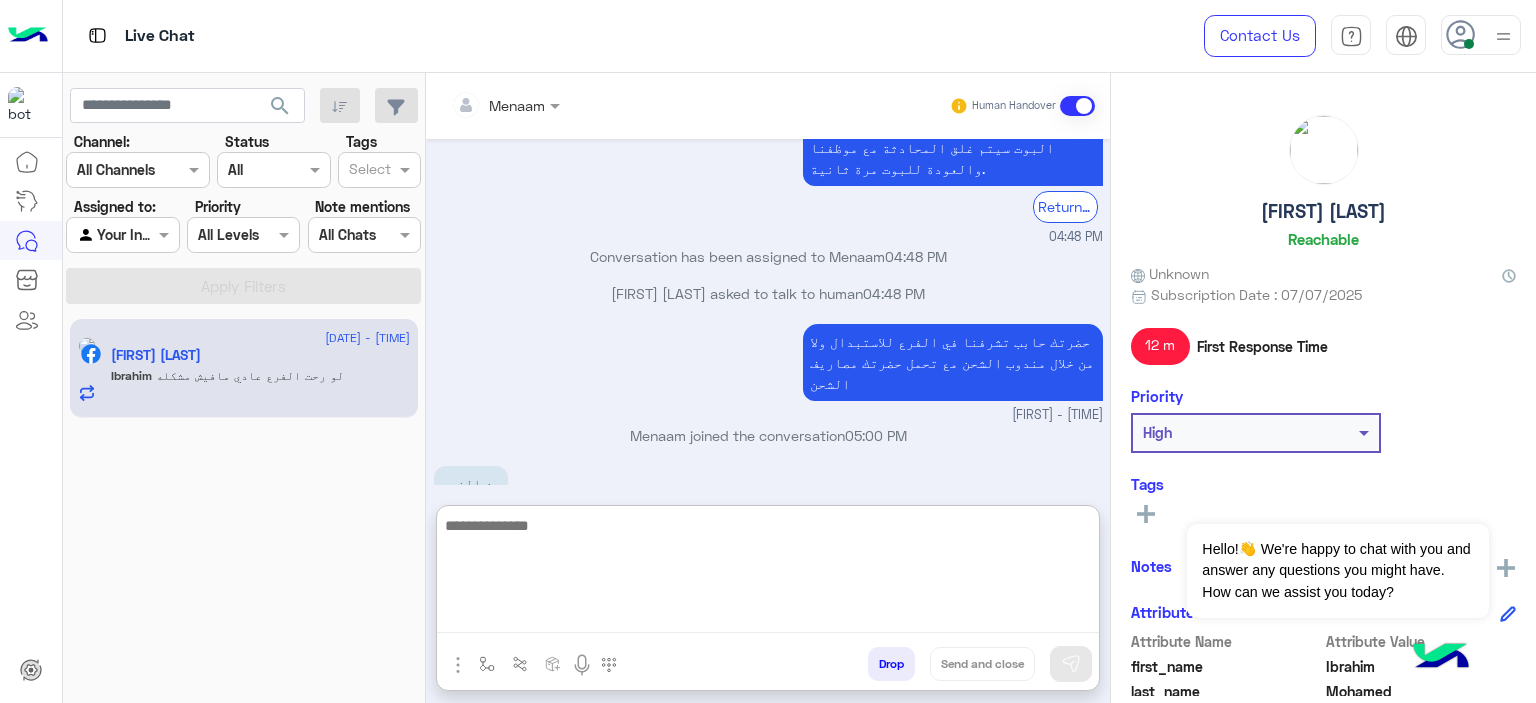 scroll, scrollTop: 4410, scrollLeft: 0, axis: vertical 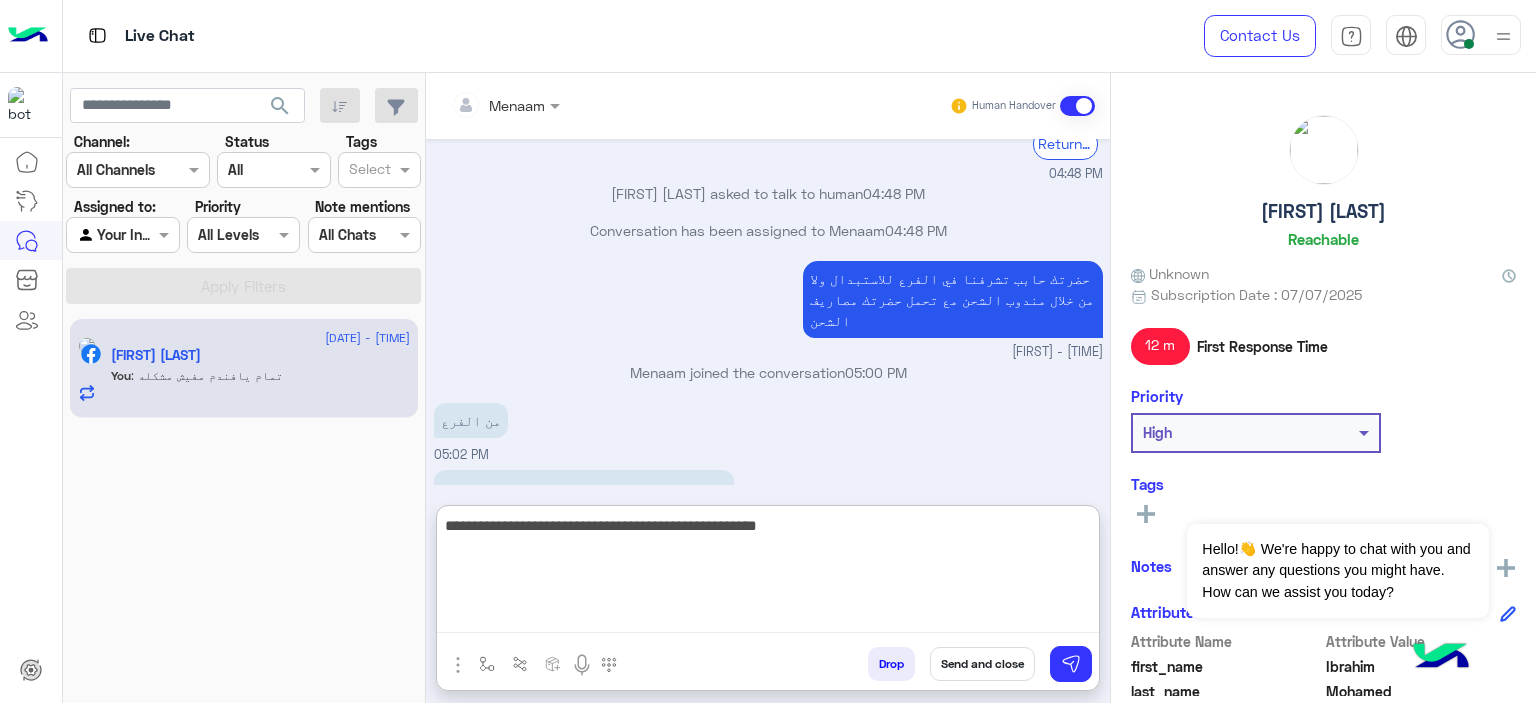 type on "**********" 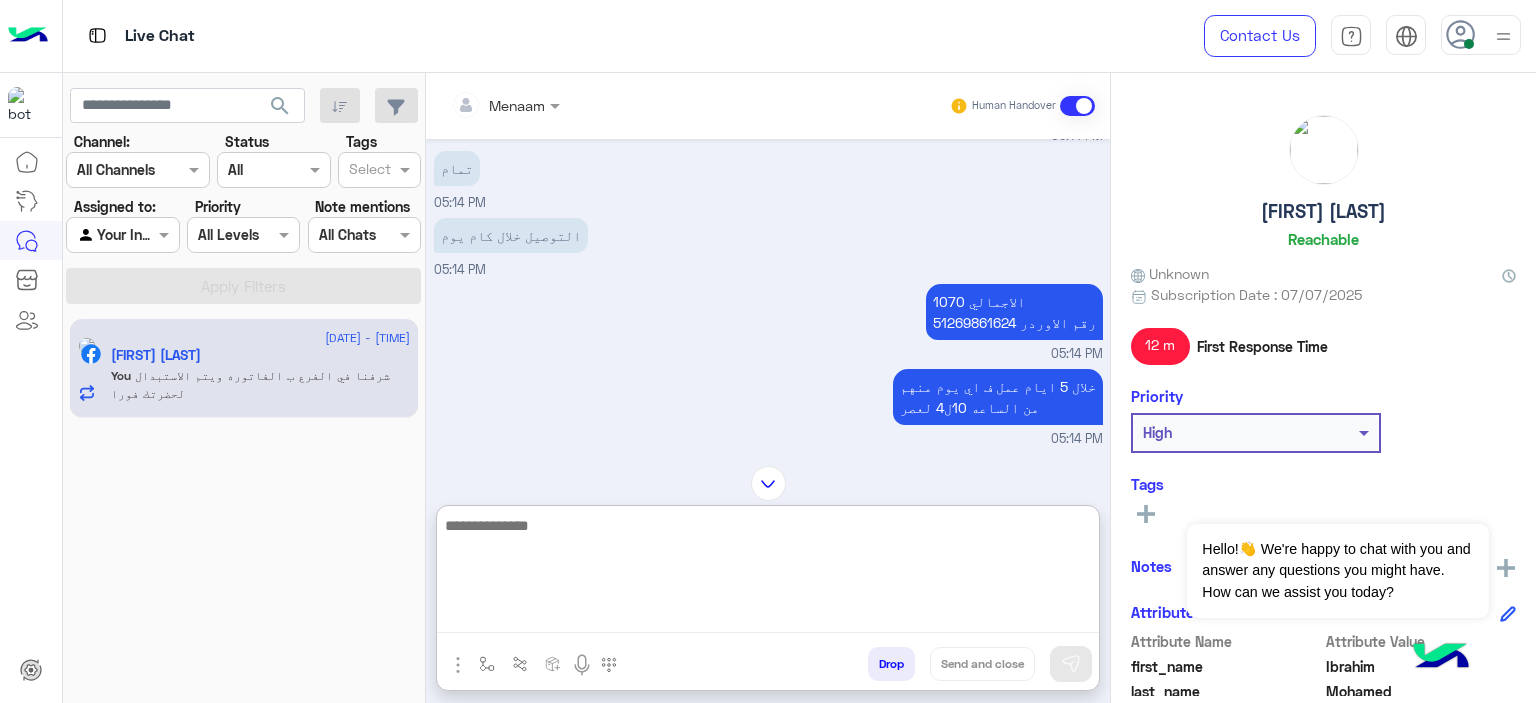 scroll, scrollTop: 2195, scrollLeft: 0, axis: vertical 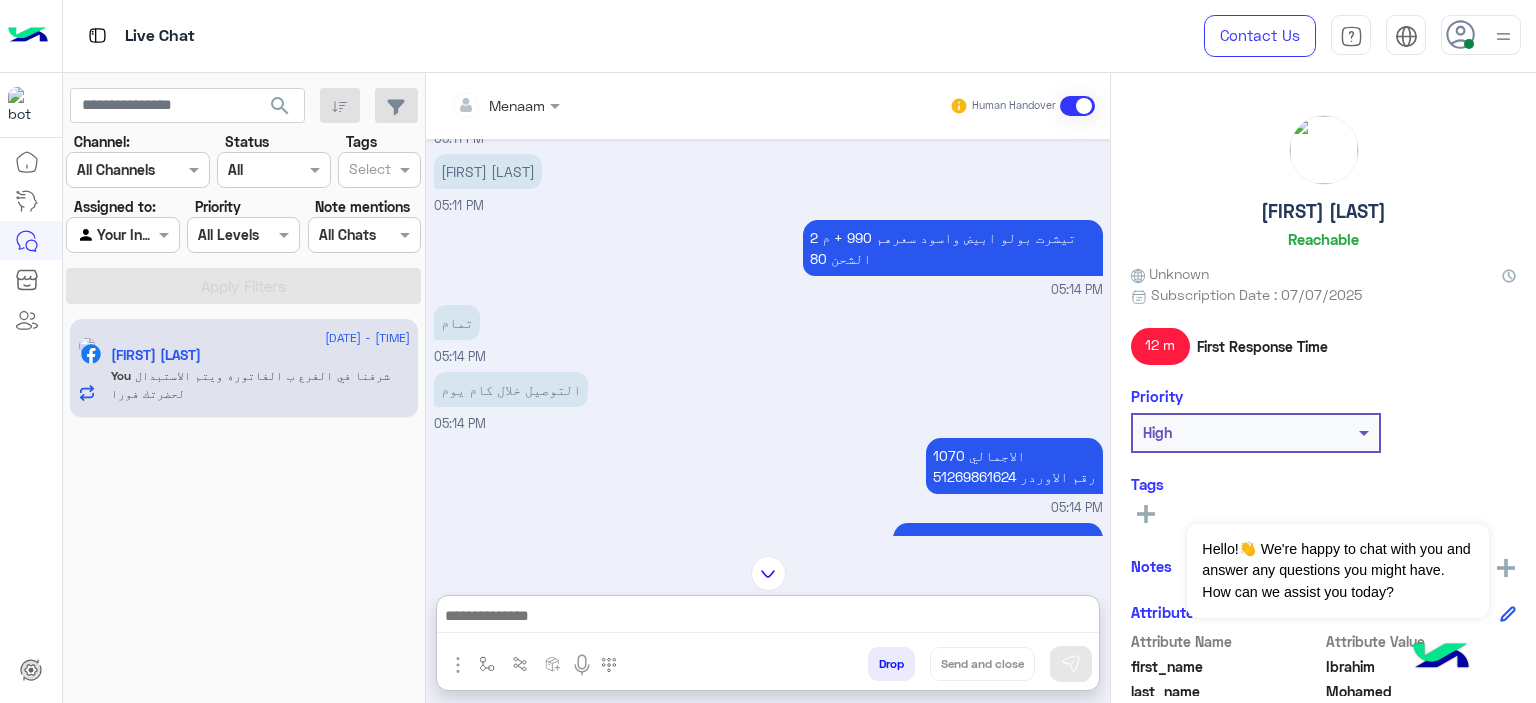 click on "الاجمالي 1070 رقم الاوردر  51269861624" at bounding box center (1014, 466) 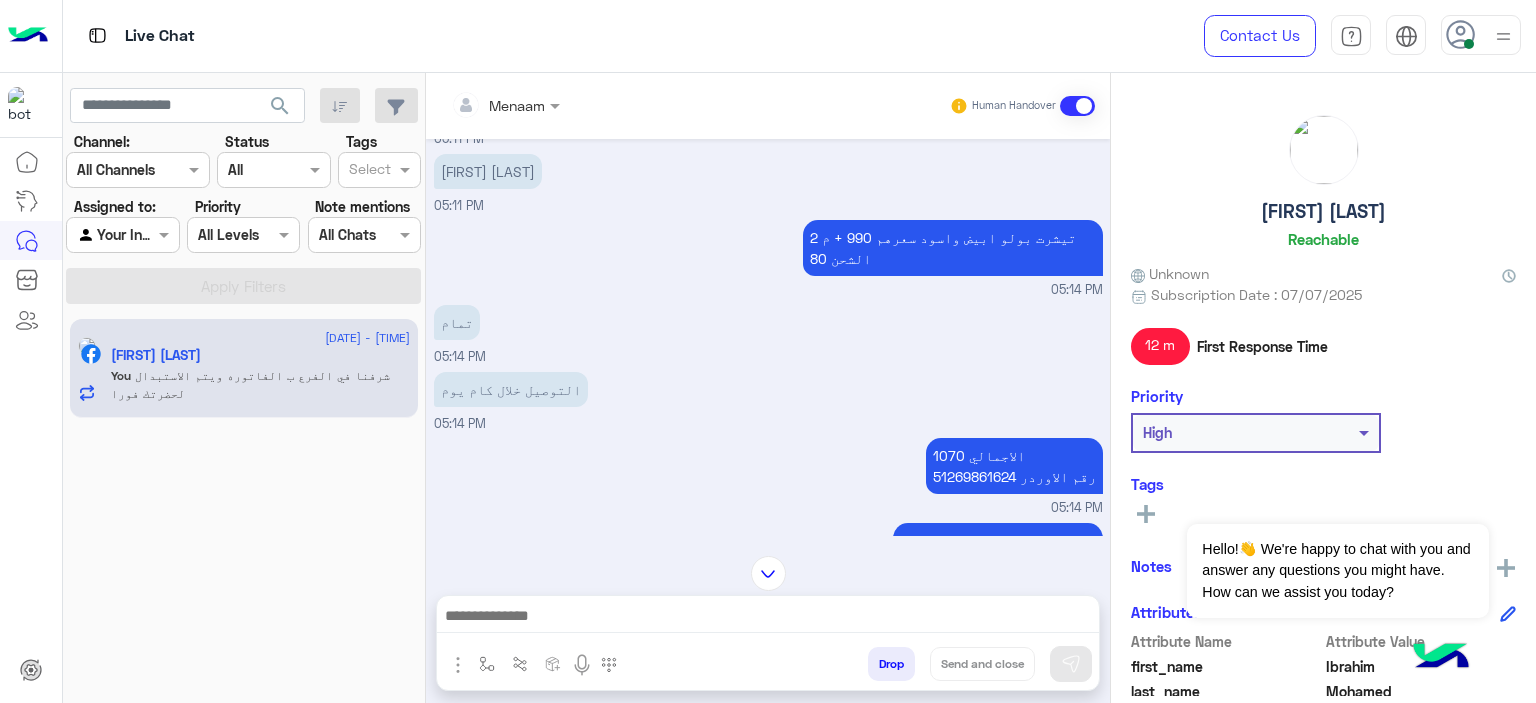 click on "الاجمالي 1070 رقم الاوردر  51269861624" at bounding box center (1014, 466) 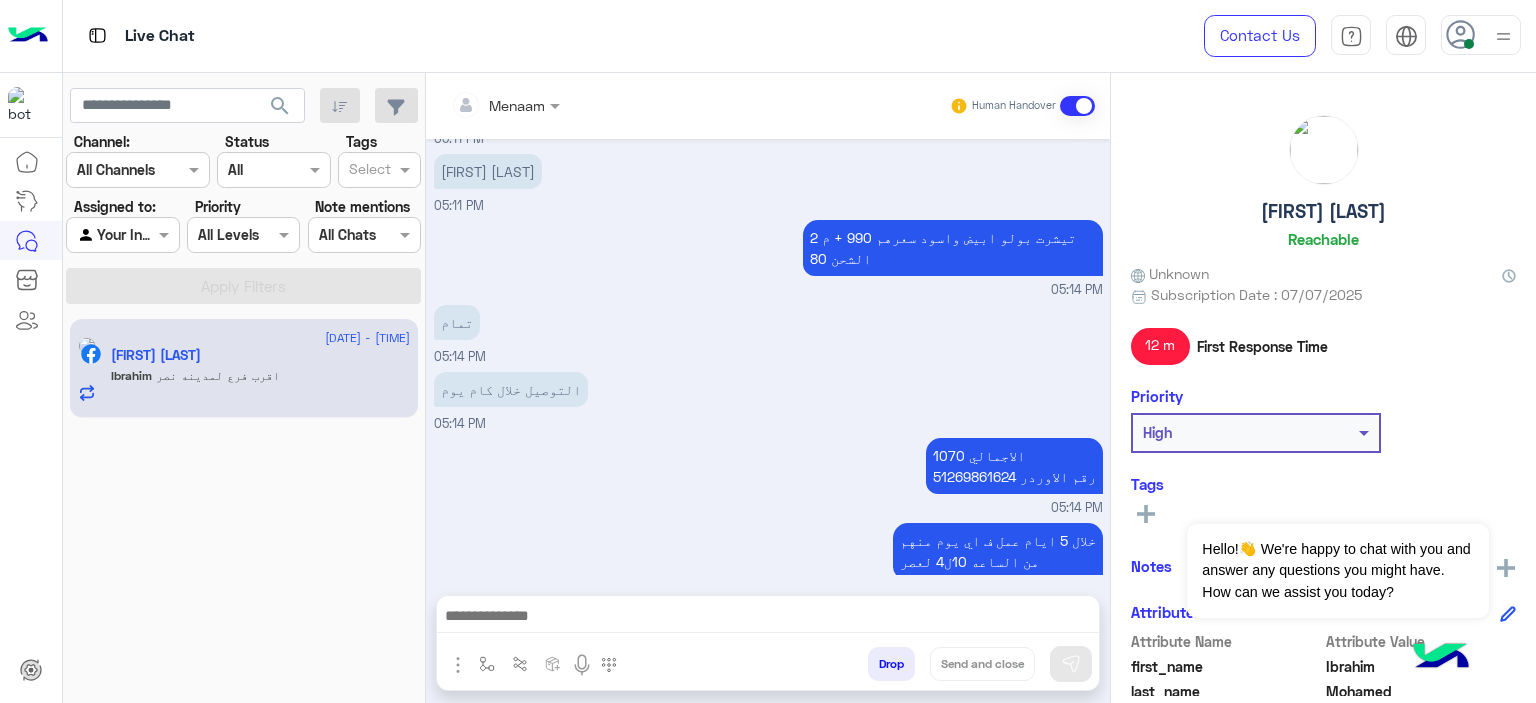 scroll, scrollTop: 4471, scrollLeft: 0, axis: vertical 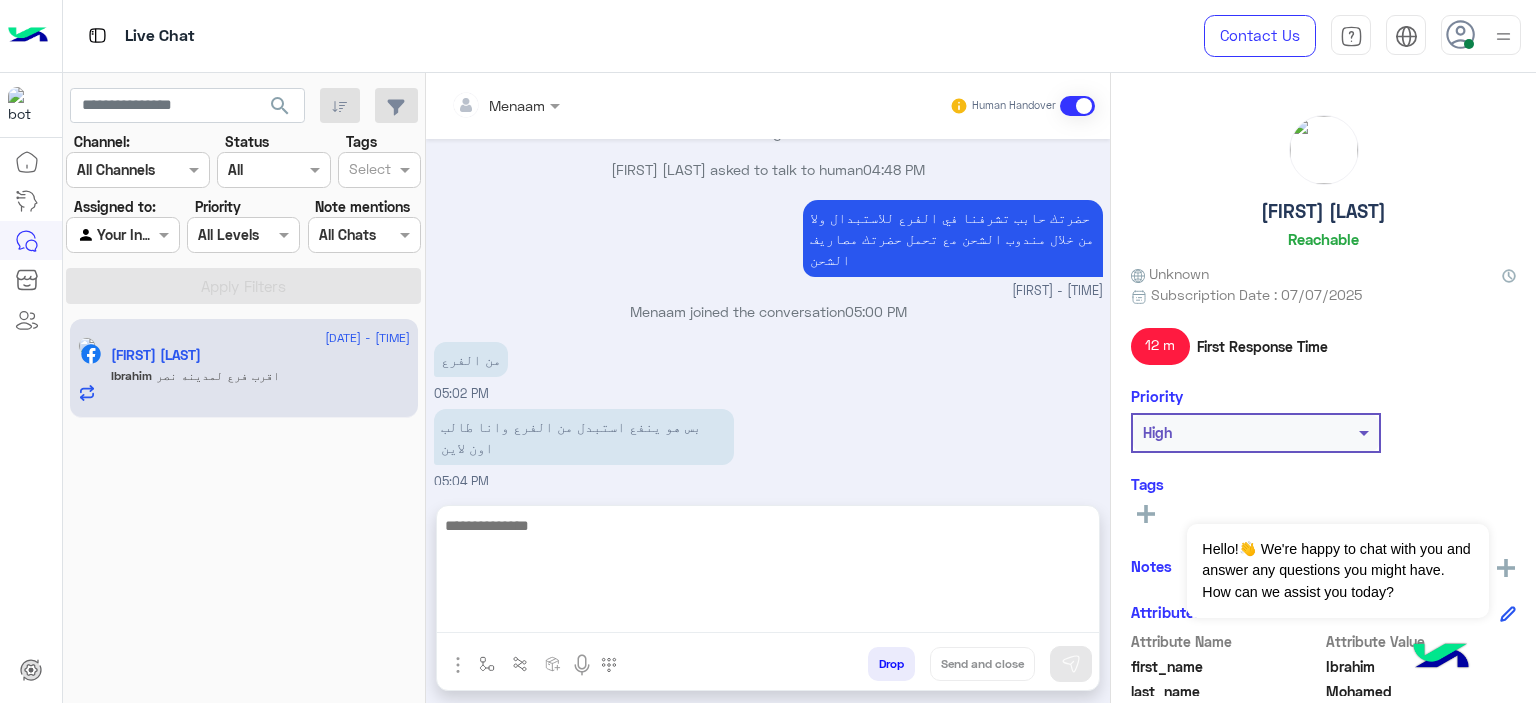 click at bounding box center (768, 573) 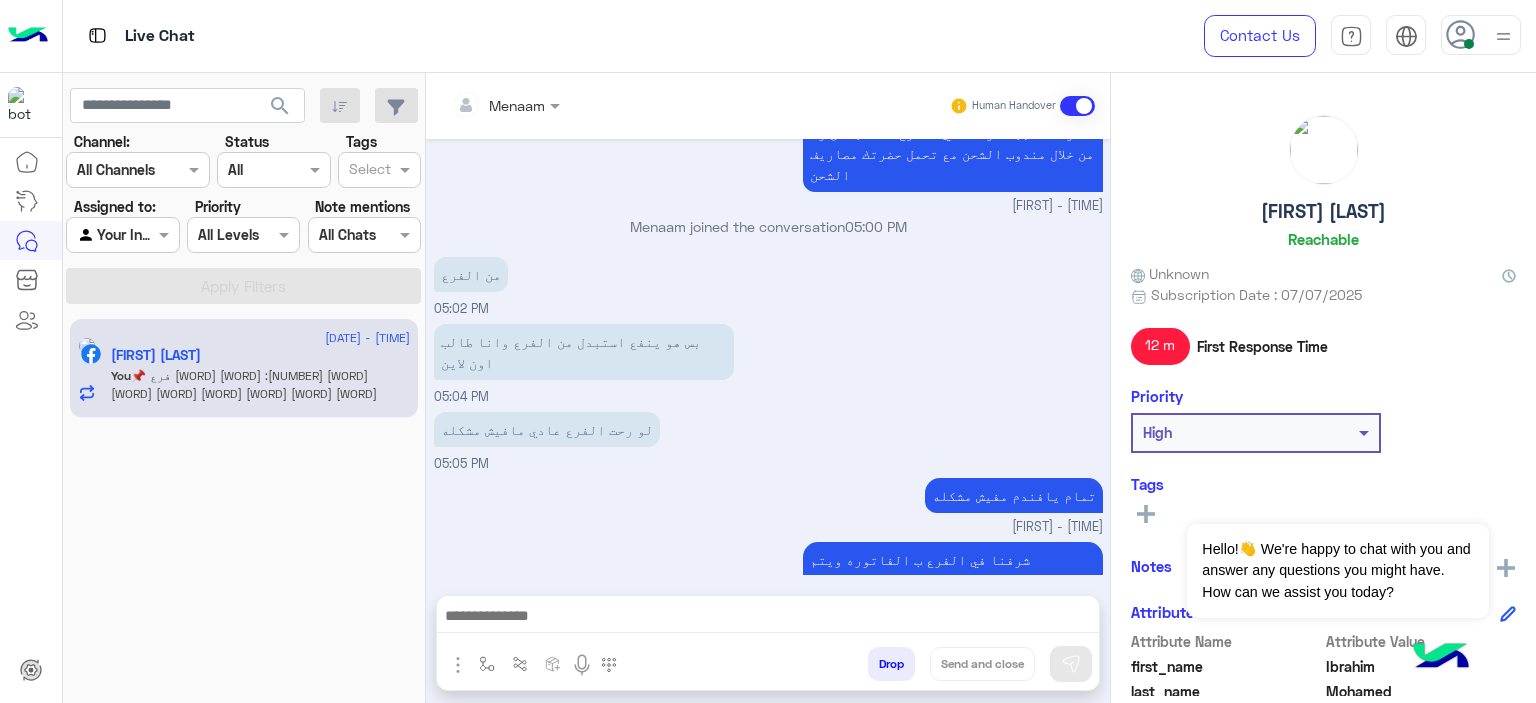 scroll, scrollTop: 4556, scrollLeft: 0, axis: vertical 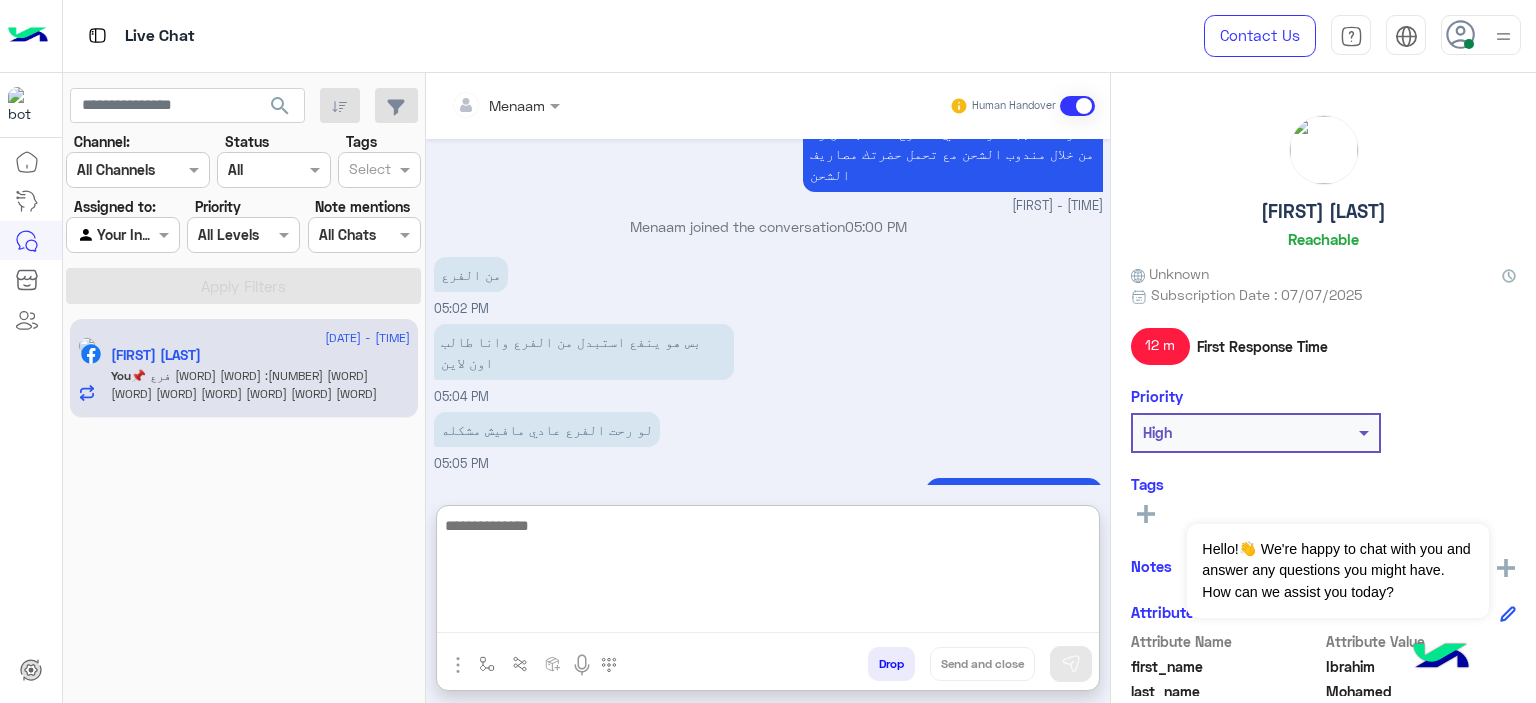 click at bounding box center (768, 573) 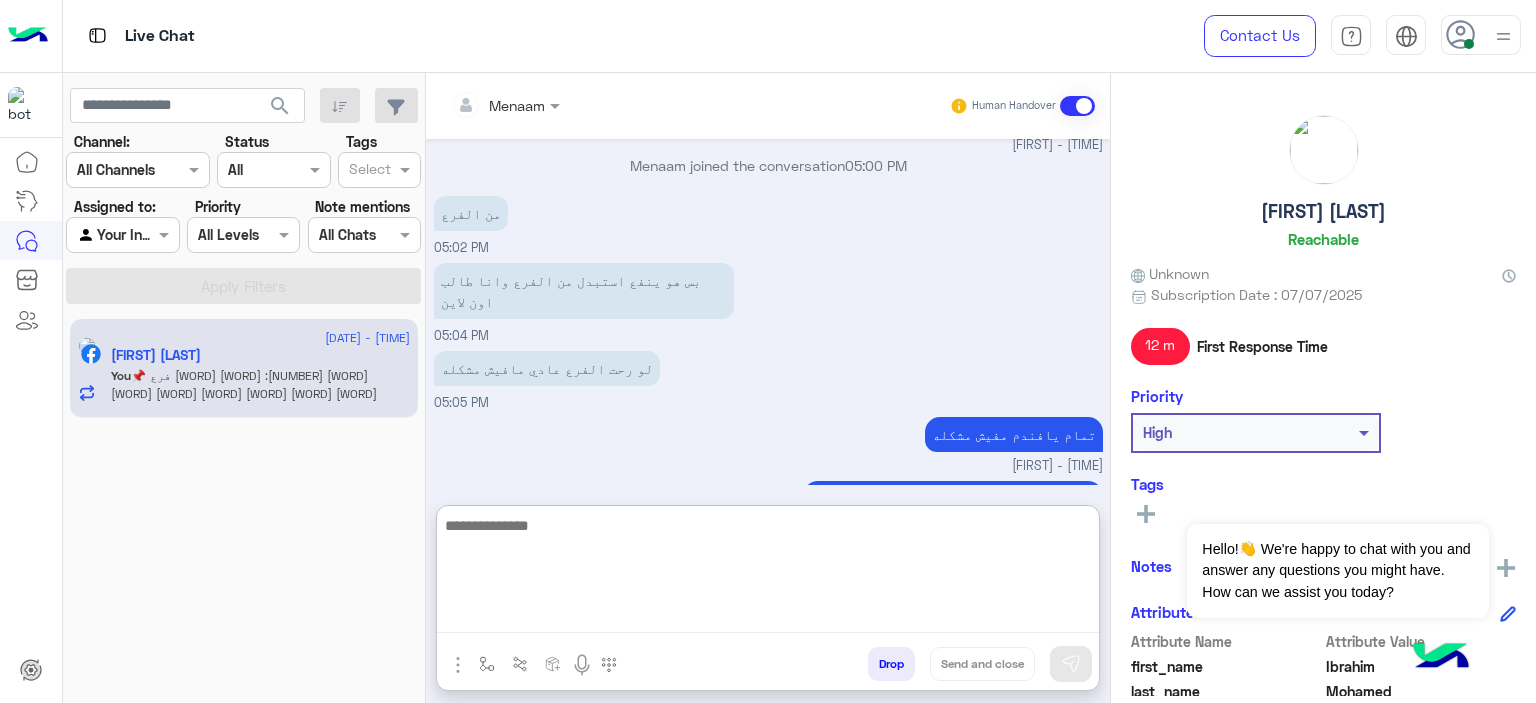 paste on "**********" 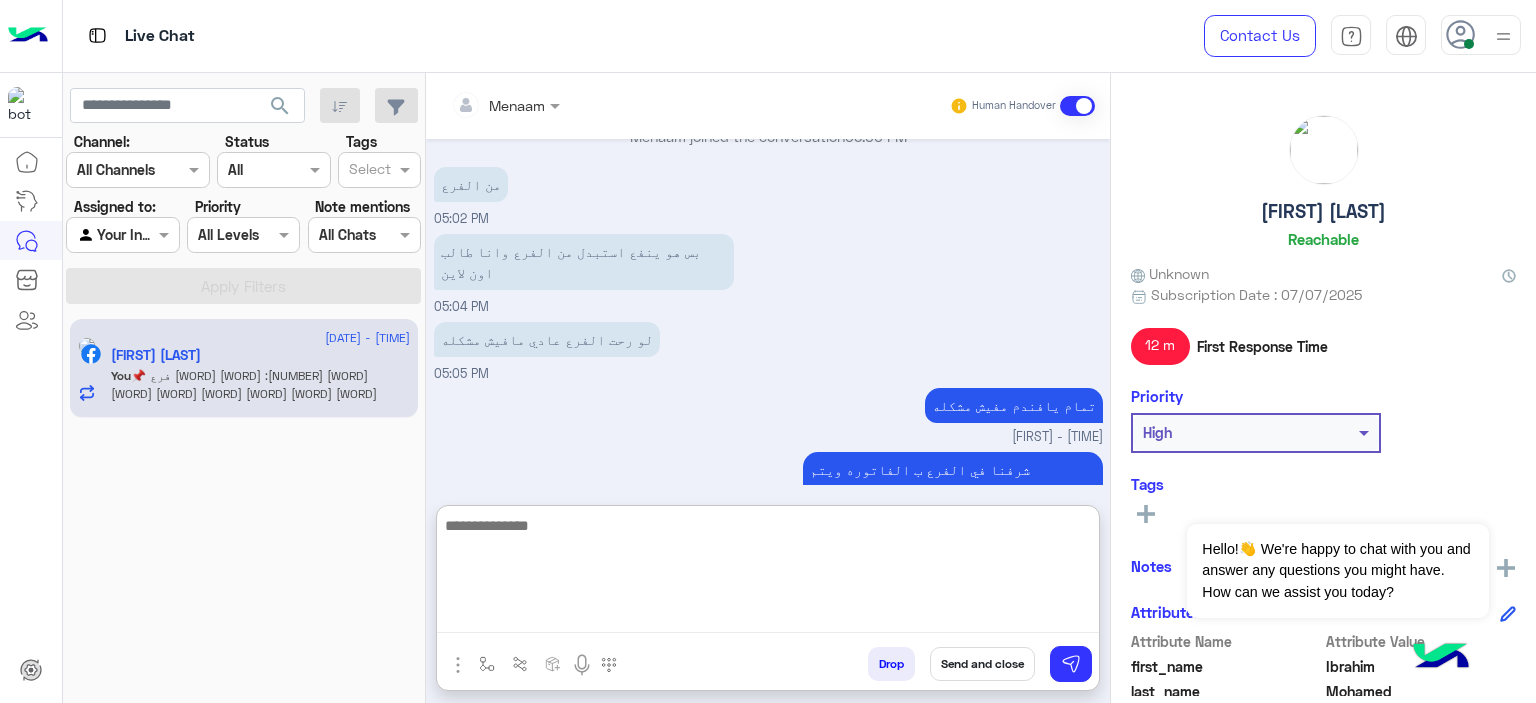 scroll, scrollTop: 4752, scrollLeft: 0, axis: vertical 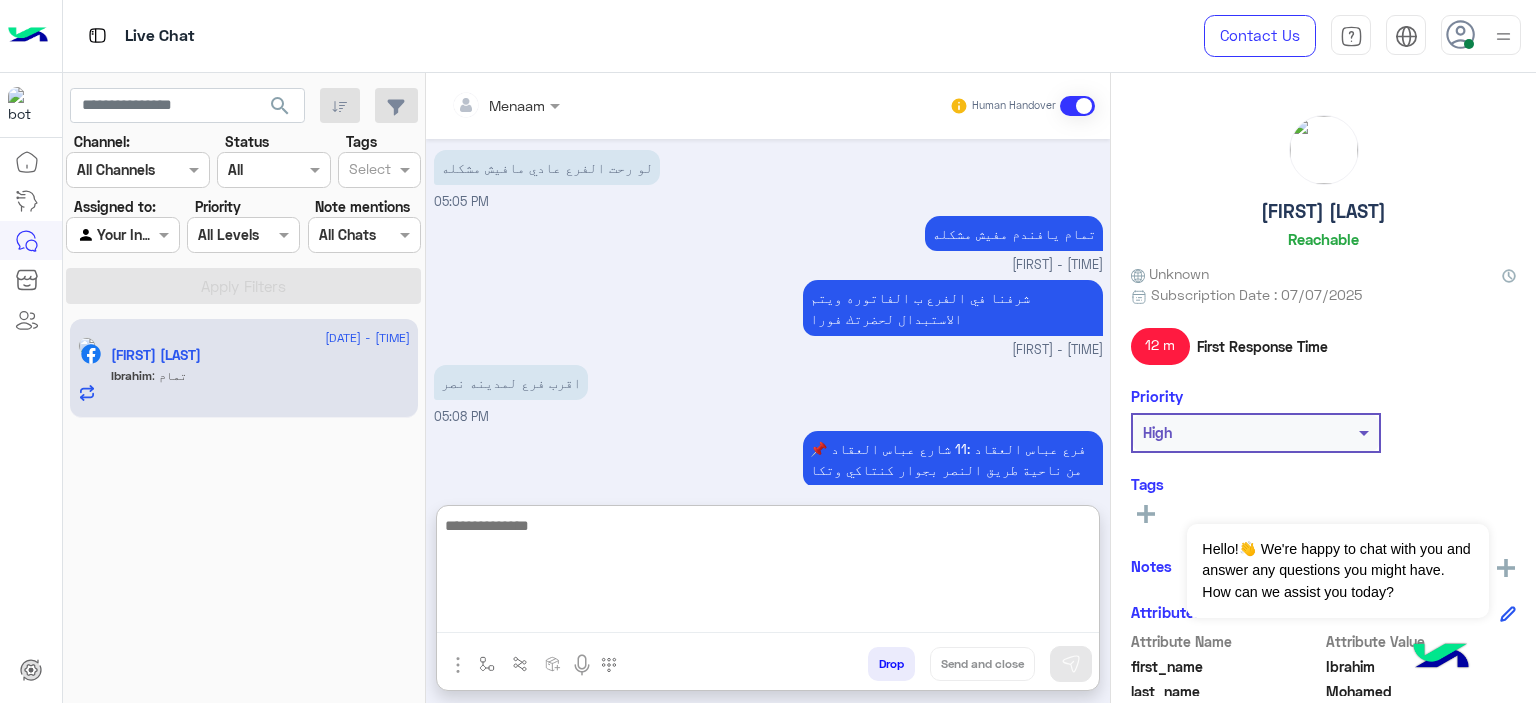 click at bounding box center (768, 573) 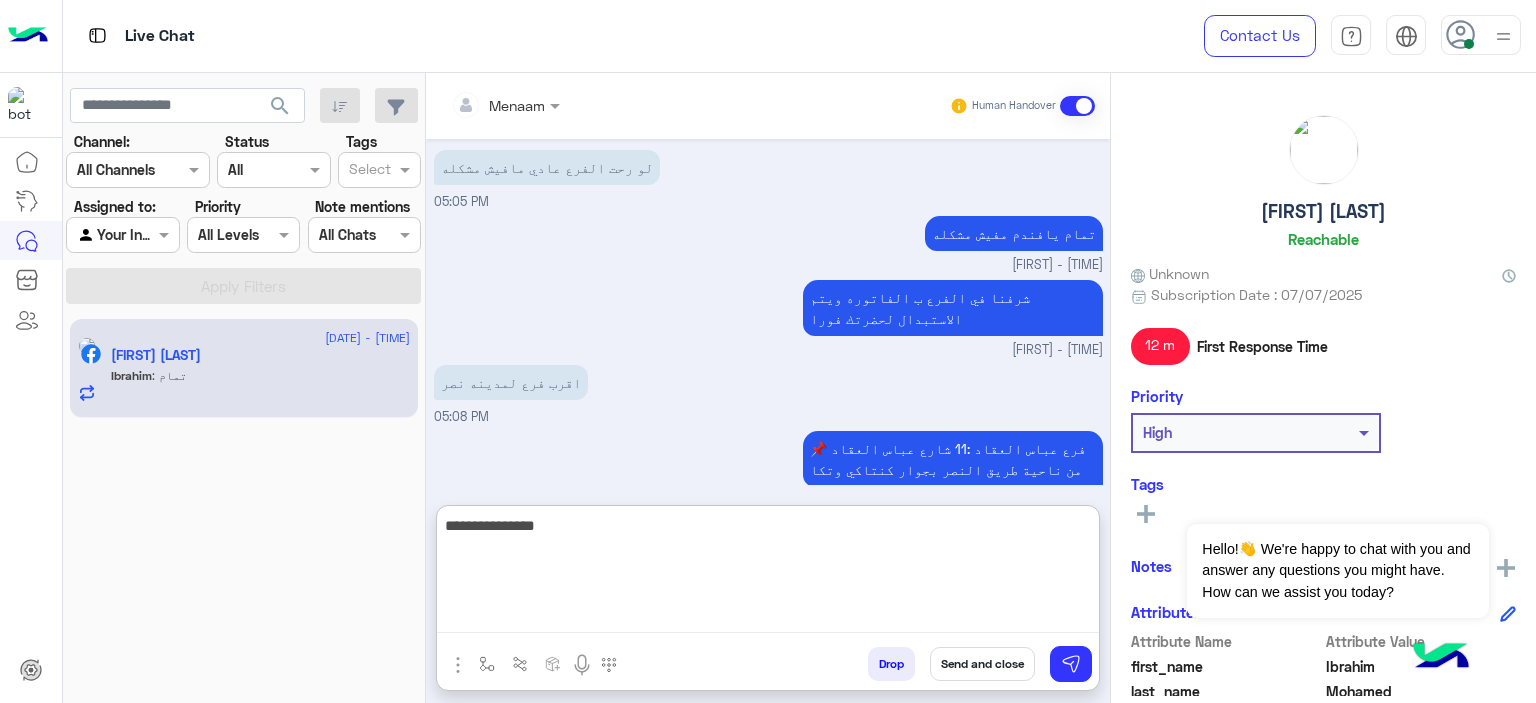 type on "**********" 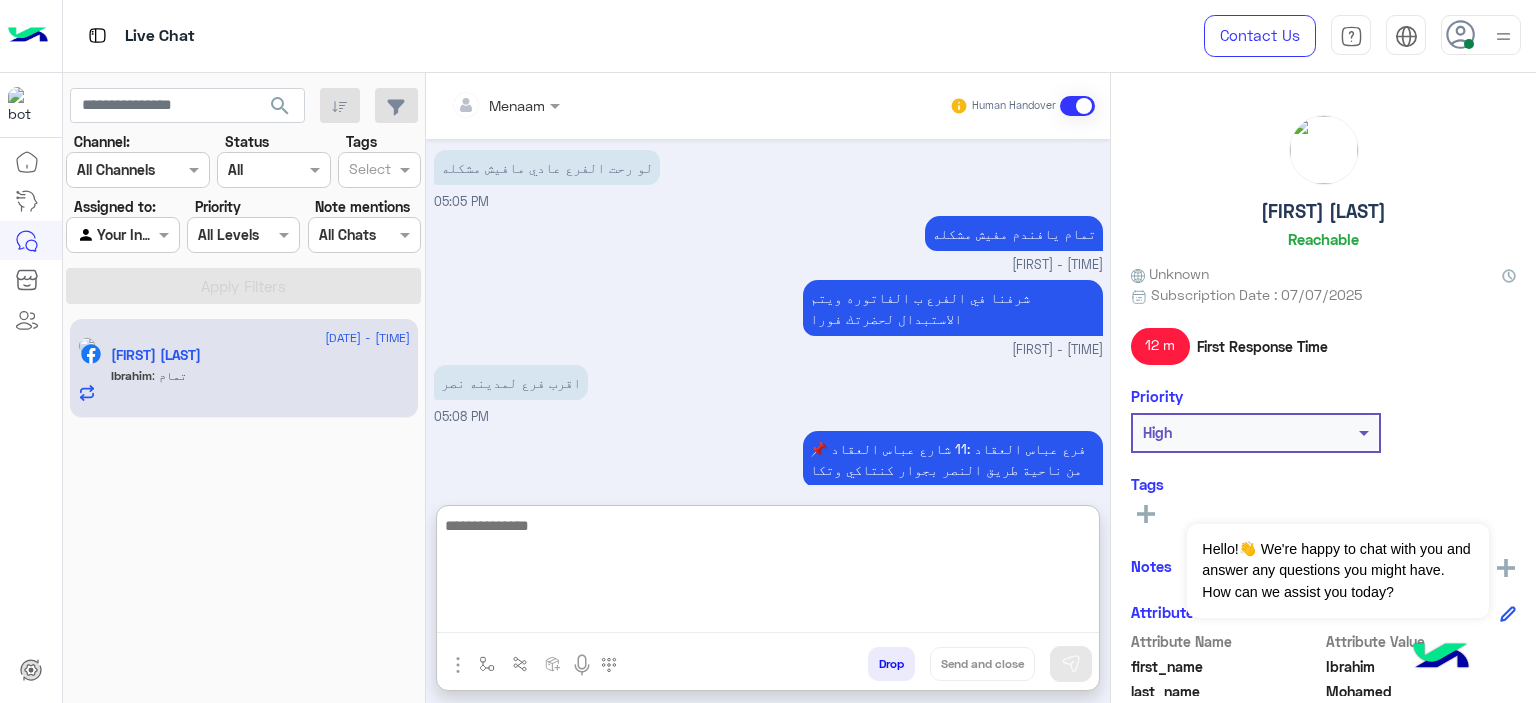 scroll, scrollTop: 4882, scrollLeft: 0, axis: vertical 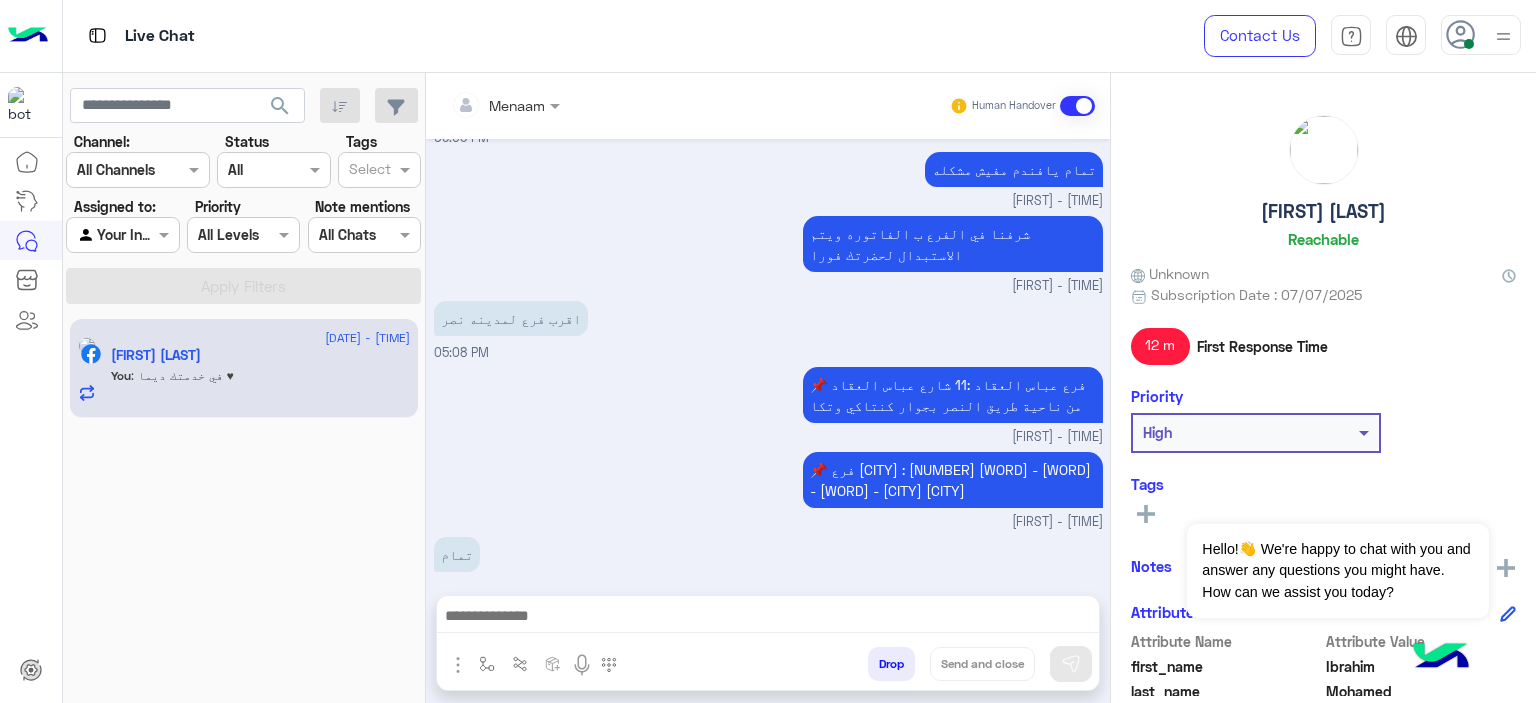 click on "Drop" at bounding box center (891, 664) 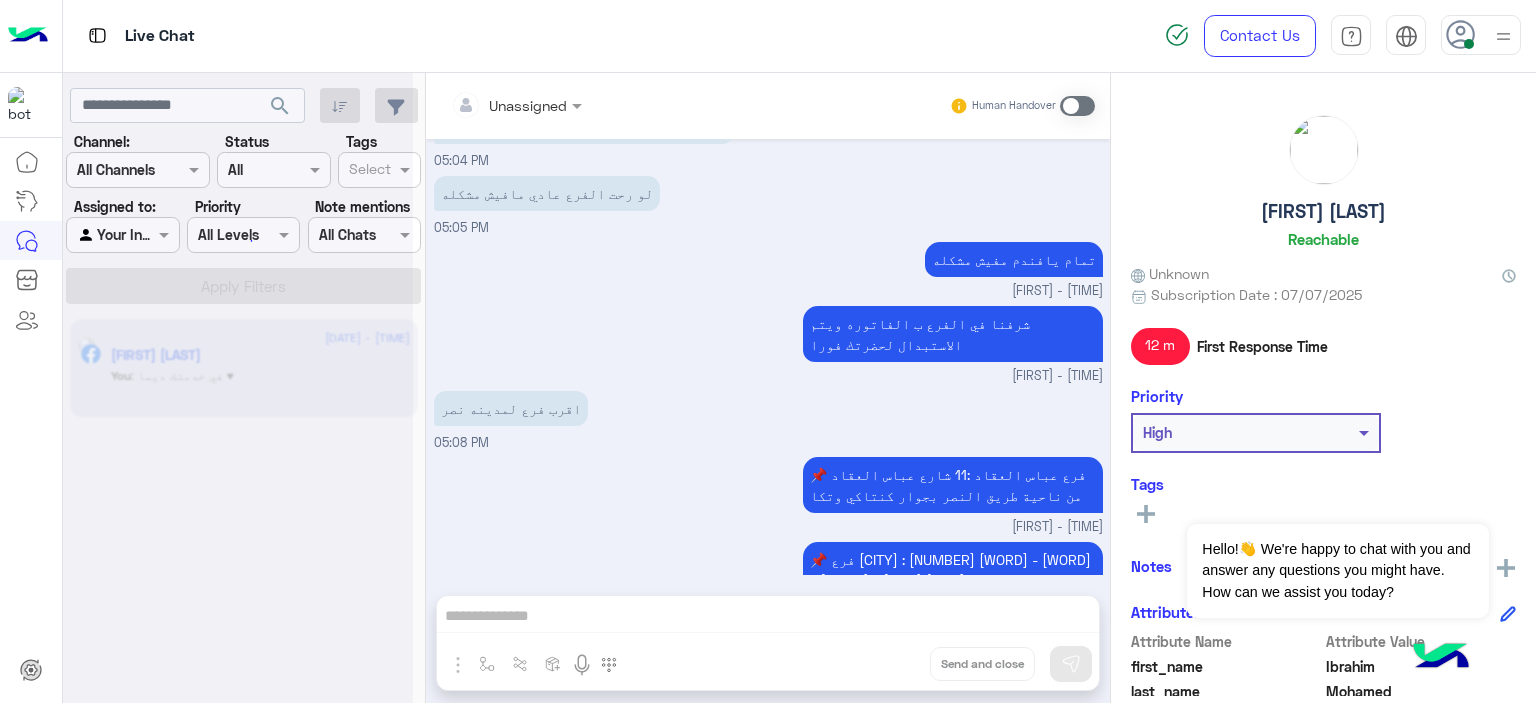 scroll, scrollTop: 4828, scrollLeft: 0, axis: vertical 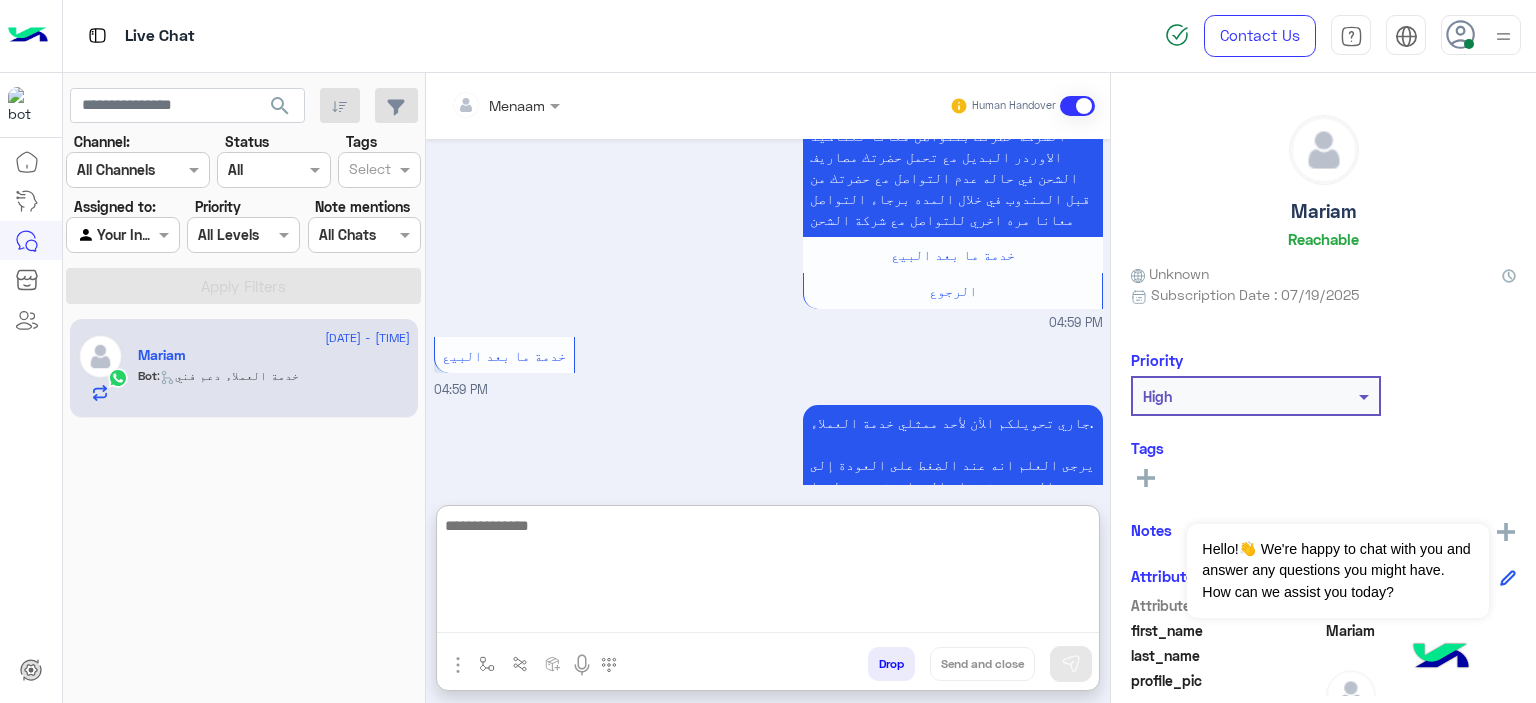 click at bounding box center [768, 573] 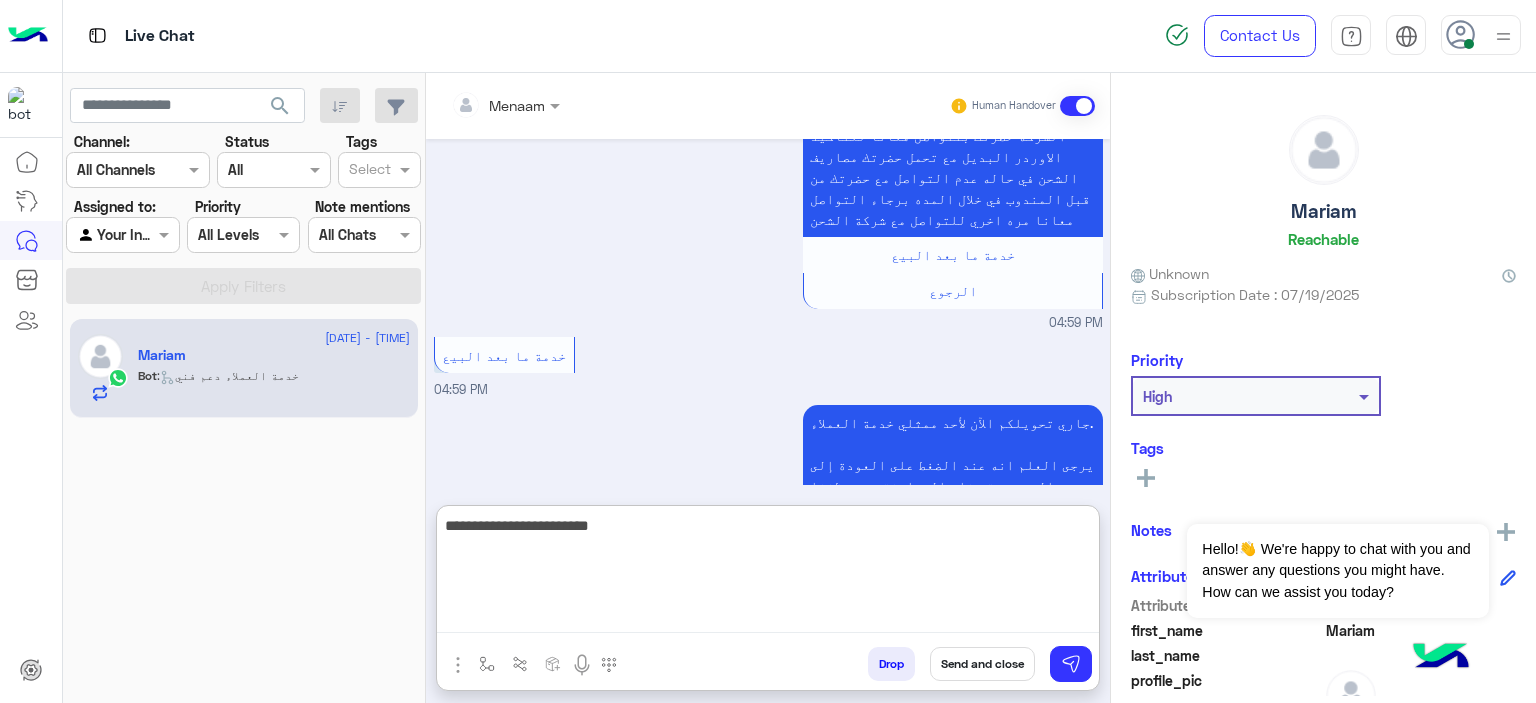type on "**********" 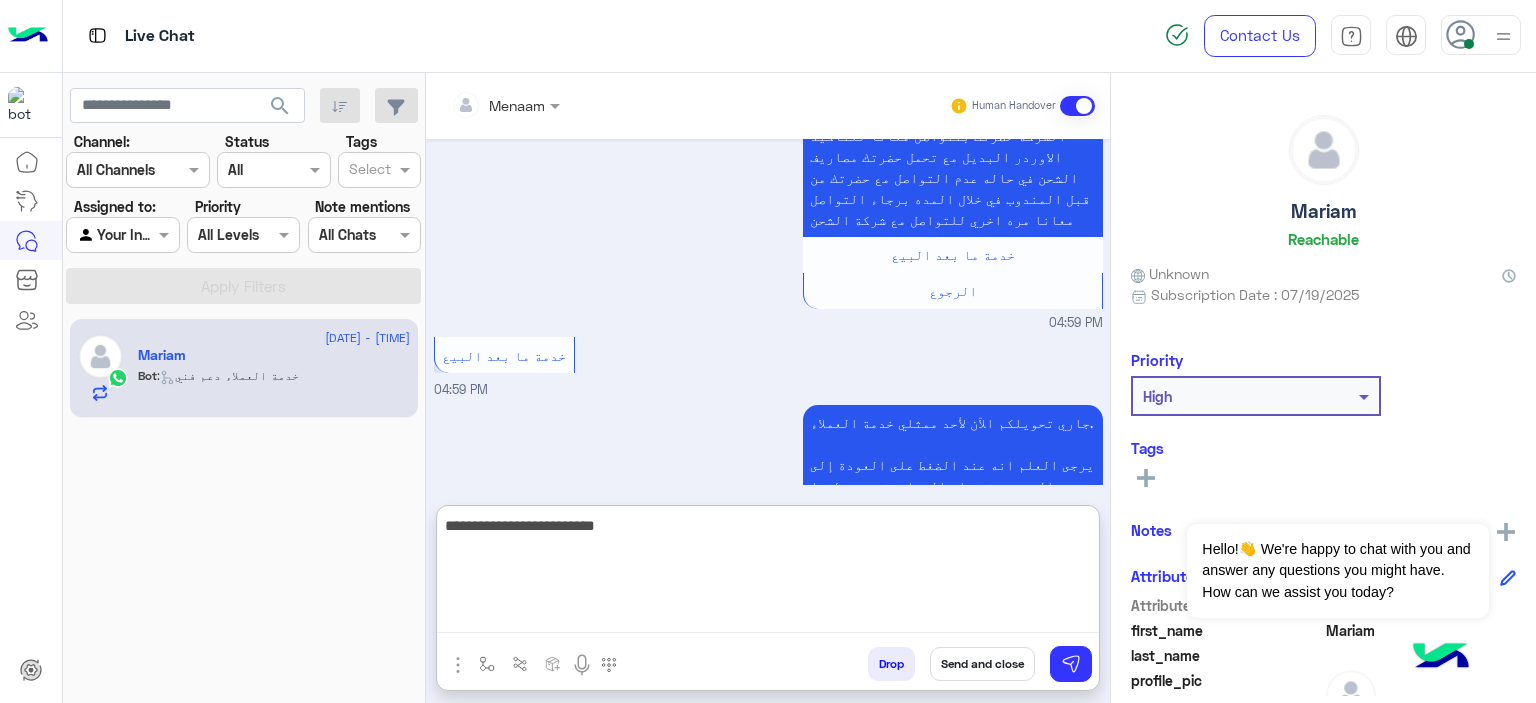 type 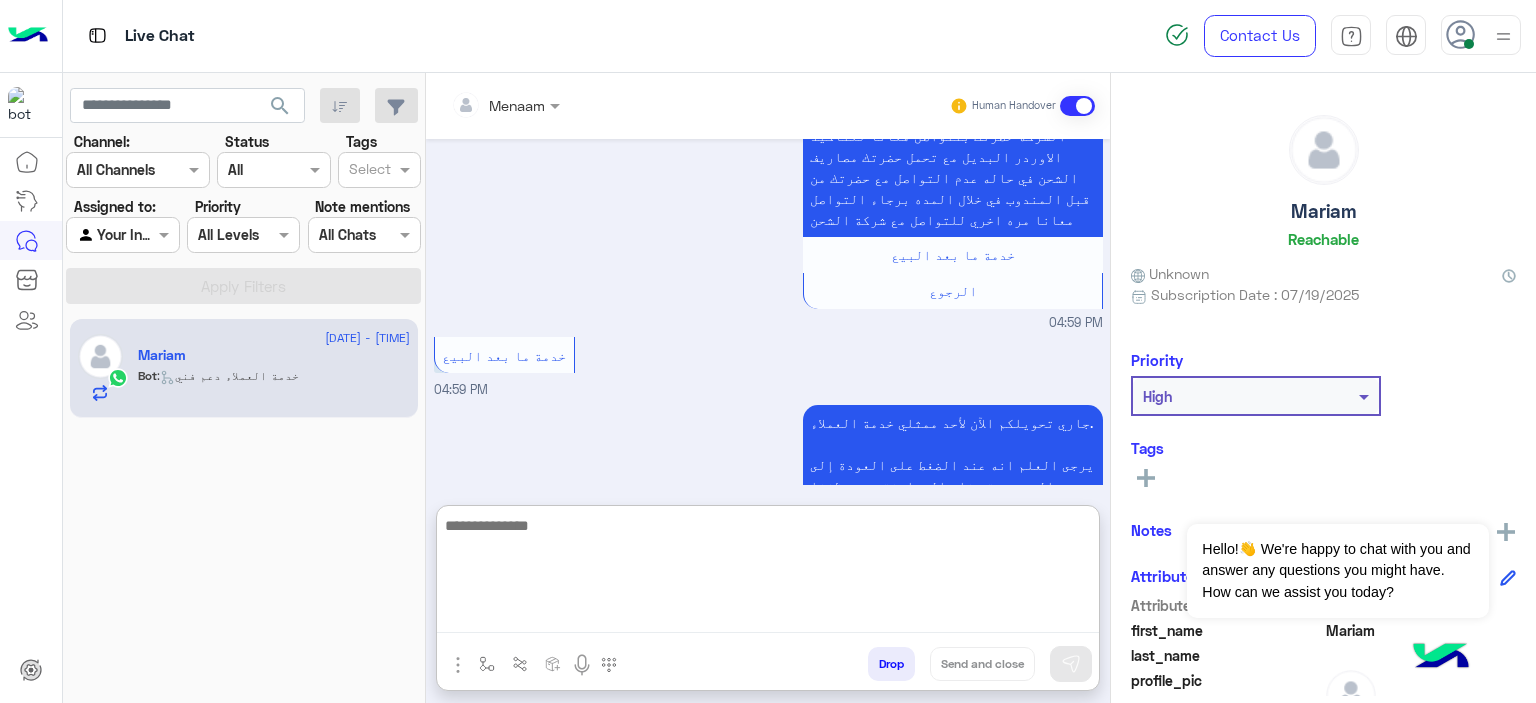 scroll, scrollTop: 1990, scrollLeft: 0, axis: vertical 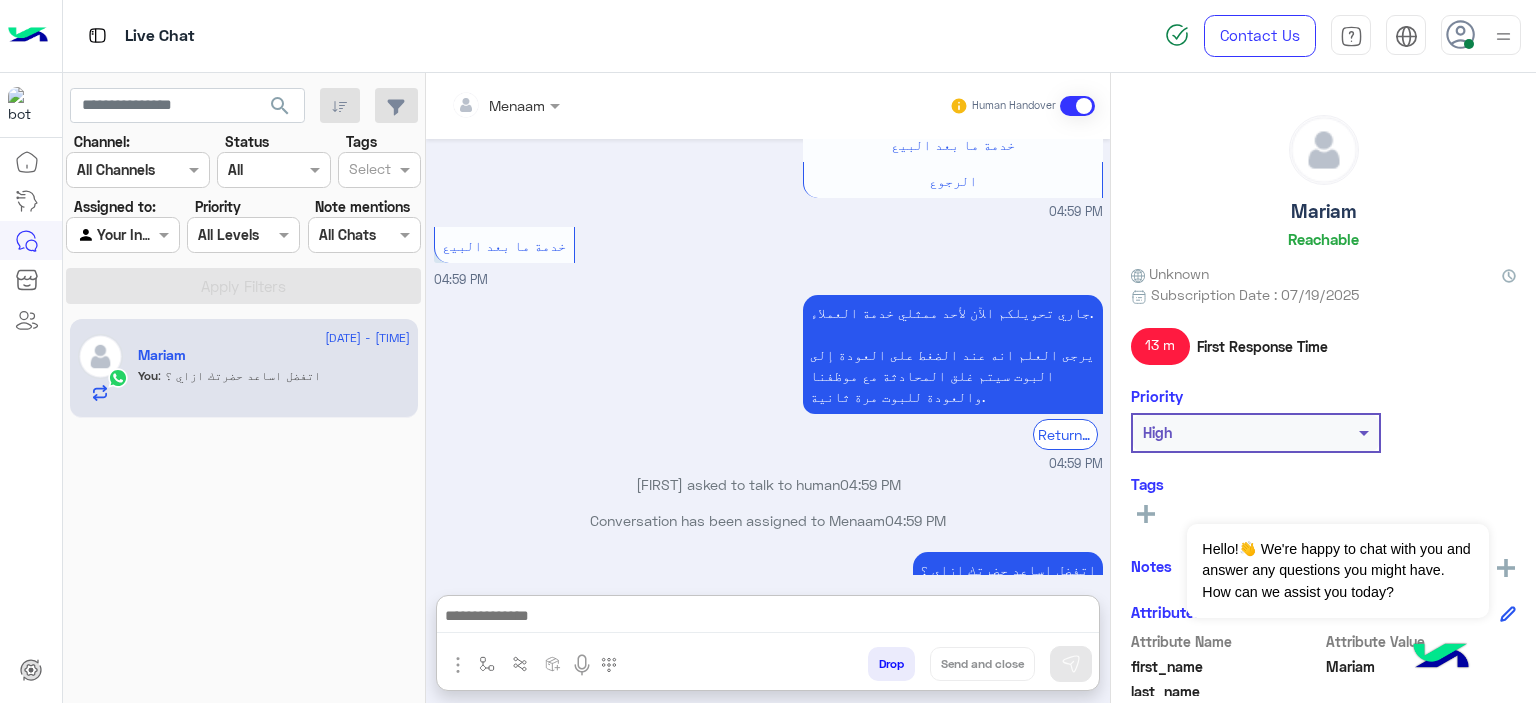 click on "Drop" at bounding box center [891, 664] 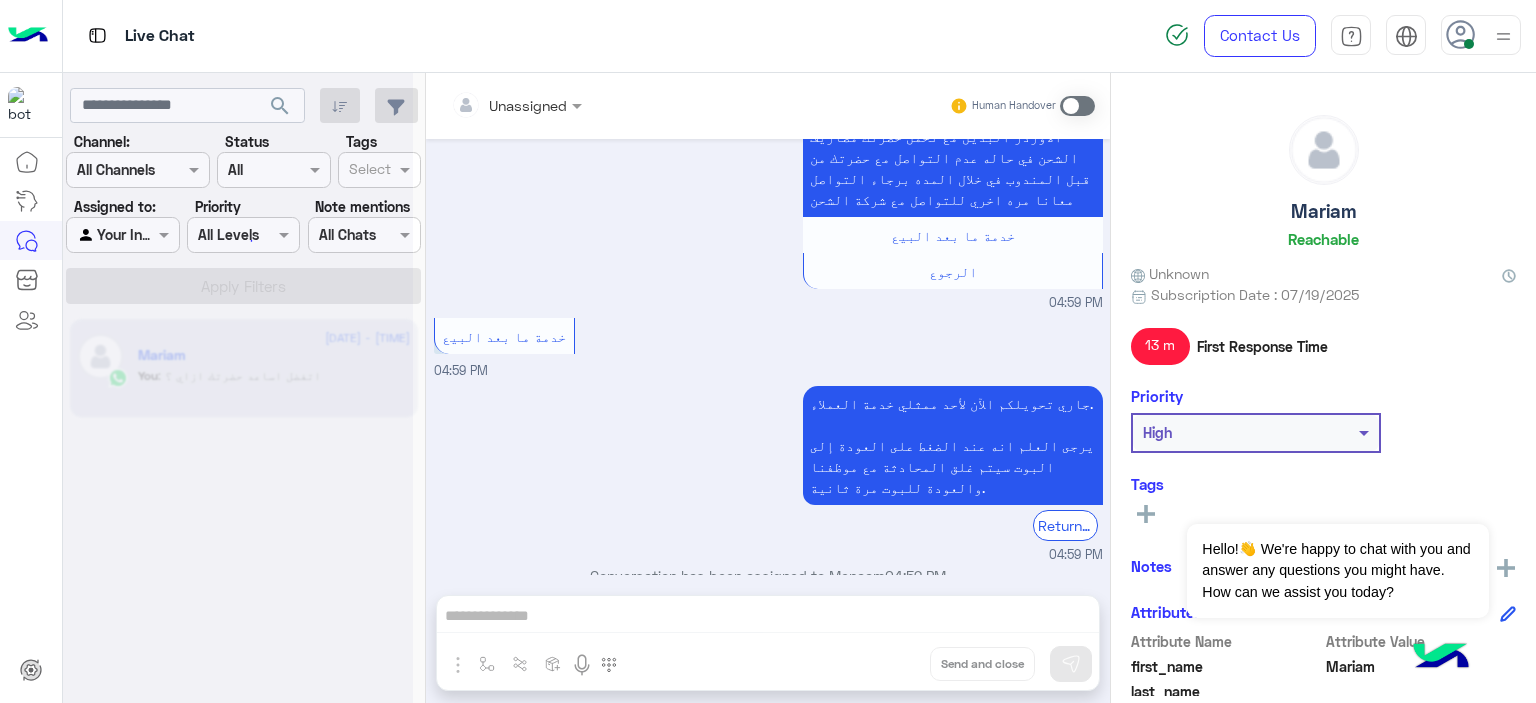 scroll, scrollTop: 3964, scrollLeft: 0, axis: vertical 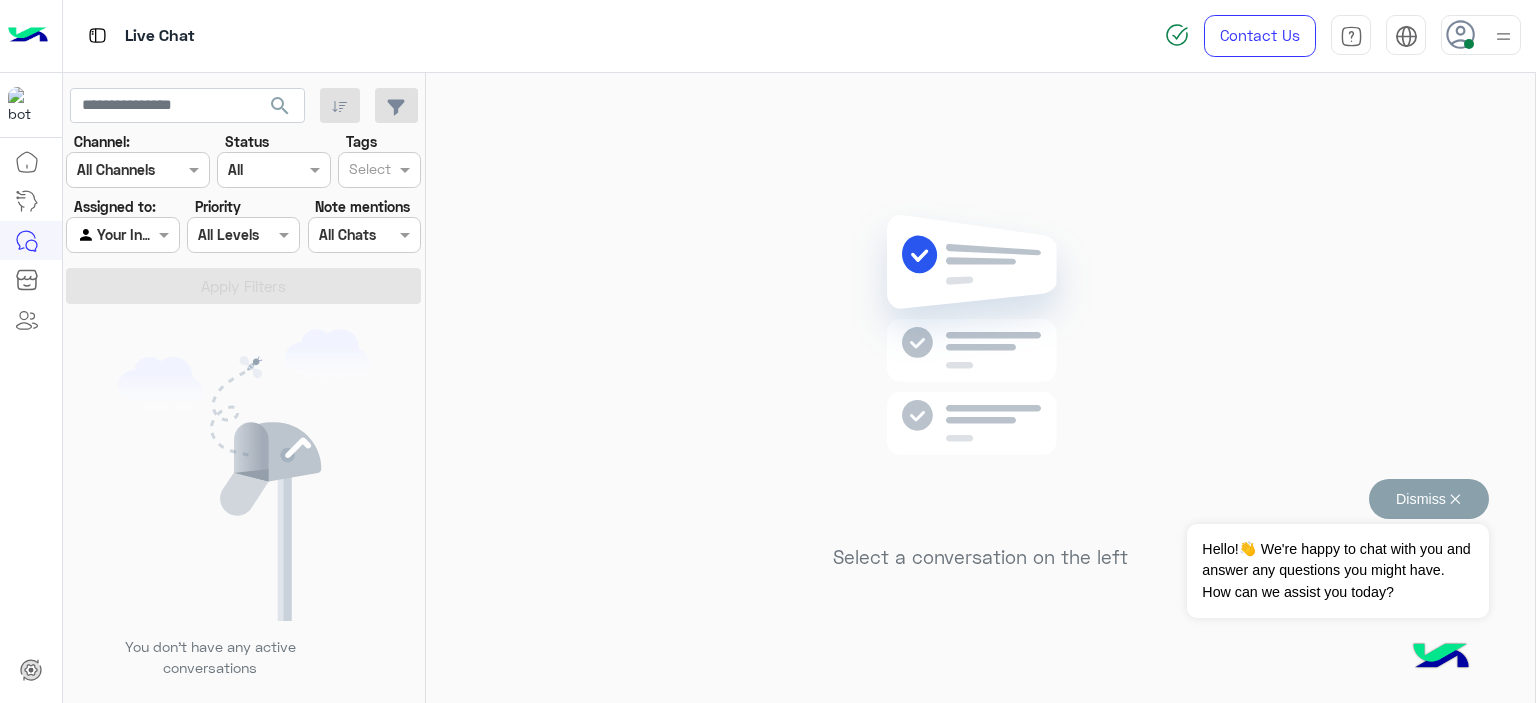 click on "Dismiss ✕" at bounding box center [1429, 499] 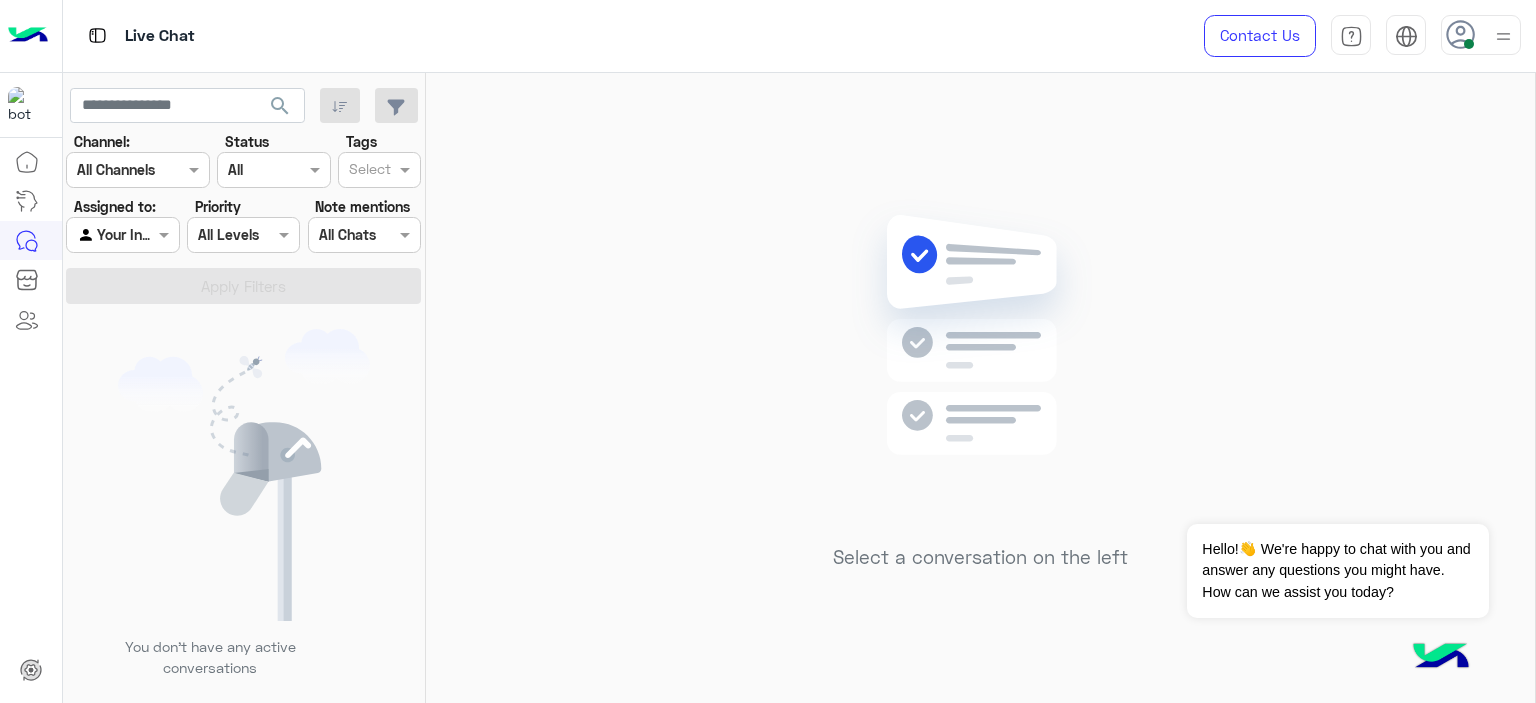 scroll, scrollTop: 0, scrollLeft: 0, axis: both 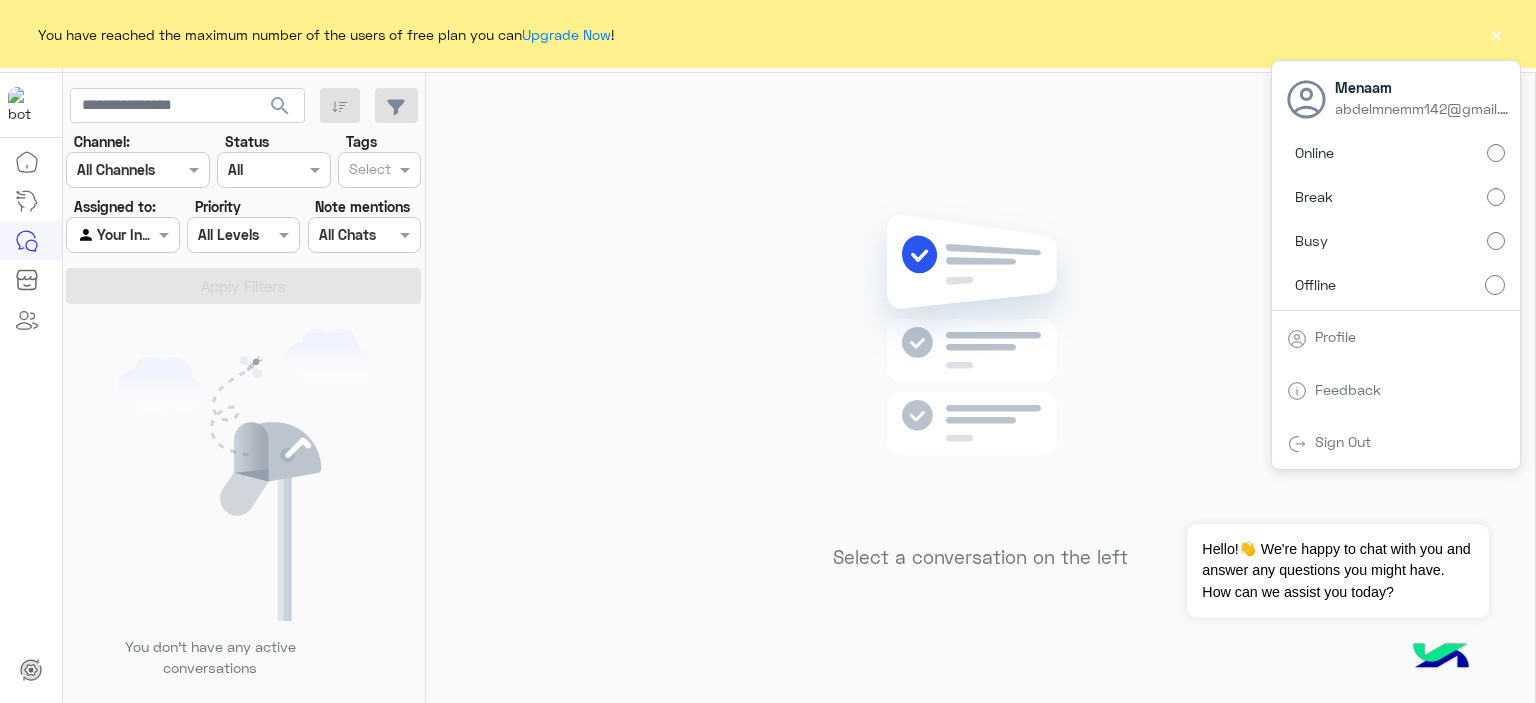 click on "×" 